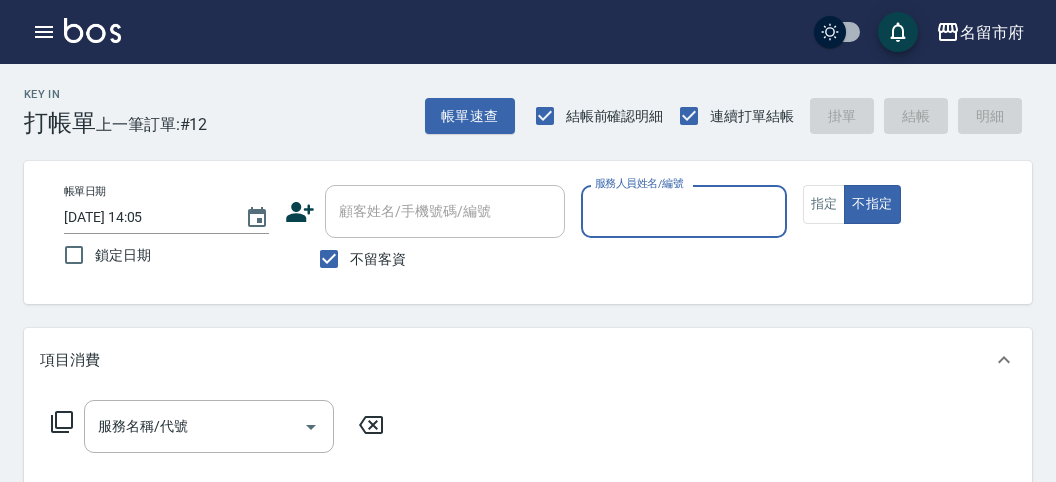 scroll, scrollTop: 0, scrollLeft: 0, axis: both 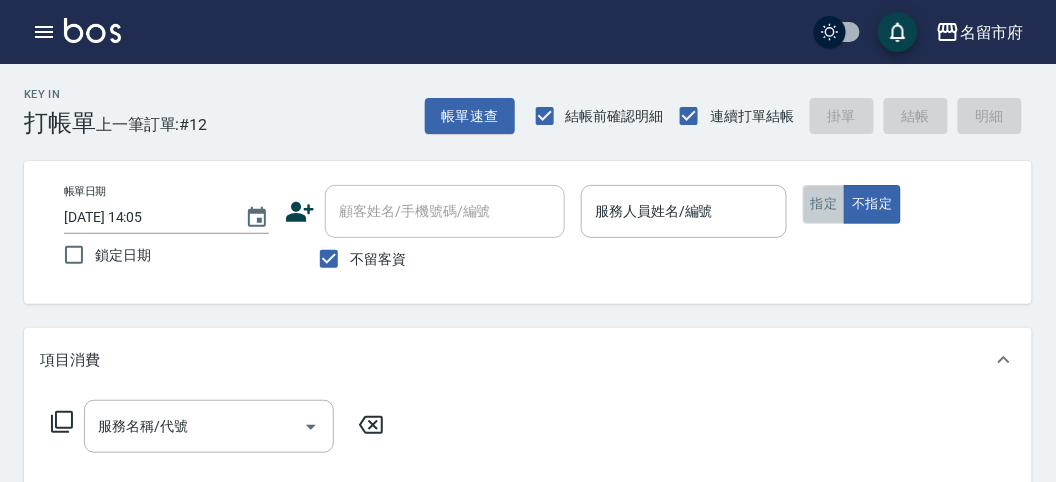 click on "指定" at bounding box center [824, 204] 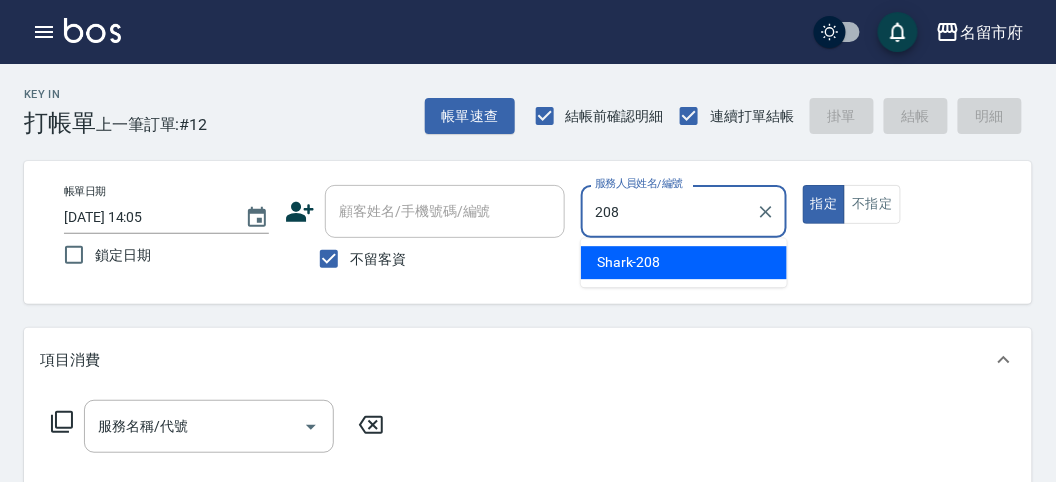 click on "Shark -208" at bounding box center (684, 262) 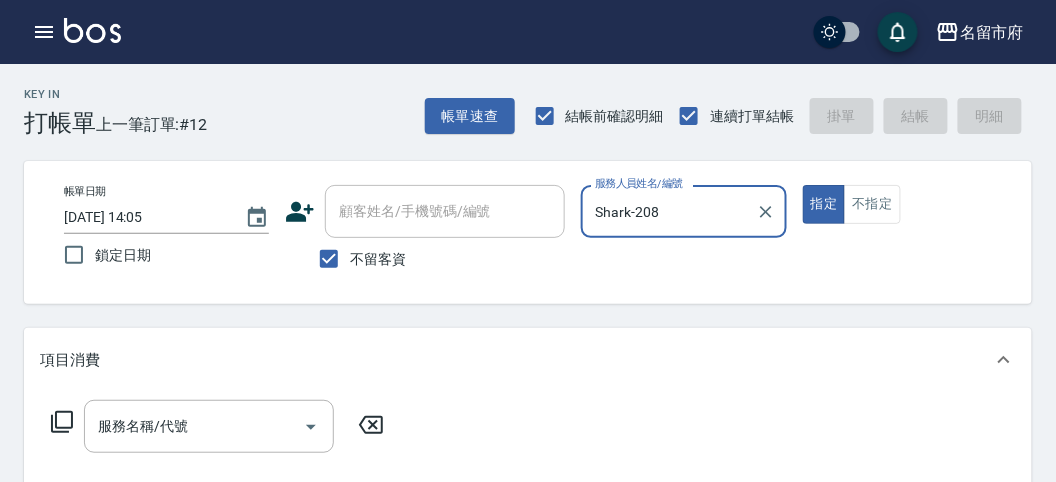 type on "Shark-208" 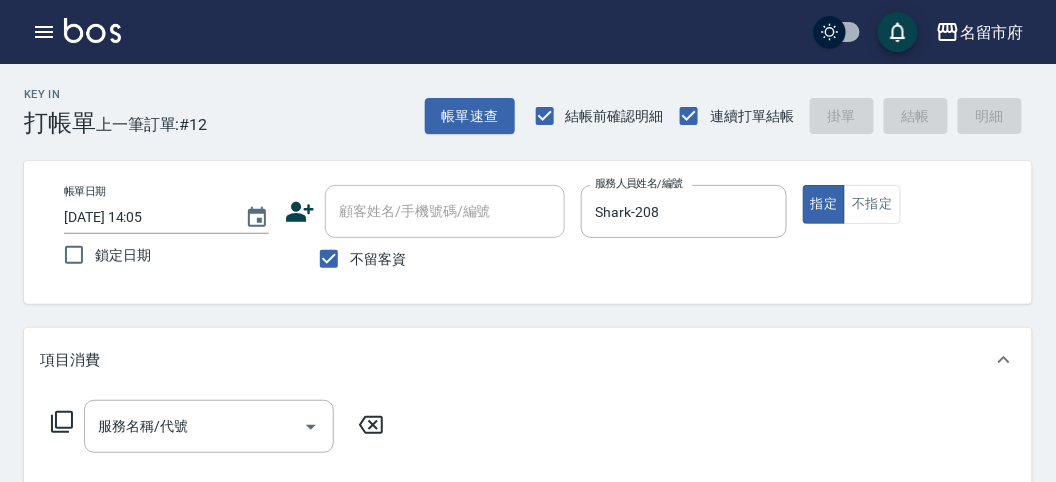 click 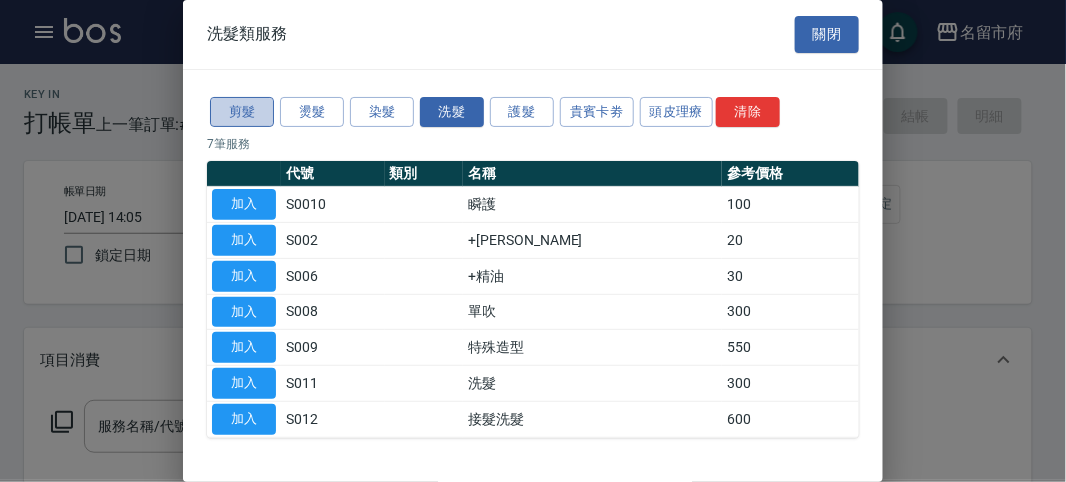 click on "剪髮" at bounding box center (242, 112) 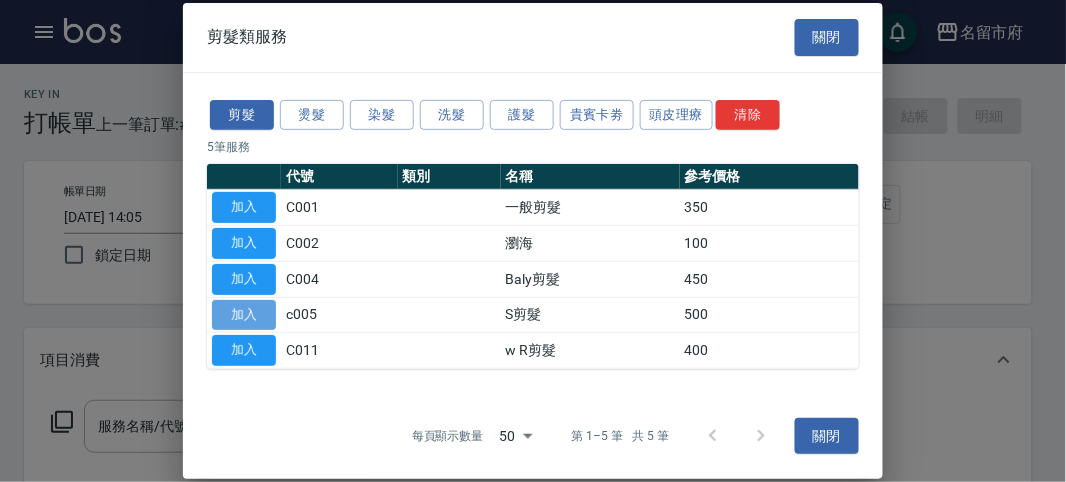 click on "加入" at bounding box center [244, 314] 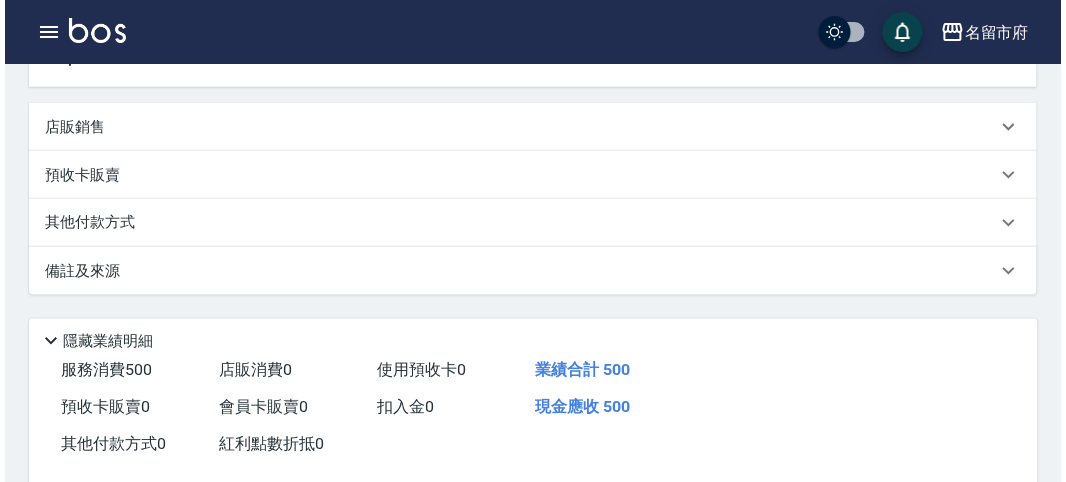 scroll, scrollTop: 555, scrollLeft: 0, axis: vertical 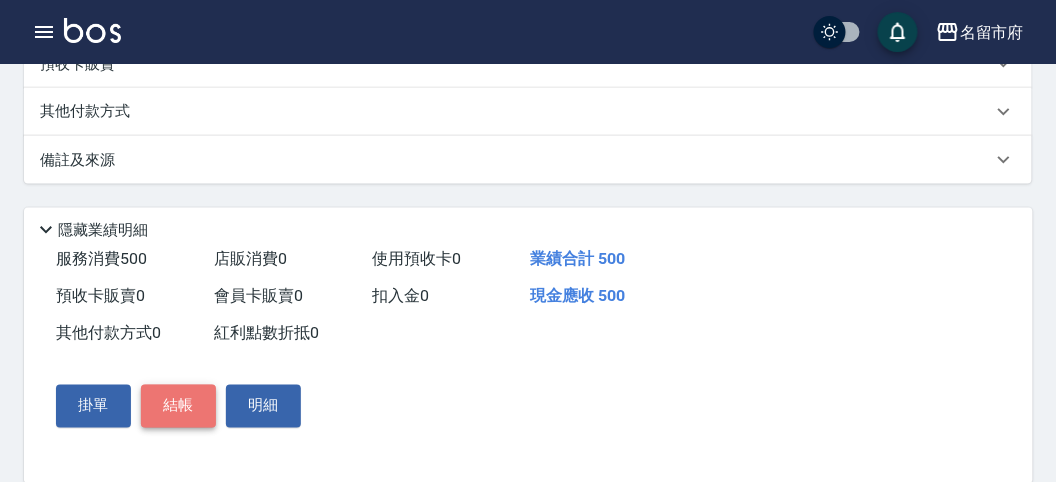 click on "結帳" at bounding box center (178, 406) 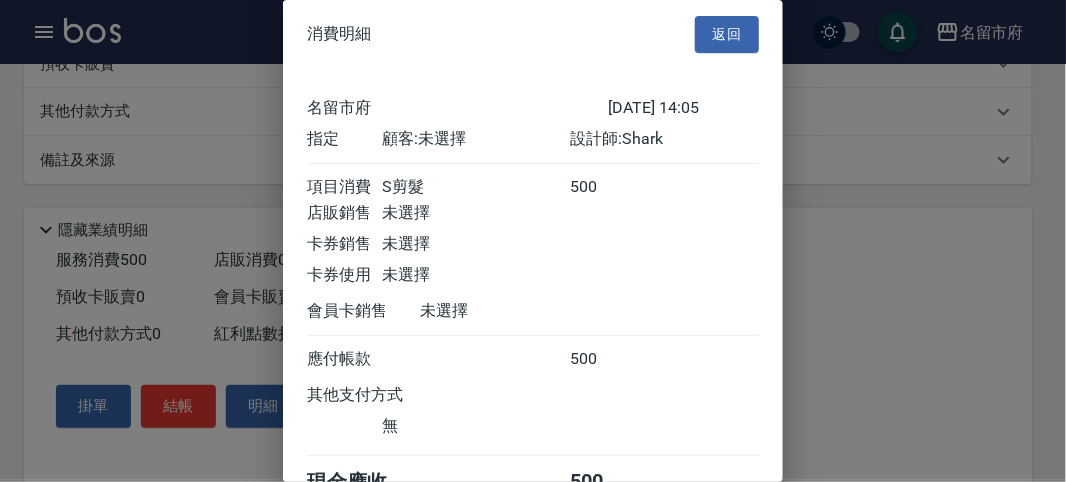 scroll, scrollTop: 111, scrollLeft: 0, axis: vertical 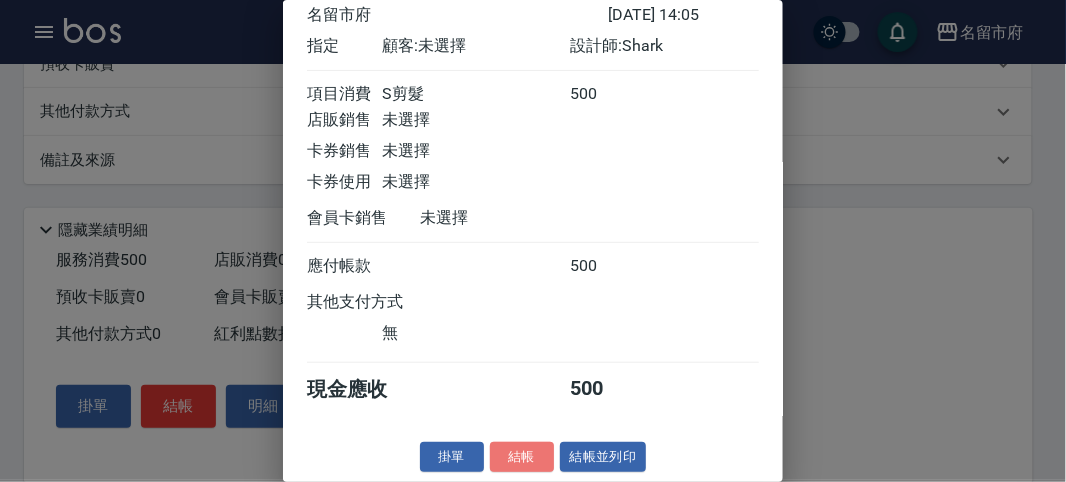 click on "結帳" at bounding box center (522, 457) 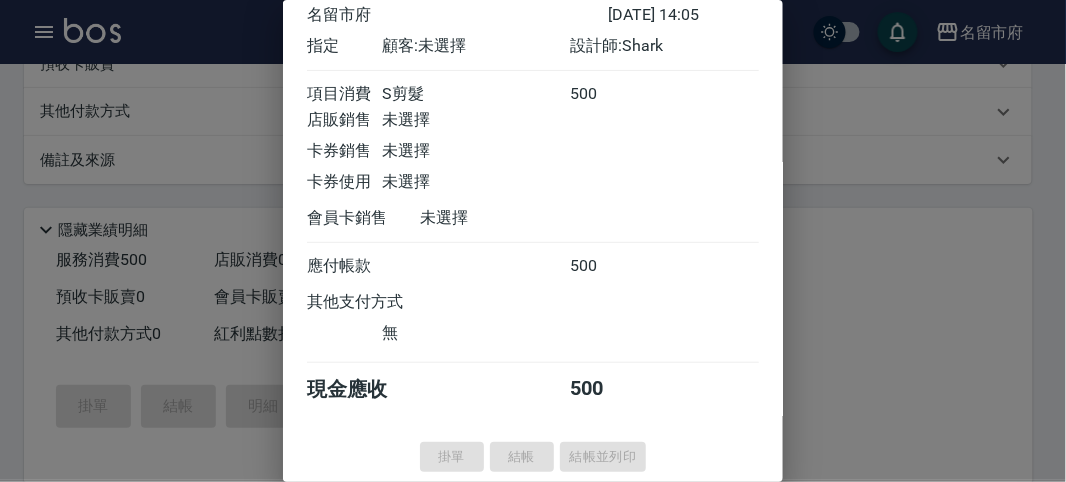 type on "[DATE] 14:36" 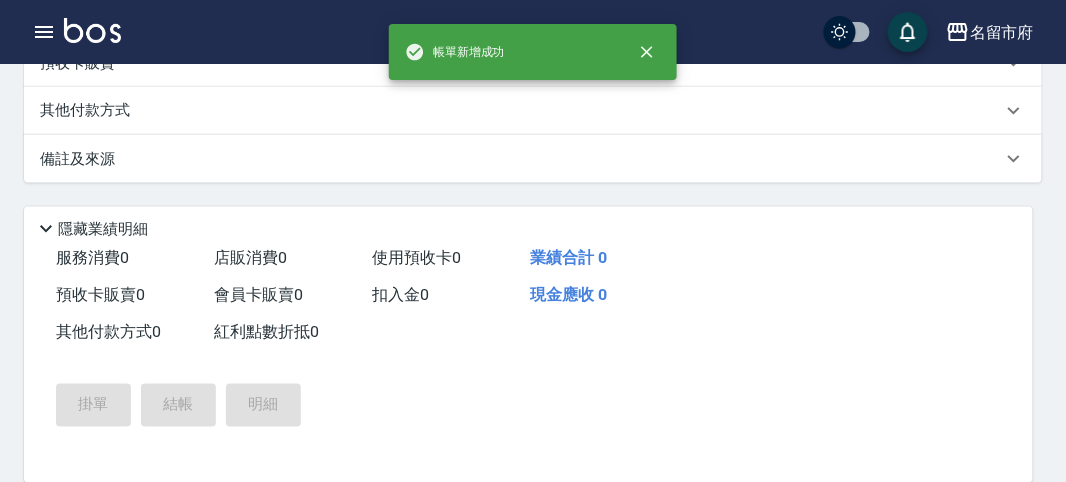 scroll, scrollTop: 0, scrollLeft: 0, axis: both 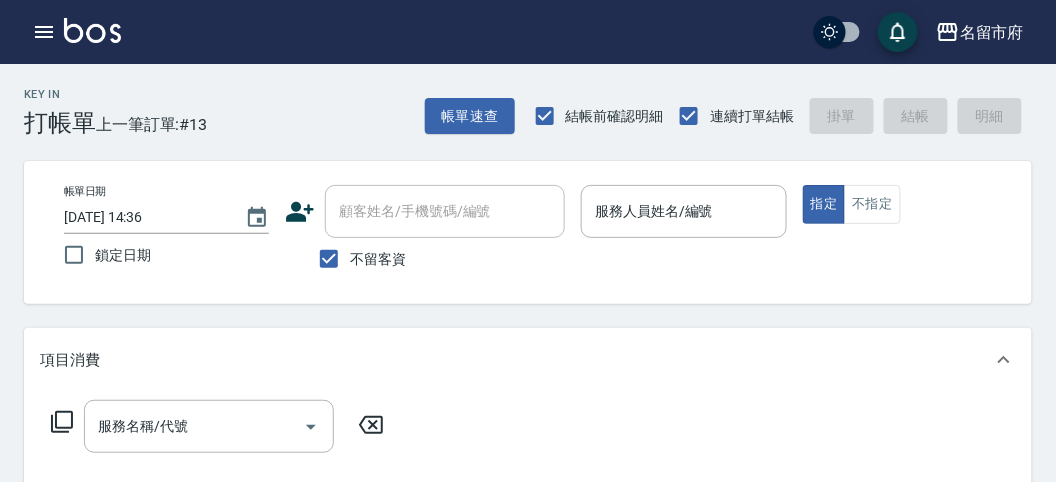 click on "不留客資" at bounding box center (425, 259) 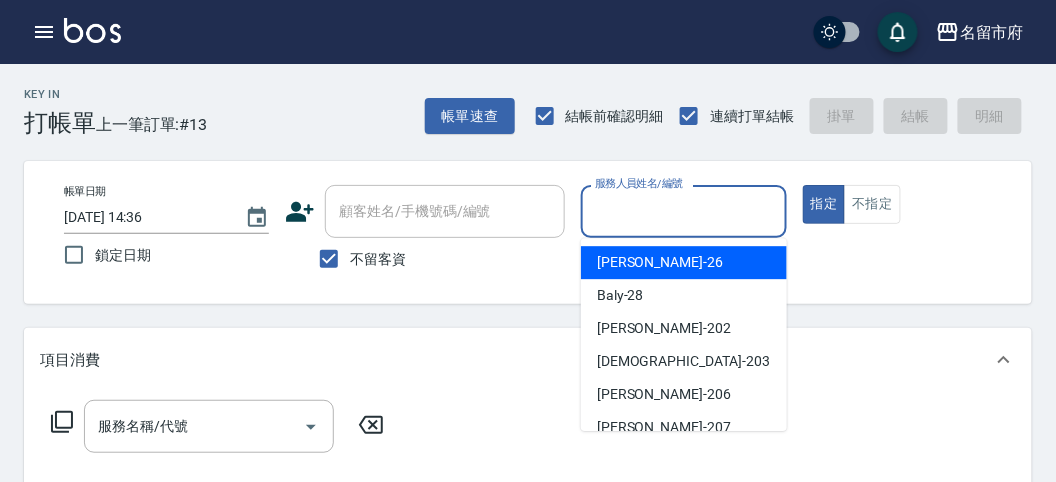 click on "服務人員姓名/編號" at bounding box center (683, 211) 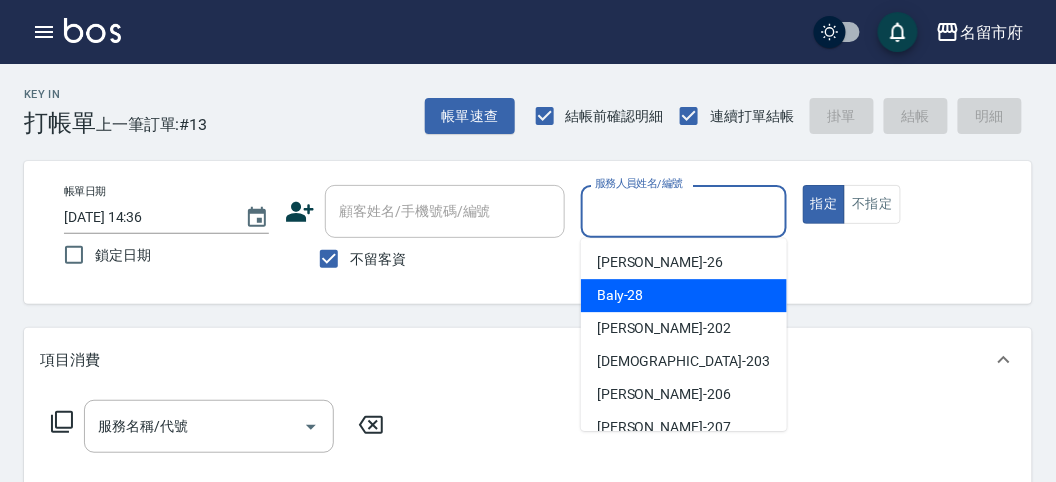 click on "Baly -28" at bounding box center [684, 295] 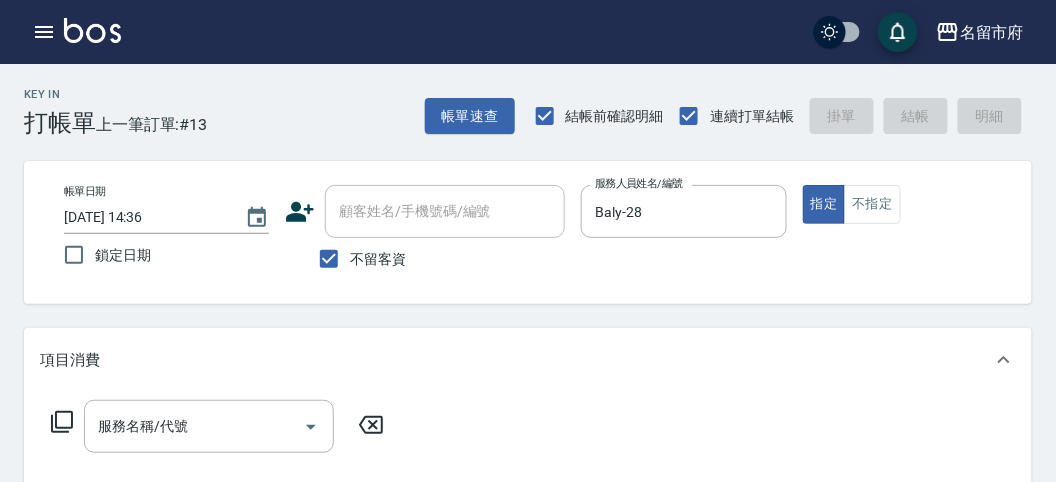 click 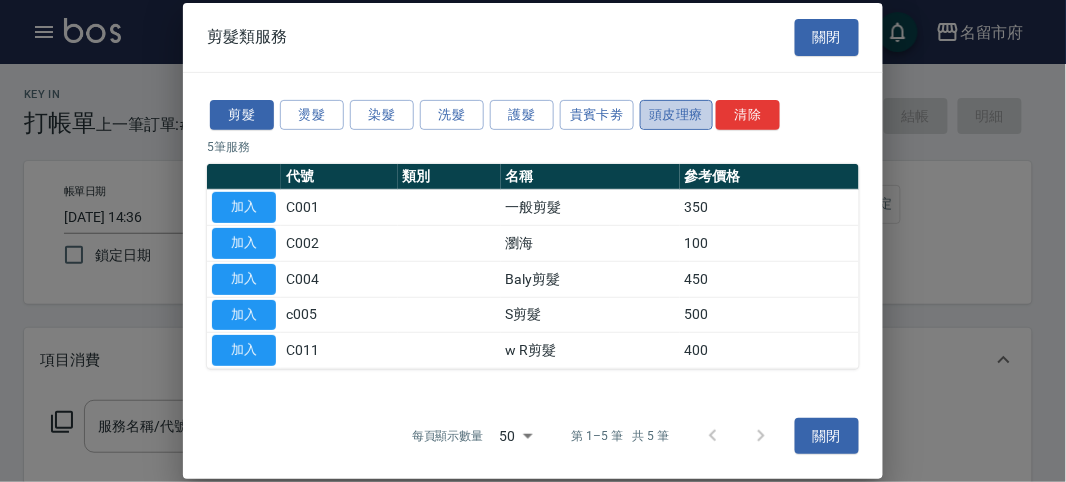click on "頭皮理療" at bounding box center [677, 114] 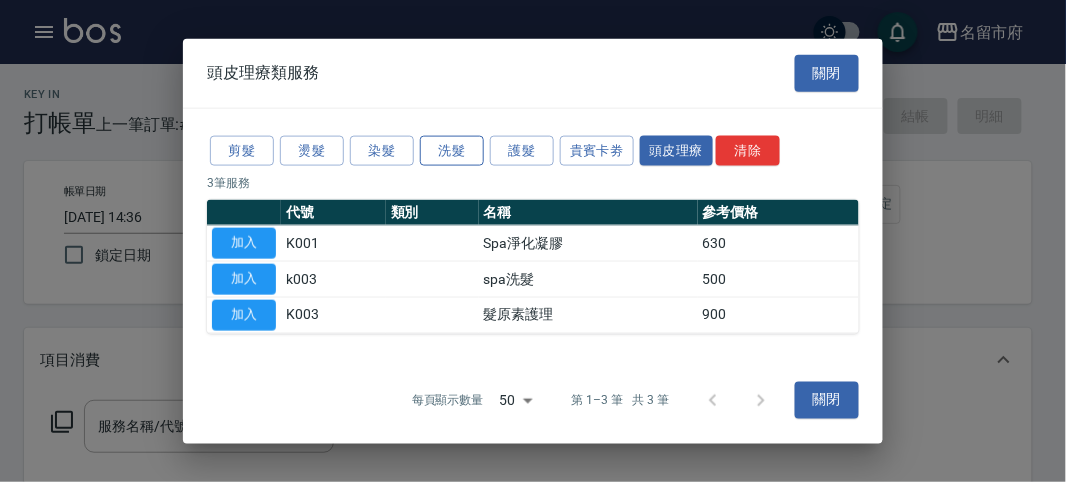 click on "洗髮" at bounding box center [452, 150] 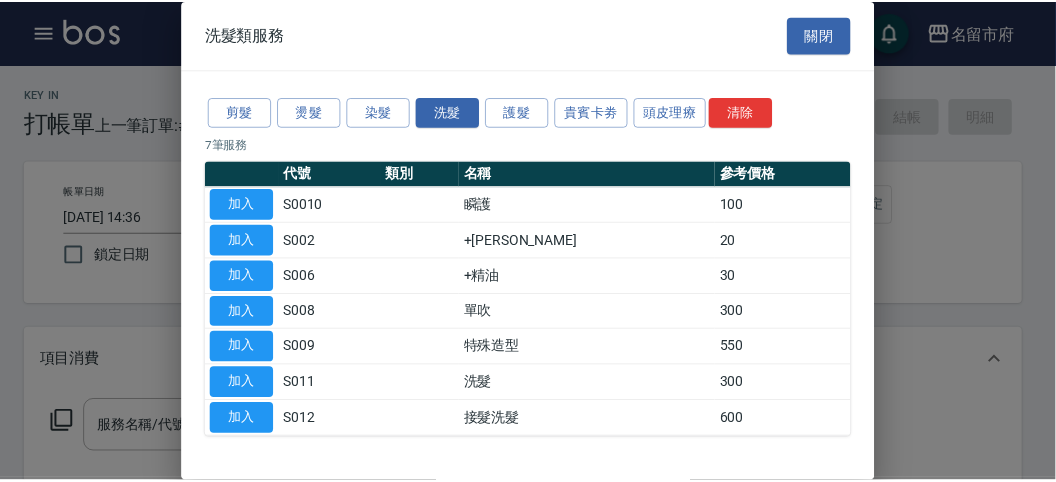 scroll, scrollTop: 61, scrollLeft: 0, axis: vertical 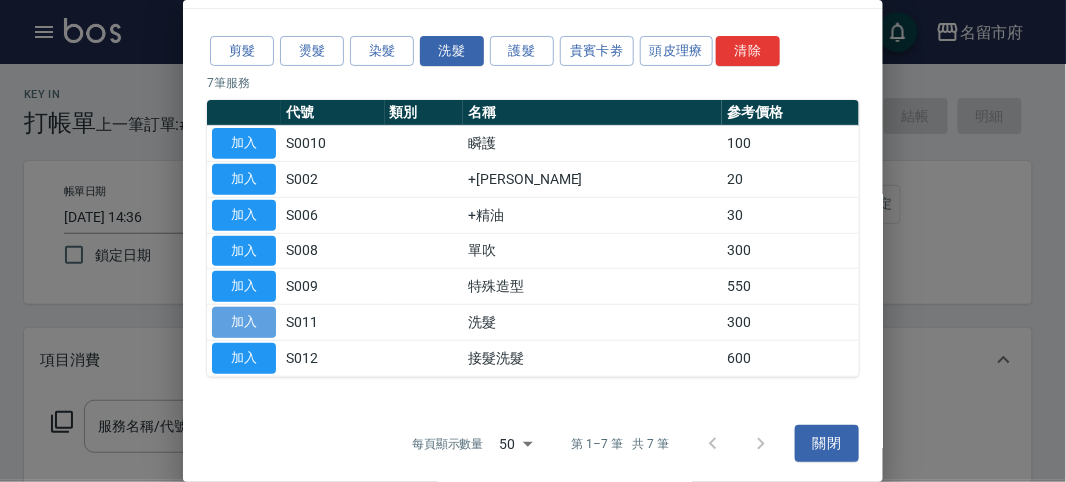 click on "加入" at bounding box center [244, 322] 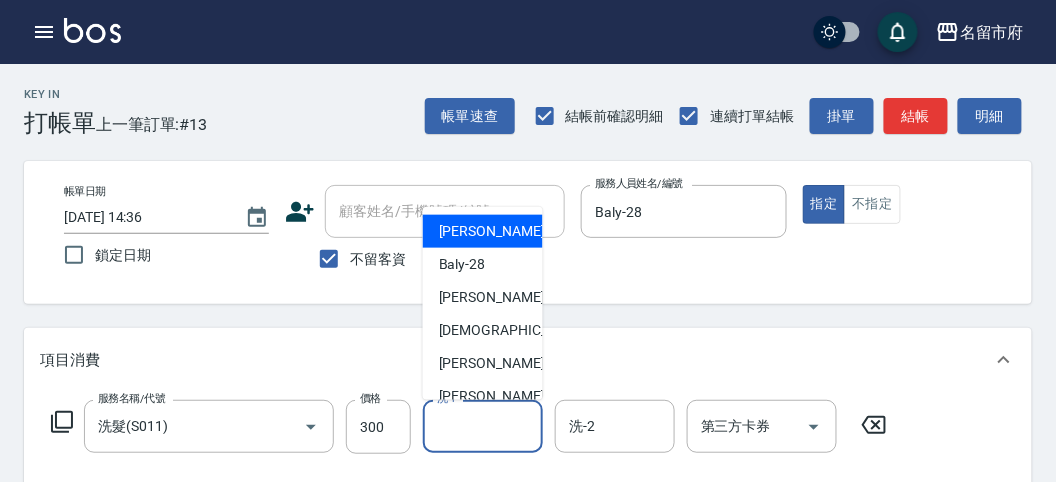 click on "洗-1" at bounding box center (483, 426) 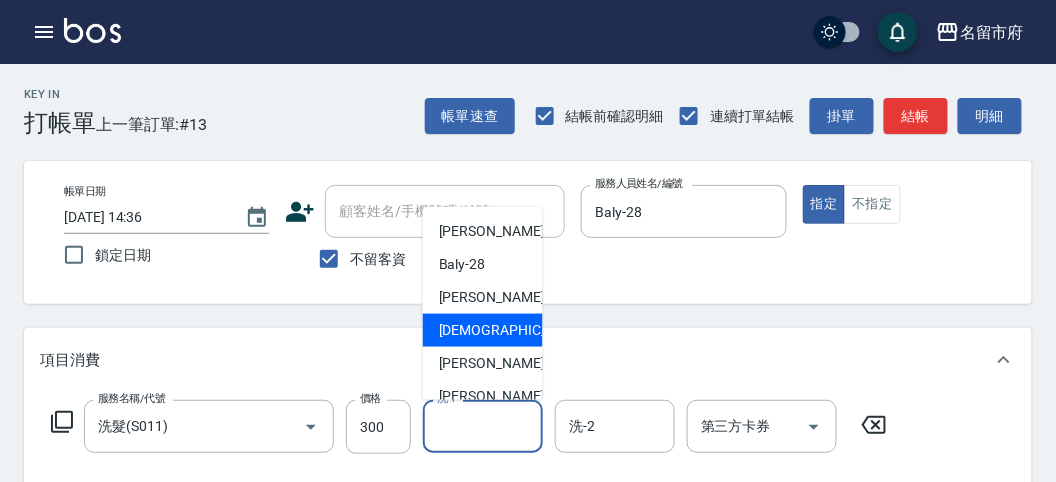 scroll, scrollTop: 111, scrollLeft: 0, axis: vertical 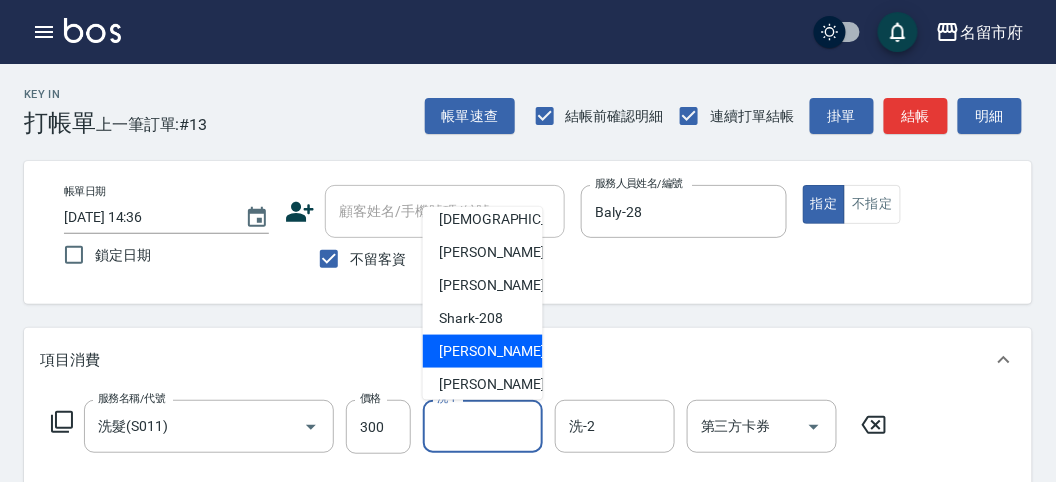 click on "小雲 -214" at bounding box center (506, 351) 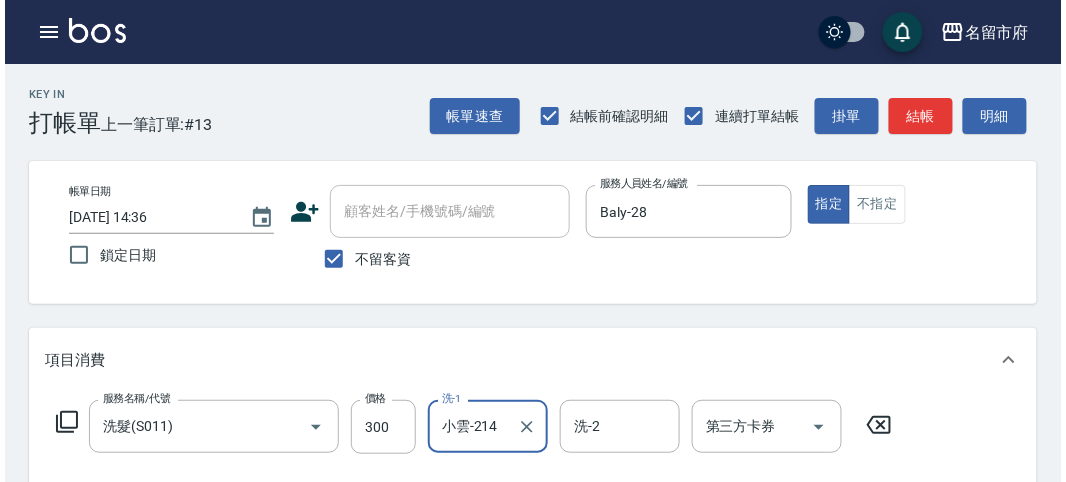 scroll, scrollTop: 222, scrollLeft: 0, axis: vertical 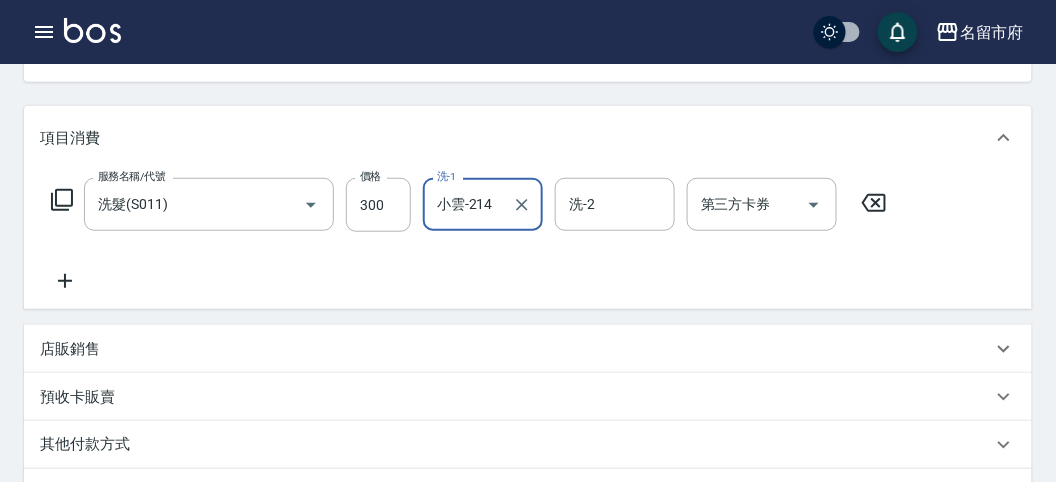 click 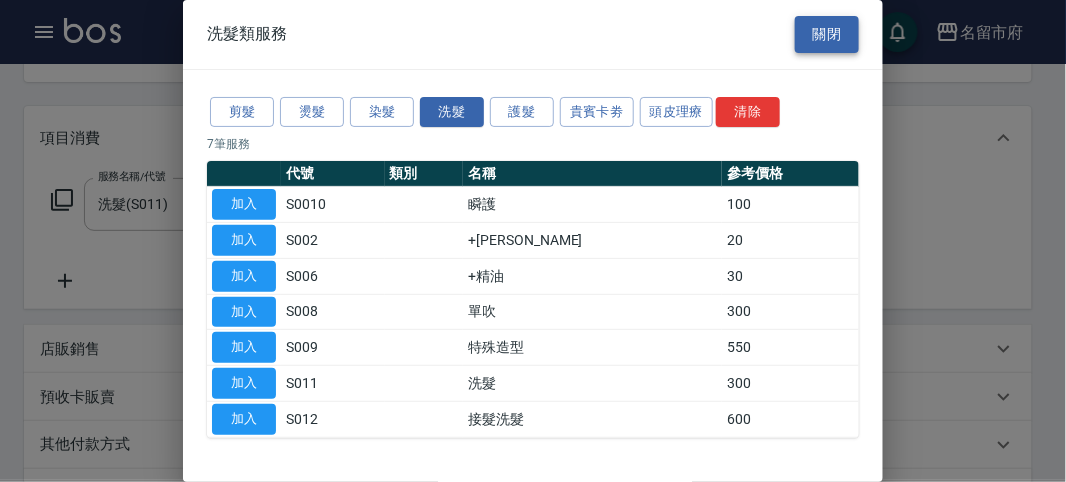 click on "關閉" at bounding box center (827, 34) 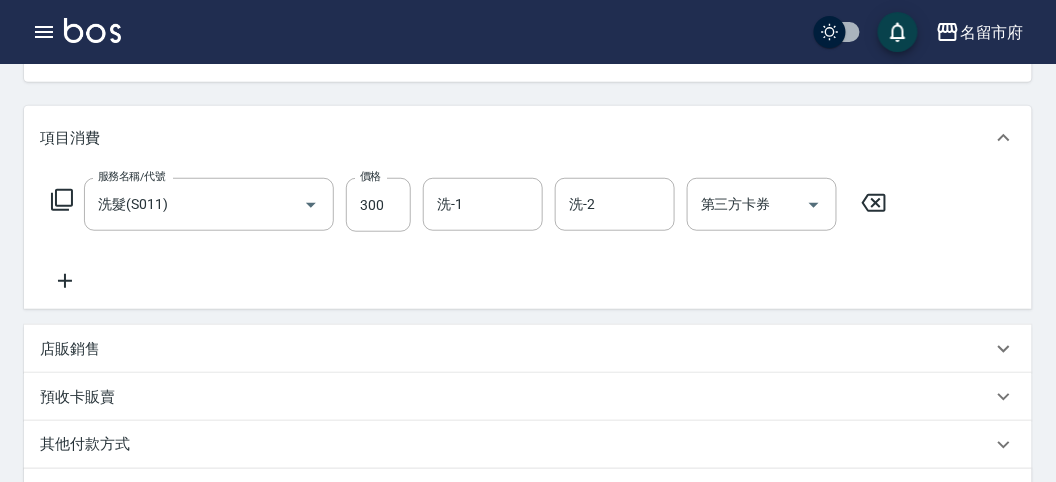 click 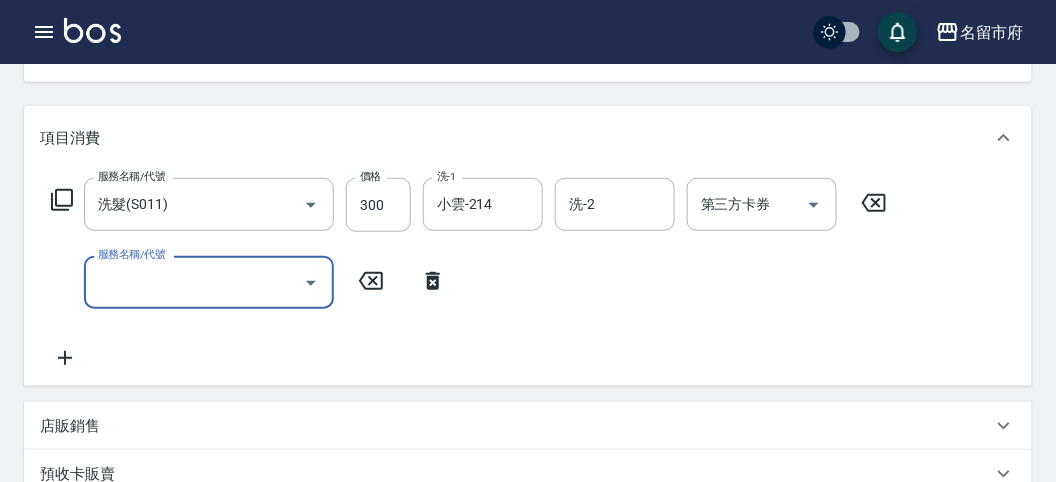 click on "服務名稱/代號" at bounding box center [194, 282] 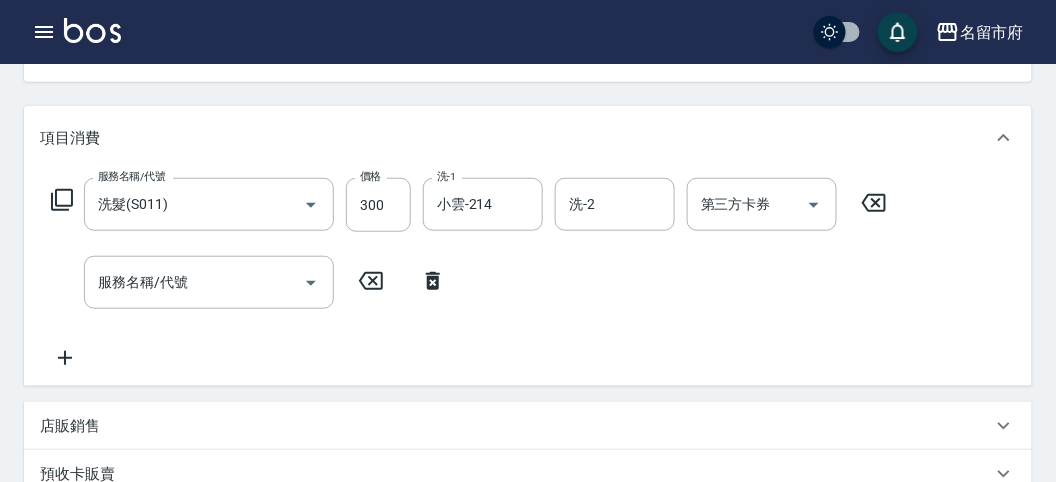 click on "服務名稱/代號 洗髮(S011) 服務名稱/代號 價格 300 價格 洗-1 小雲-214 洗-1 洗-2 洗-2 第三方卡券 第三方卡券 服務名稱/代號 服務名稱/代號" at bounding box center (469, 274) 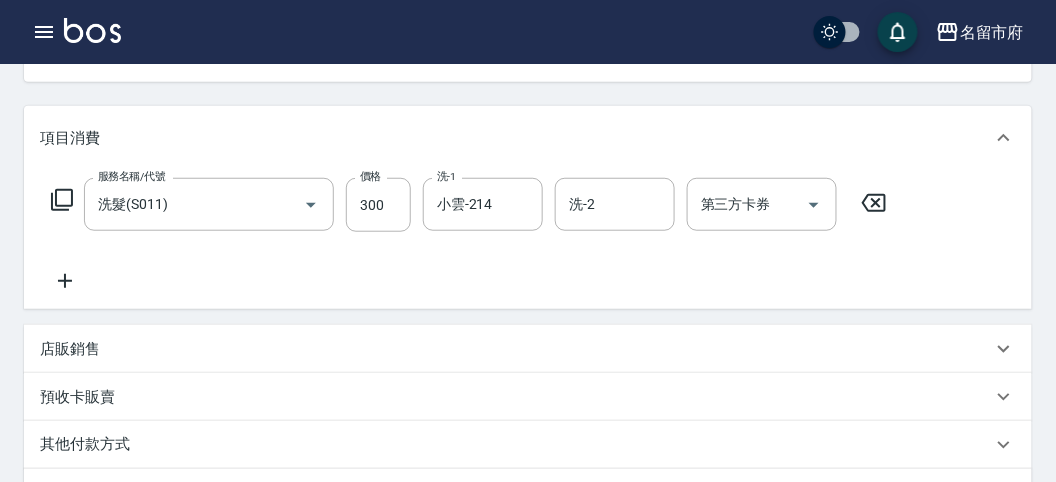 click 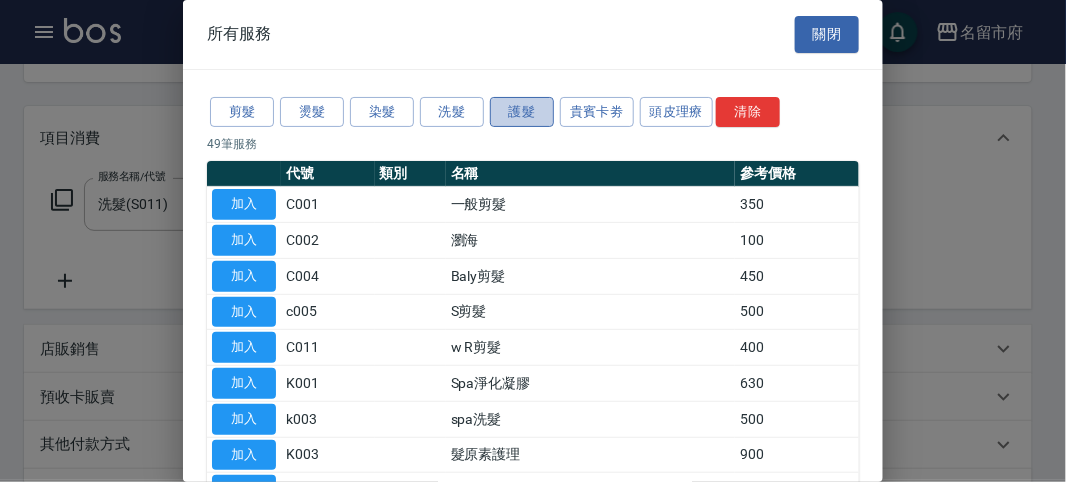 click on "護髮" at bounding box center [522, 112] 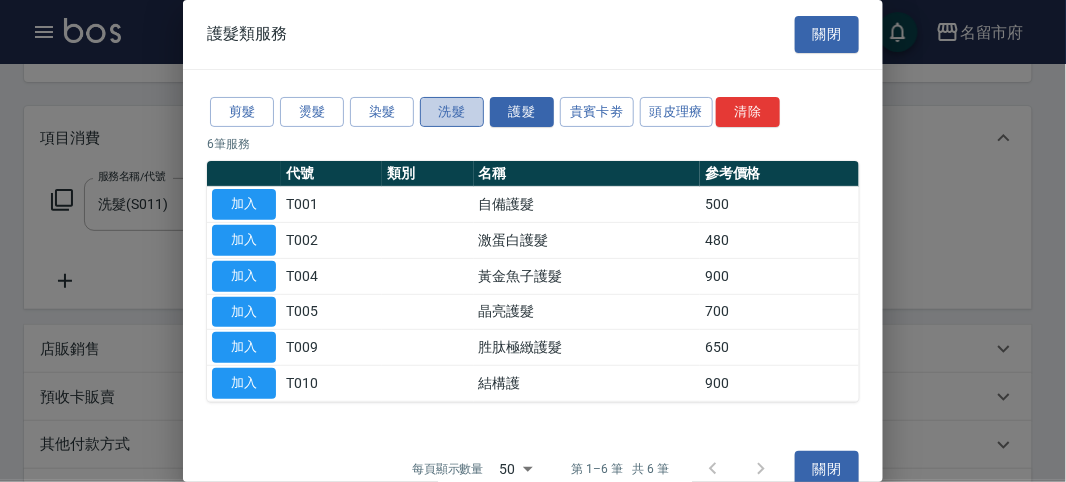 click on "洗髮" at bounding box center [452, 112] 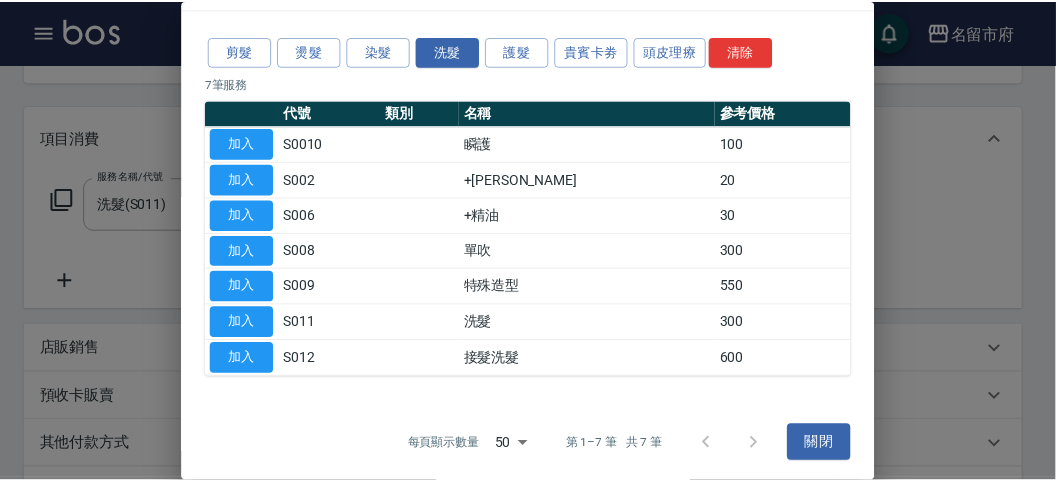 scroll, scrollTop: 0, scrollLeft: 0, axis: both 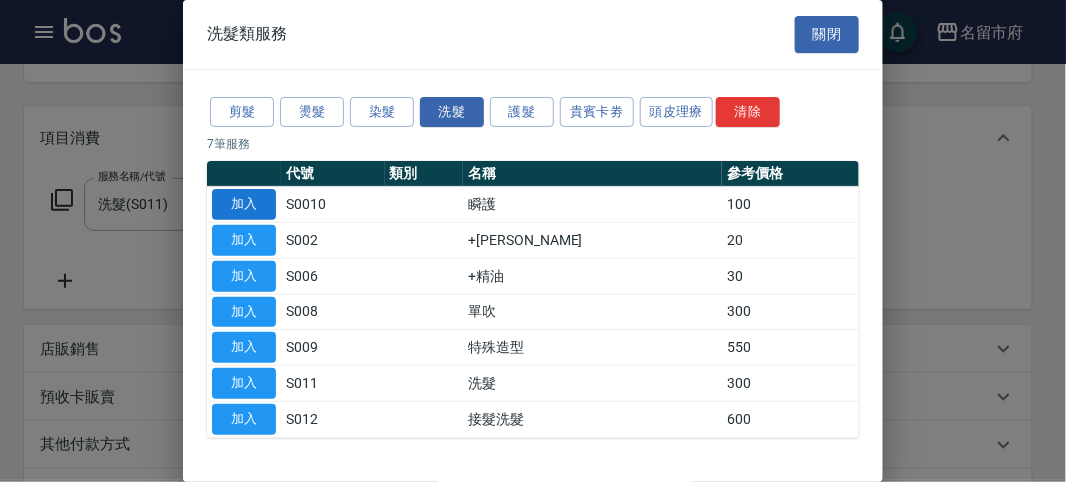 click on "加入" at bounding box center (244, 204) 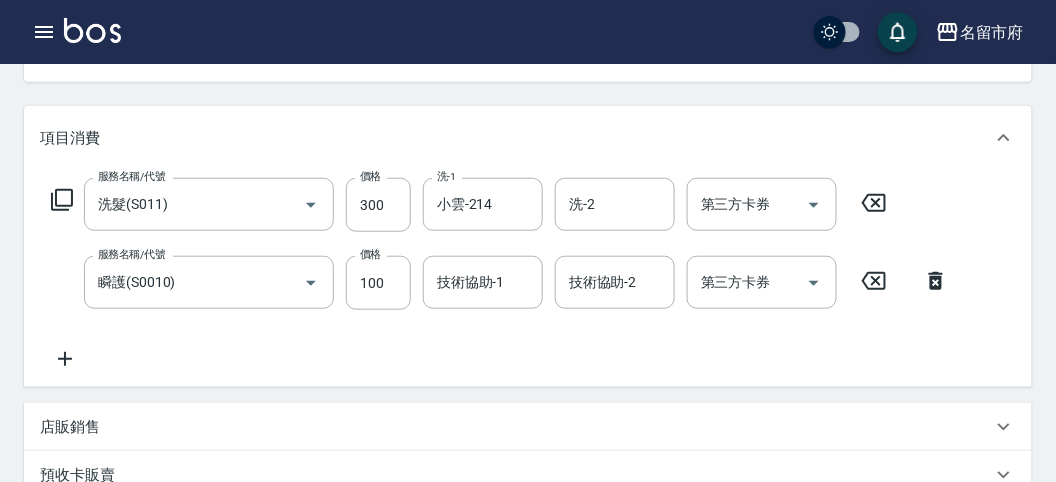click 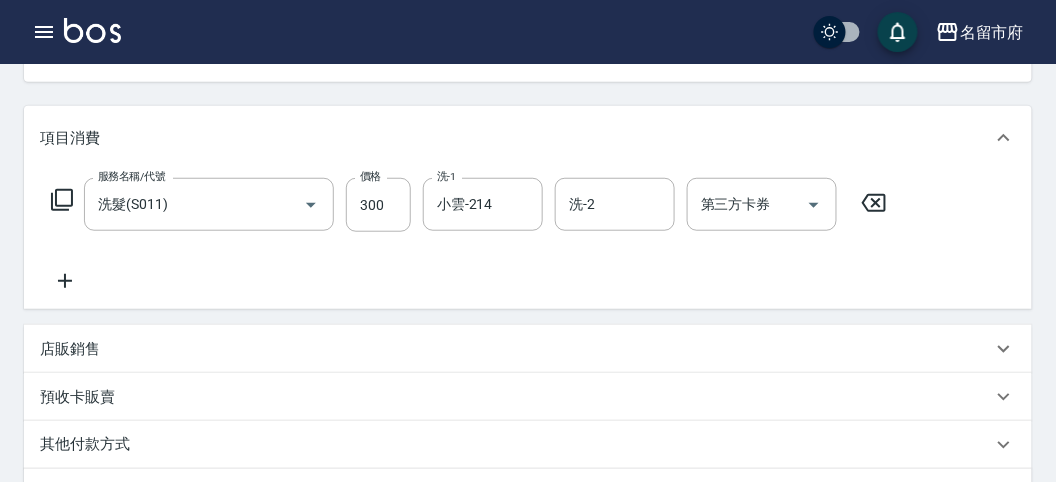 click 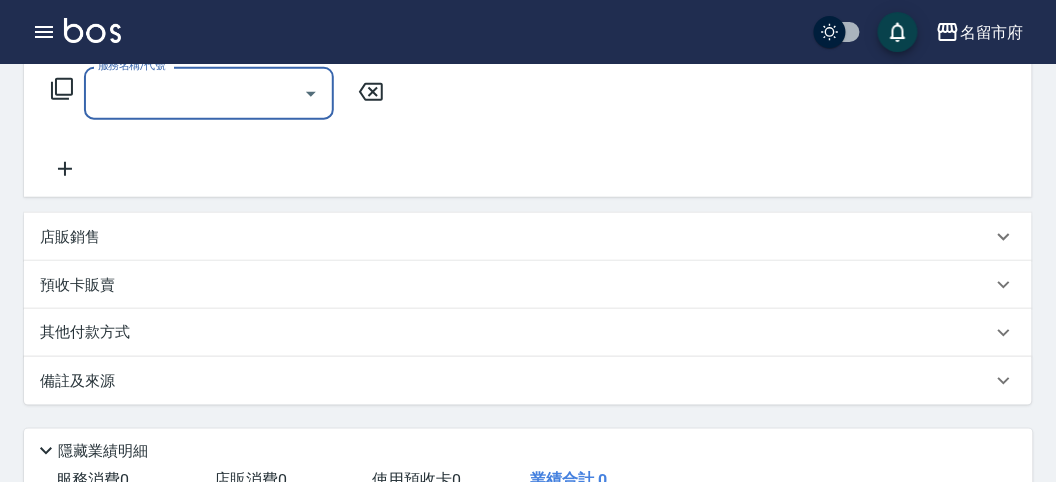 scroll, scrollTop: 0, scrollLeft: 0, axis: both 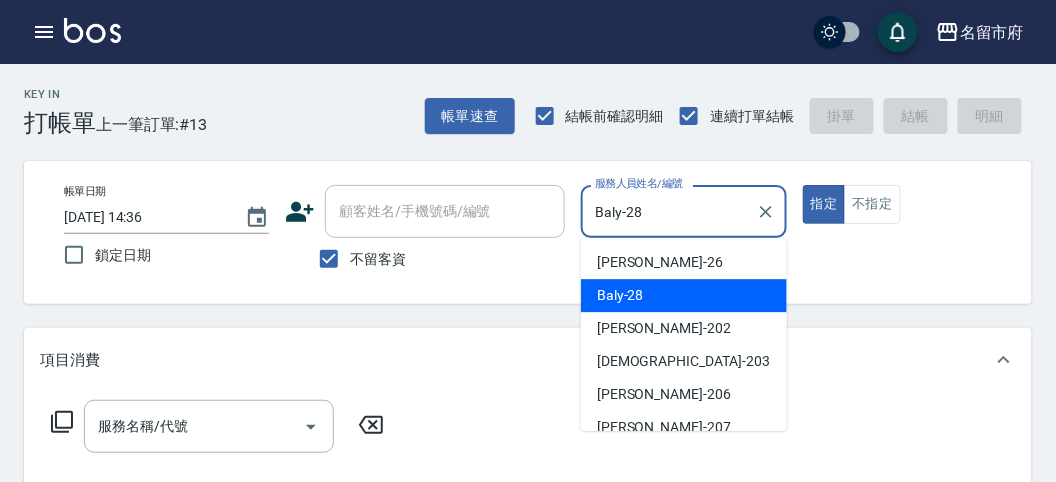 click on "Baly-28" at bounding box center [668, 211] 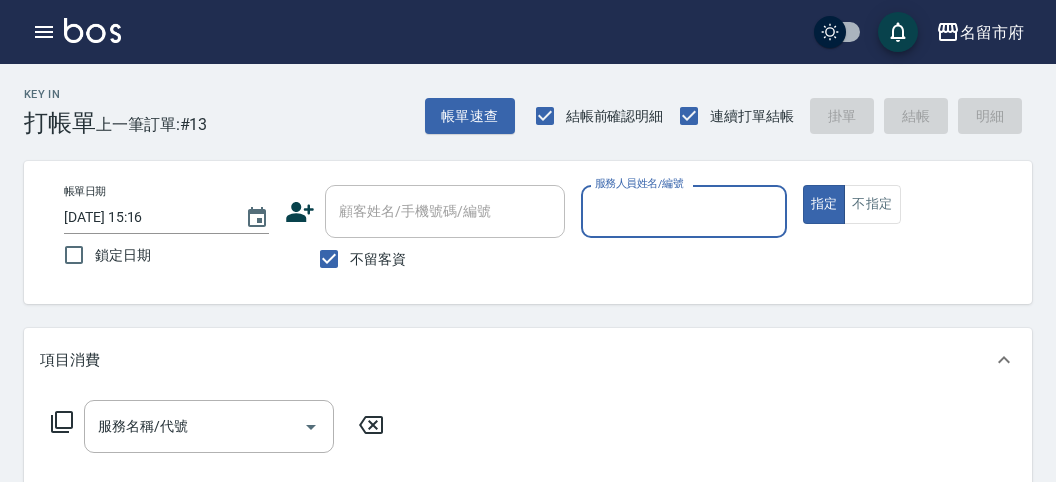 scroll, scrollTop: 0, scrollLeft: 0, axis: both 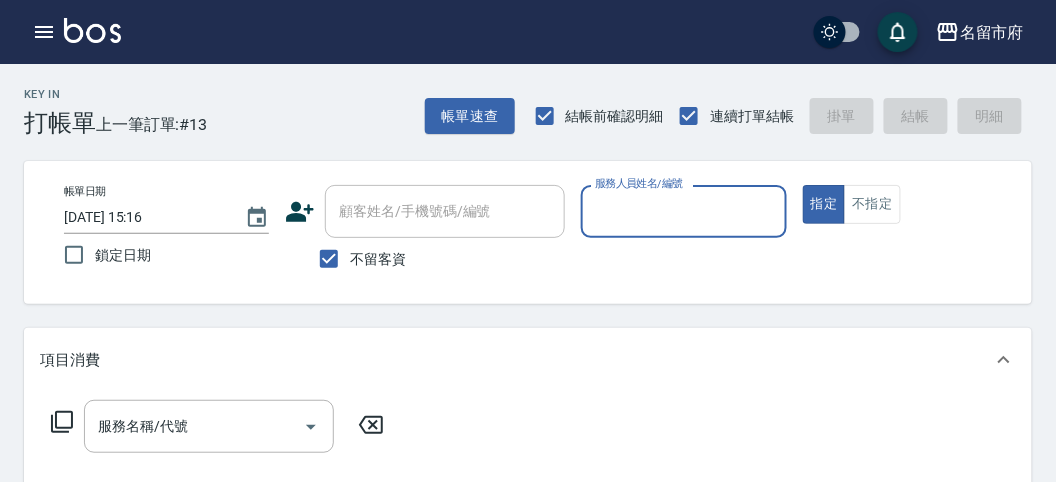 click on "服務人員姓名/編號" at bounding box center [683, 211] 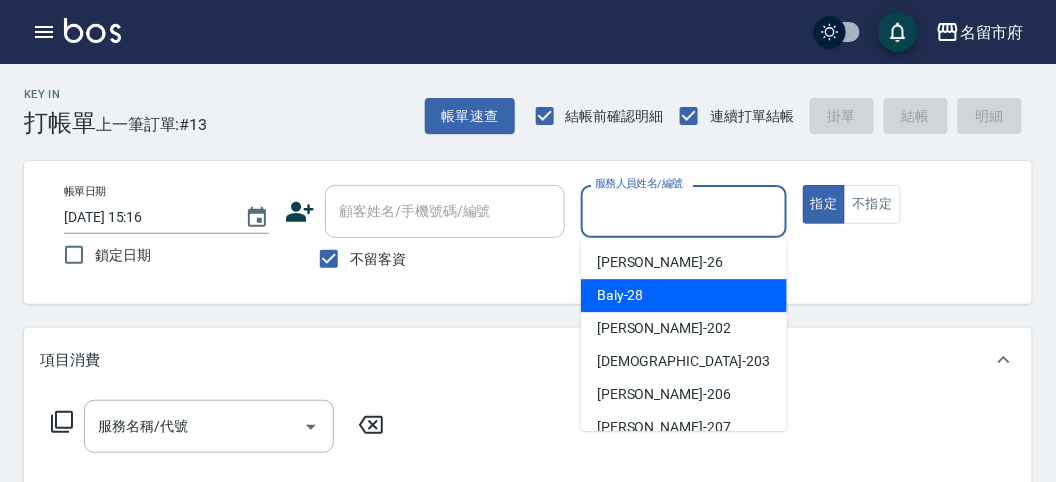click on "Baly -28" at bounding box center (684, 295) 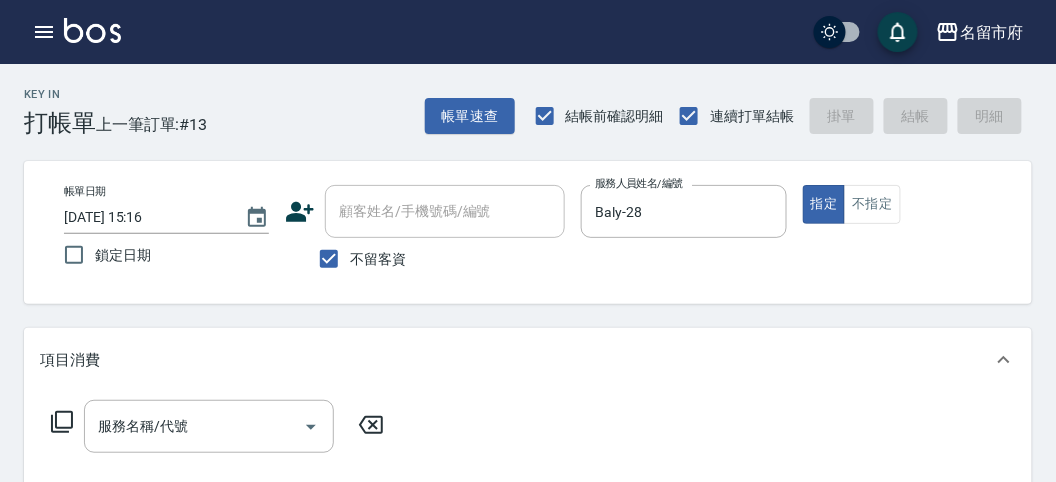 click 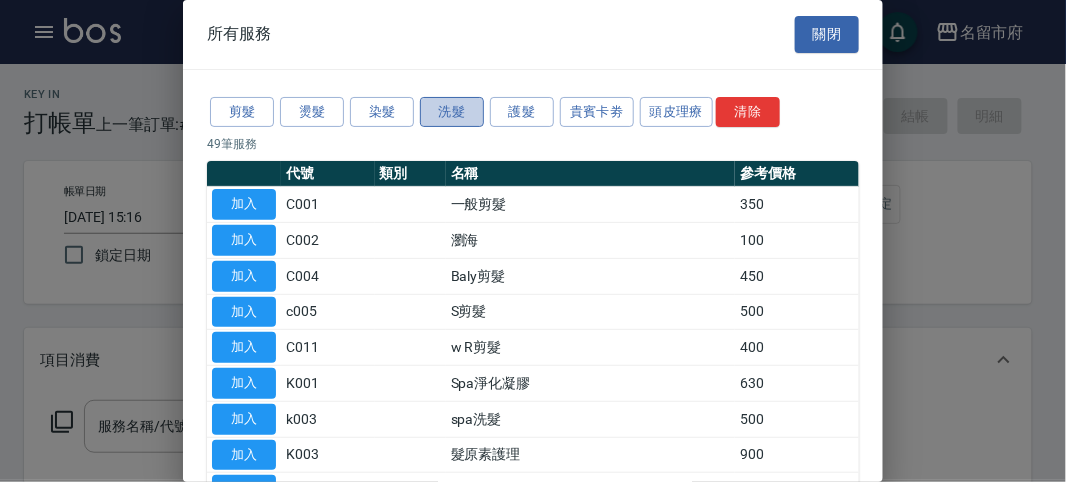 click on "洗髮" at bounding box center (452, 112) 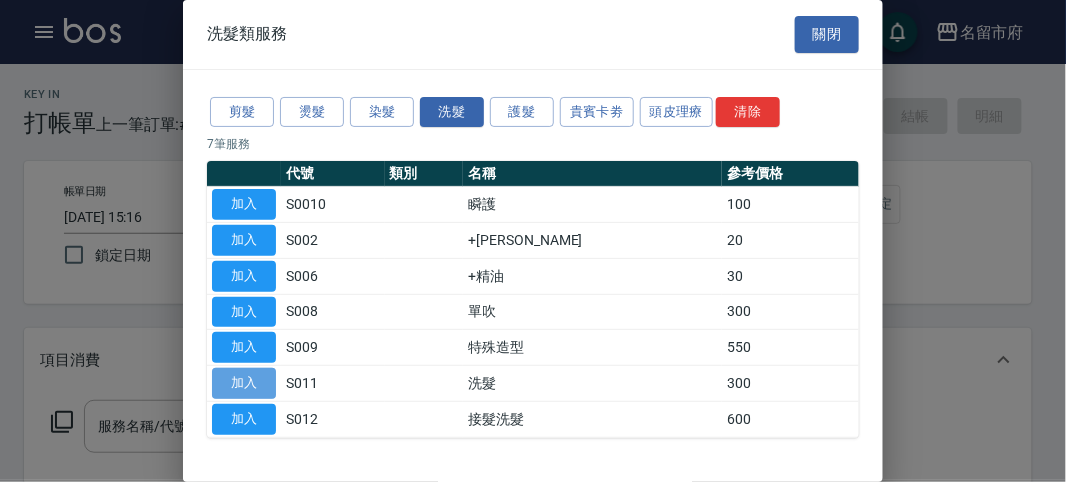 click on "加入" at bounding box center (244, 383) 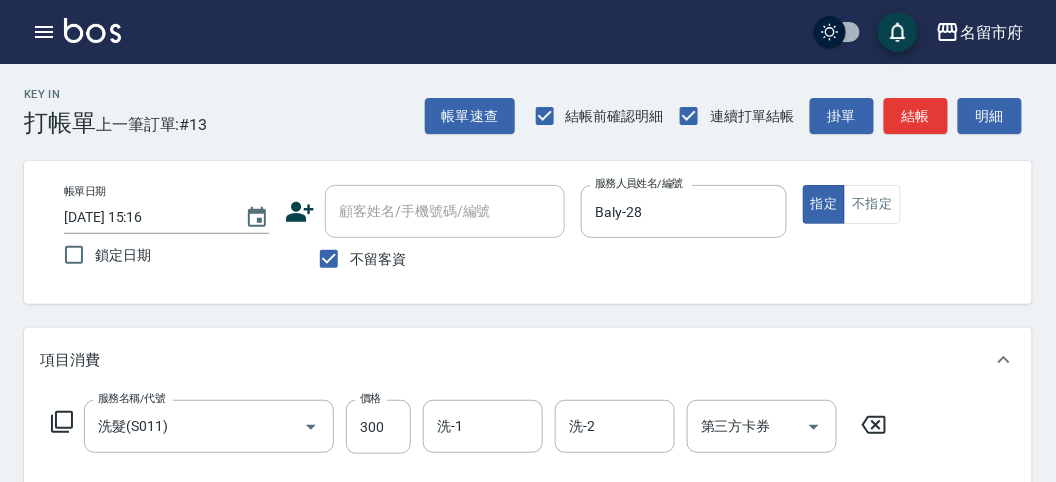 scroll, scrollTop: 111, scrollLeft: 0, axis: vertical 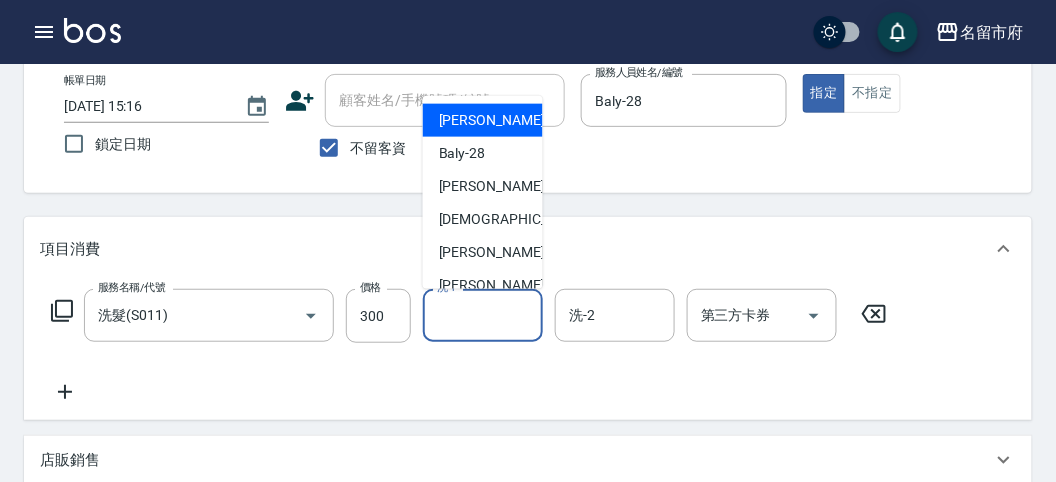 click on "洗-1" at bounding box center (483, 315) 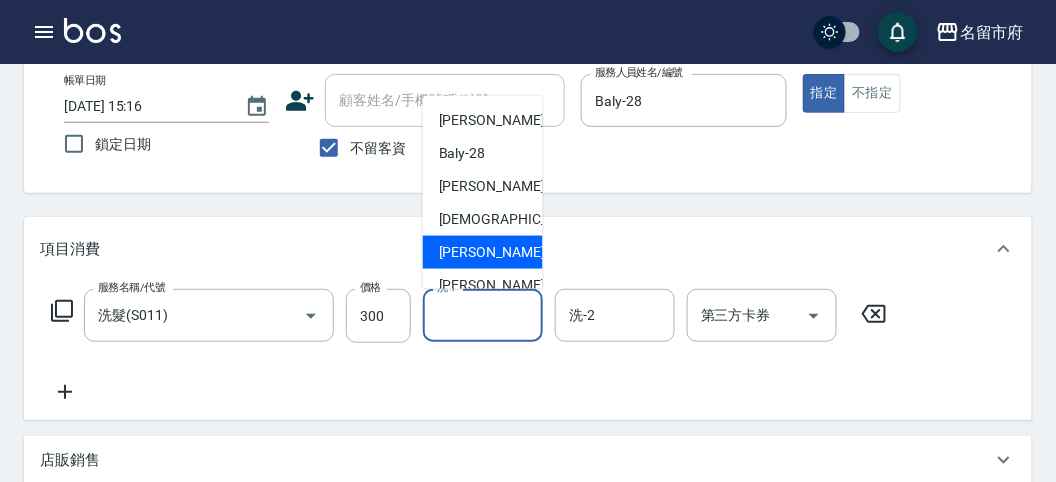 scroll, scrollTop: 111, scrollLeft: 0, axis: vertical 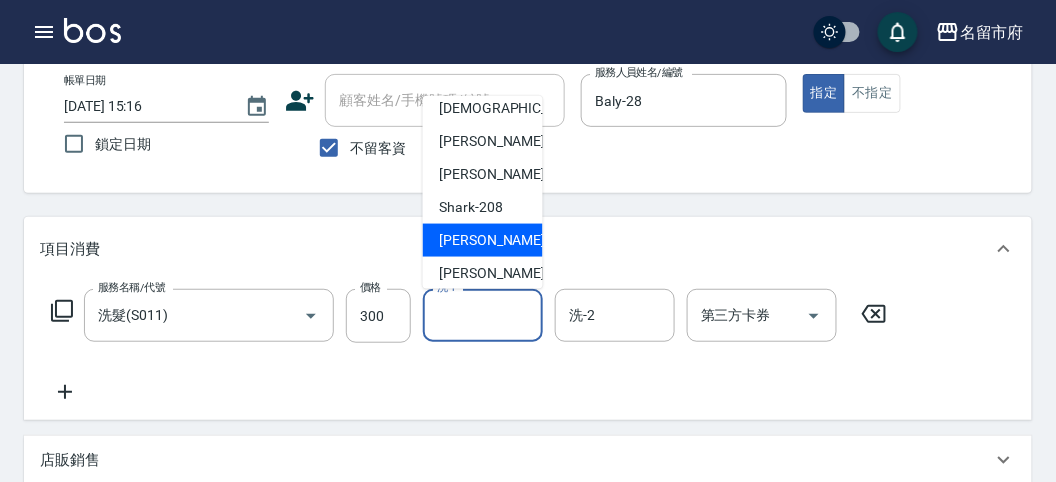 click on "小雲 -214" at bounding box center [506, 240] 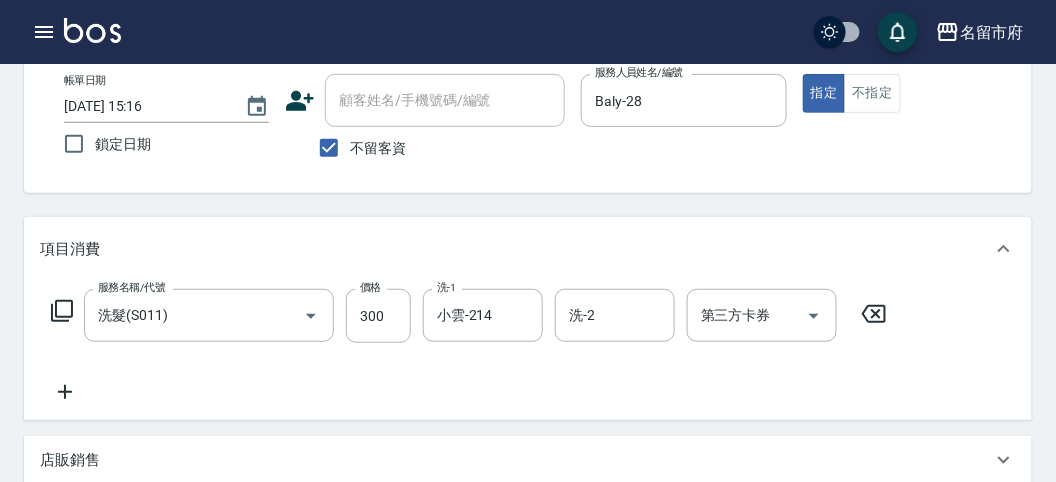 click on "服務名稱/代號 洗髮(S011) 服務名稱/代號 價格 300 價格 洗-1 小雲-214 洗-1 洗-2 洗-2 第三方卡券 第三方卡券" at bounding box center (469, 316) 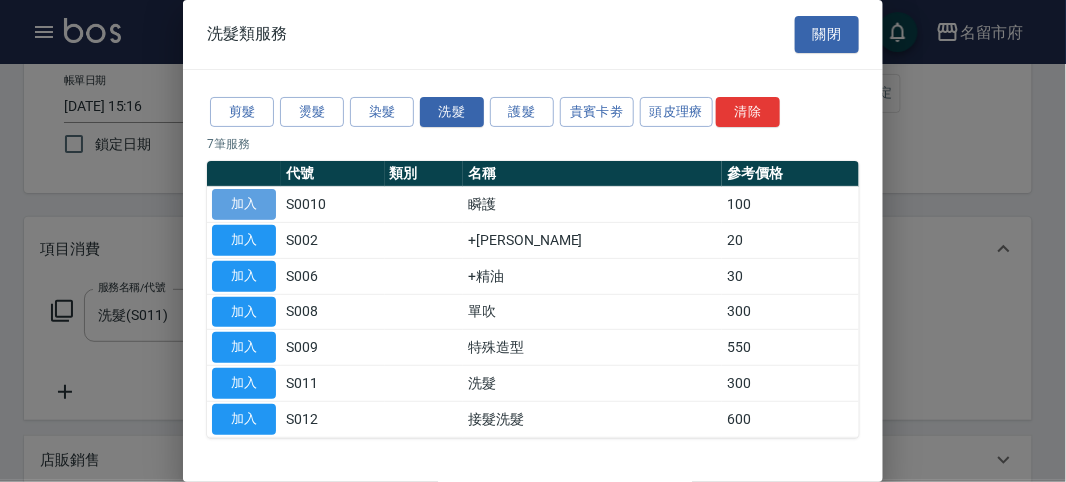 click on "加入" at bounding box center [244, 204] 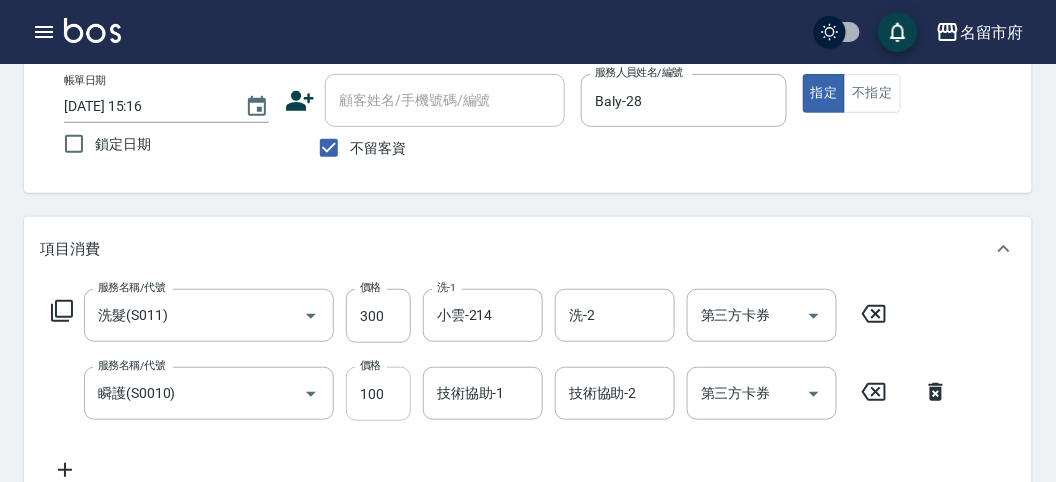 scroll, scrollTop: 222, scrollLeft: 0, axis: vertical 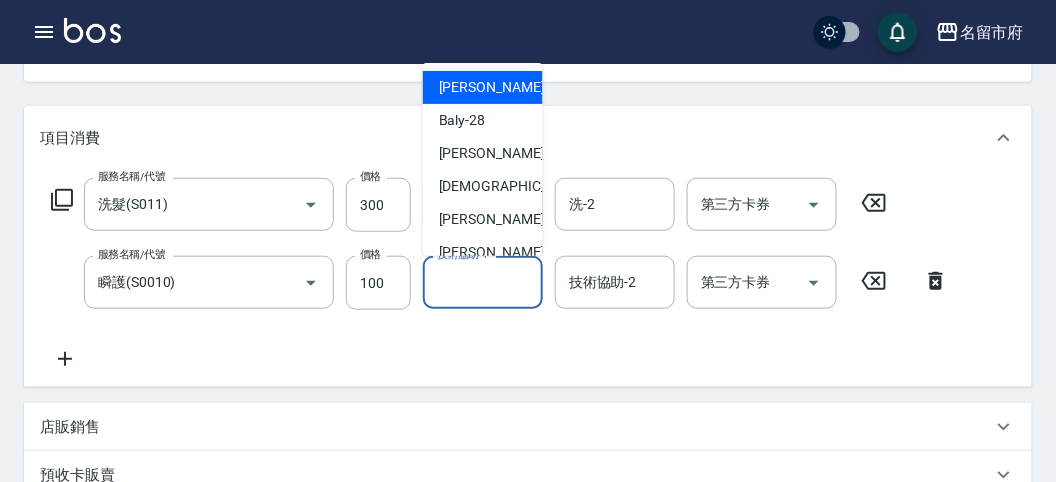 click on "技術協助-1" at bounding box center (483, 282) 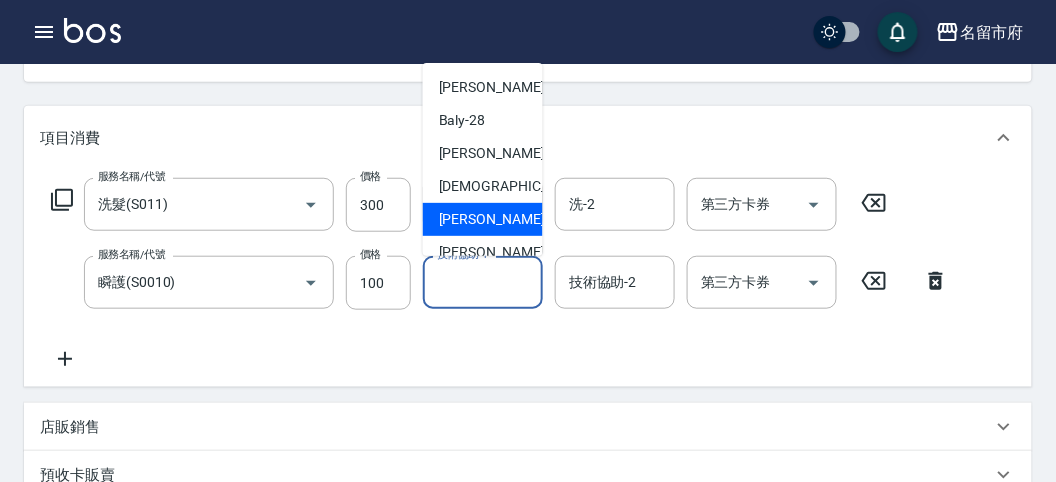 scroll, scrollTop: 153, scrollLeft: 0, axis: vertical 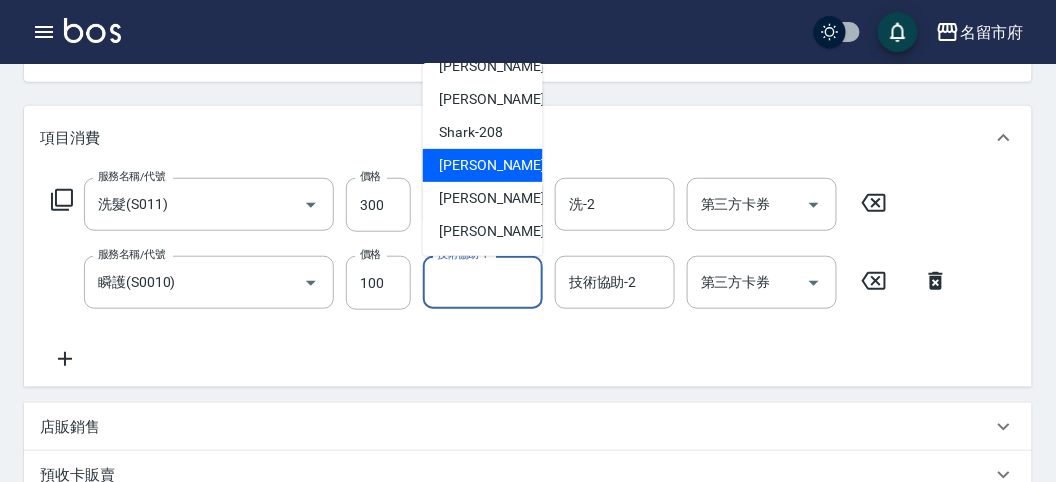 click on "小雲 -214" at bounding box center (506, 165) 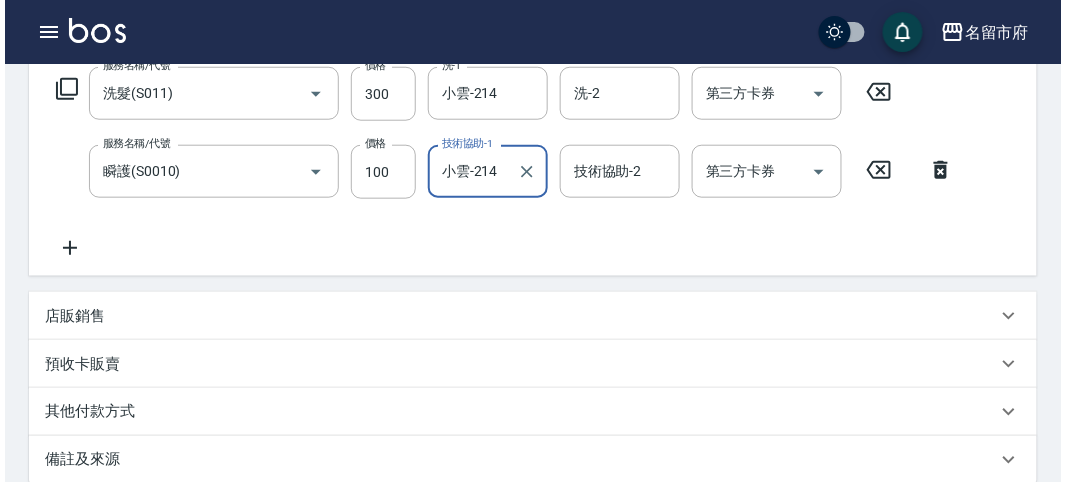 scroll, scrollTop: 663, scrollLeft: 0, axis: vertical 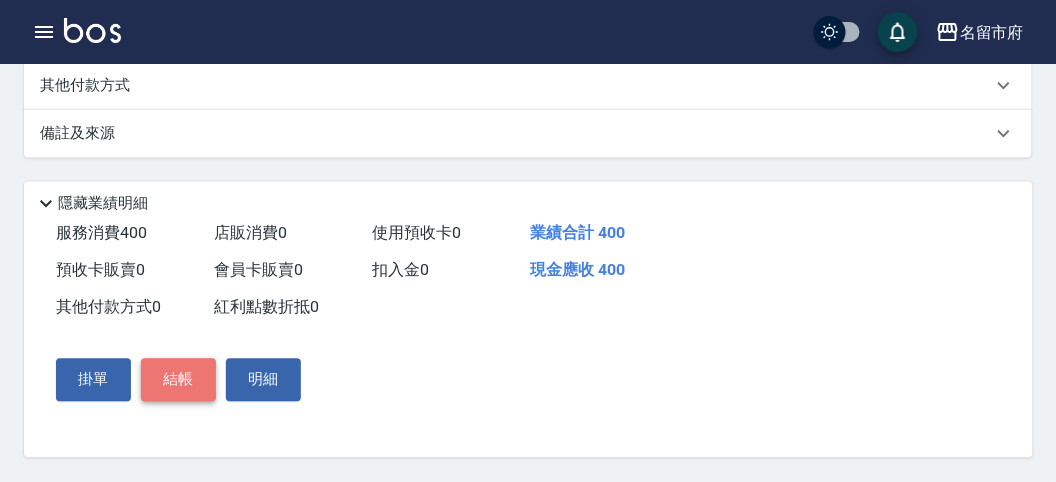 click on "結帳" at bounding box center [178, 380] 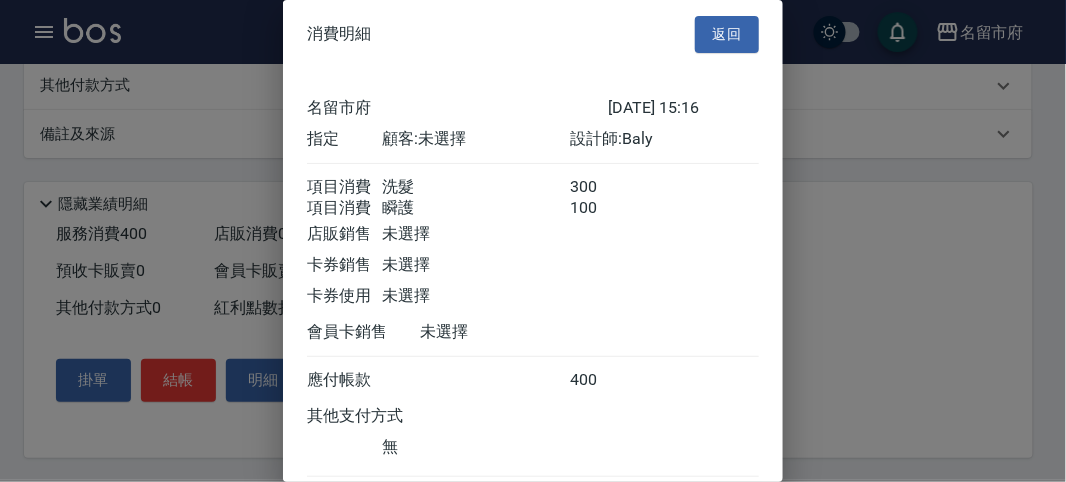 scroll, scrollTop: 133, scrollLeft: 0, axis: vertical 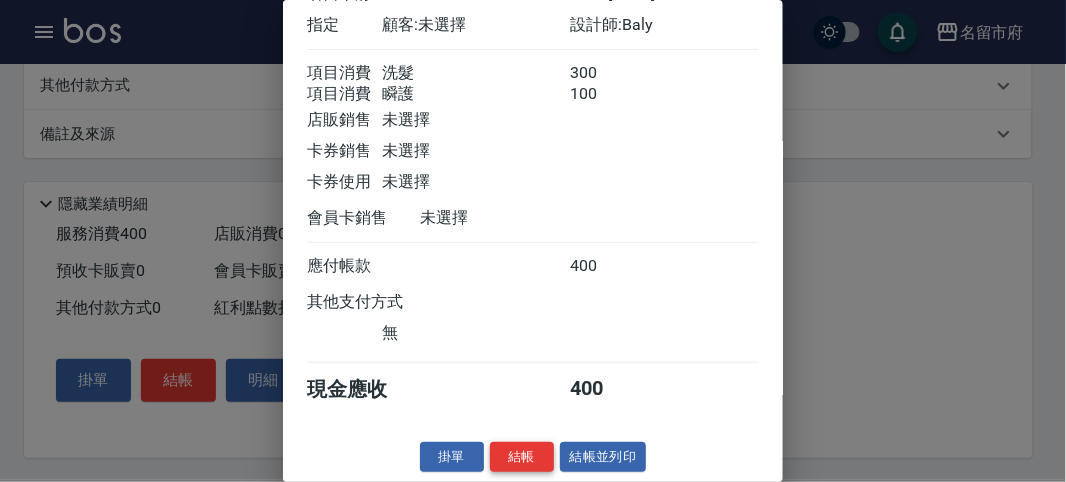 click on "結帳" at bounding box center [522, 457] 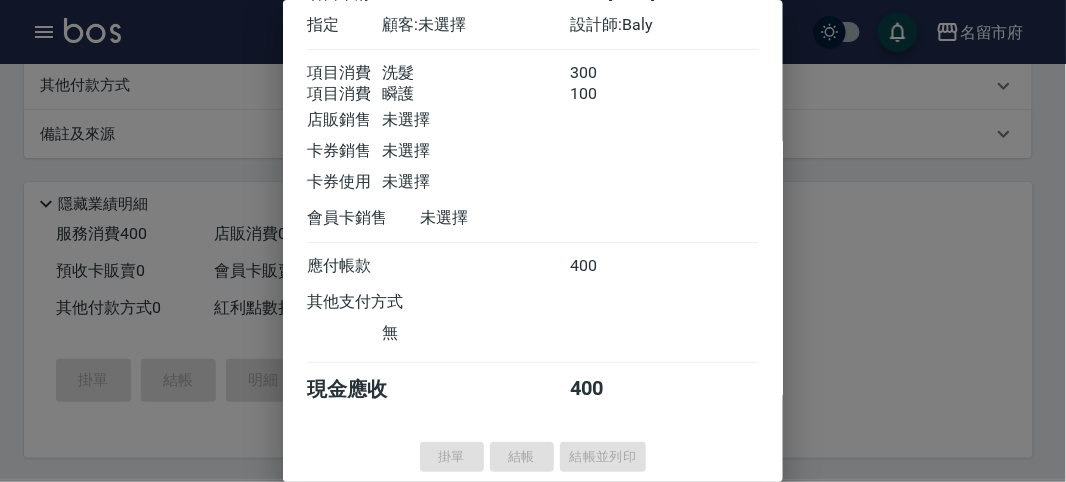 type on "[DATE] 15:30" 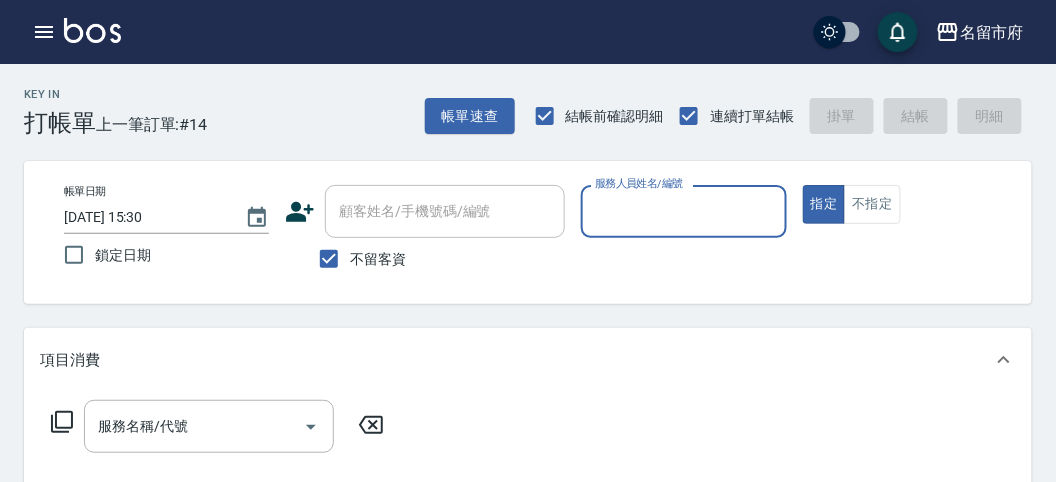 click on "服務人員姓名/編號" at bounding box center (683, 211) 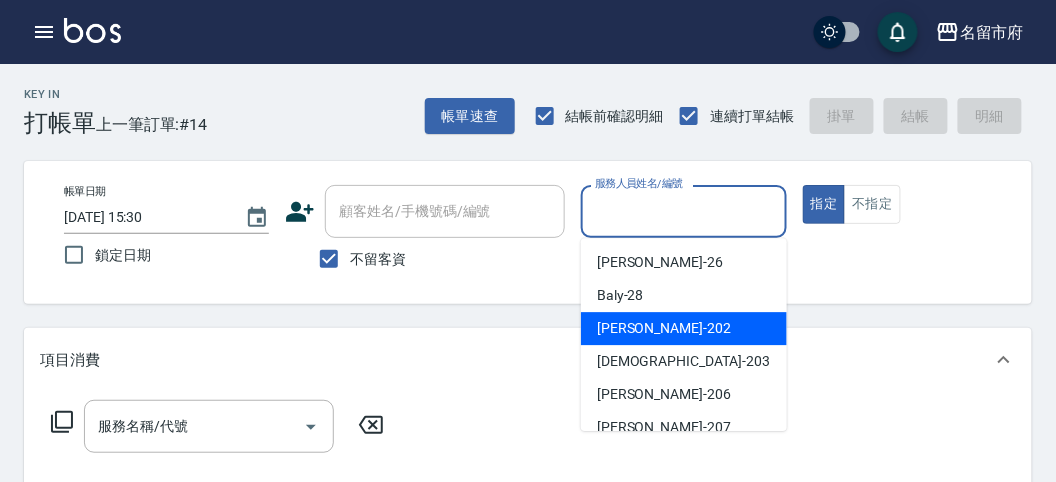 drag, startPoint x: 617, startPoint y: 321, endPoint x: 432, endPoint y: 358, distance: 188.66373 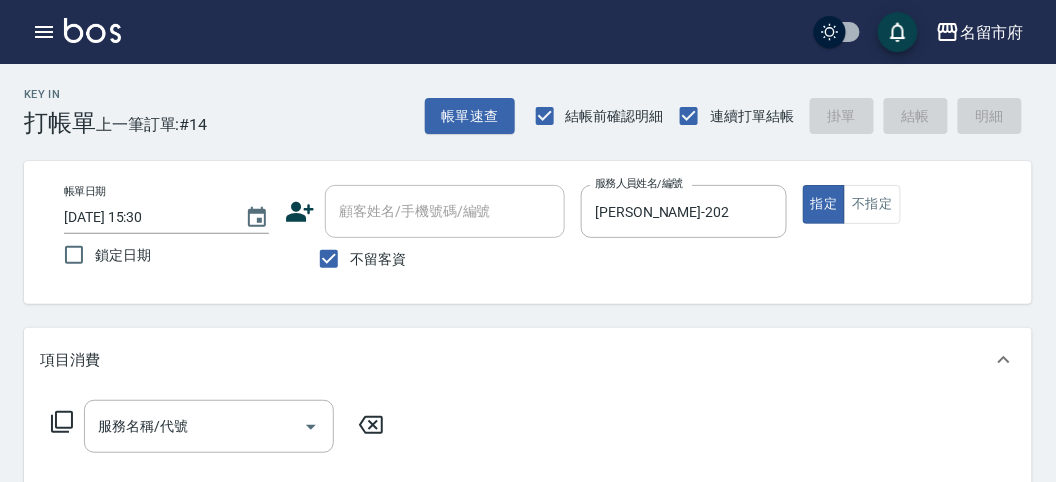 click 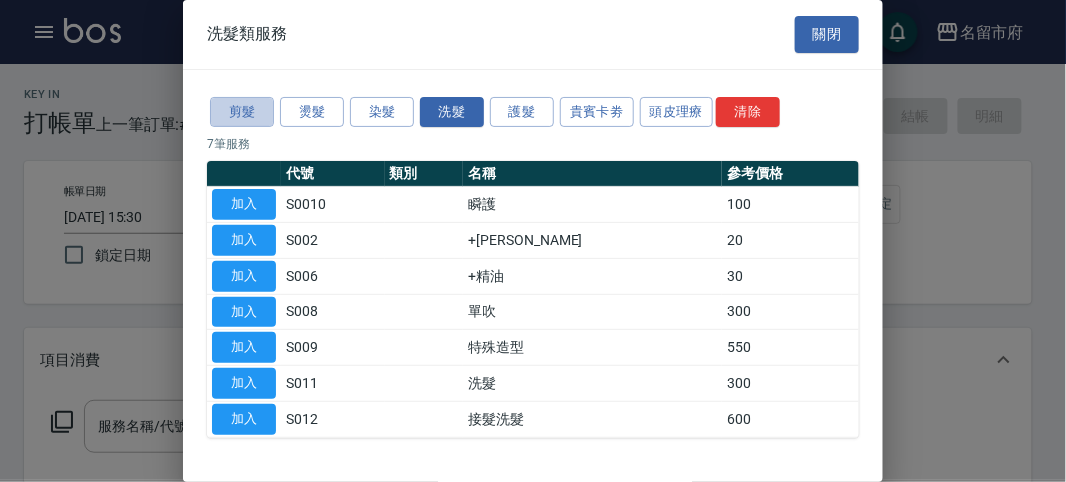 drag, startPoint x: 255, startPoint y: 110, endPoint x: 233, endPoint y: 138, distance: 35.608986 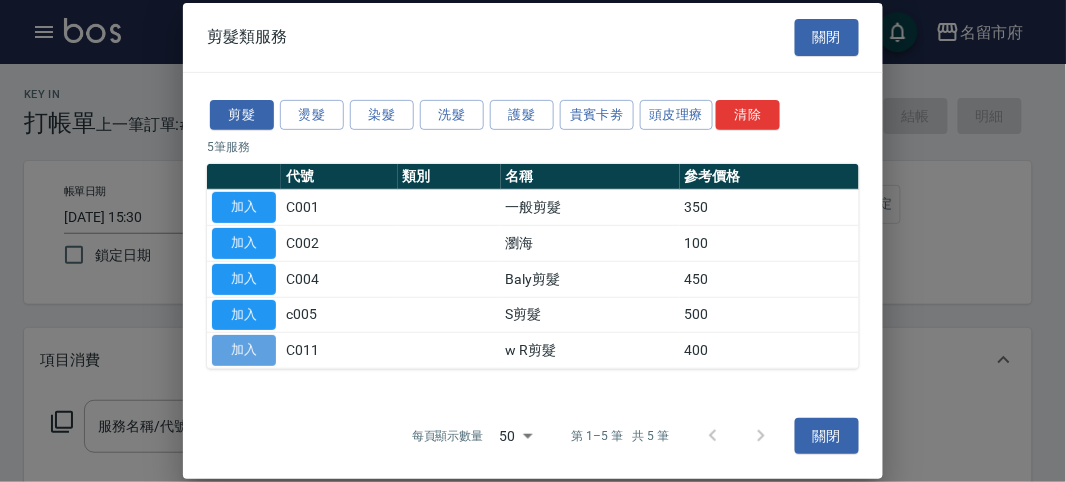 click on "加入" at bounding box center (244, 350) 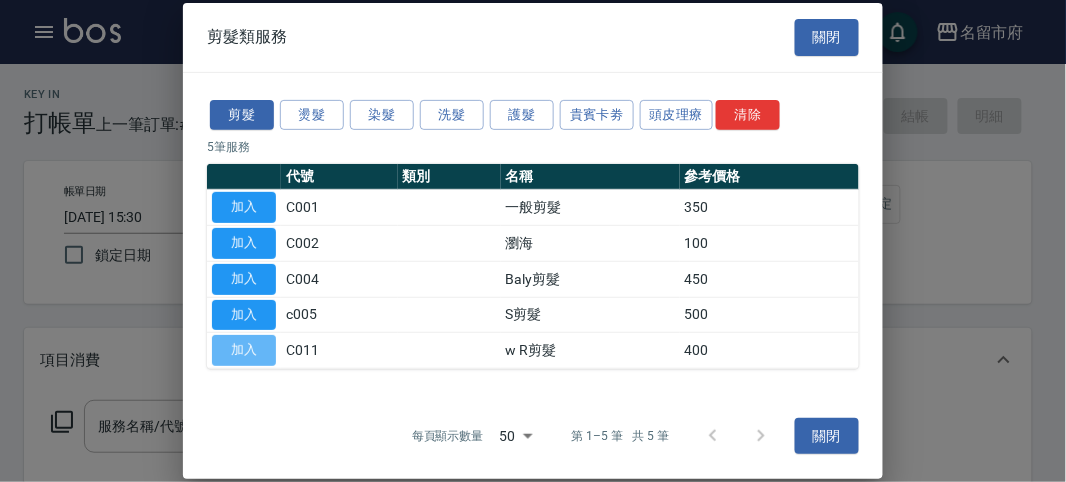 type on "w R剪髮(C011)" 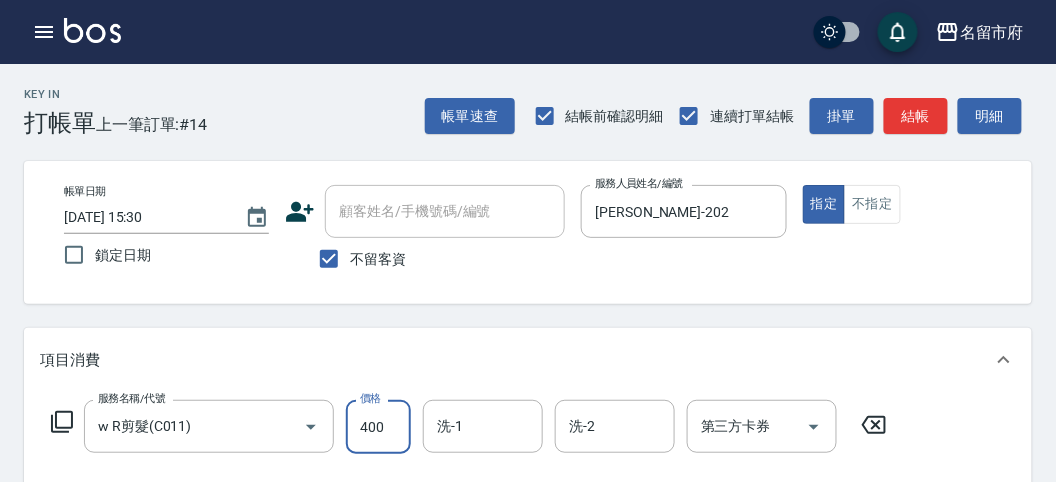 click on "400" at bounding box center [378, 427] 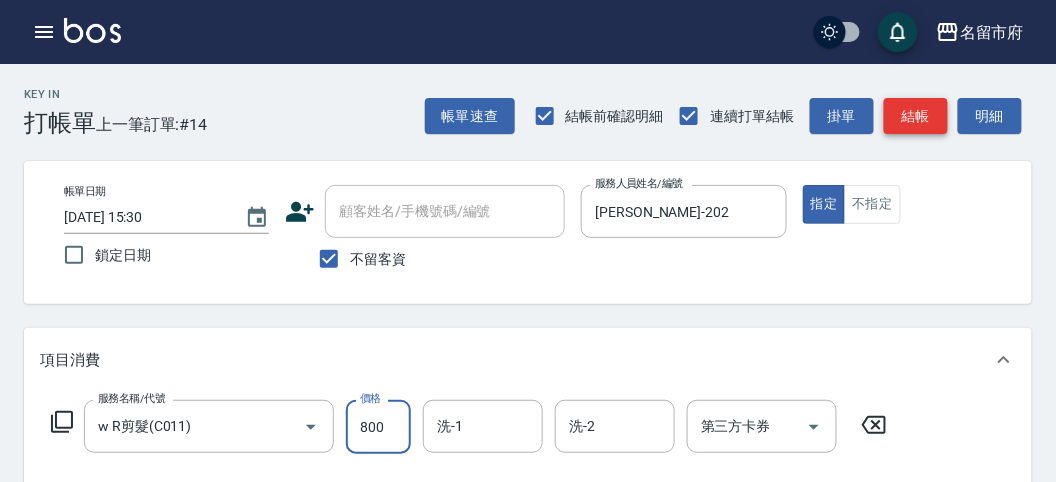 type on "800" 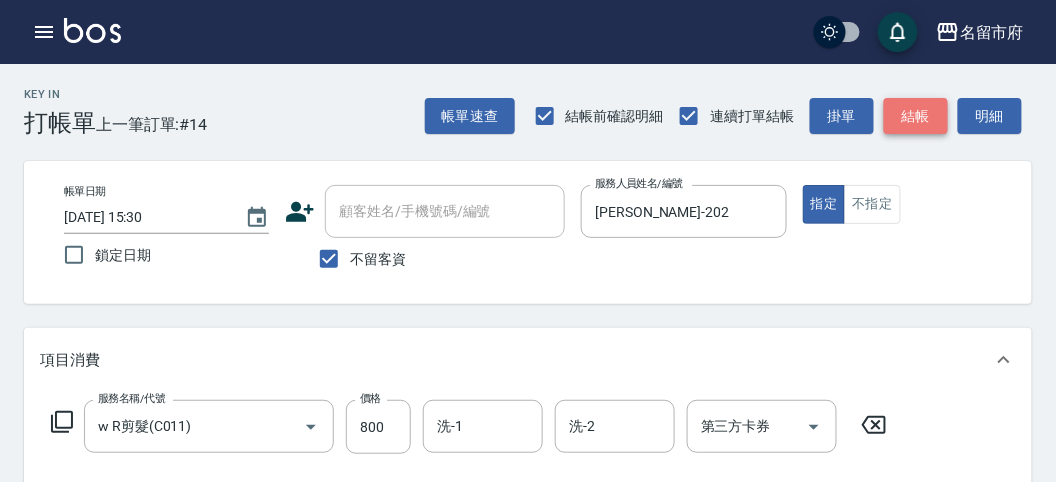 drag, startPoint x: 900, startPoint y: 117, endPoint x: 860, endPoint y: 117, distance: 40 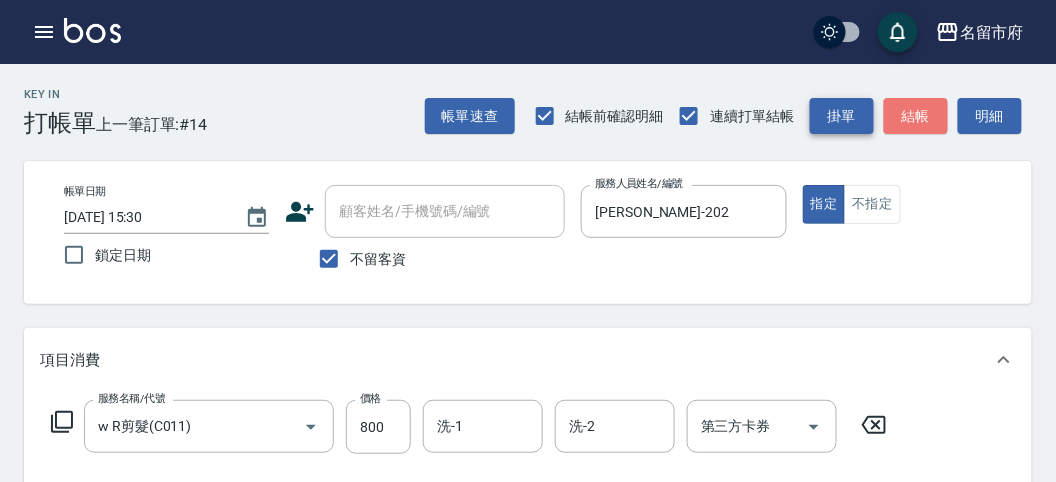 click on "結帳" at bounding box center (916, 116) 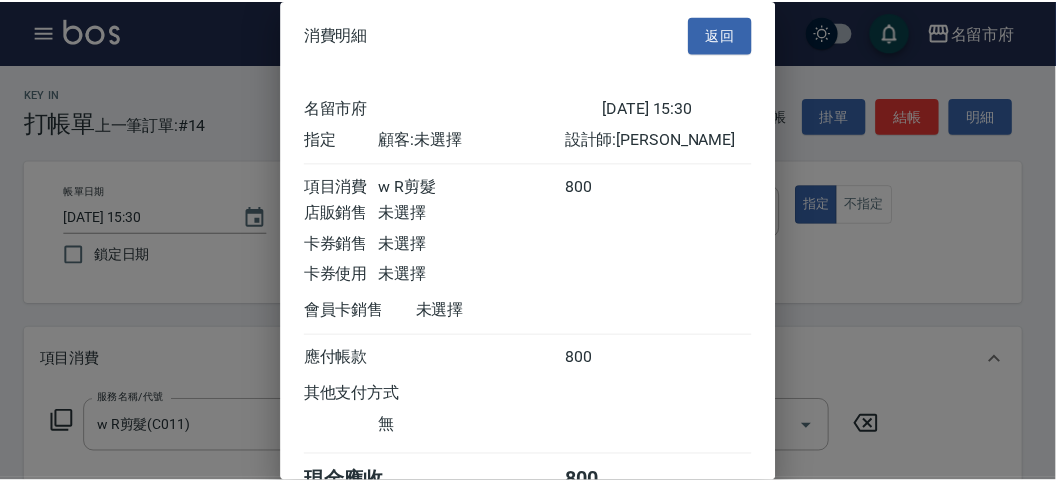 scroll, scrollTop: 111, scrollLeft: 0, axis: vertical 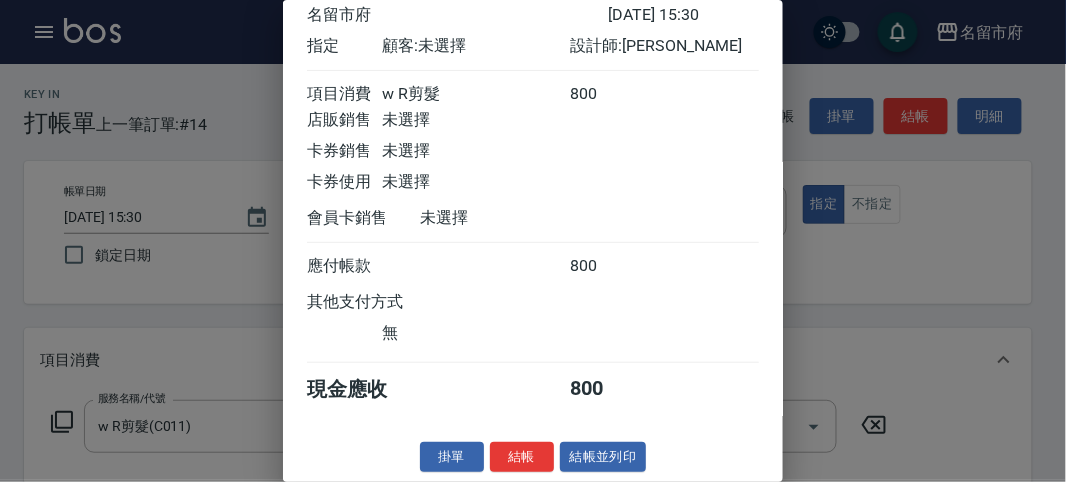 drag, startPoint x: 528, startPoint y: 457, endPoint x: 527, endPoint y: 437, distance: 20.024984 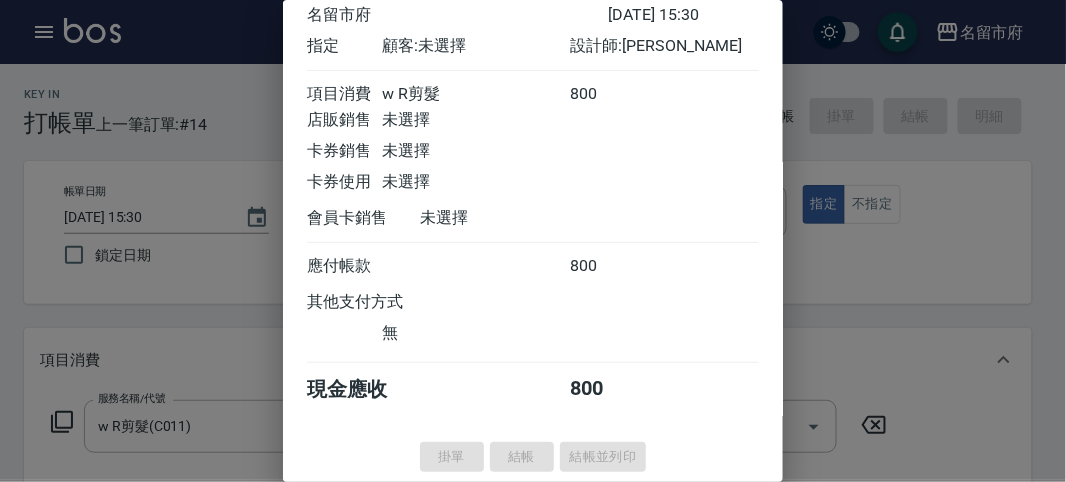 type on "[DATE] 15:36" 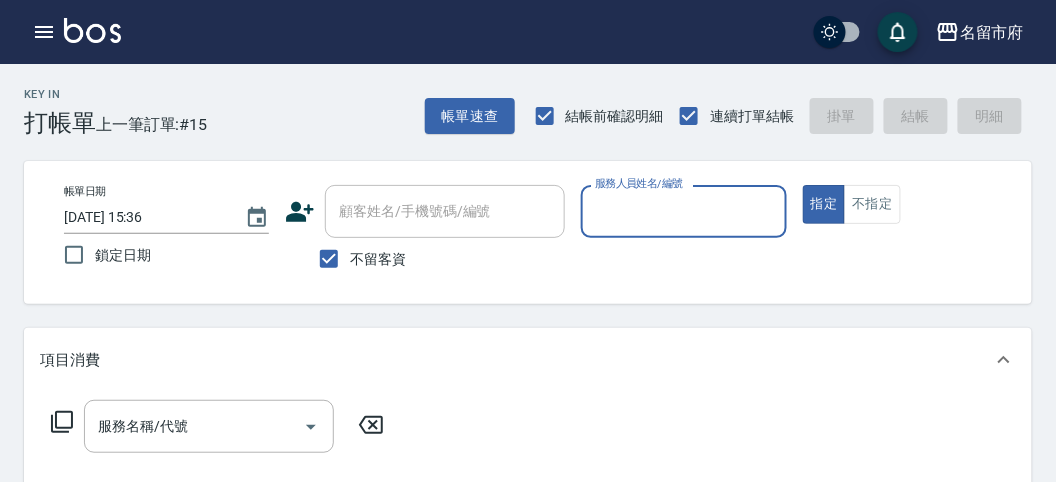 click on "服務人員姓名/編號" at bounding box center [683, 211] 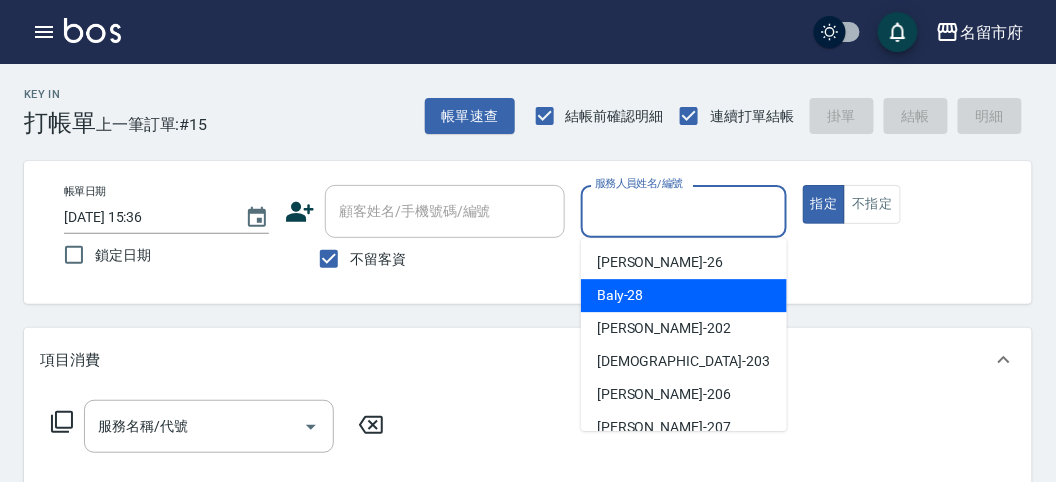 drag, startPoint x: 659, startPoint y: 308, endPoint x: 583, endPoint y: 318, distance: 76.655075 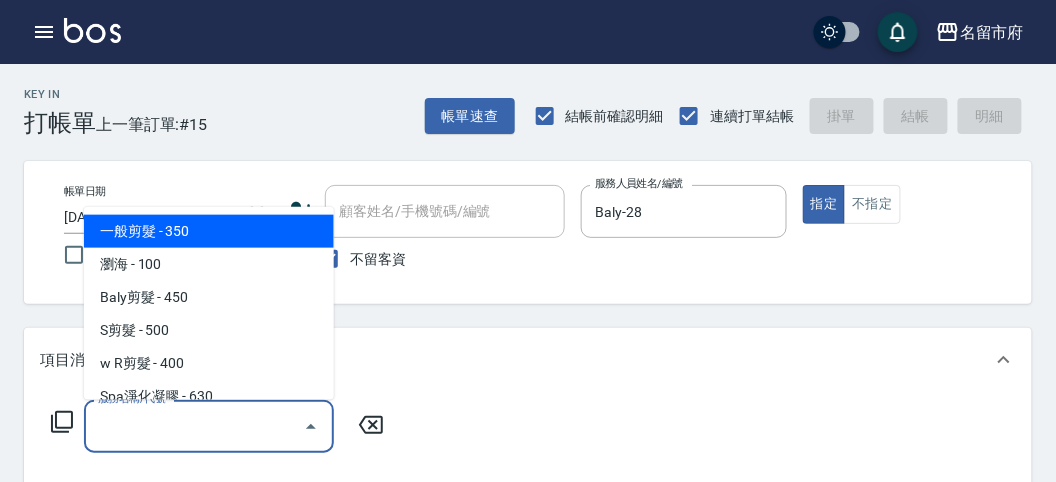 drag, startPoint x: 145, startPoint y: 422, endPoint x: 153, endPoint y: 398, distance: 25.298222 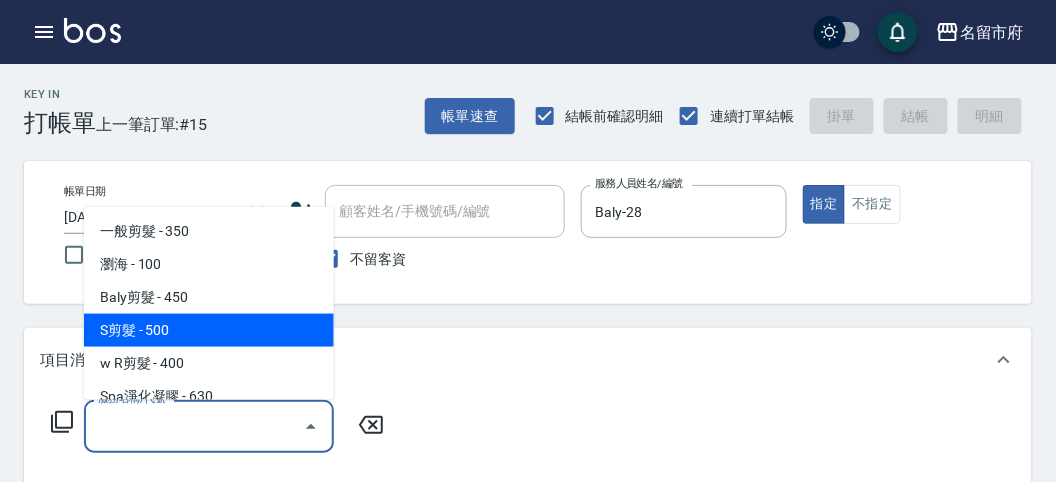 click on "S剪髮 - 500" at bounding box center [209, 330] 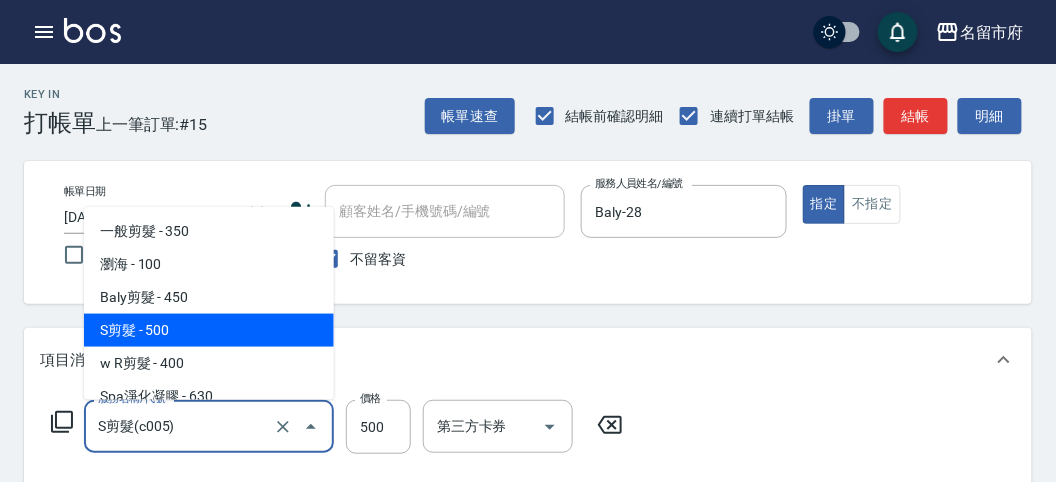 click on "S剪髮(c005)" at bounding box center (181, 426) 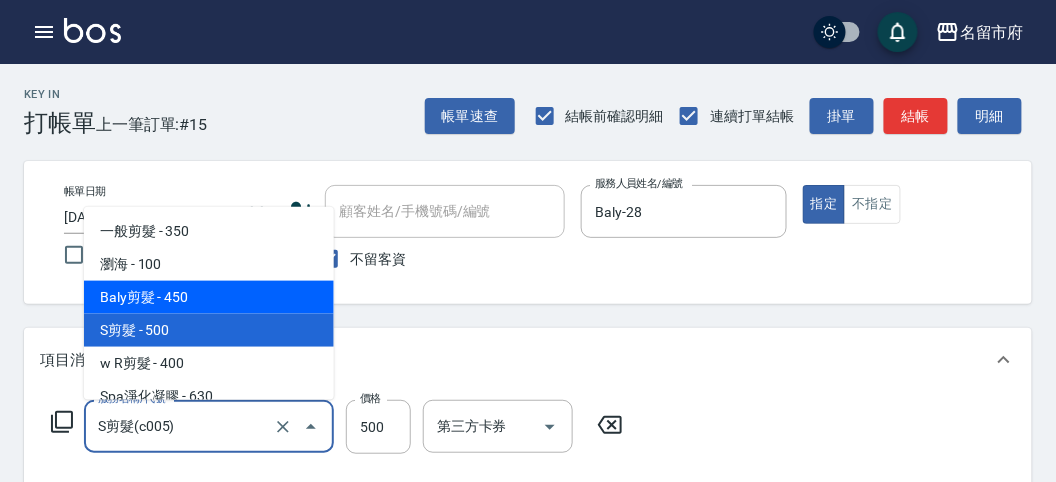 click on "Baly剪髮 - 450" at bounding box center [209, 297] 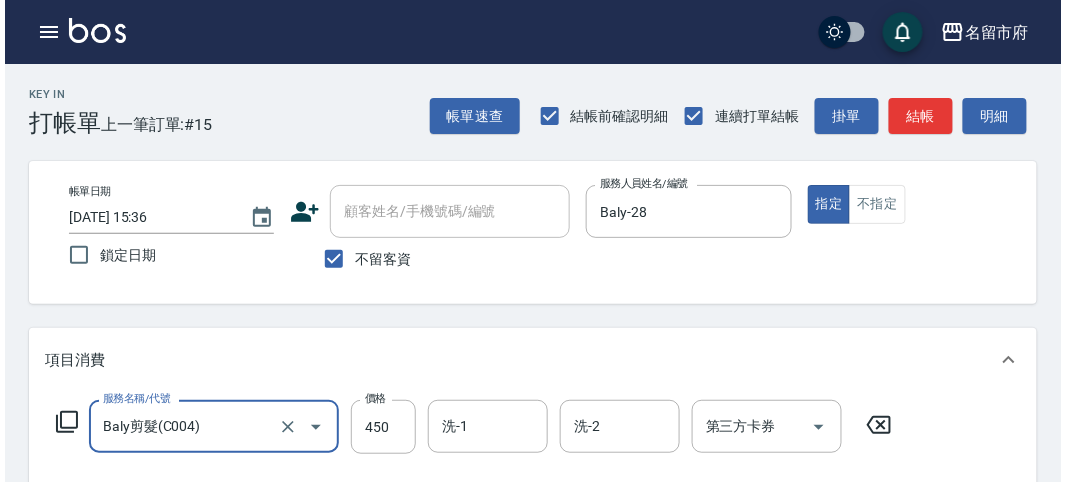 scroll, scrollTop: 585, scrollLeft: 0, axis: vertical 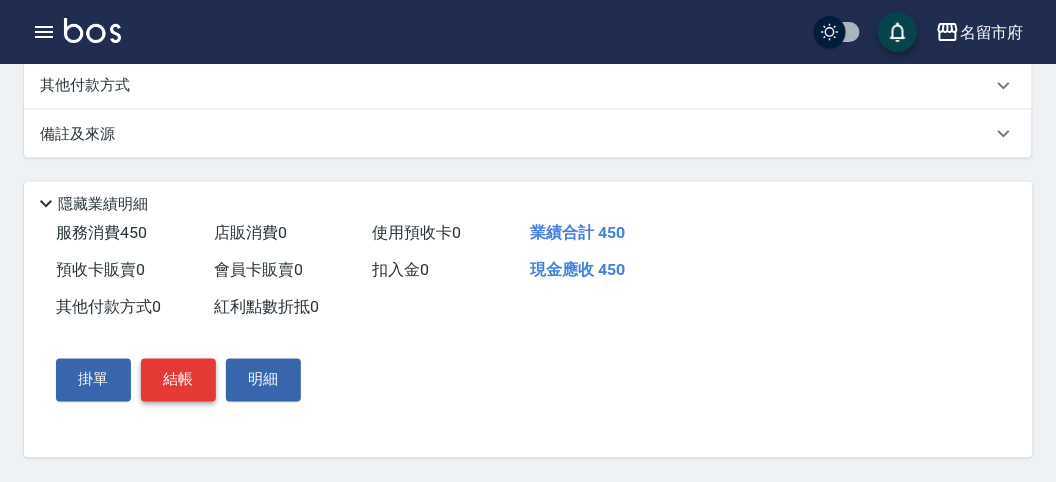 click on "結帳" at bounding box center (178, 380) 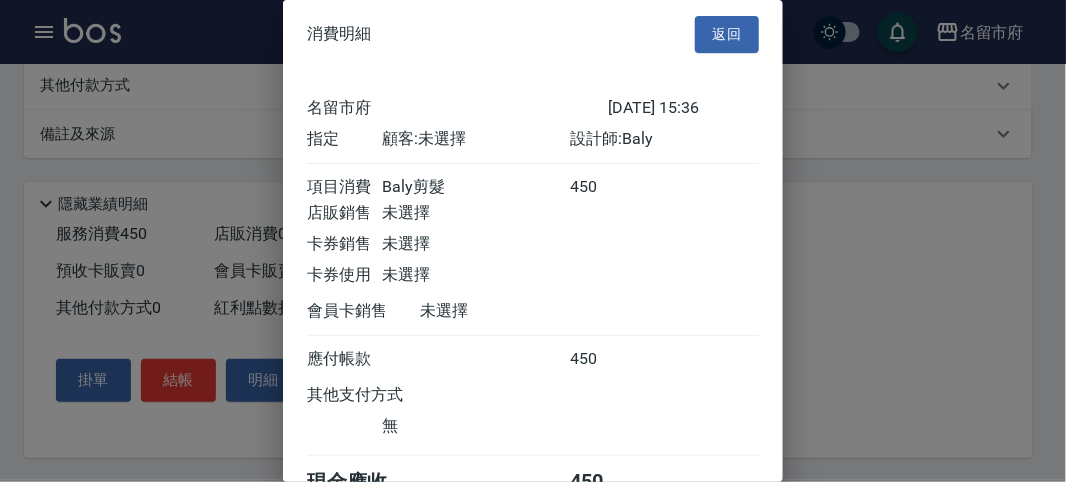 scroll, scrollTop: 111, scrollLeft: 0, axis: vertical 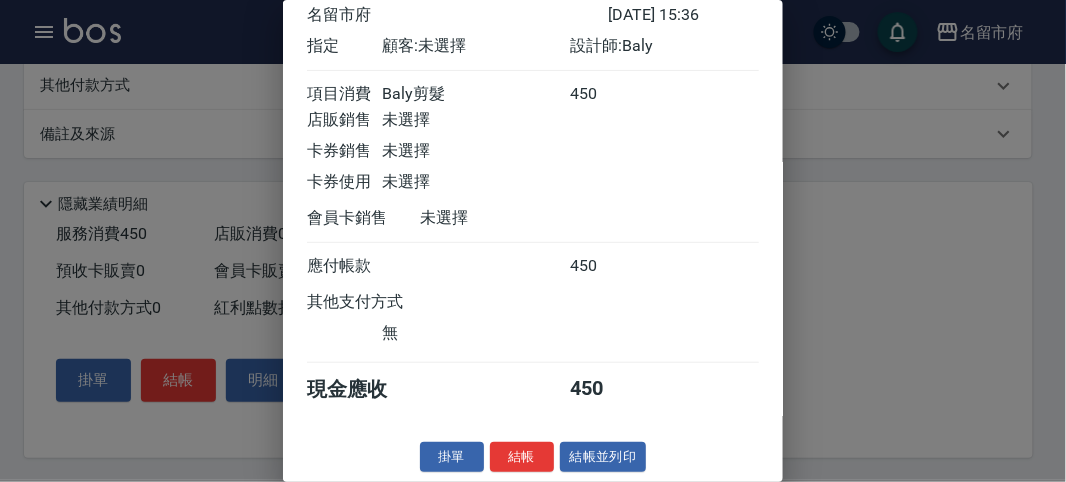 click on "結帳" at bounding box center [522, 457] 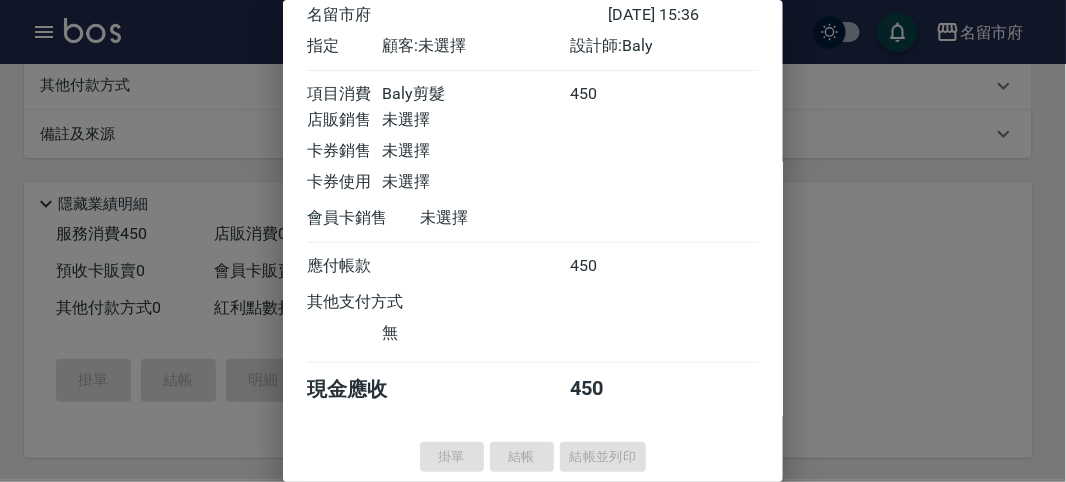 type on "[DATE] 15:39" 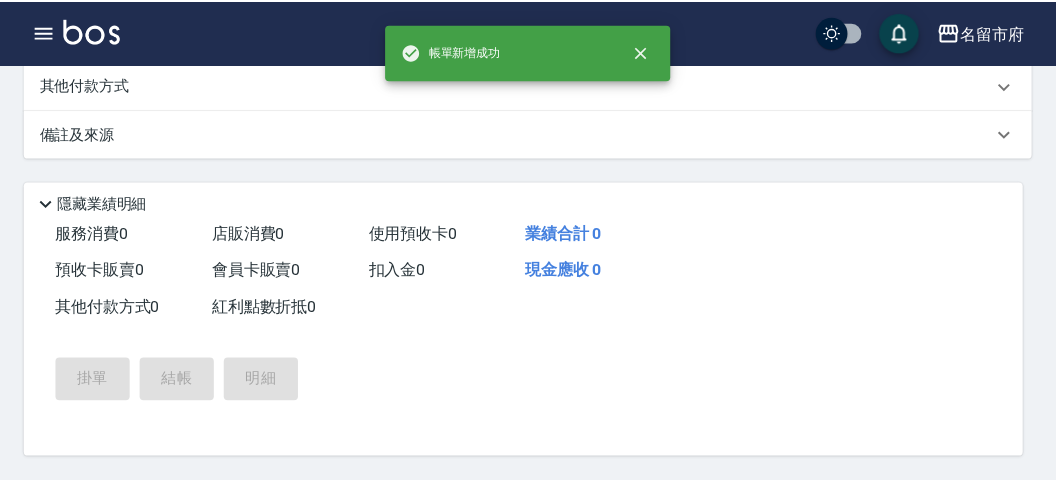 scroll, scrollTop: 0, scrollLeft: 0, axis: both 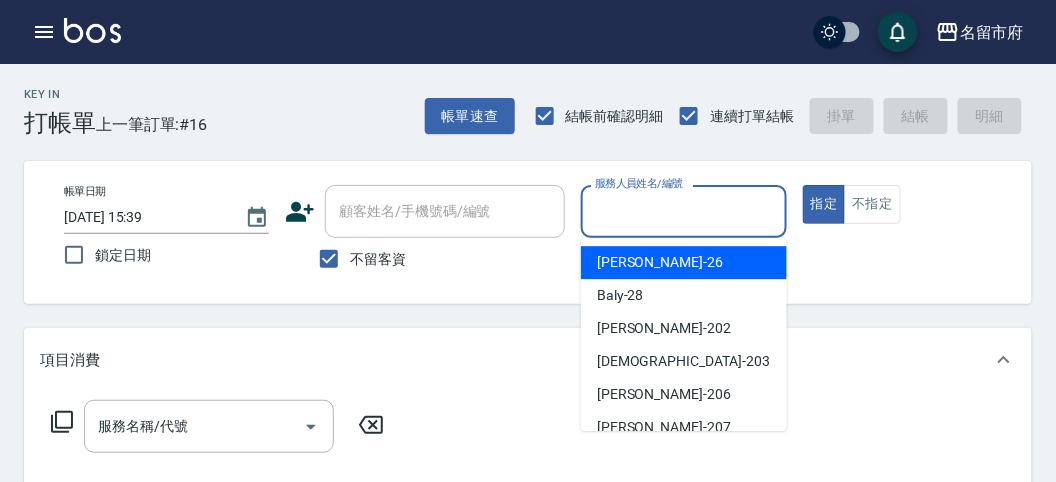drag, startPoint x: 601, startPoint y: 206, endPoint x: 590, endPoint y: 221, distance: 18.601076 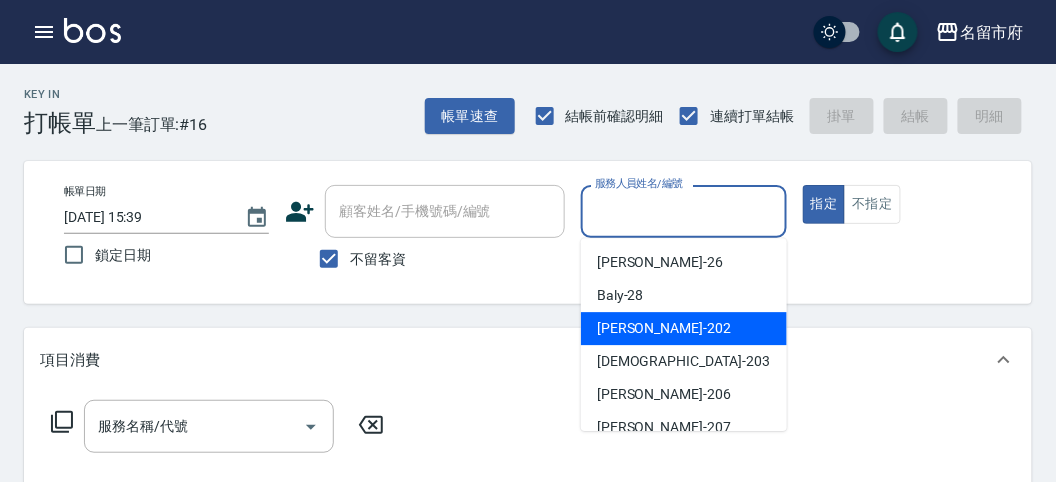click on "[PERSON_NAME] -202" at bounding box center (664, 328) 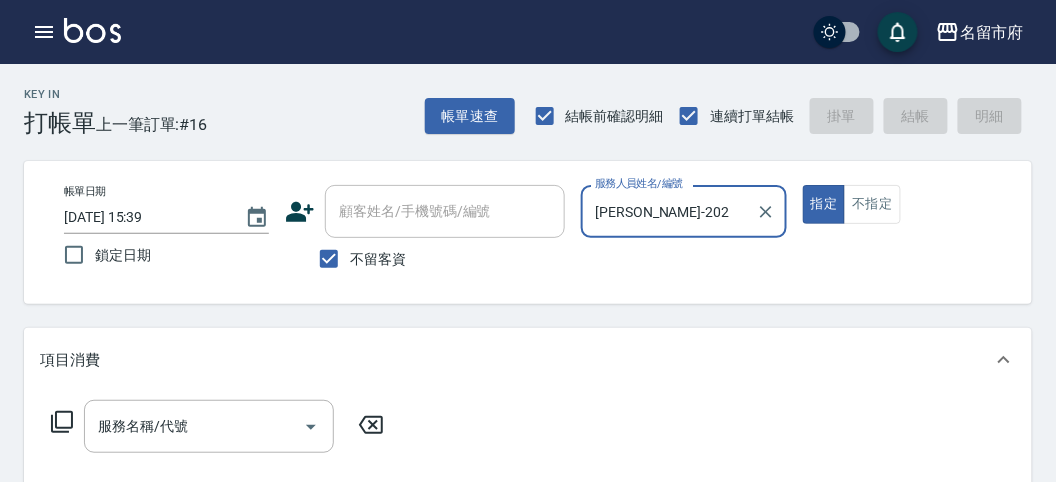 click on "[PERSON_NAME]-202" at bounding box center (668, 211) 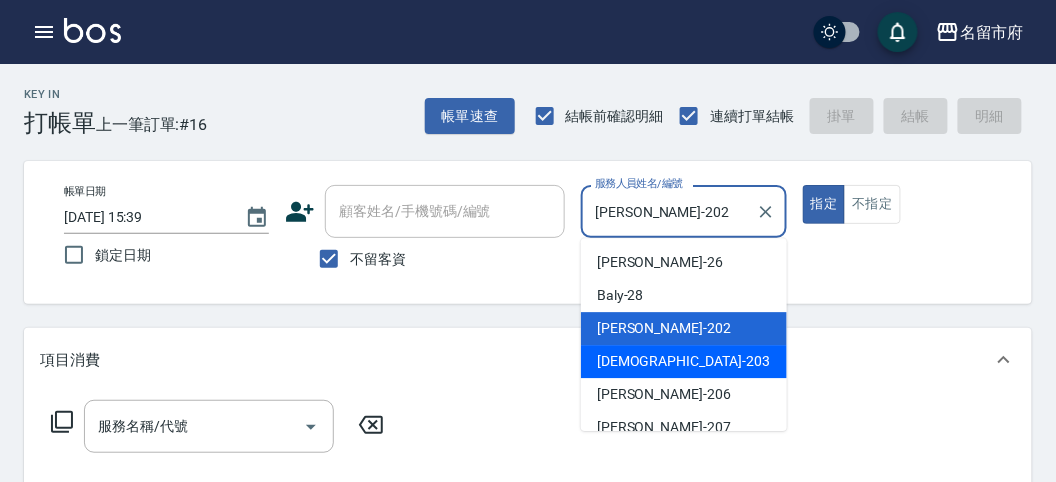 click on "聖德 -203" at bounding box center [684, 361] 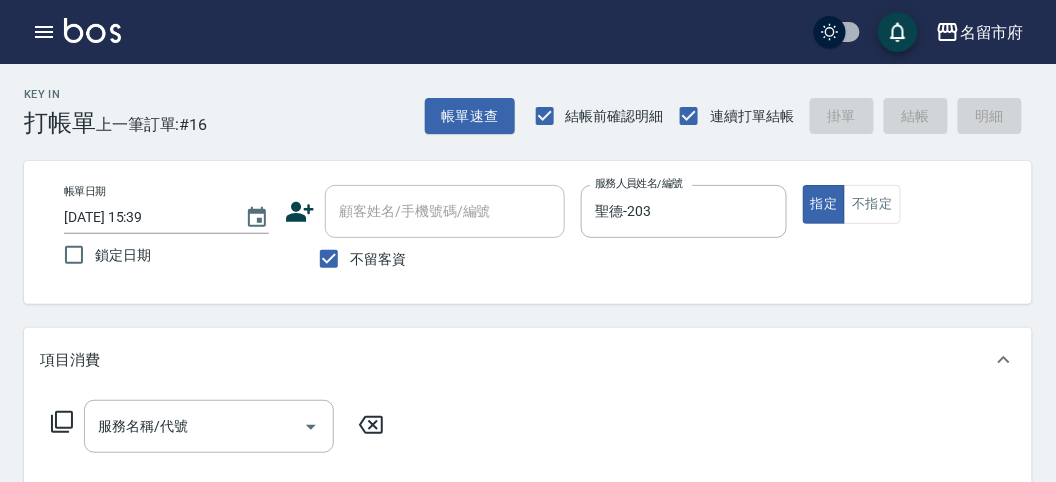 click 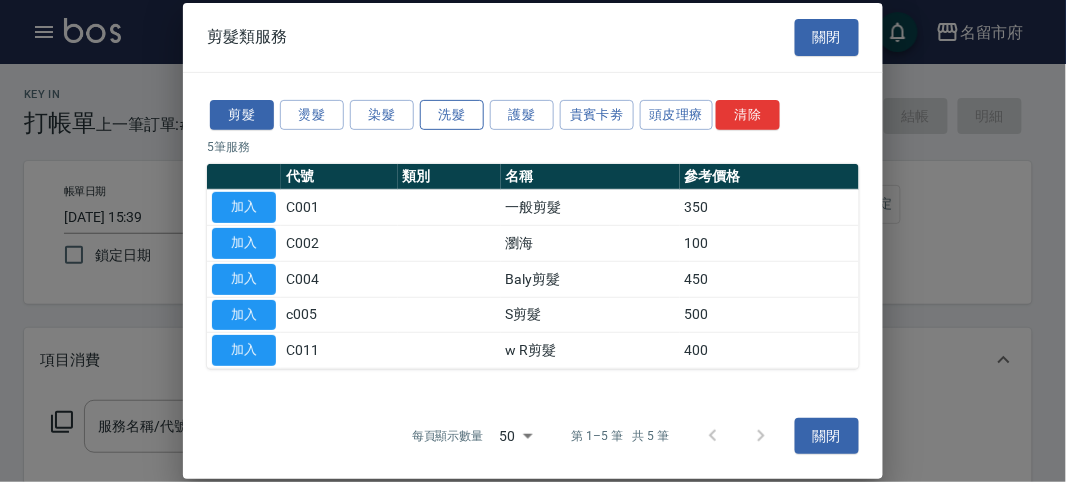 click on "洗髮" at bounding box center [452, 114] 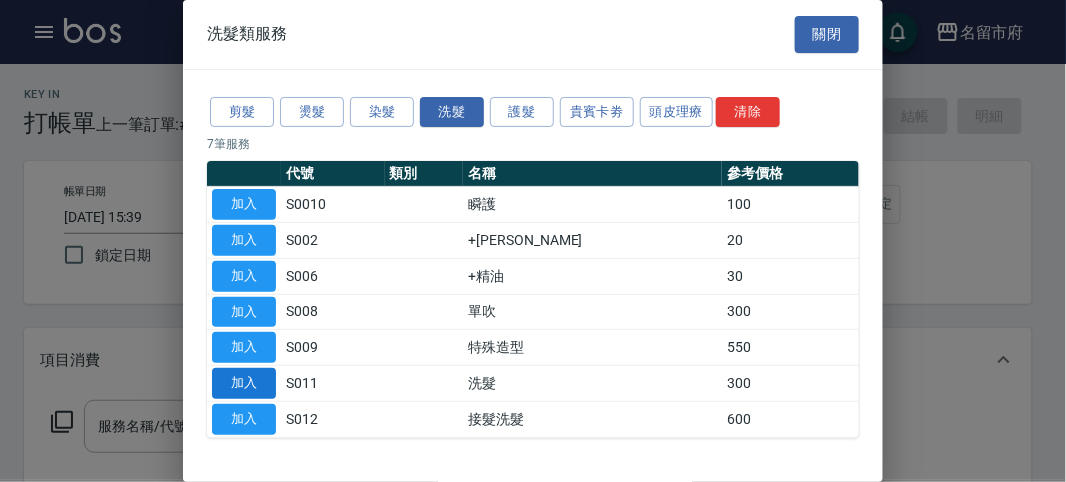 click on "加入" at bounding box center (244, 383) 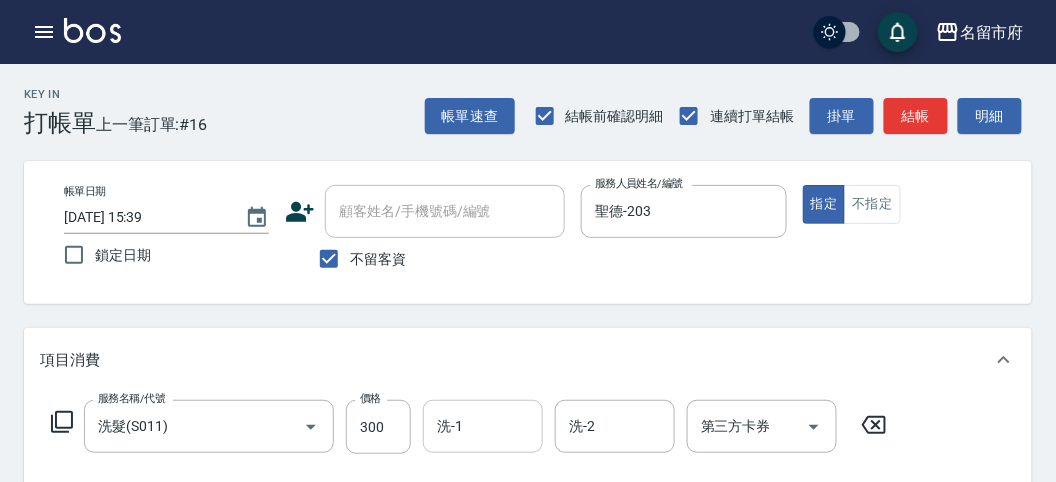 click on "洗-1" at bounding box center [483, 426] 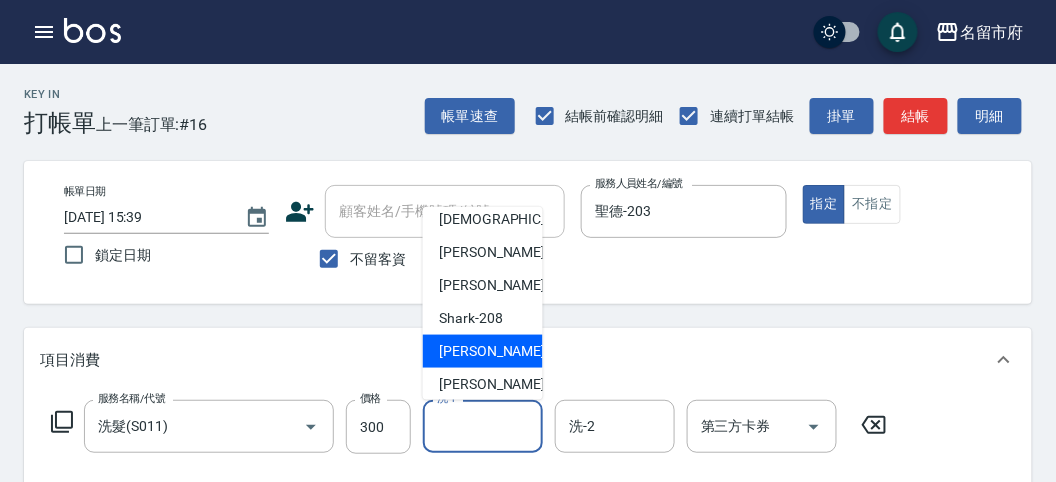 scroll, scrollTop: 153, scrollLeft: 0, axis: vertical 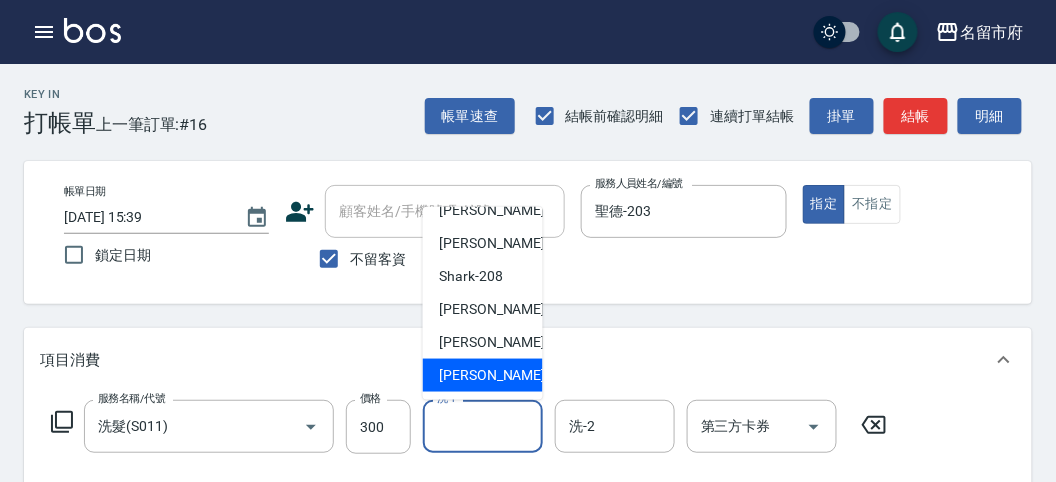 click on "[PERSON_NAME] -222" at bounding box center (506, 375) 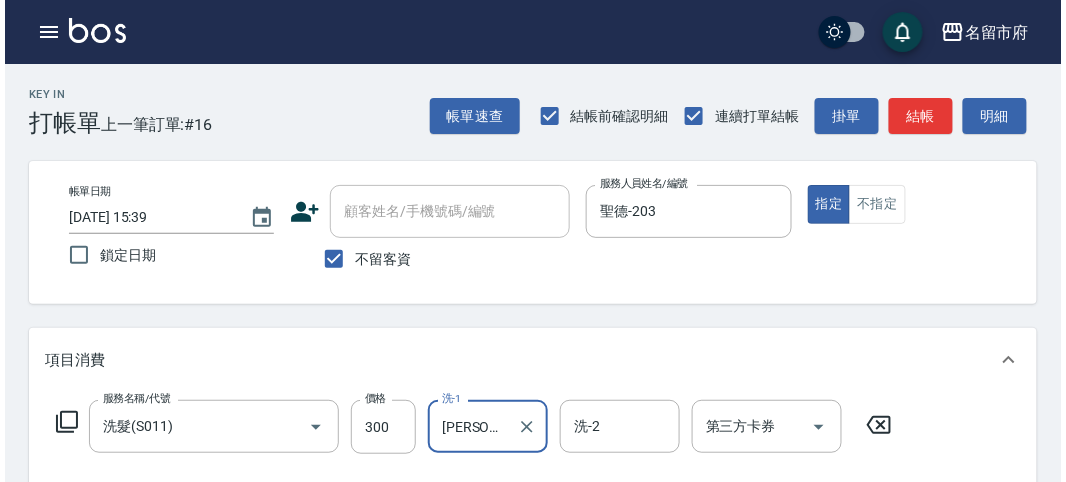 scroll, scrollTop: 585, scrollLeft: 0, axis: vertical 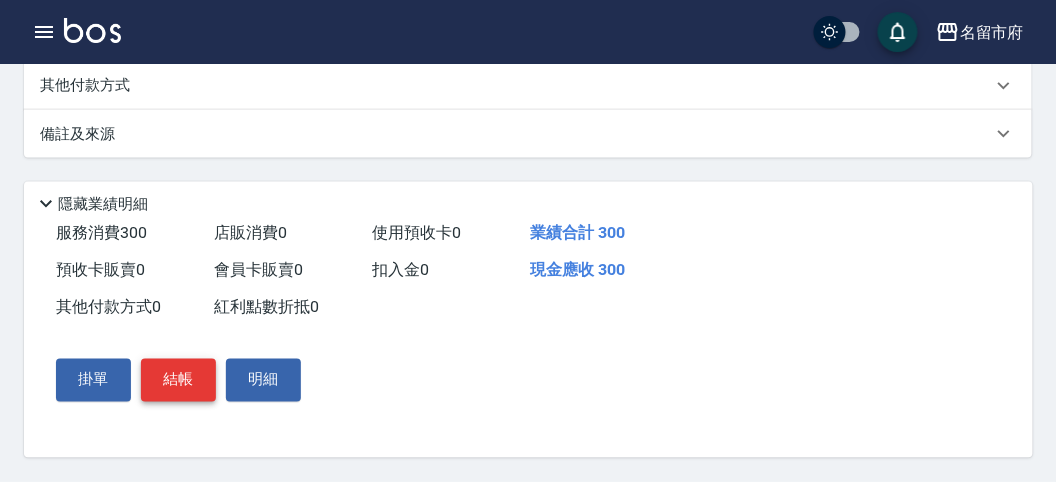 click on "結帳" at bounding box center (178, 380) 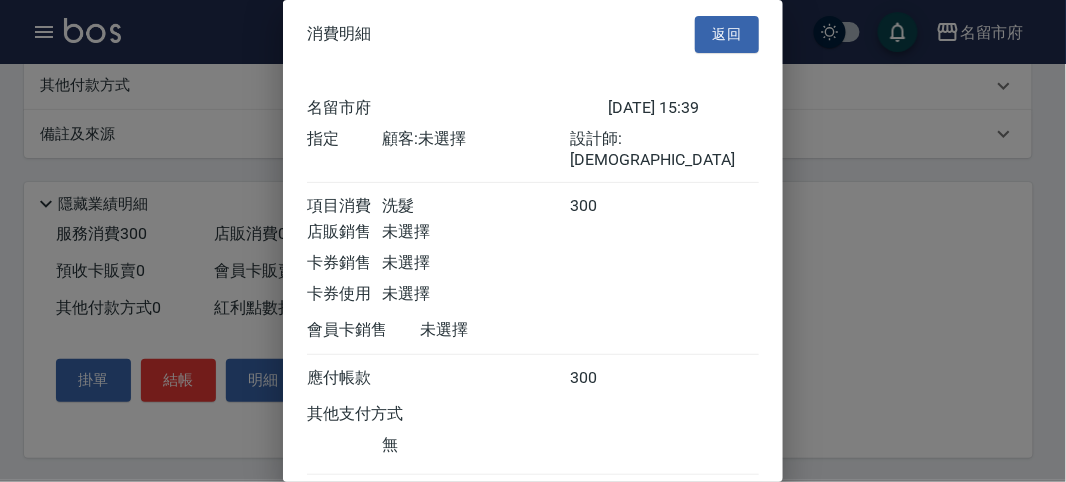scroll, scrollTop: 111, scrollLeft: 0, axis: vertical 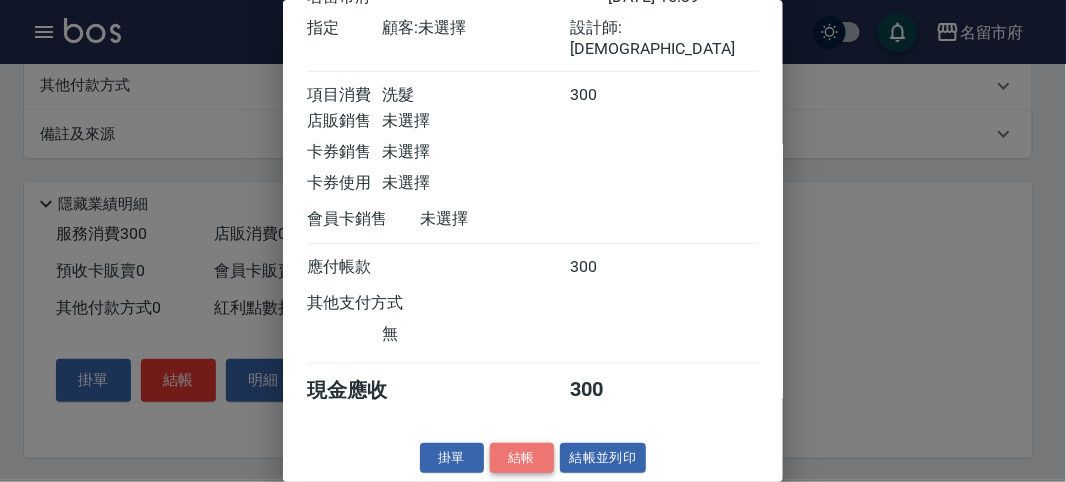 click on "結帳" at bounding box center (522, 458) 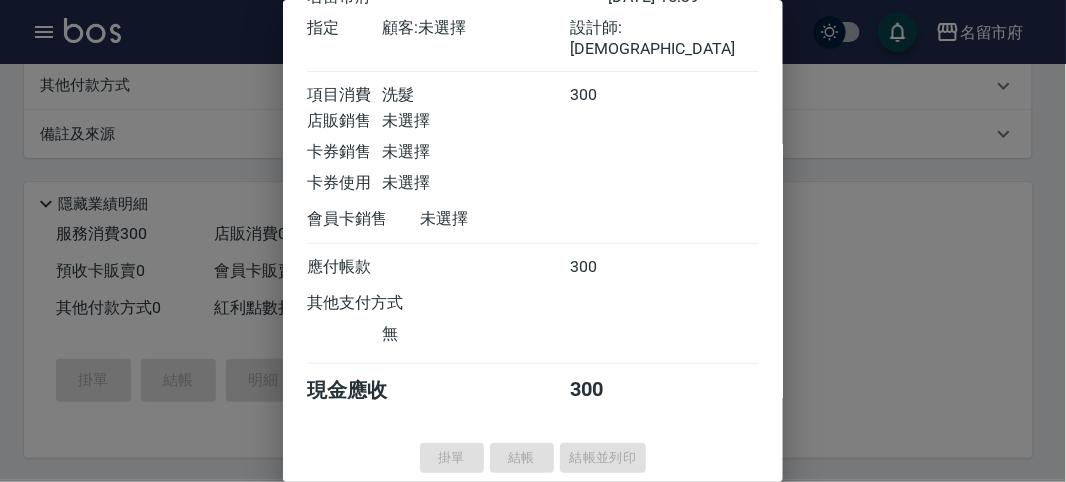 type on "[DATE] 15:56" 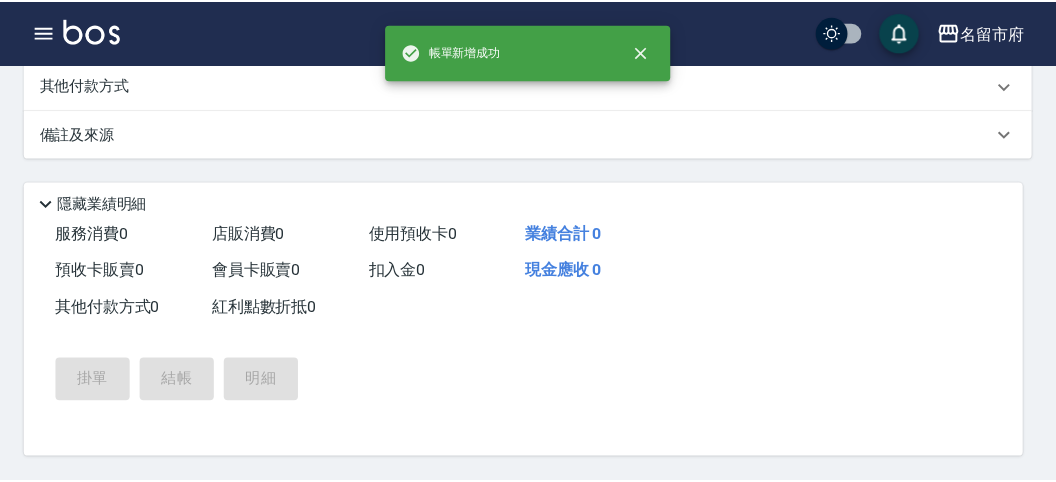 scroll, scrollTop: 0, scrollLeft: 0, axis: both 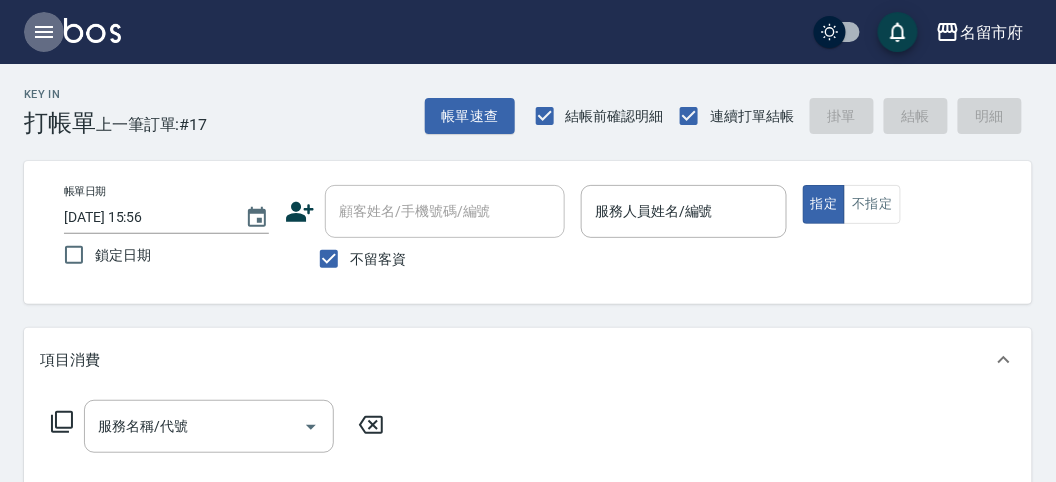 click 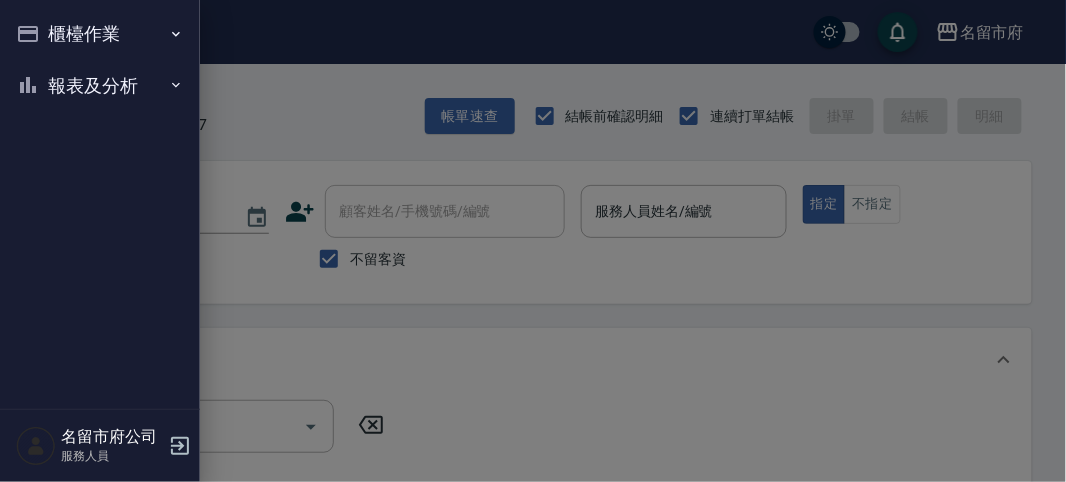 click on "櫃檯作業" at bounding box center (100, 34) 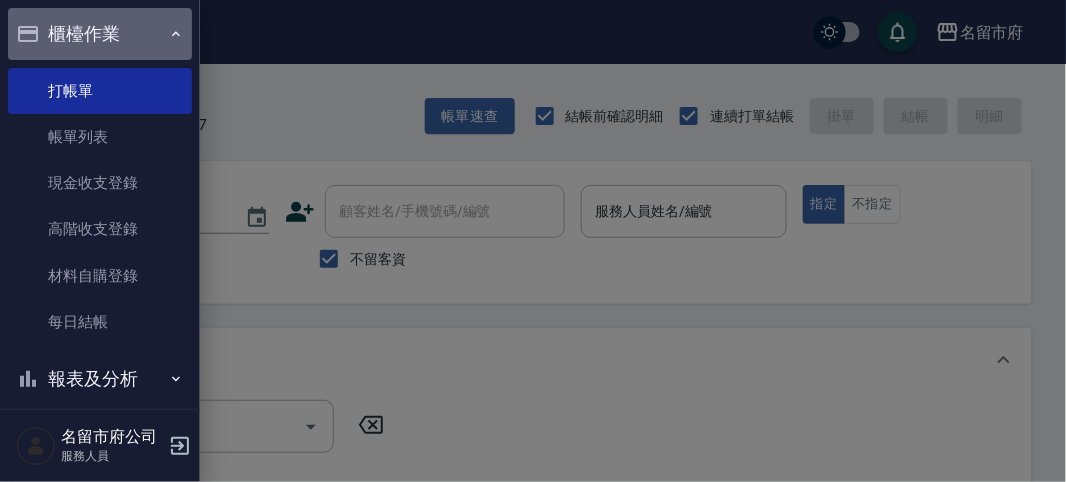 click on "櫃檯作業" at bounding box center [100, 34] 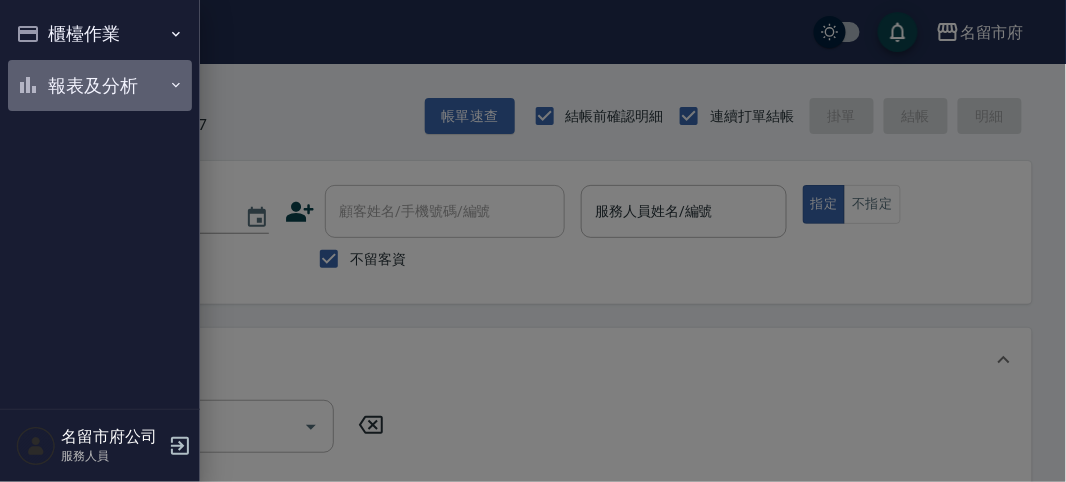 click on "報表及分析" at bounding box center [100, 86] 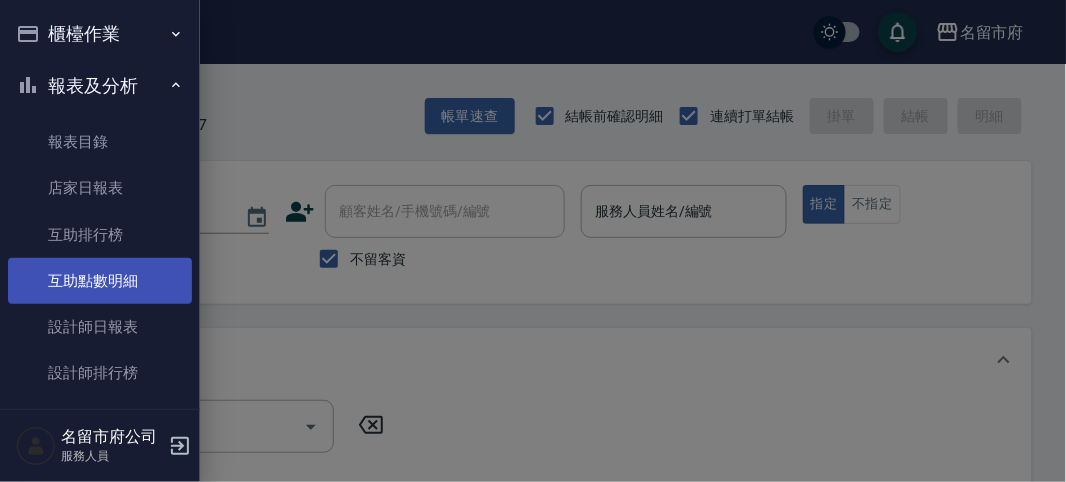 click on "互助點數明細" at bounding box center [100, 281] 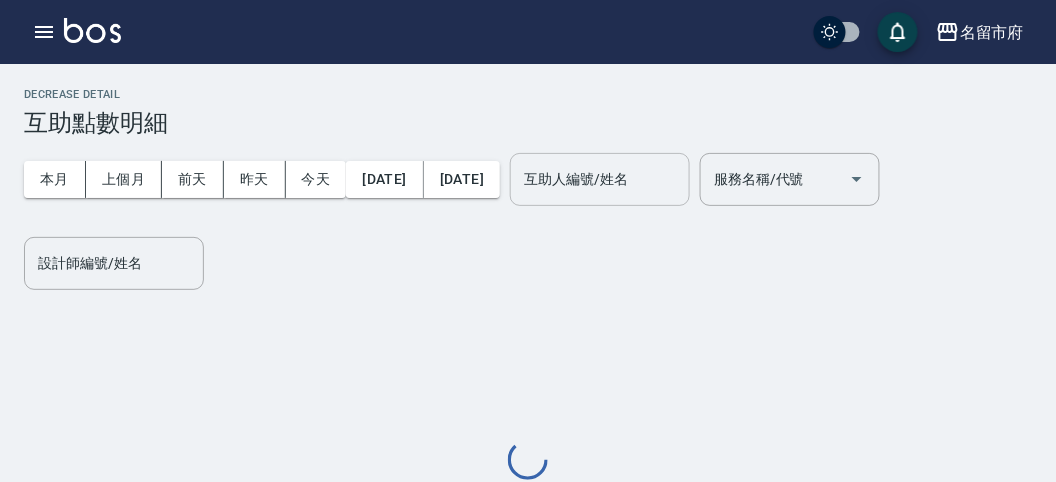 click on "互助人編號/姓名 互助人編號/姓名" at bounding box center (600, 179) 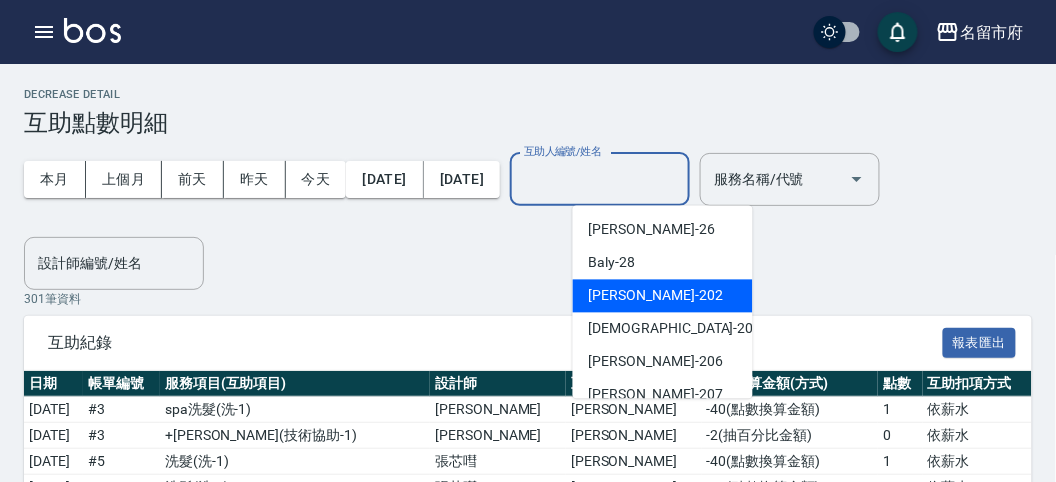scroll, scrollTop: 153, scrollLeft: 0, axis: vertical 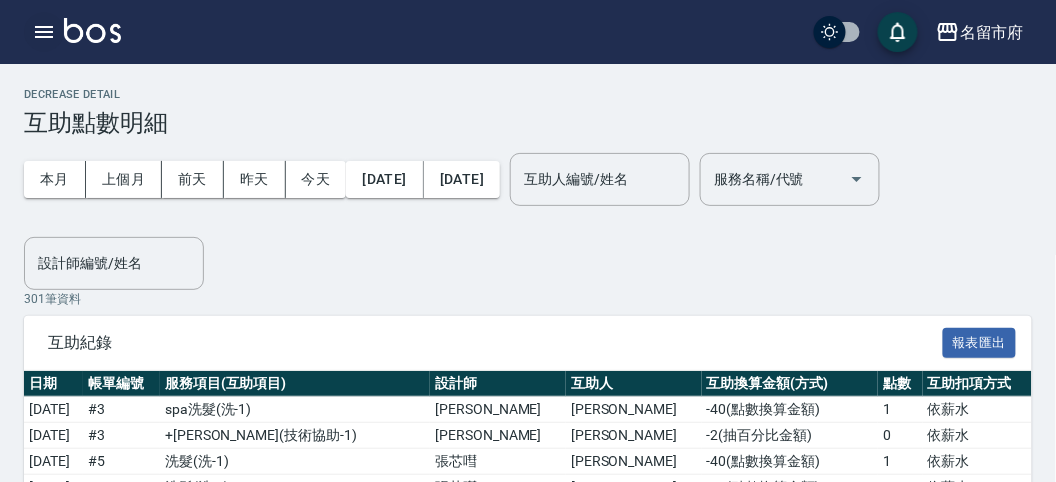 click at bounding box center (44, 32) 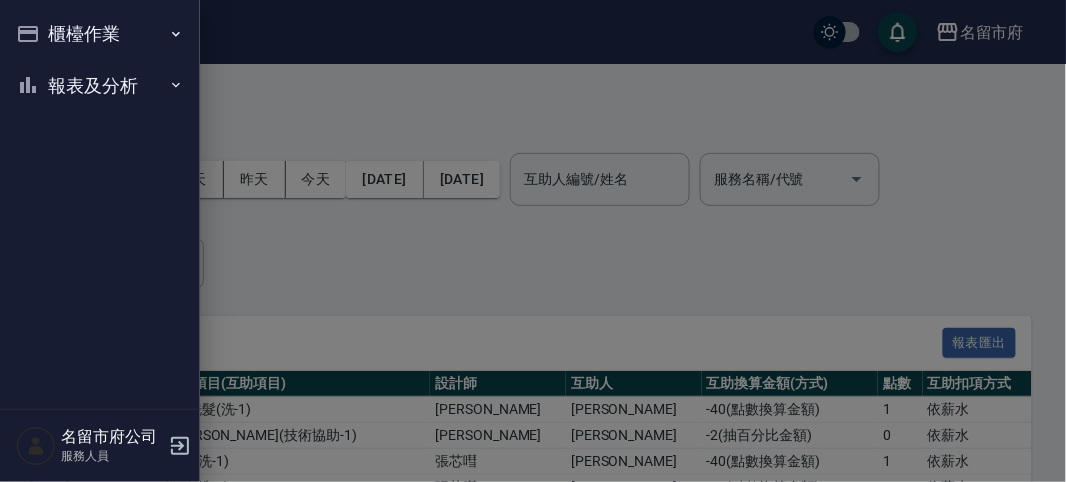 click on "櫃檯作業" at bounding box center [100, 34] 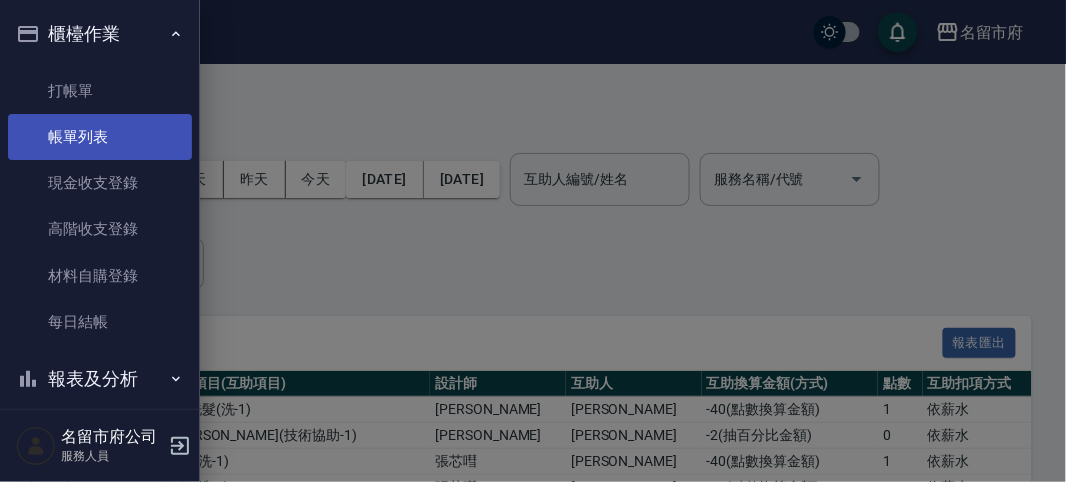 click on "帳單列表" at bounding box center (100, 137) 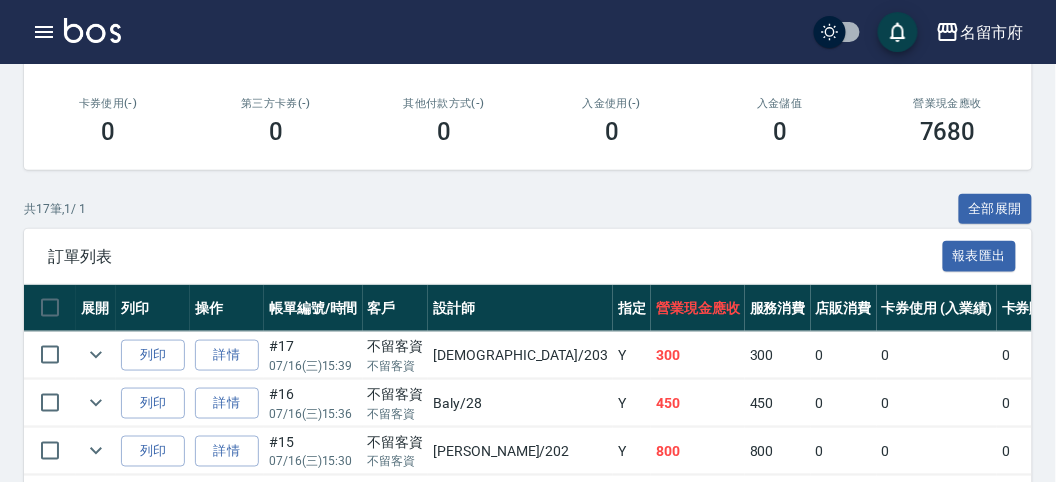 scroll, scrollTop: 0, scrollLeft: 0, axis: both 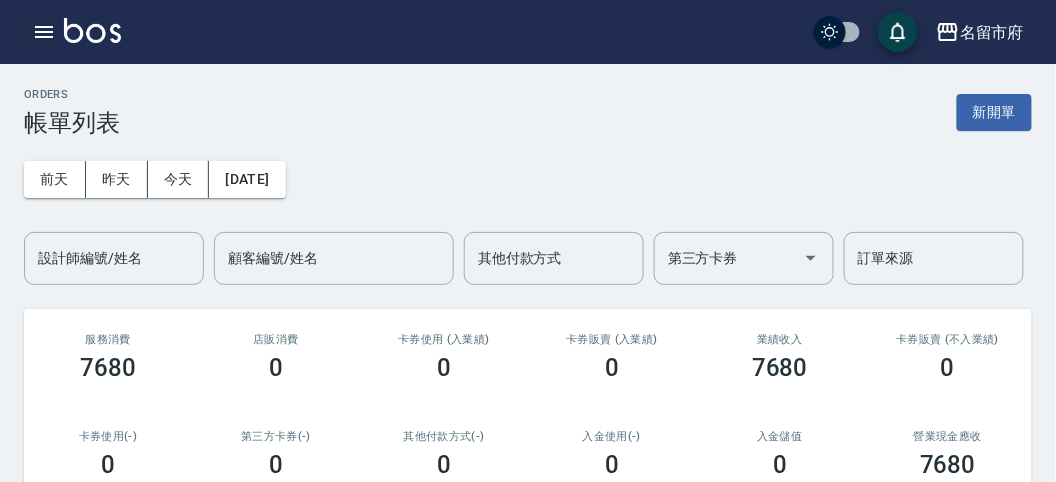 click at bounding box center [44, 32] 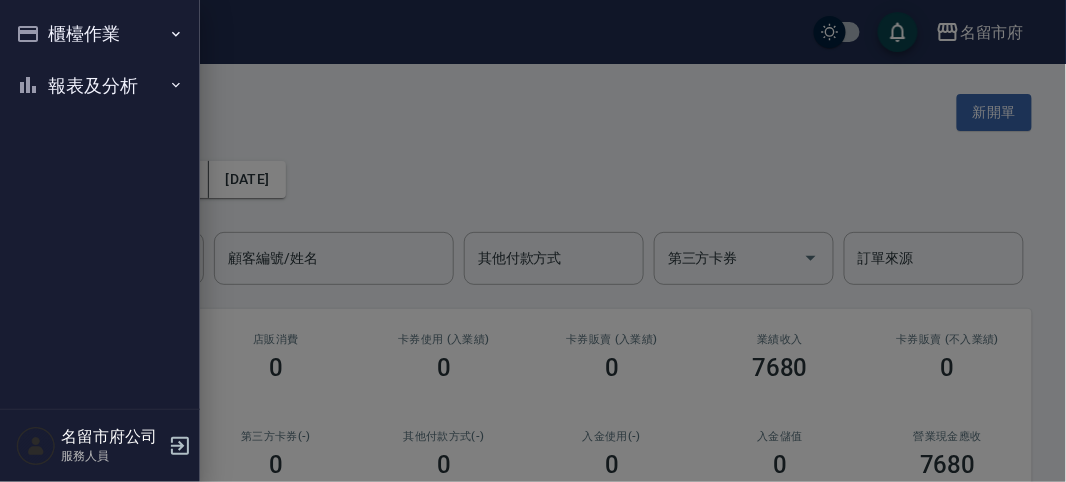 click on "櫃檯作業" at bounding box center [100, 34] 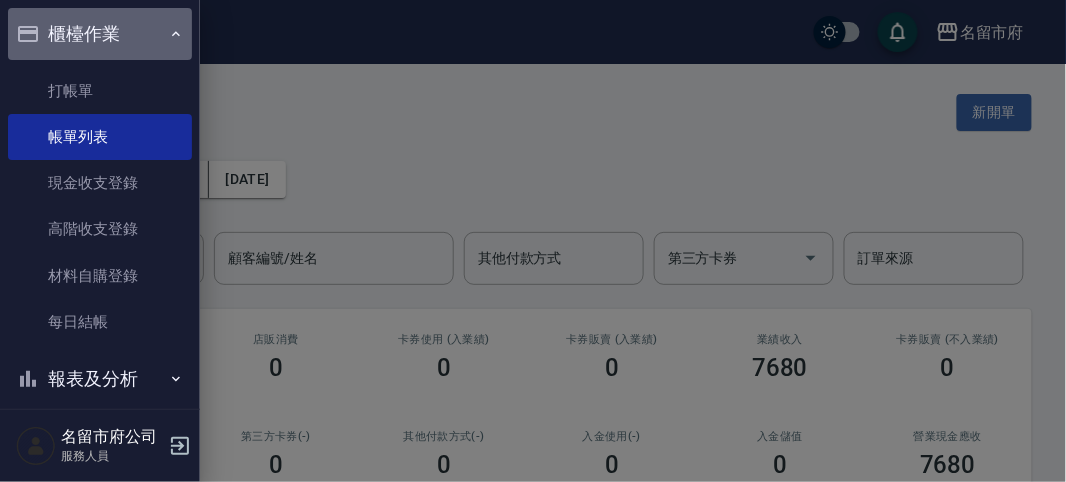 click on "櫃檯作業" at bounding box center (100, 34) 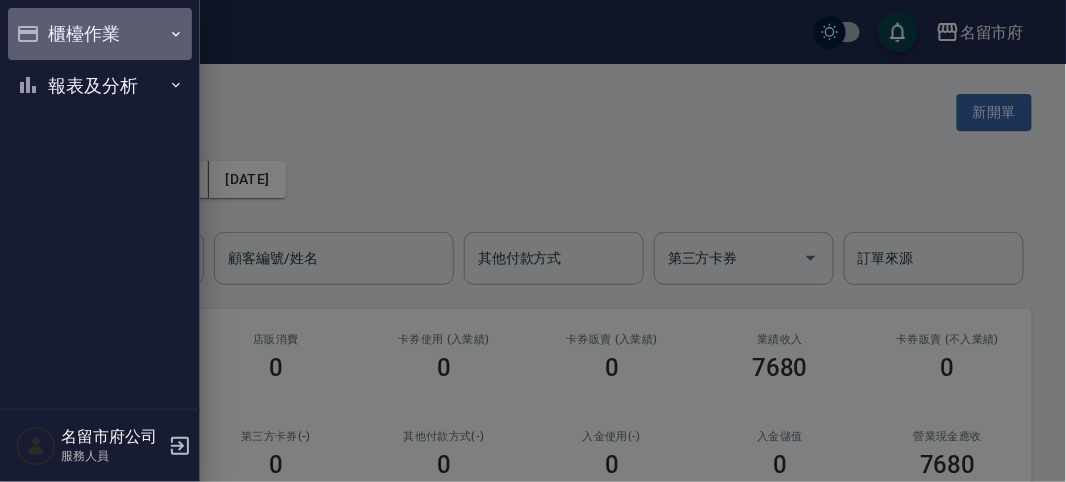 click on "櫃檯作業" at bounding box center [100, 34] 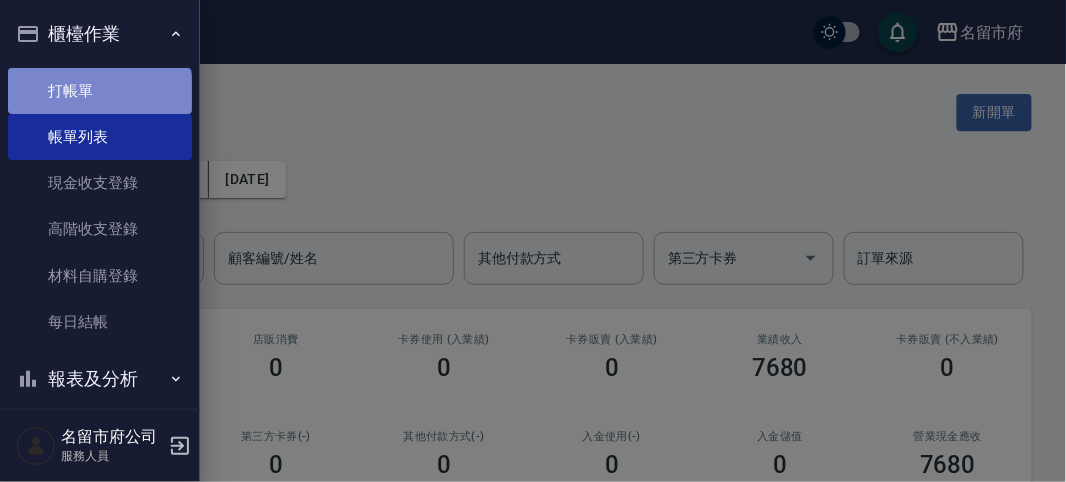 click on "打帳單" at bounding box center (100, 91) 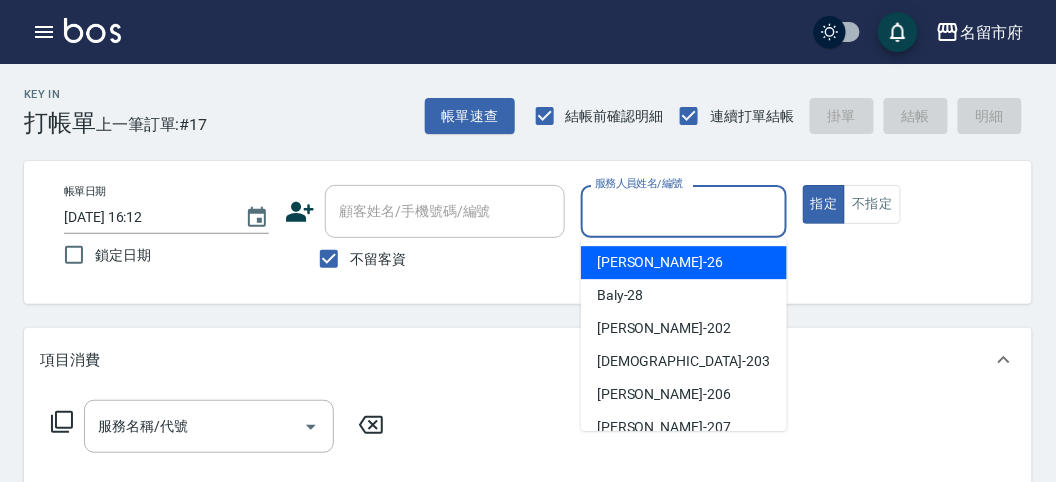 click on "服務人員姓名/編號" at bounding box center [683, 211] 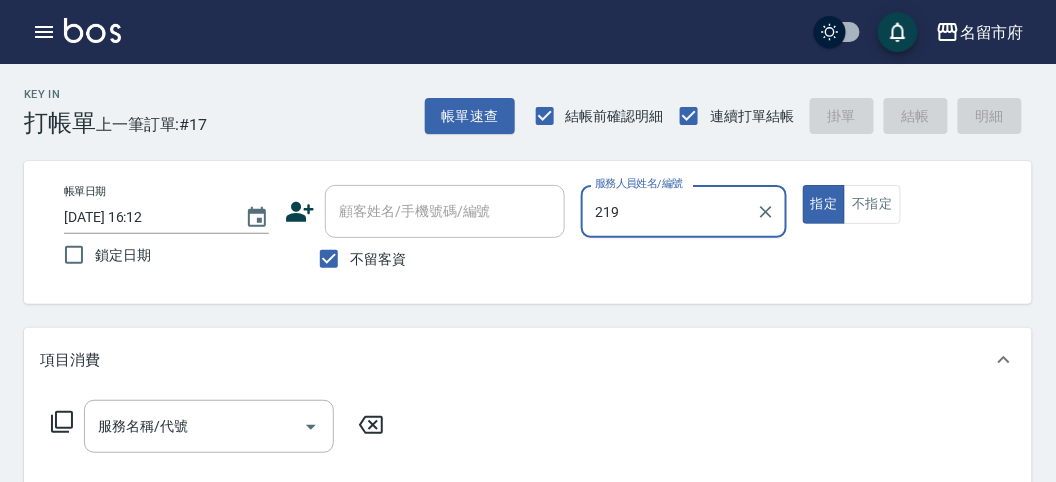 type on "[PERSON_NAME]-219" 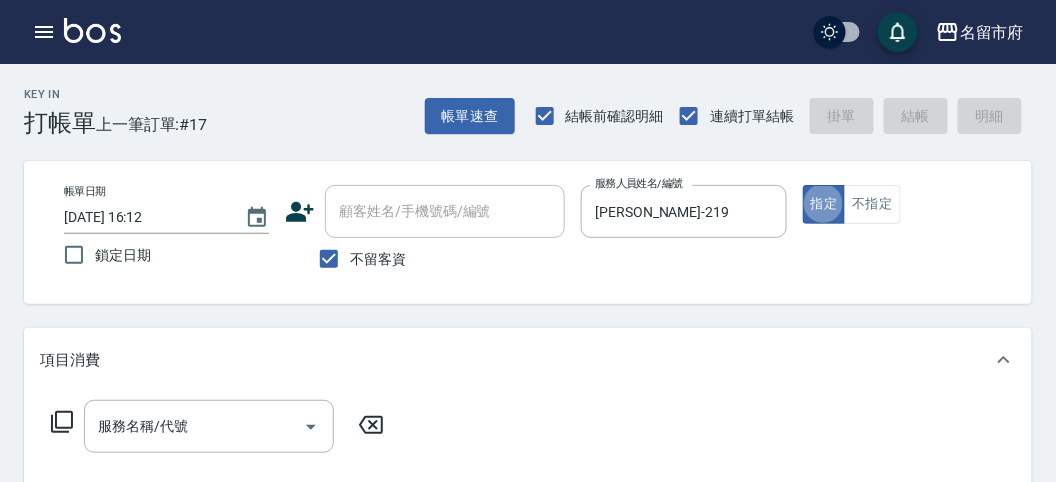 type on "true" 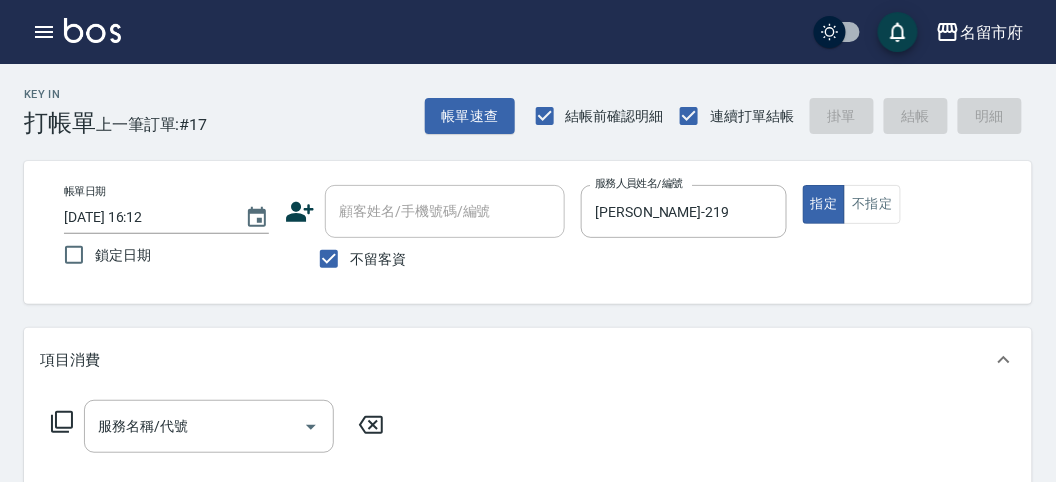 click 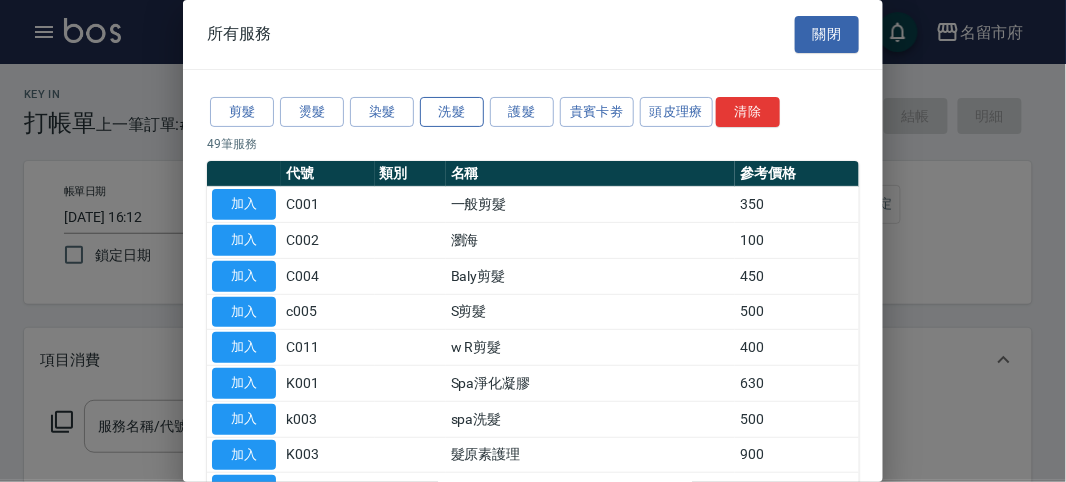 click on "洗髮" at bounding box center [452, 112] 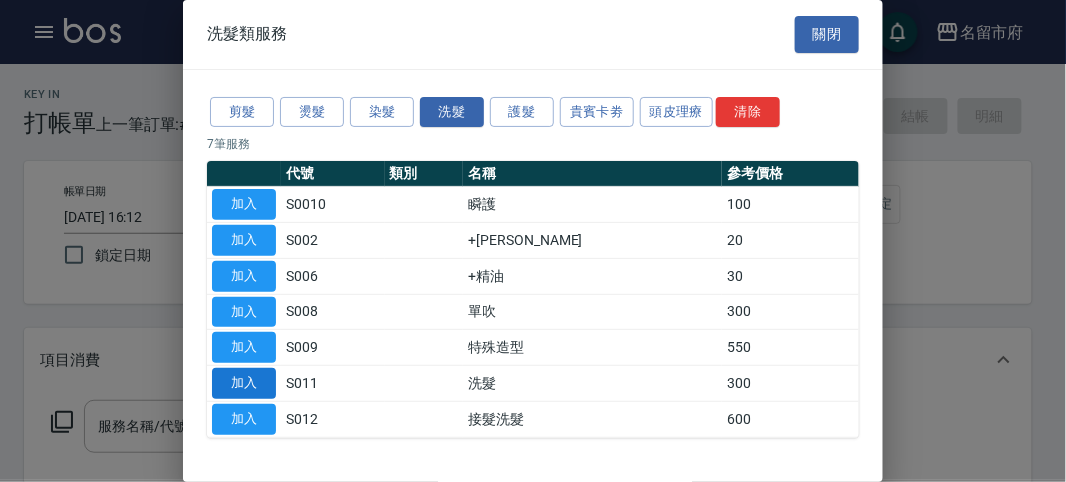 click on "加入" at bounding box center [244, 383] 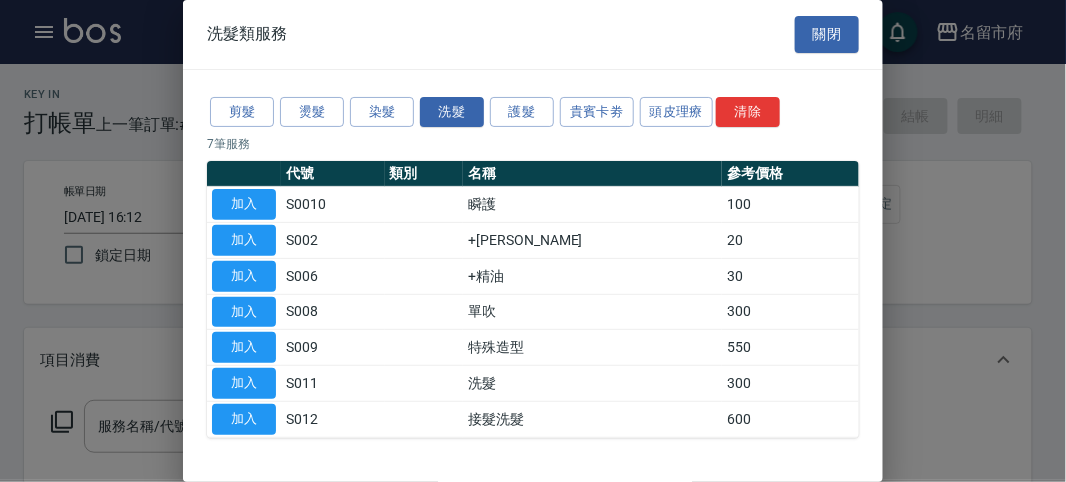 type on "洗髮(S011)" 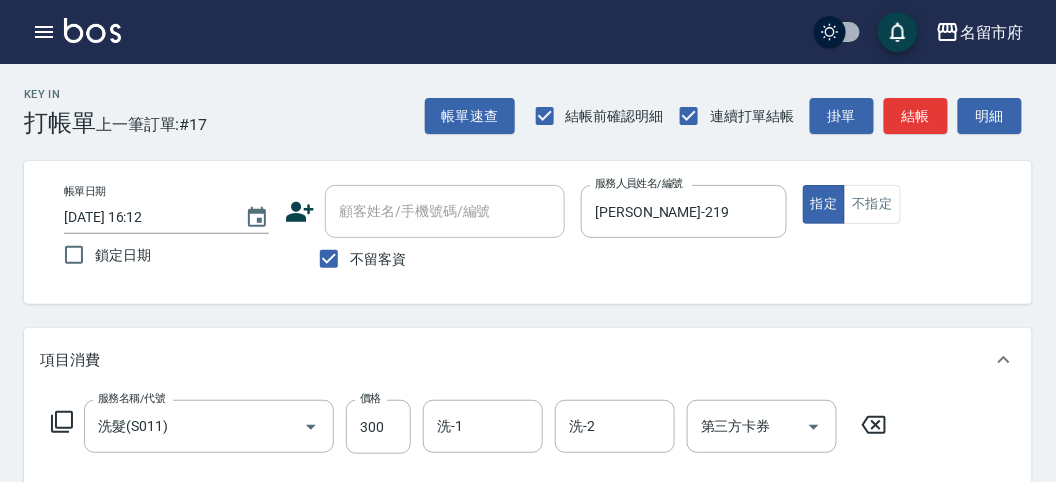 scroll, scrollTop: 111, scrollLeft: 0, axis: vertical 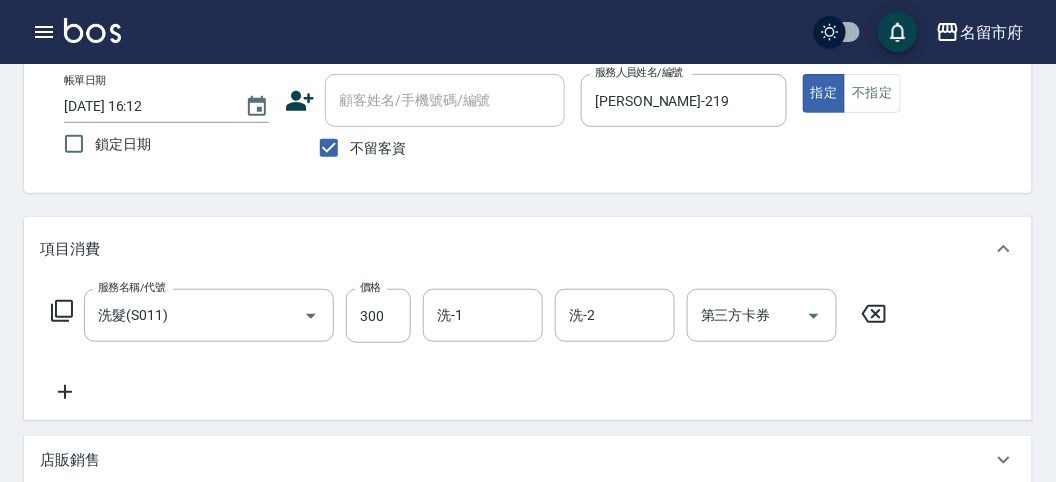 type on "[DATE] 16:13" 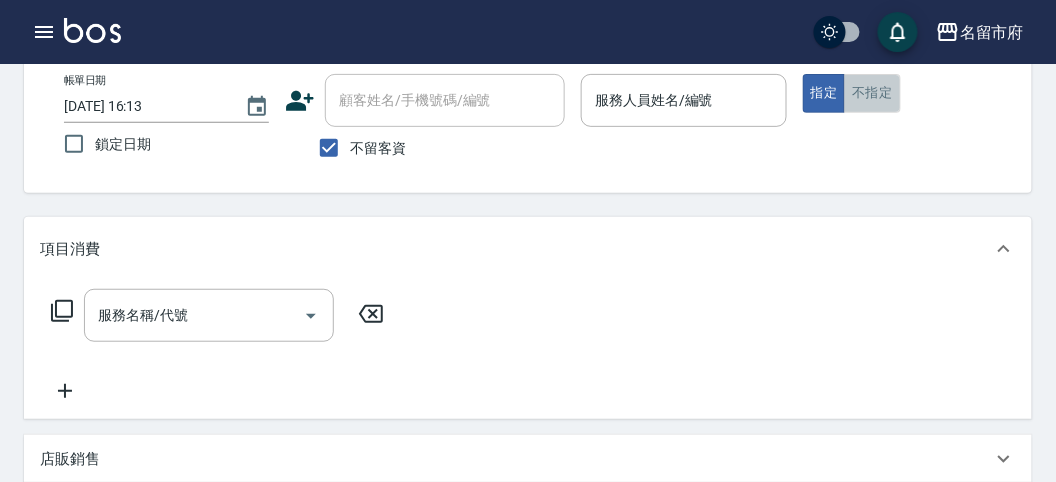 click on "不指定" at bounding box center [872, 93] 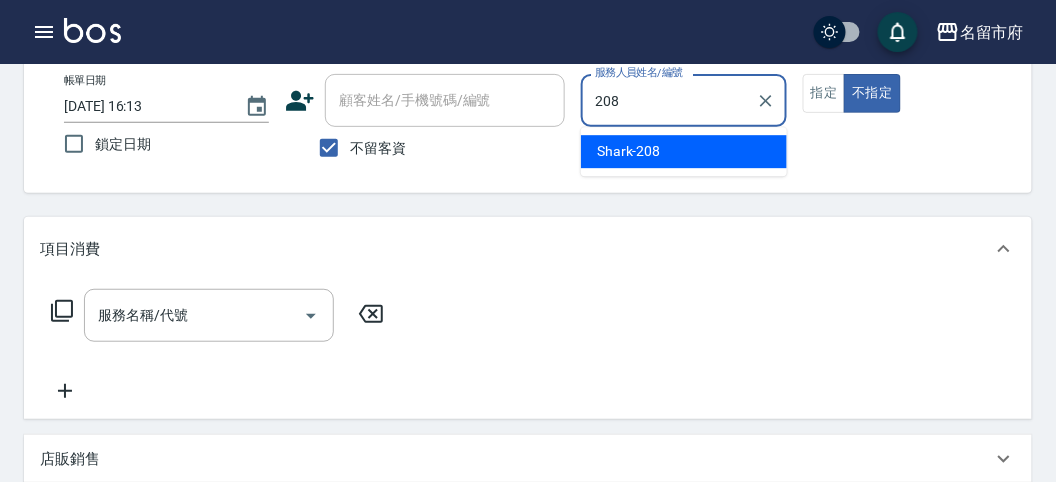 click on "Shark -208" at bounding box center (684, 151) 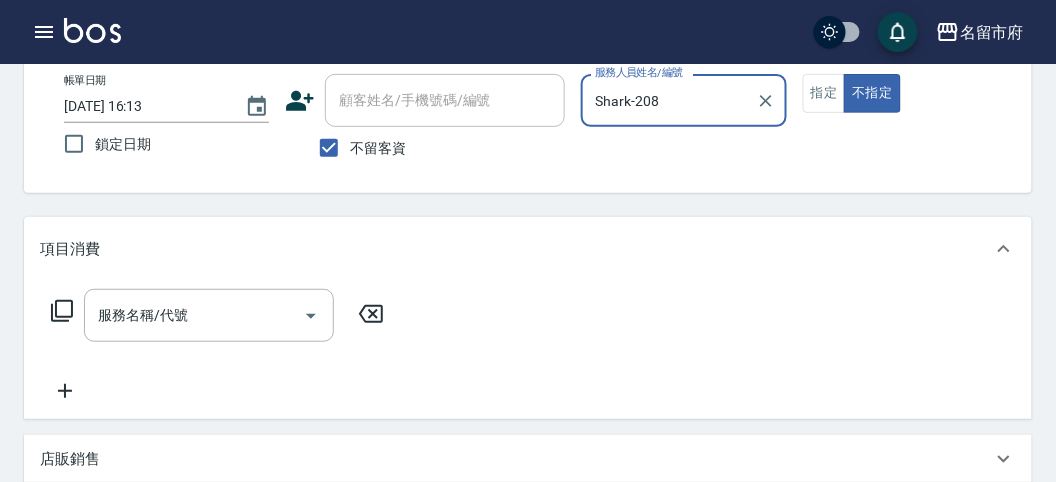 type on "Shark-208" 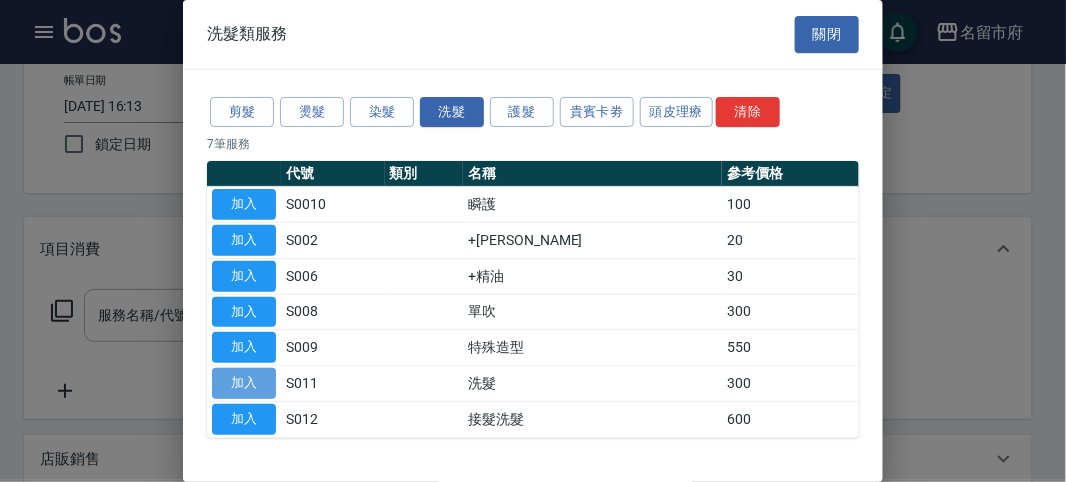 click on "加入" at bounding box center (244, 383) 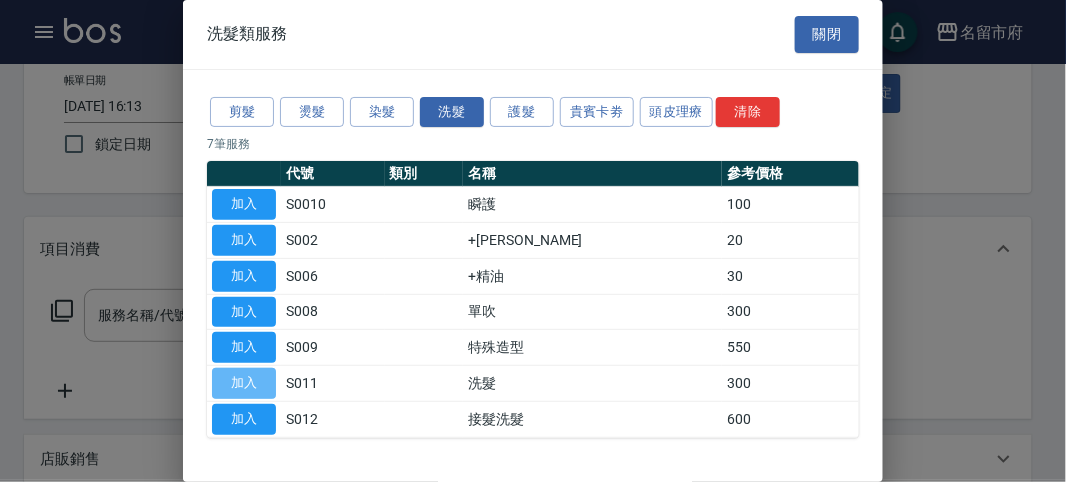 type on "洗髮(S011)" 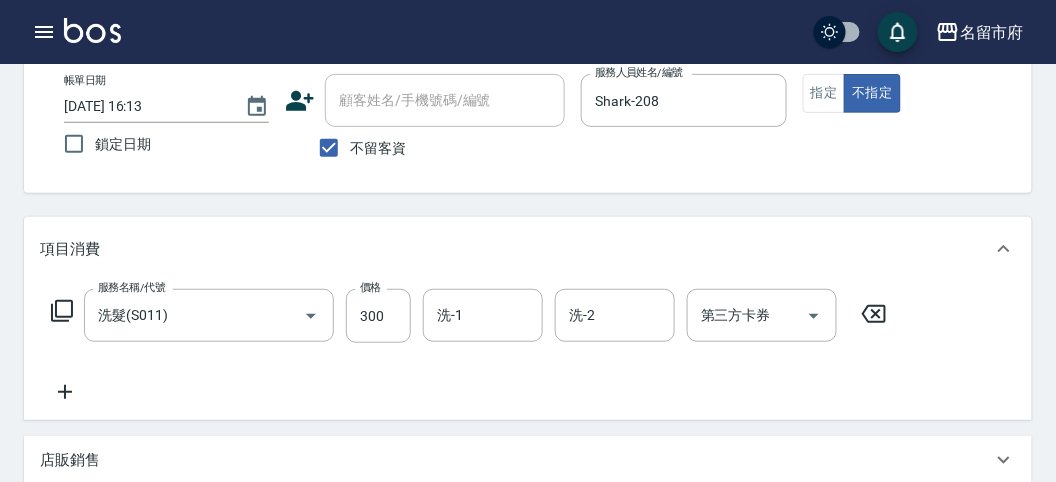 click 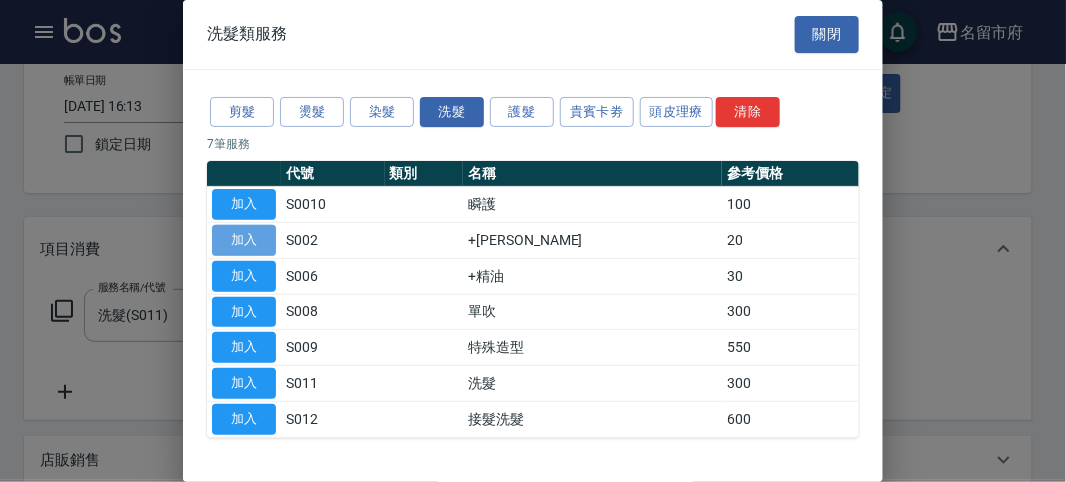 click on "加入" at bounding box center (244, 240) 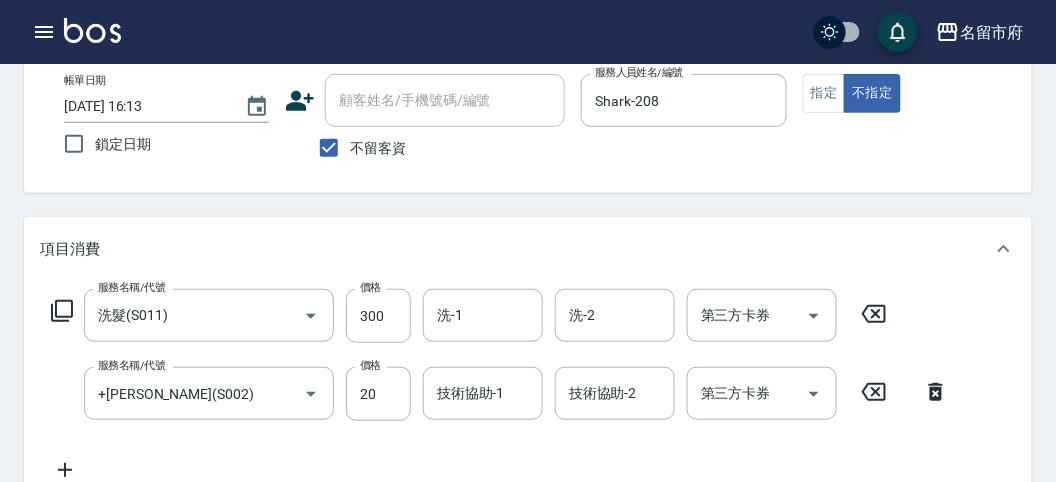 click 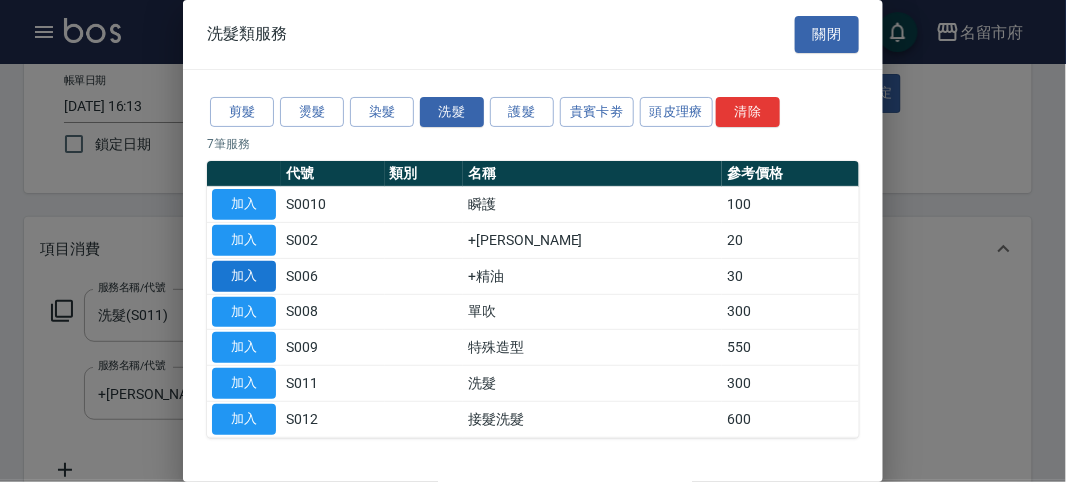 click on "加入" at bounding box center [244, 276] 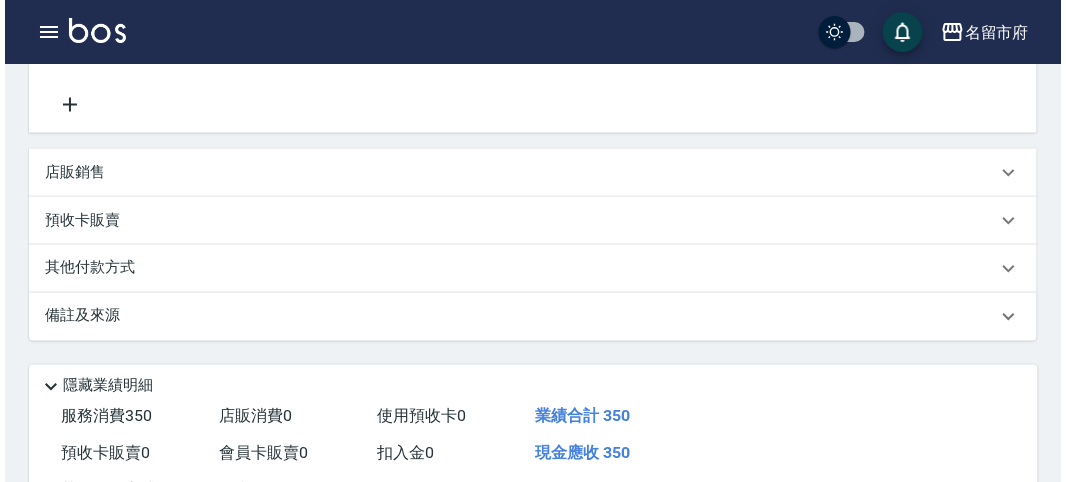 scroll, scrollTop: 741, scrollLeft: 0, axis: vertical 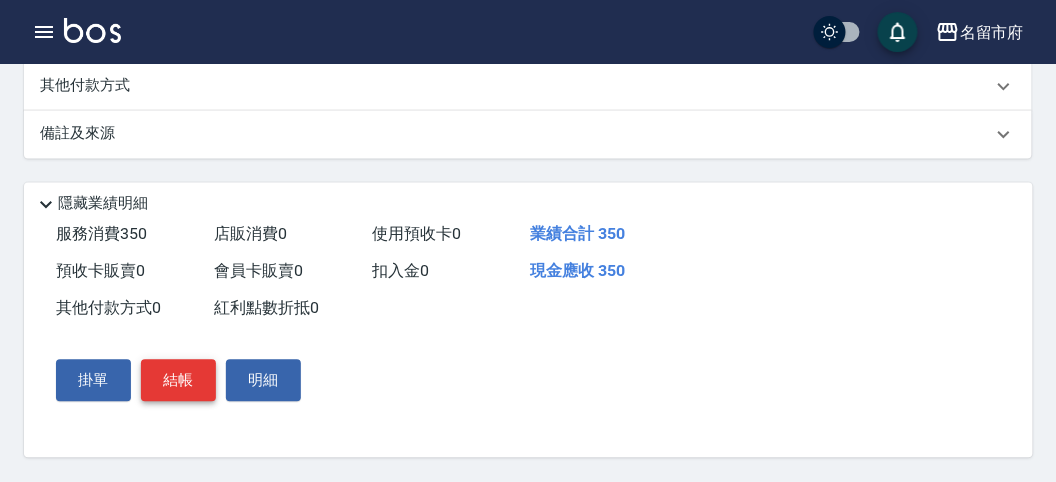 click on "結帳" at bounding box center (178, 381) 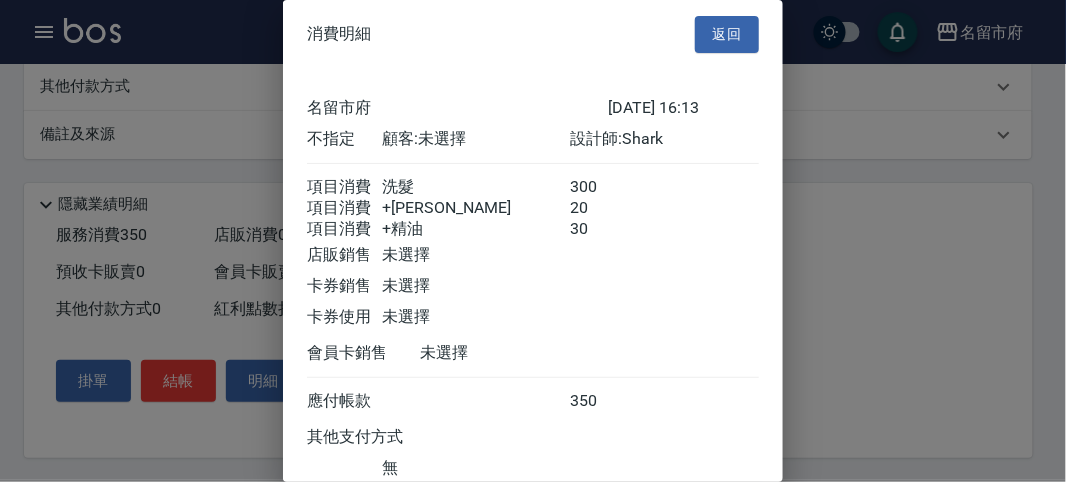 scroll, scrollTop: 156, scrollLeft: 0, axis: vertical 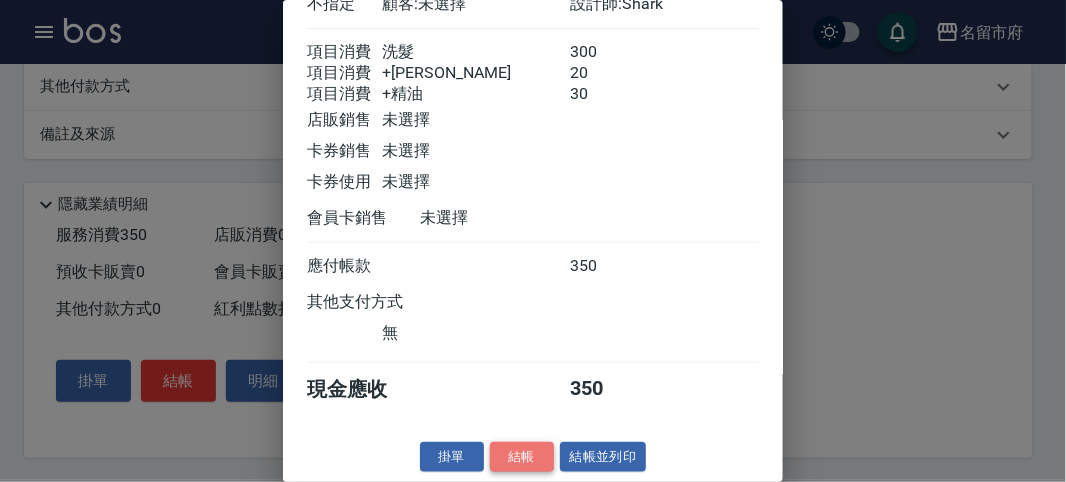 click on "結帳" at bounding box center (522, 457) 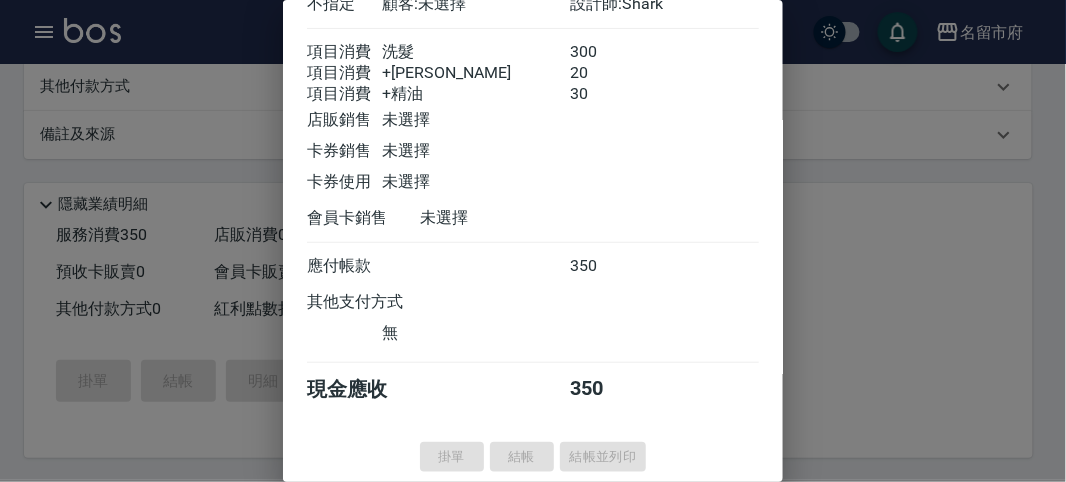 type on "[DATE] 16:28" 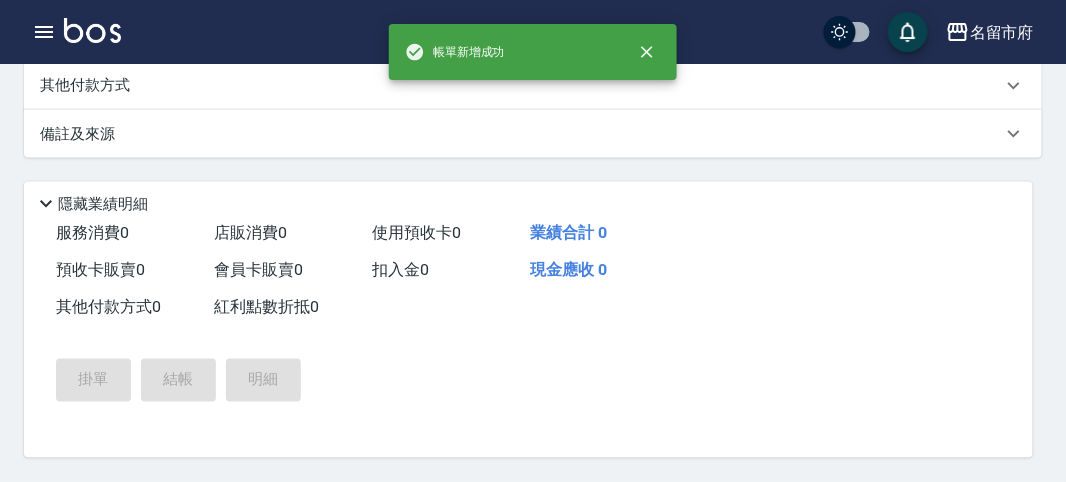 scroll, scrollTop: 0, scrollLeft: 0, axis: both 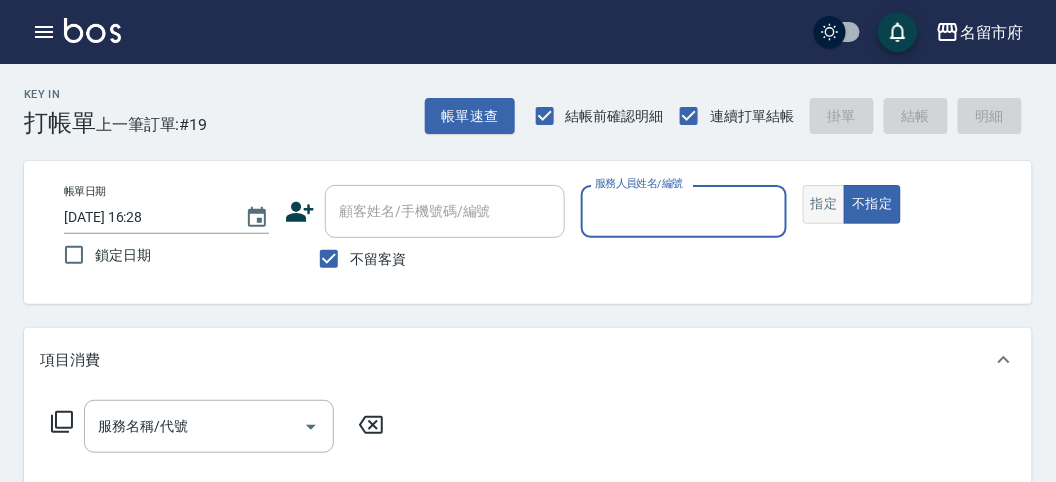 click on "指定" at bounding box center [824, 204] 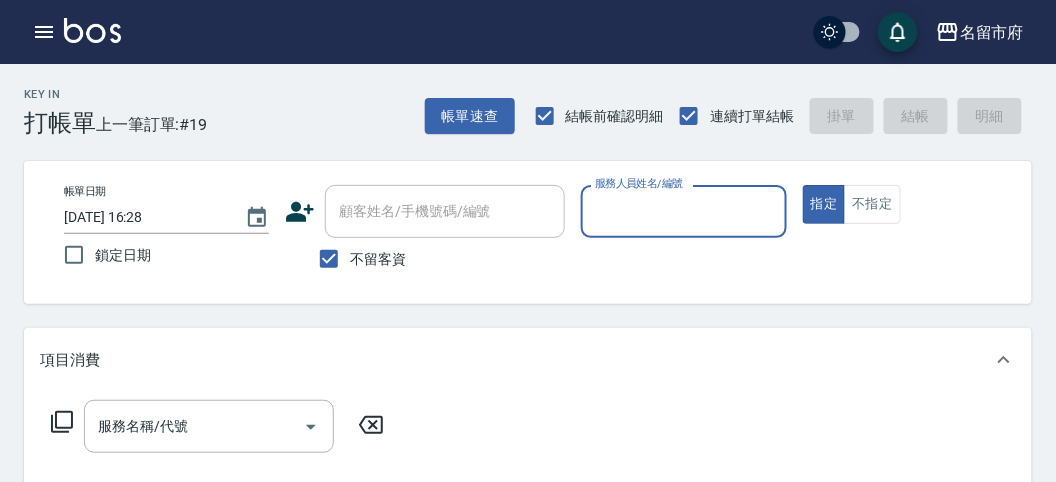 click on "服務人員姓名/編號" at bounding box center [683, 211] 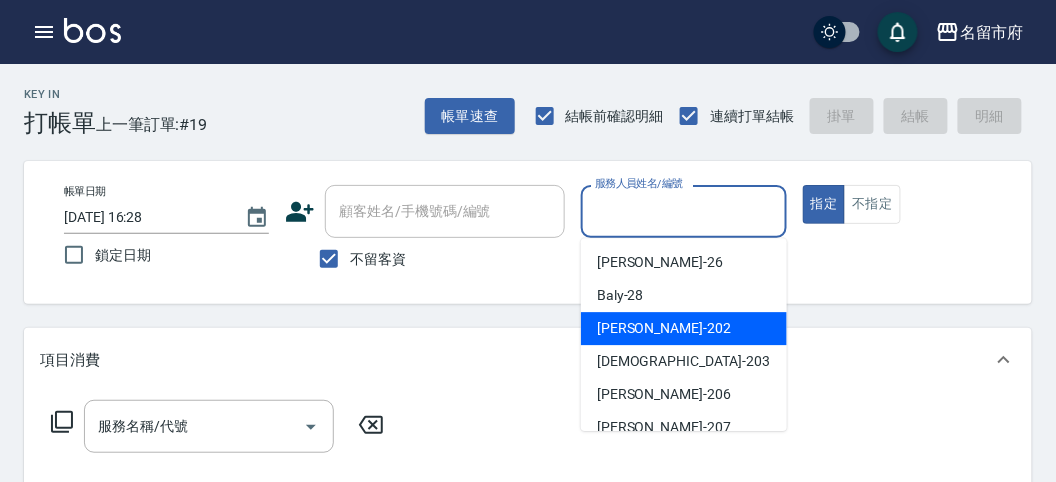 drag, startPoint x: 683, startPoint y: 322, endPoint x: 481, endPoint y: 371, distance: 207.85812 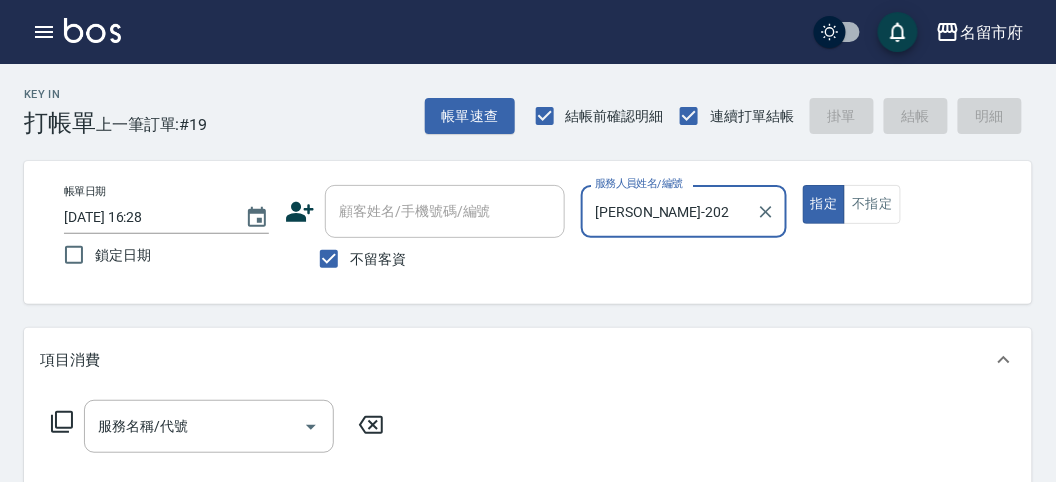 click 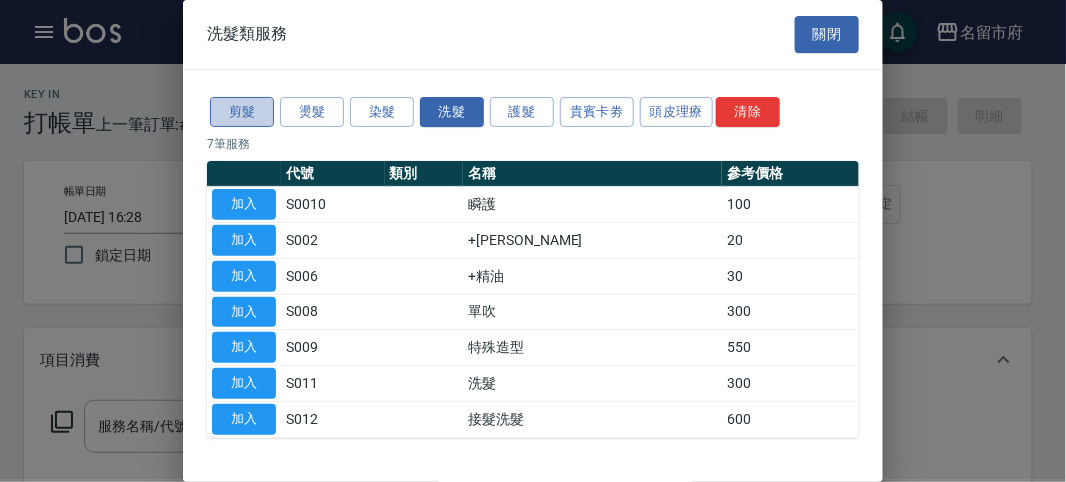 drag, startPoint x: 255, startPoint y: 109, endPoint x: 252, endPoint y: 126, distance: 17.262676 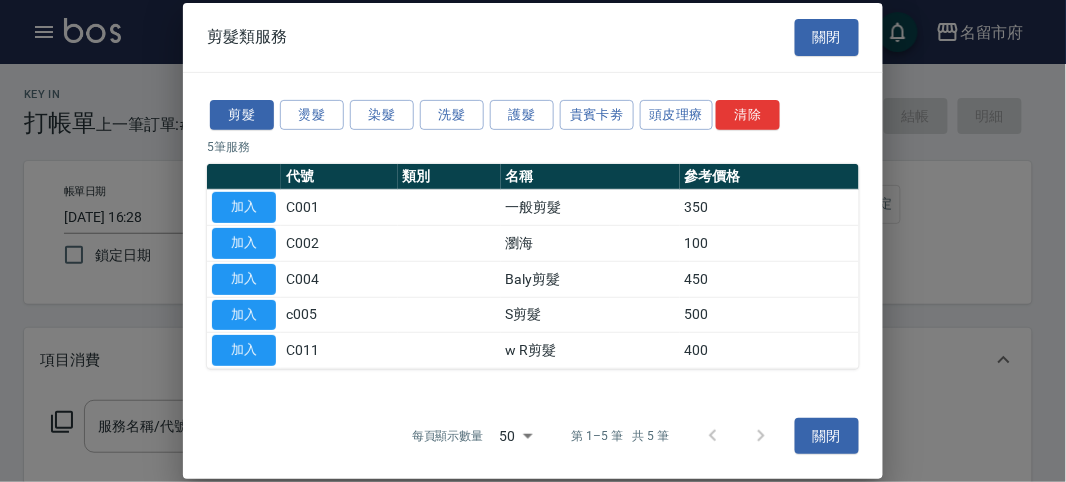 drag, startPoint x: 266, startPoint y: 353, endPoint x: 99, endPoint y: 427, distance: 182.66089 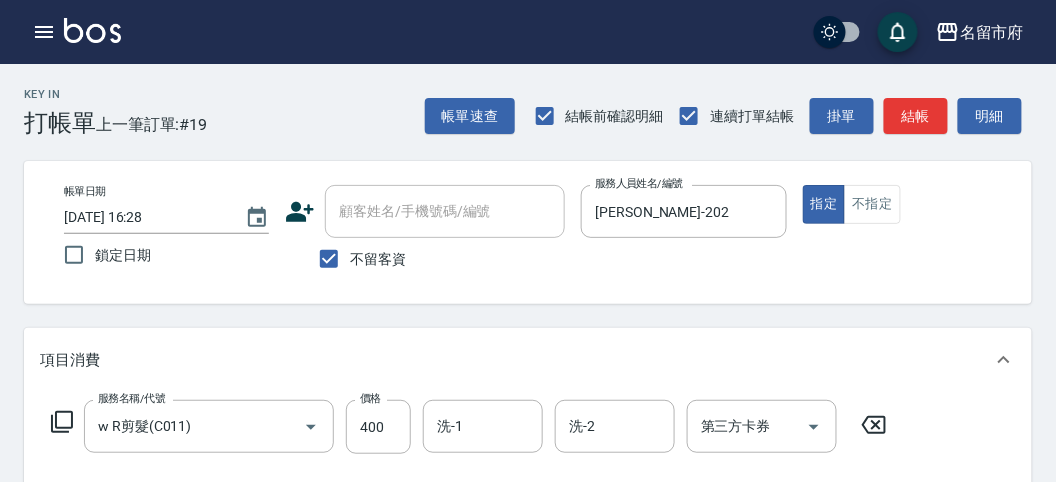 click 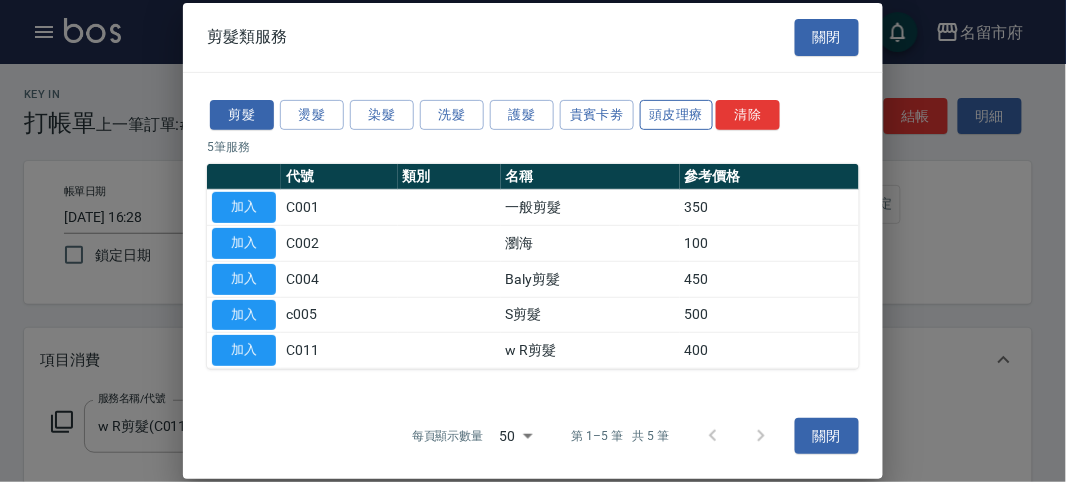 click on "頭皮理療" at bounding box center [677, 114] 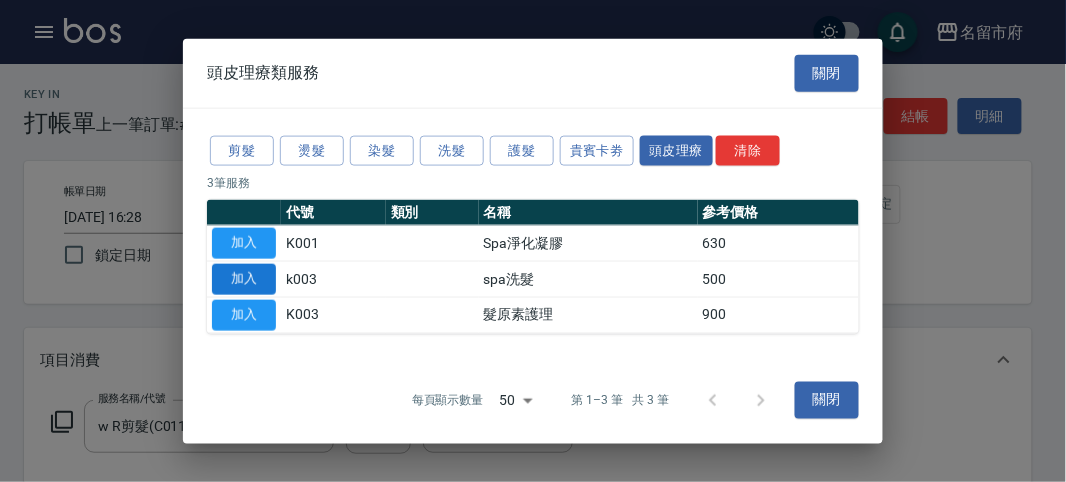 click on "加入" at bounding box center [244, 279] 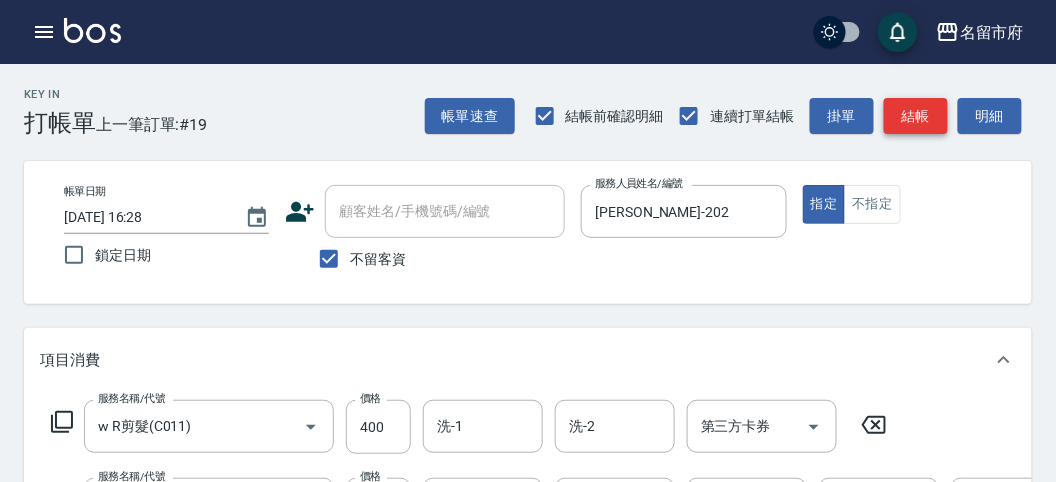 click on "結帳" at bounding box center (916, 116) 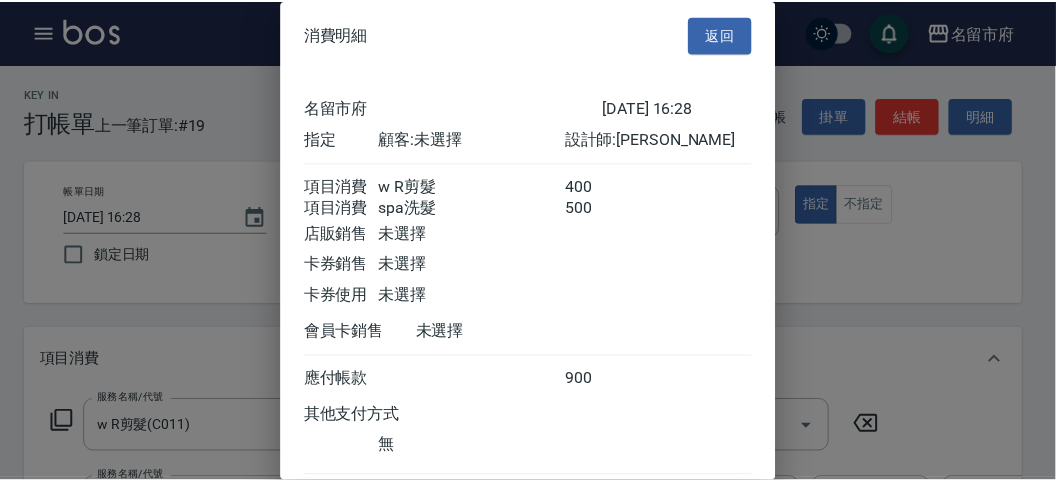 scroll, scrollTop: 133, scrollLeft: 0, axis: vertical 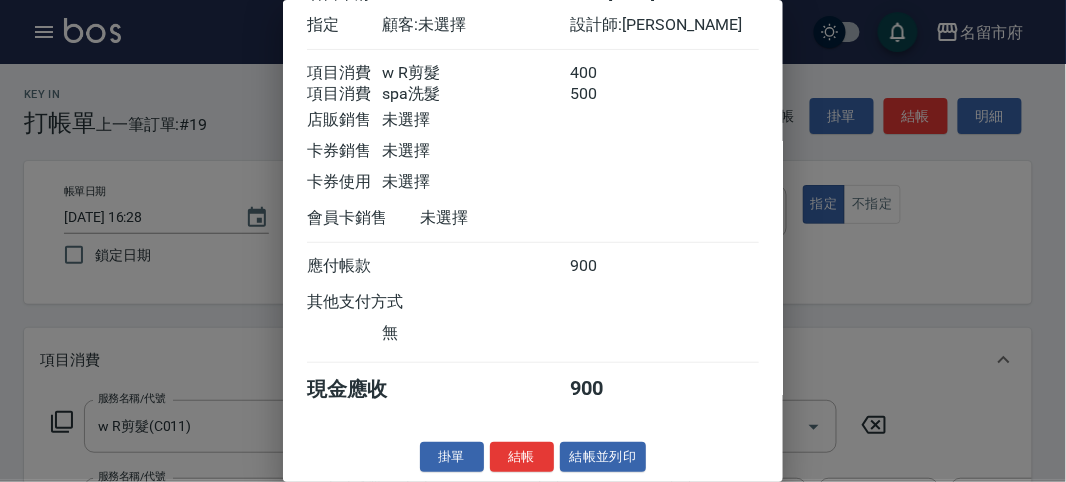 click on "結帳" at bounding box center (522, 457) 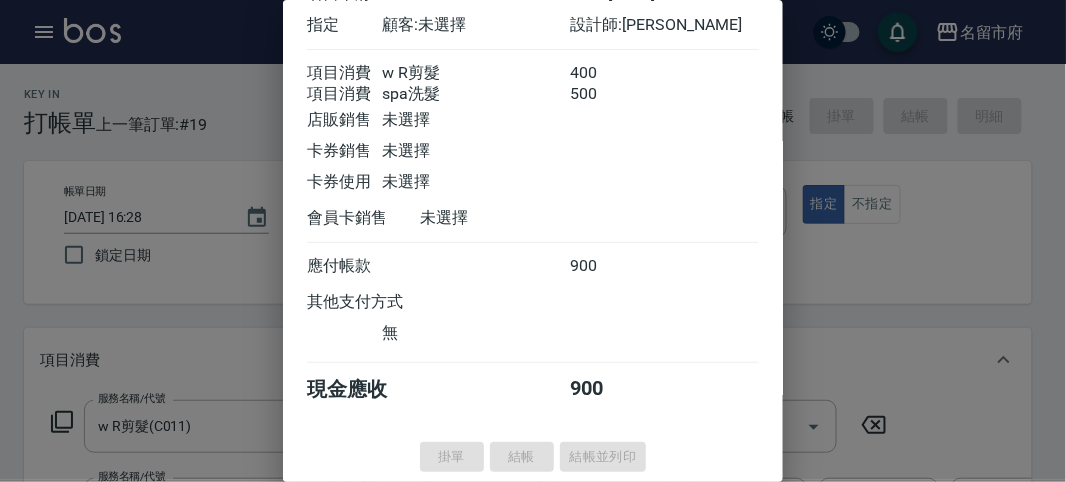 type on "[DATE] 16:51" 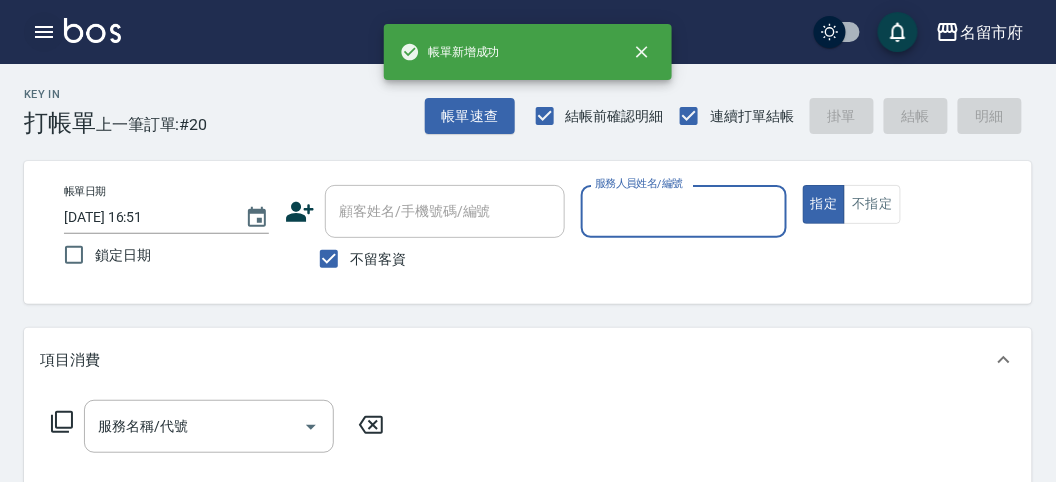 click 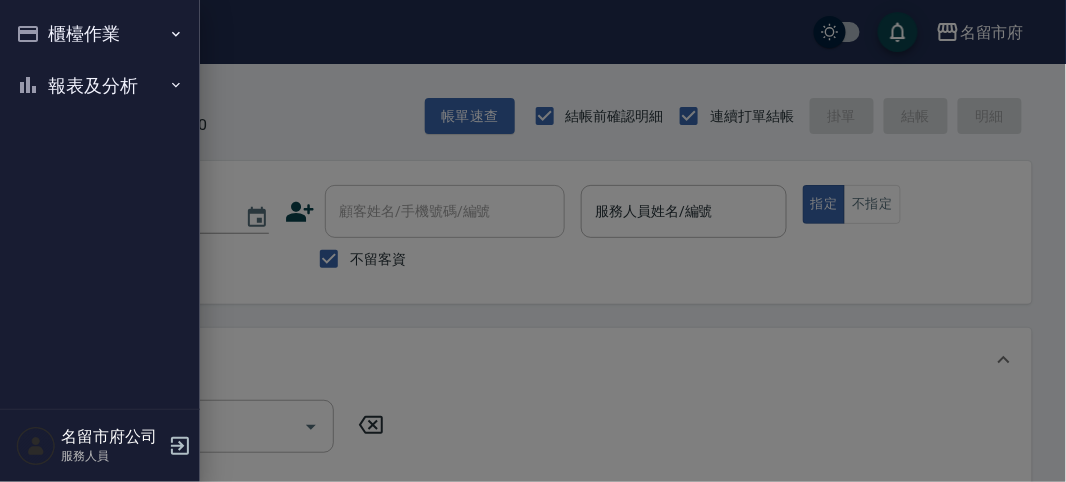 click on "報表及分析" at bounding box center [100, 86] 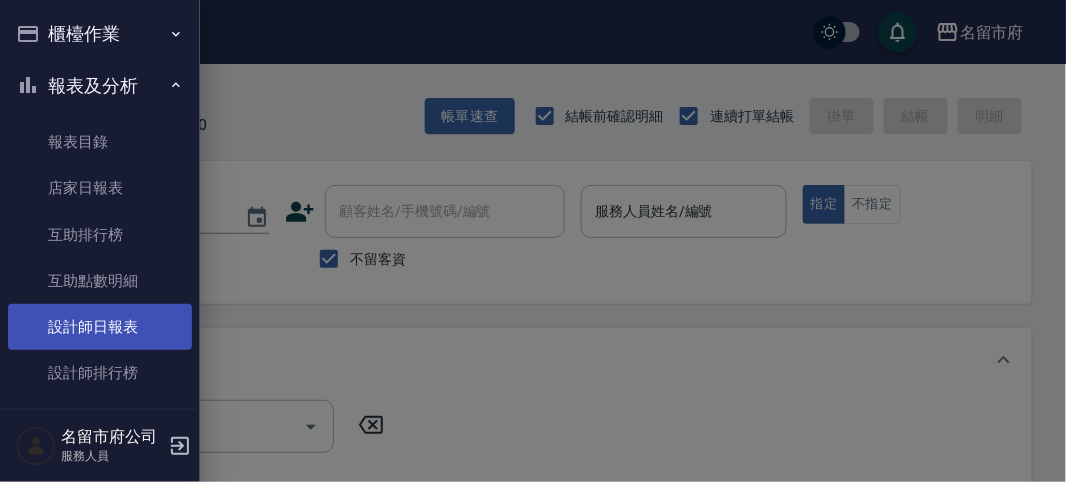 click on "設計師日報表" at bounding box center (100, 327) 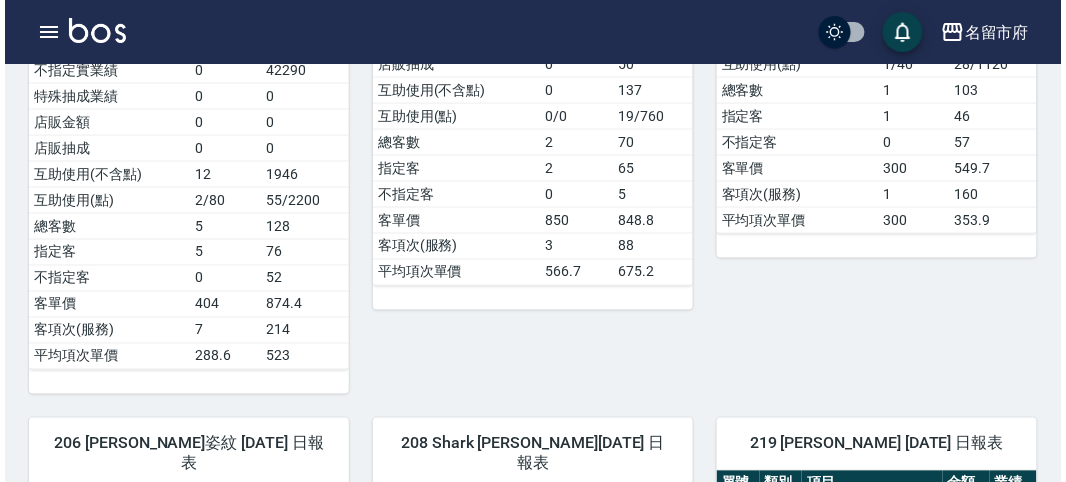 scroll, scrollTop: 111, scrollLeft: 0, axis: vertical 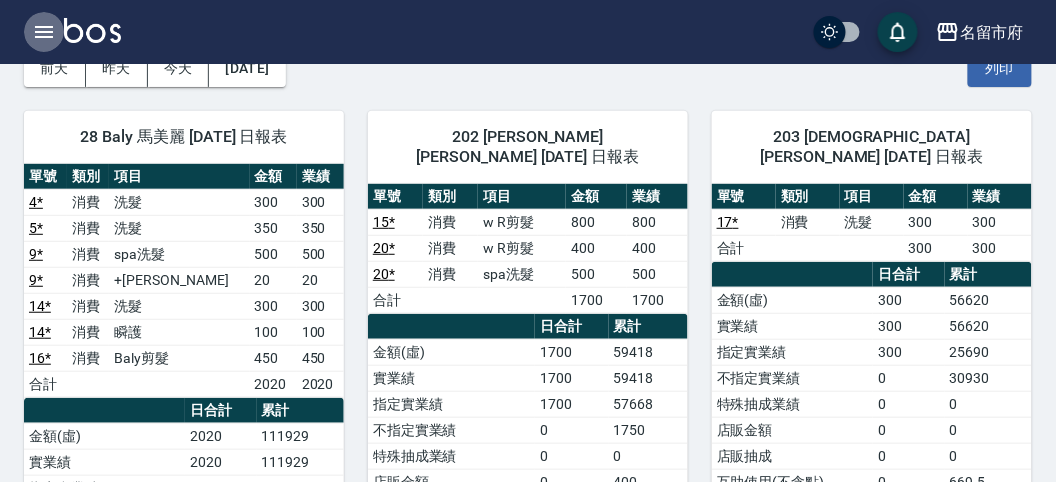 click at bounding box center [44, 32] 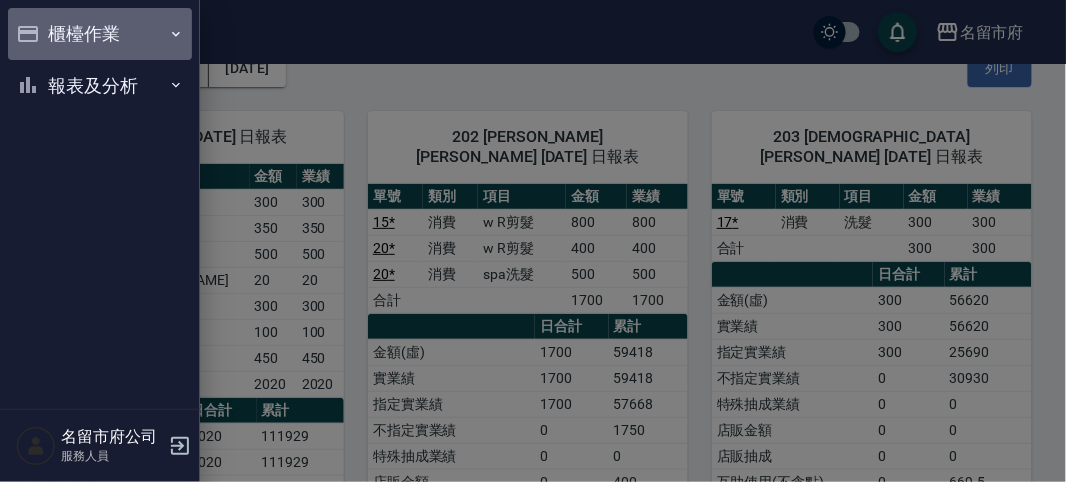 click 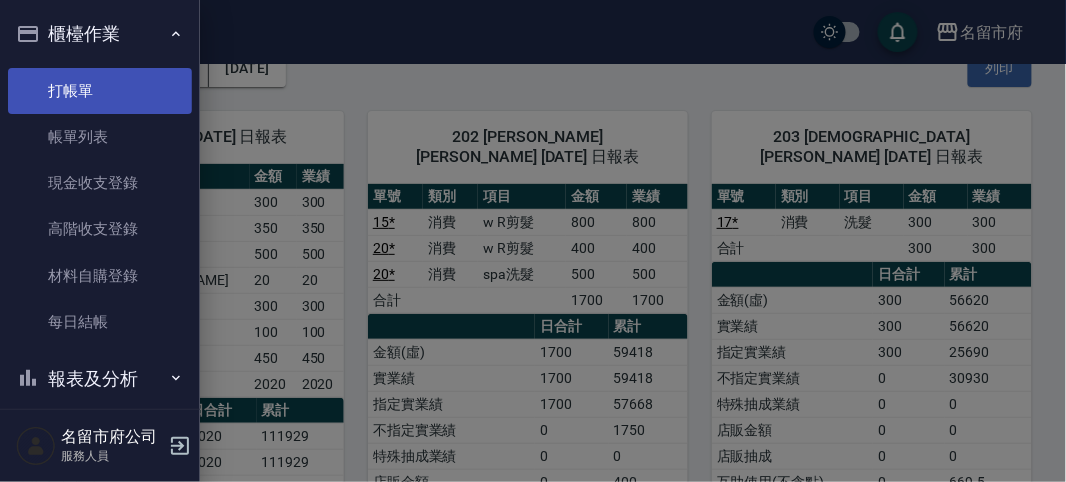 click on "打帳單" at bounding box center [100, 91] 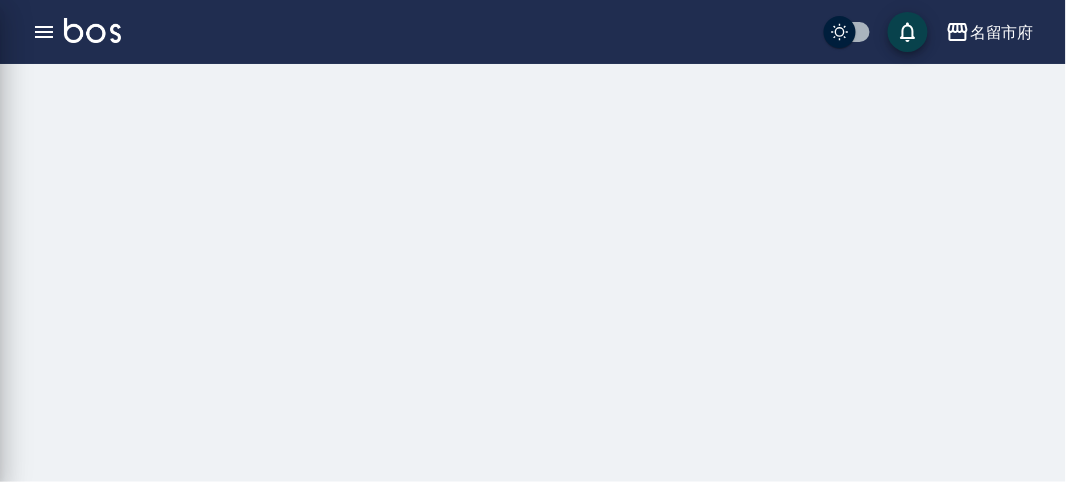 scroll, scrollTop: 0, scrollLeft: 0, axis: both 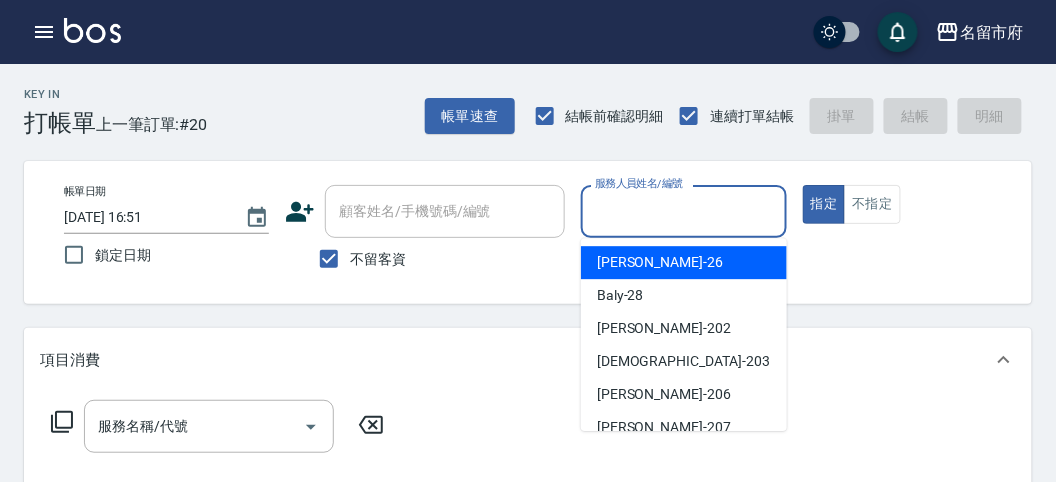 click on "服務人員姓名/編號" at bounding box center [683, 211] 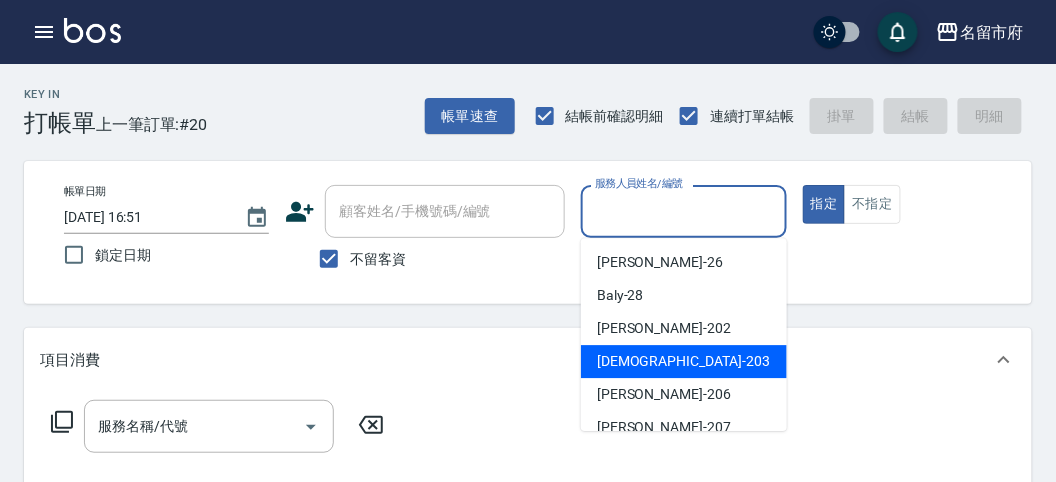 click on "聖德 -203" at bounding box center (683, 361) 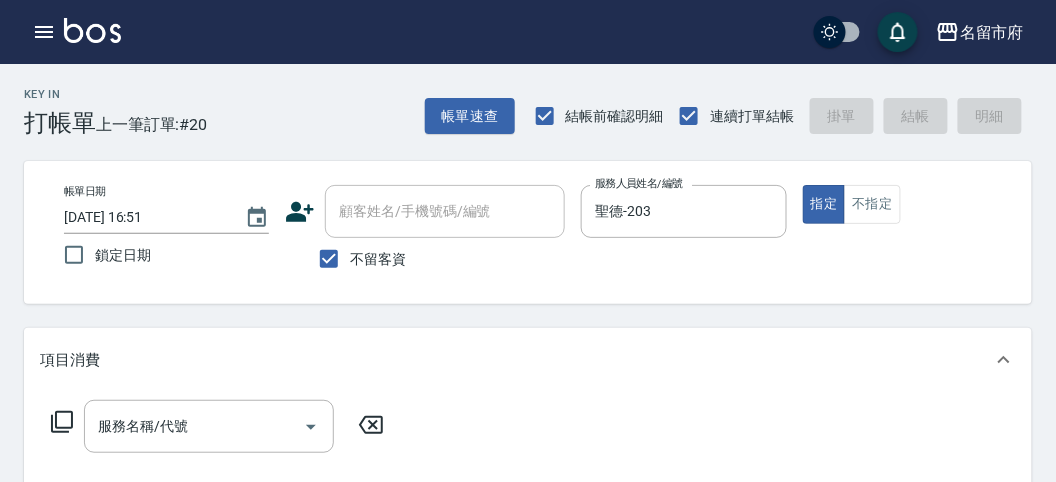 click 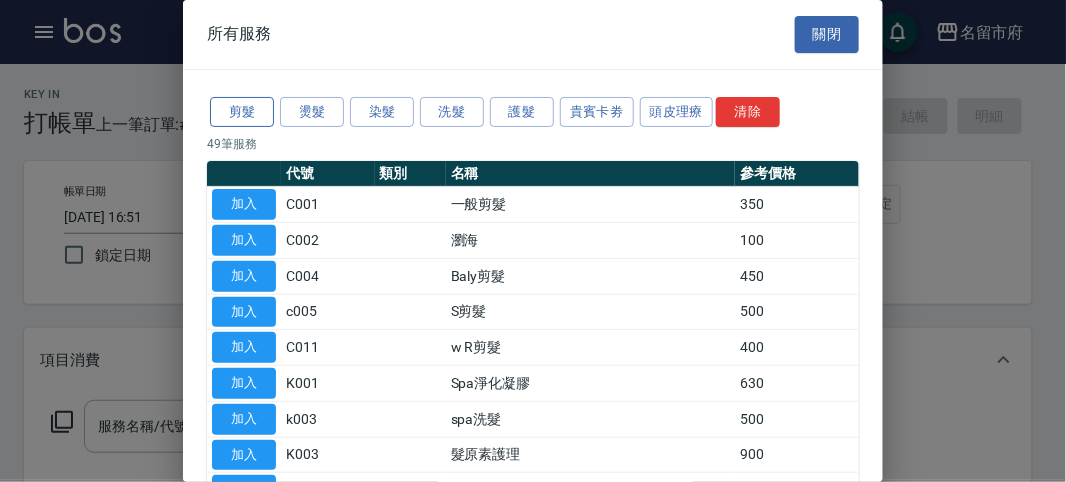 click on "剪髮" at bounding box center (242, 112) 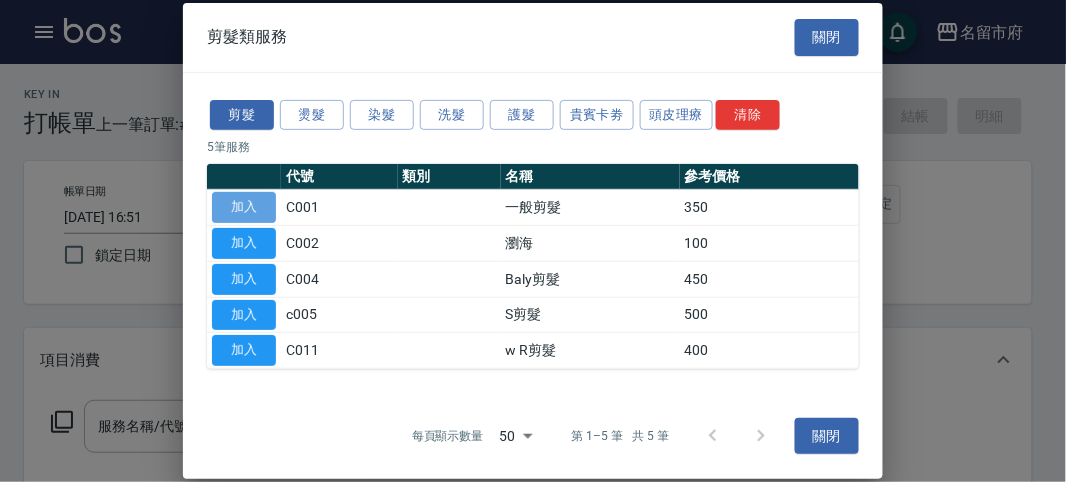 click on "加入" at bounding box center (244, 207) 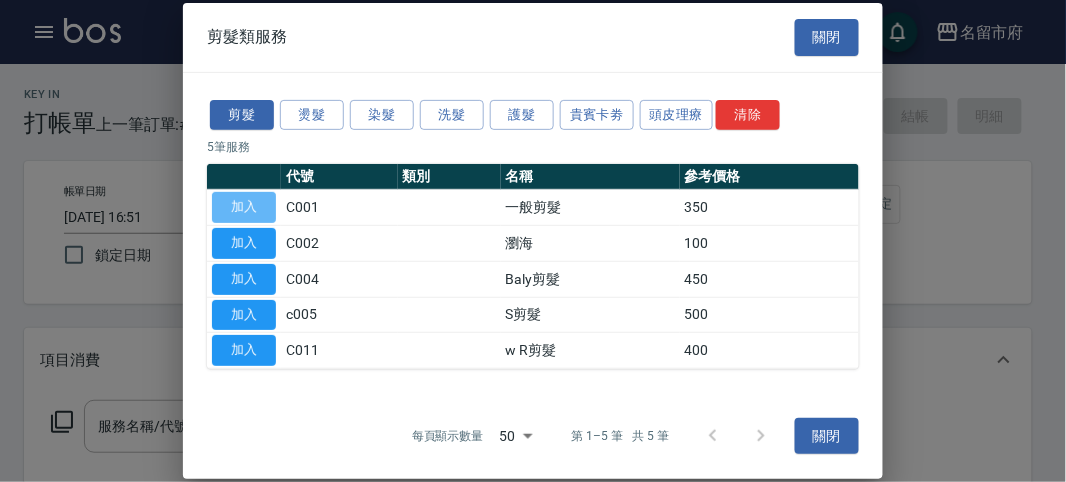 type on "一般剪髮(C001)" 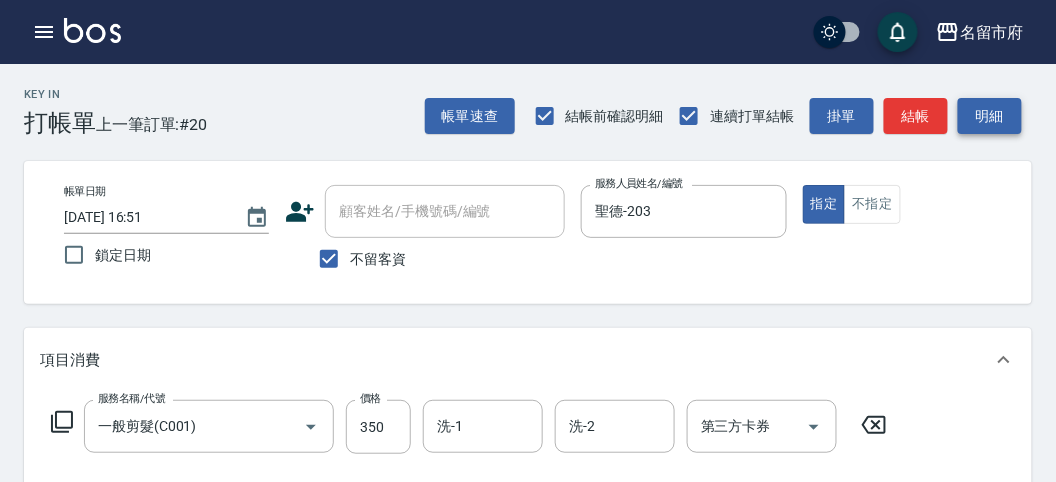 click on "明細" at bounding box center [990, 116] 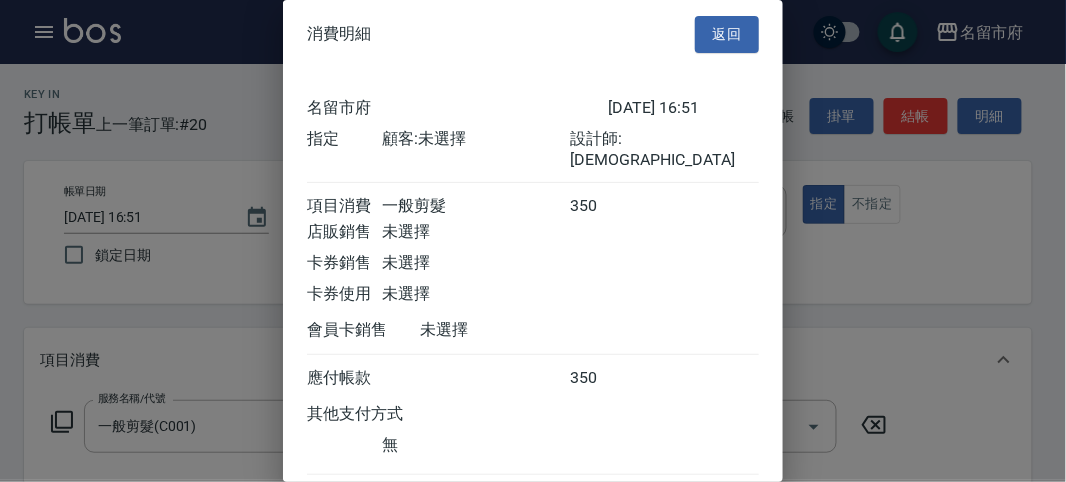 scroll, scrollTop: 111, scrollLeft: 0, axis: vertical 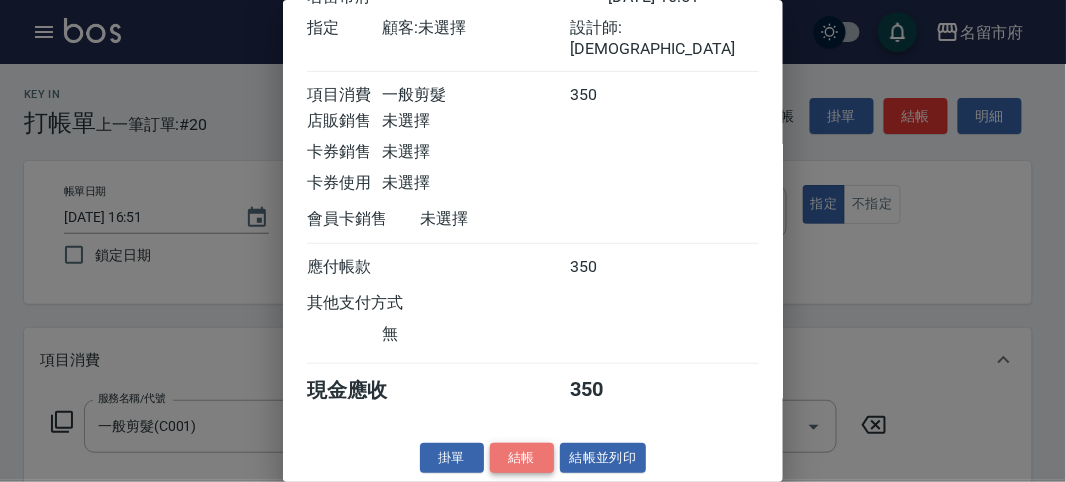 click on "結帳" at bounding box center [522, 458] 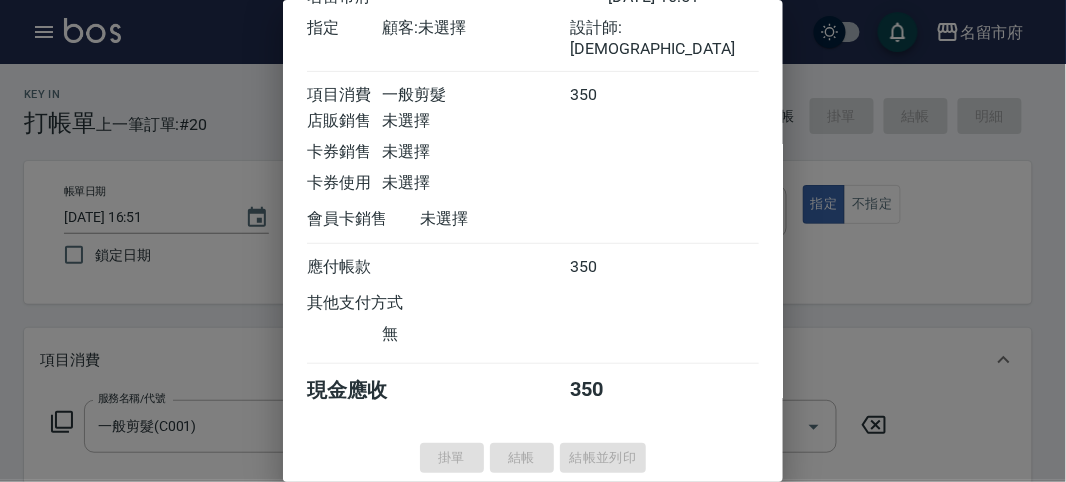 type on "[DATE] 17:20" 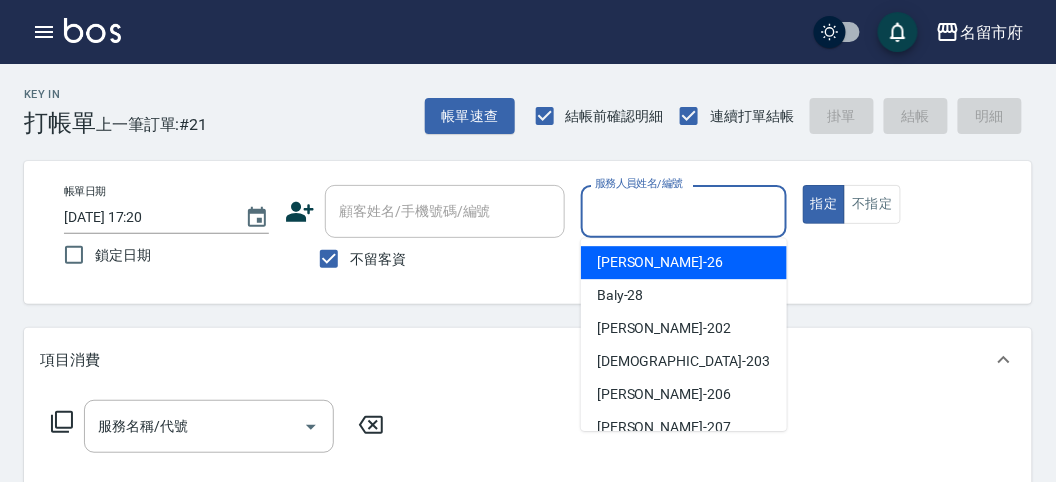click on "服務人員姓名/編號" at bounding box center [683, 211] 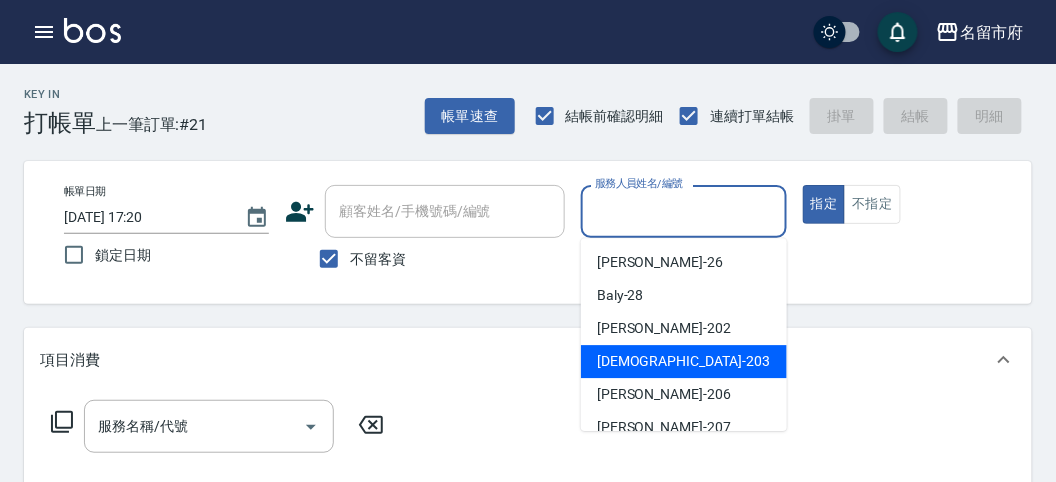 click on "聖德 -203" at bounding box center [683, 361] 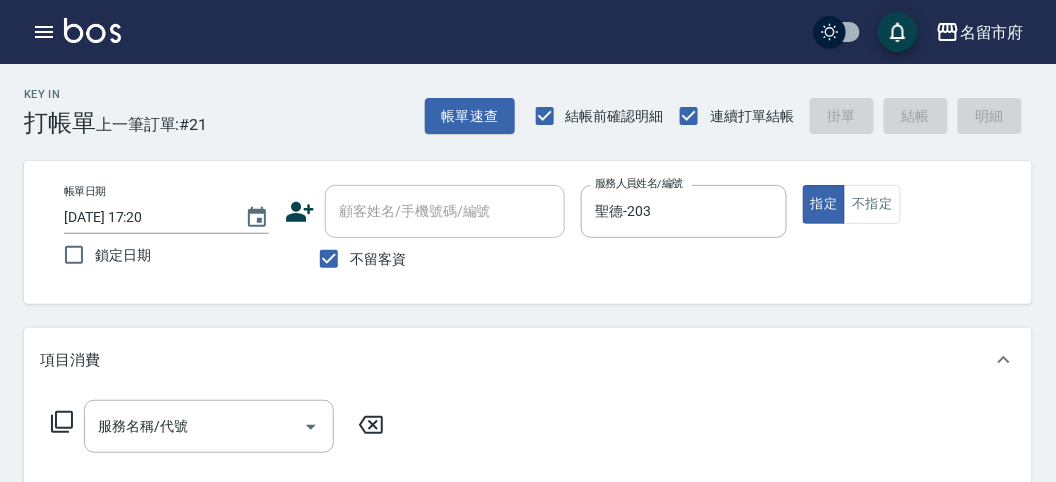 click 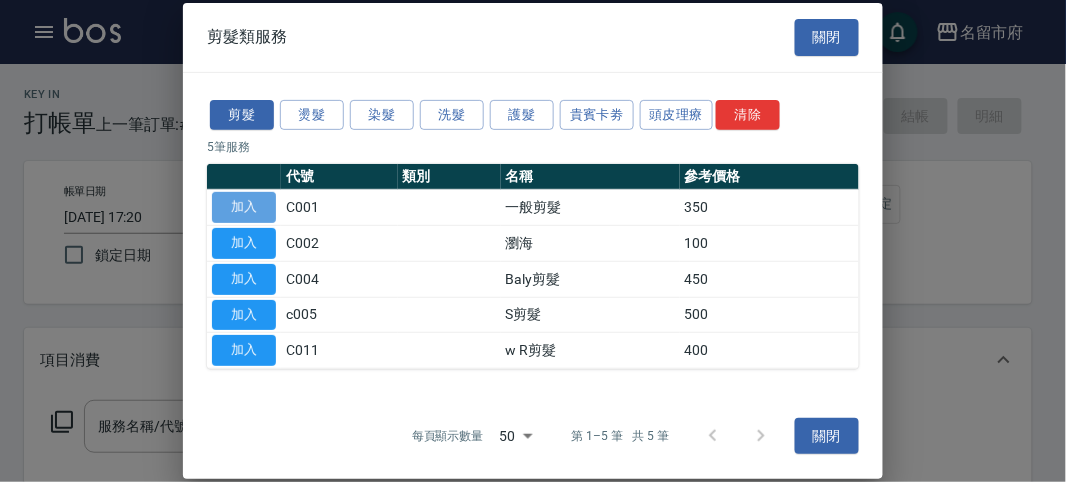 click on "加入" at bounding box center (244, 207) 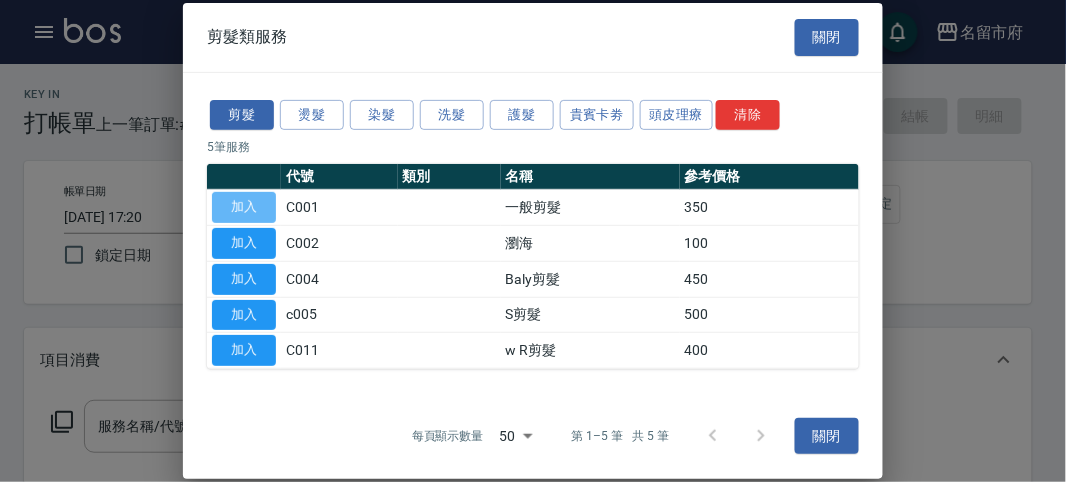 type on "一般剪髮(C001)" 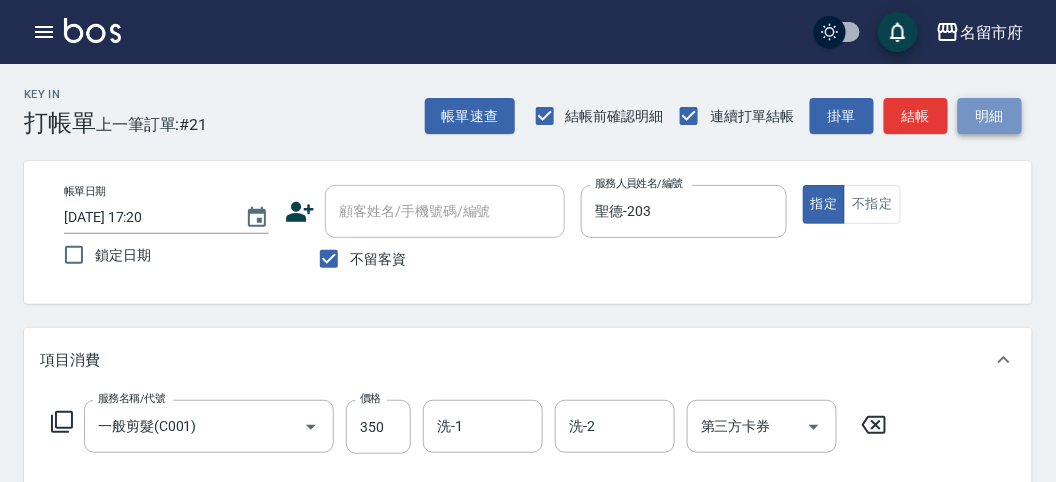 click on "明細" at bounding box center [990, 116] 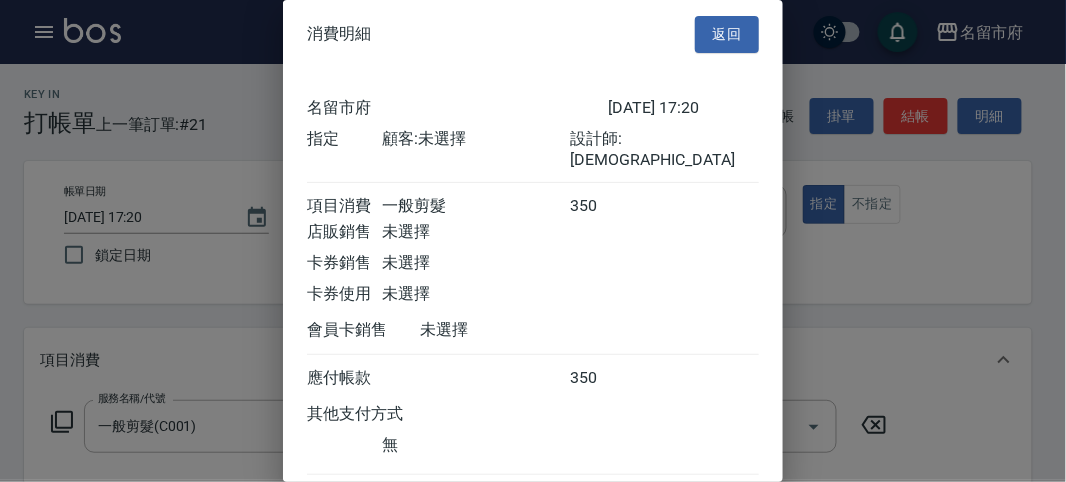 scroll, scrollTop: 111, scrollLeft: 0, axis: vertical 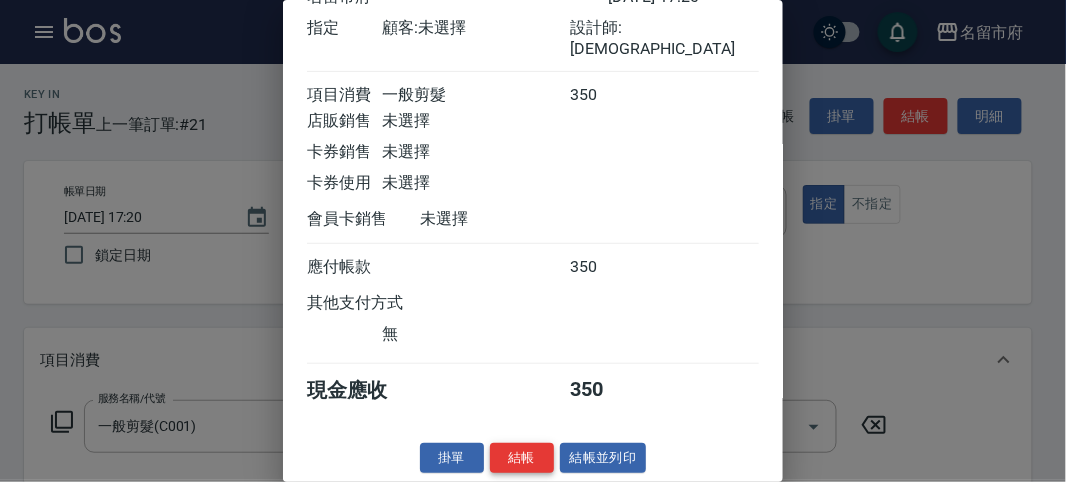 click on "結帳" at bounding box center [522, 458] 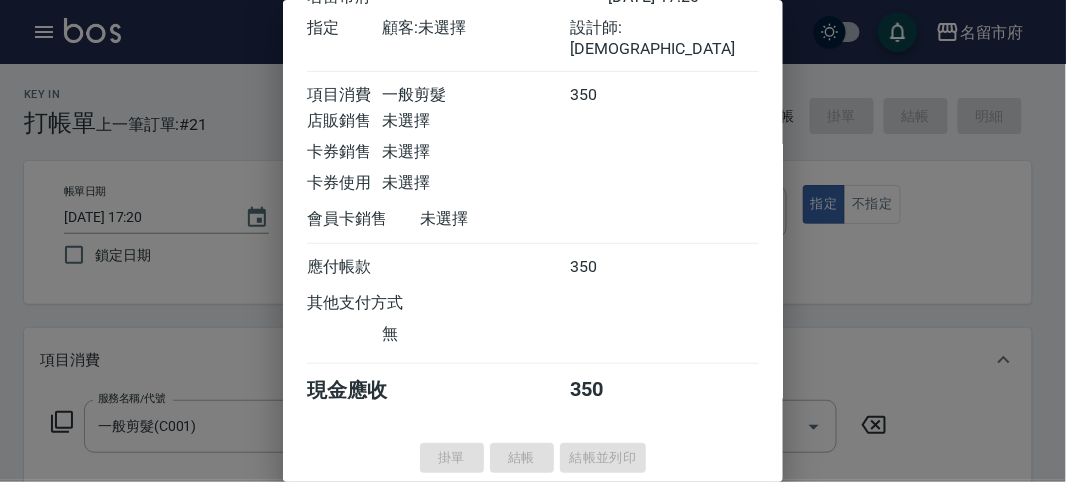 type on "[DATE] 17:21" 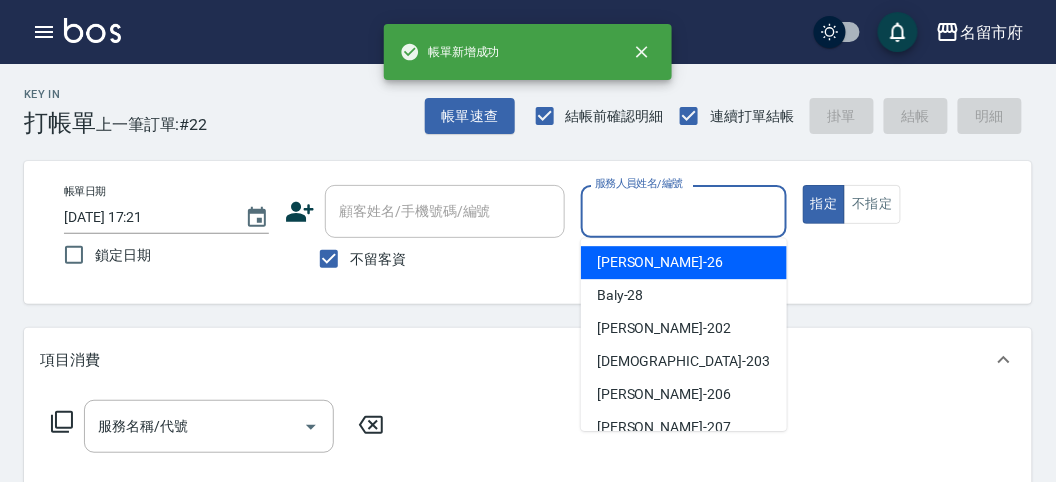 drag, startPoint x: 621, startPoint y: 225, endPoint x: 633, endPoint y: 339, distance: 114.62984 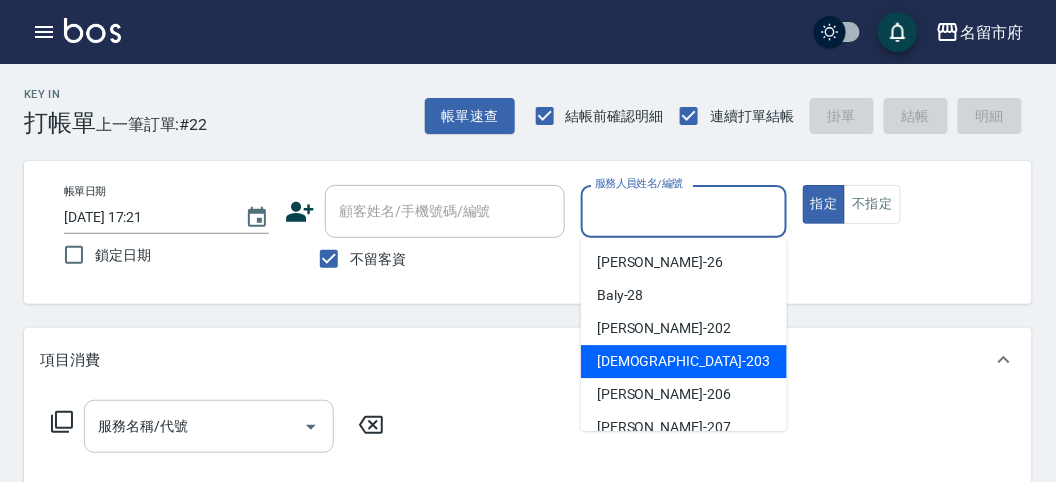 drag, startPoint x: 638, startPoint y: 362, endPoint x: 267, endPoint y: 445, distance: 380.17102 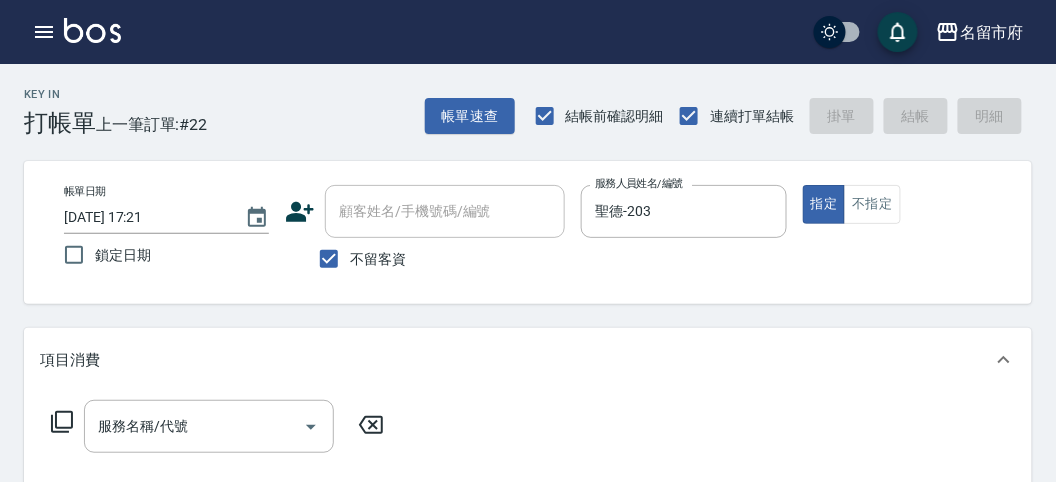 click 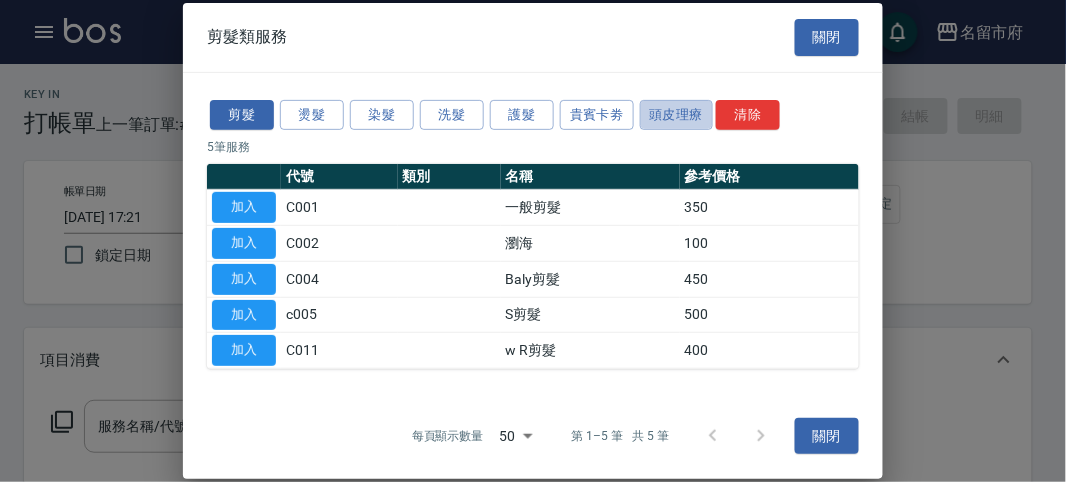 drag, startPoint x: 680, startPoint y: 112, endPoint x: 291, endPoint y: 215, distance: 402.40527 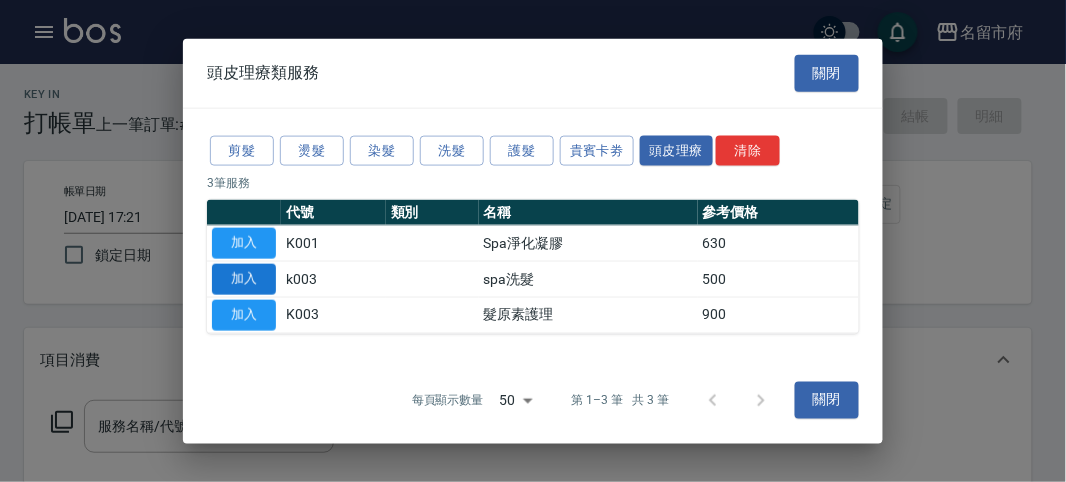 click on "加入" at bounding box center [244, 279] 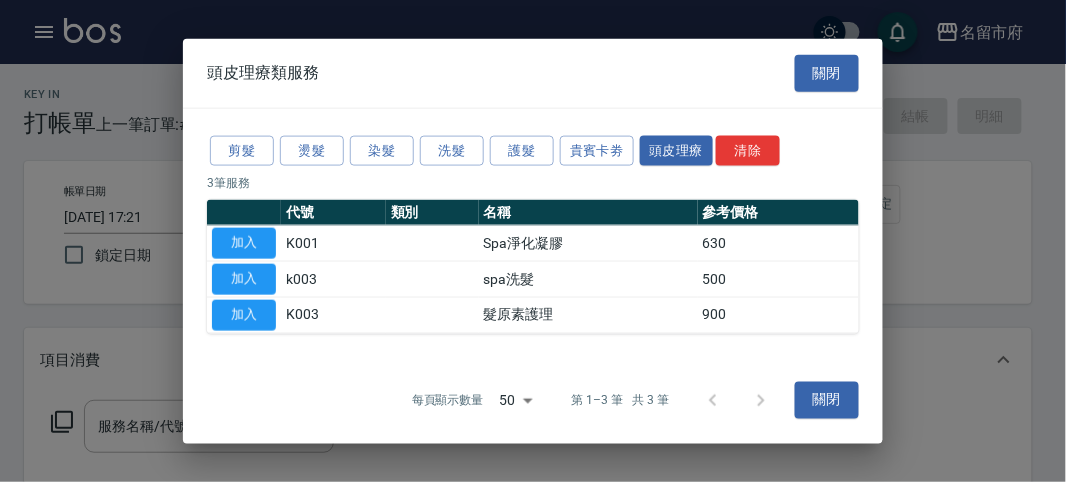 type on "spa洗髮(k003)" 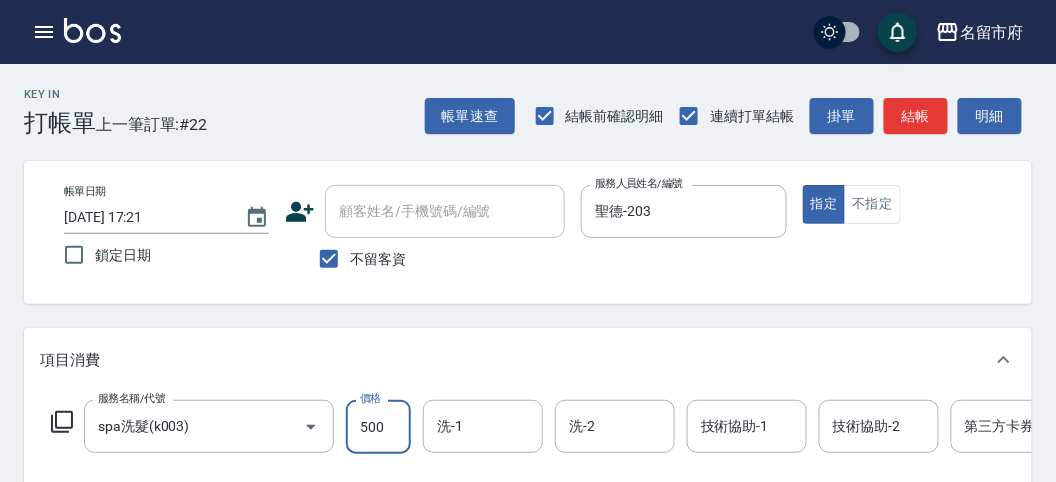 click on "500" at bounding box center [378, 427] 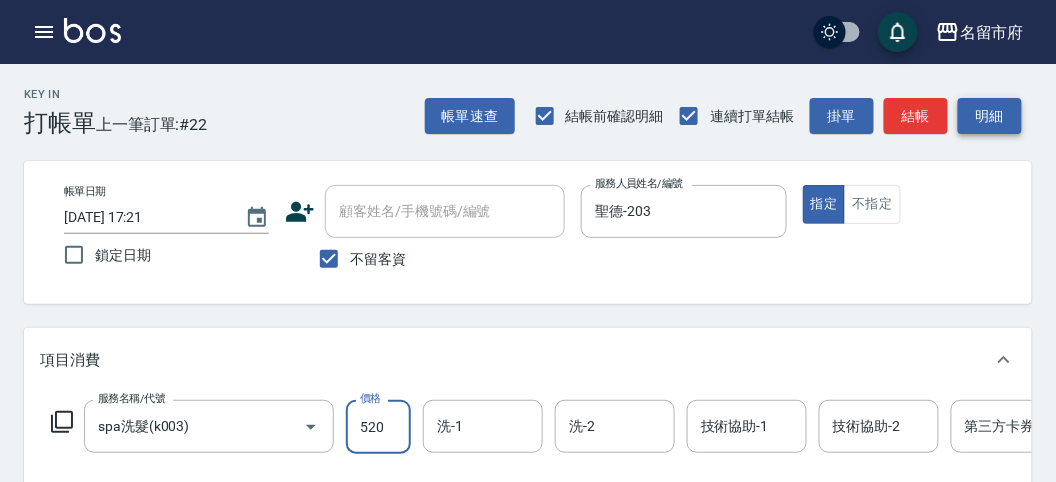 type on "520" 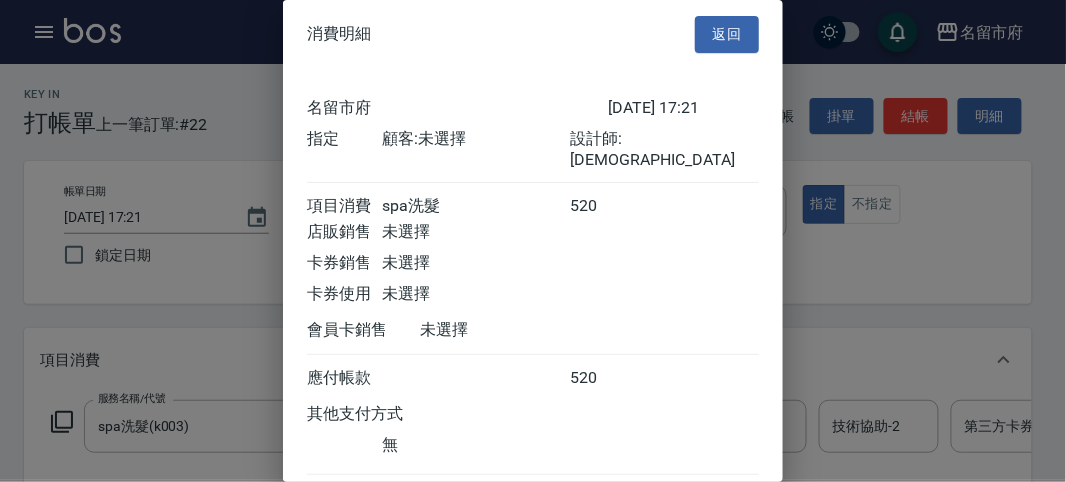 scroll, scrollTop: 111, scrollLeft: 0, axis: vertical 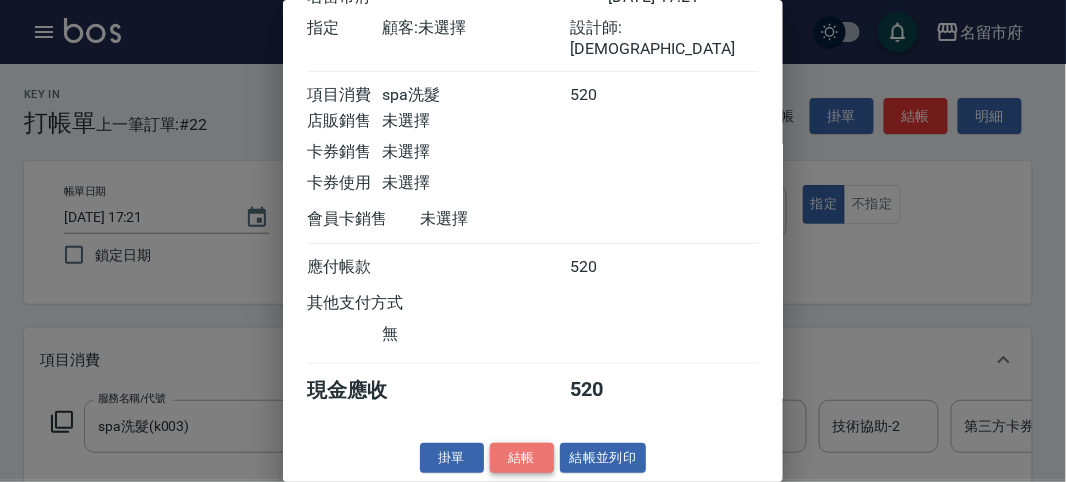 click on "結帳" at bounding box center (522, 458) 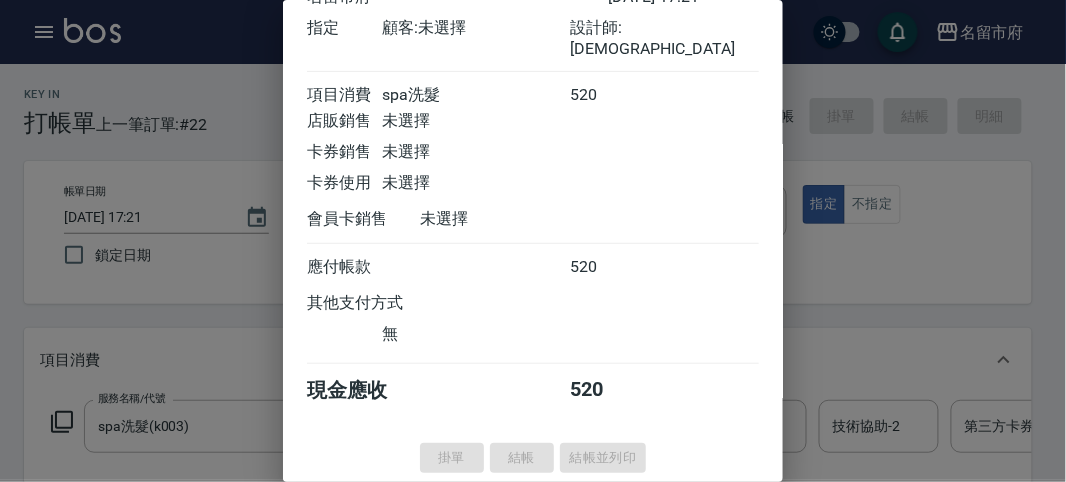 type 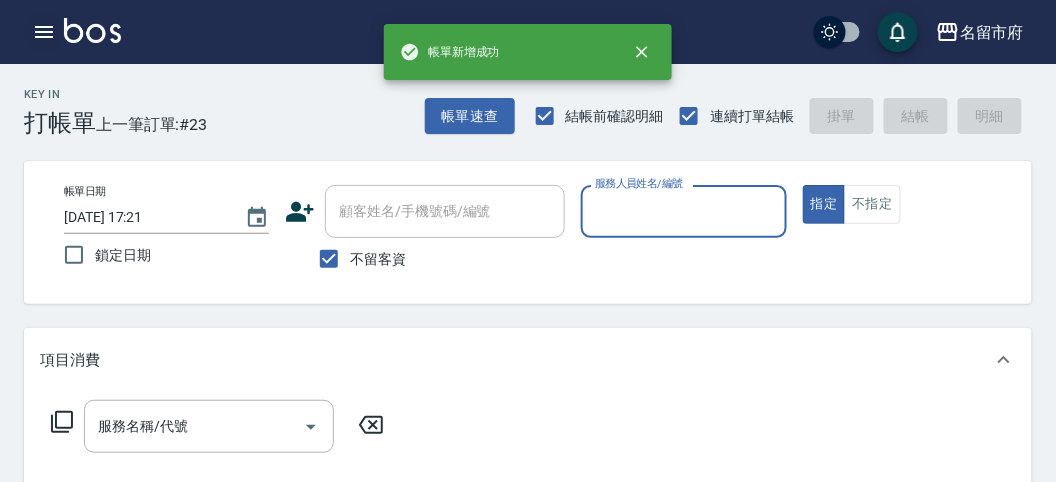 click 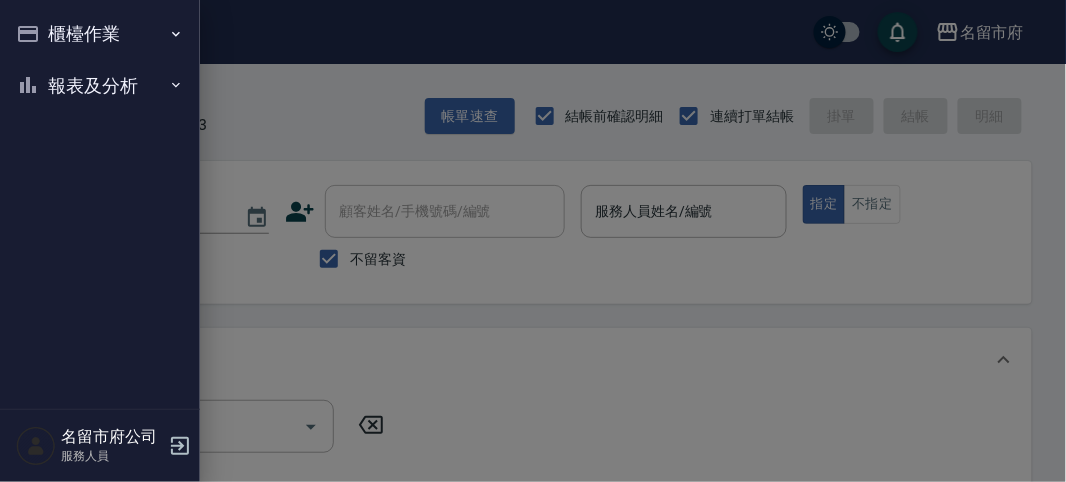 click on "報表及分析" at bounding box center [100, 86] 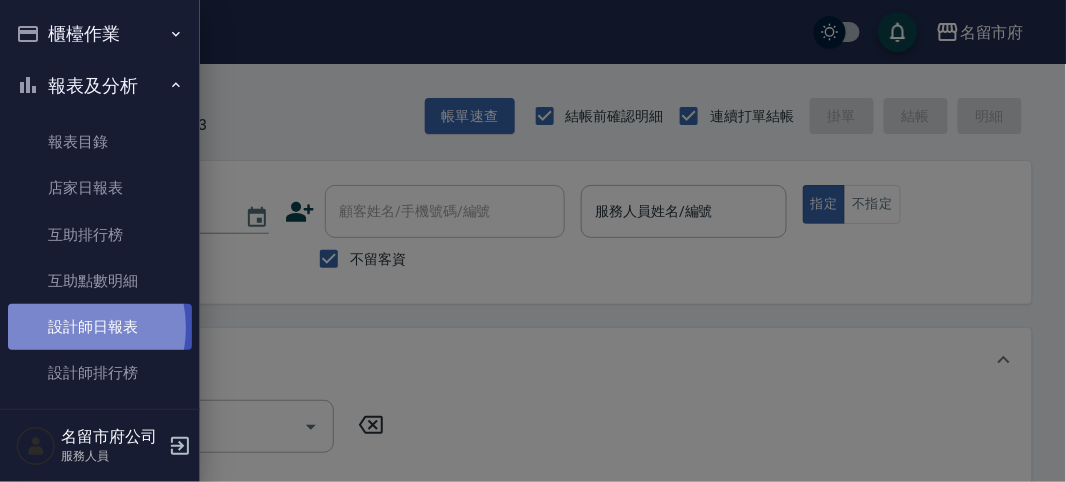 click on "設計師日報表" at bounding box center (100, 327) 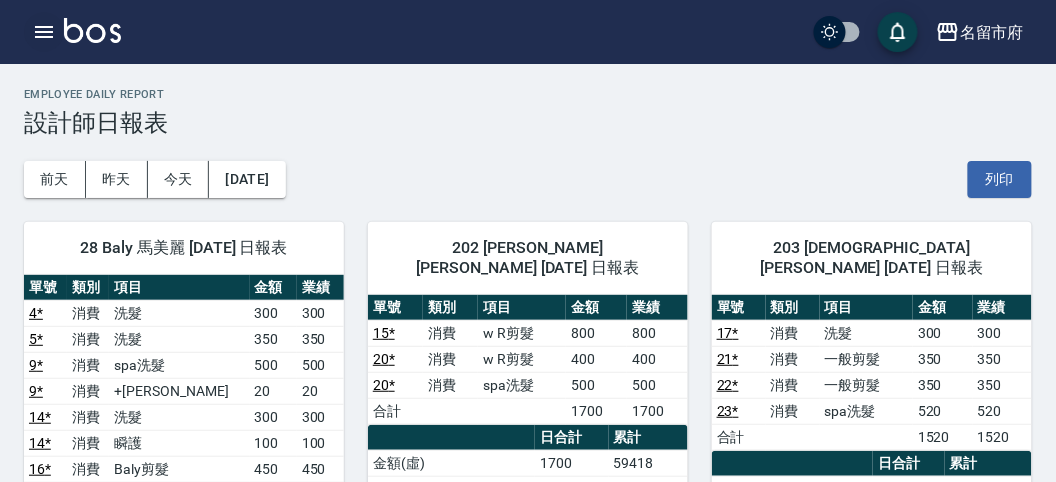 click 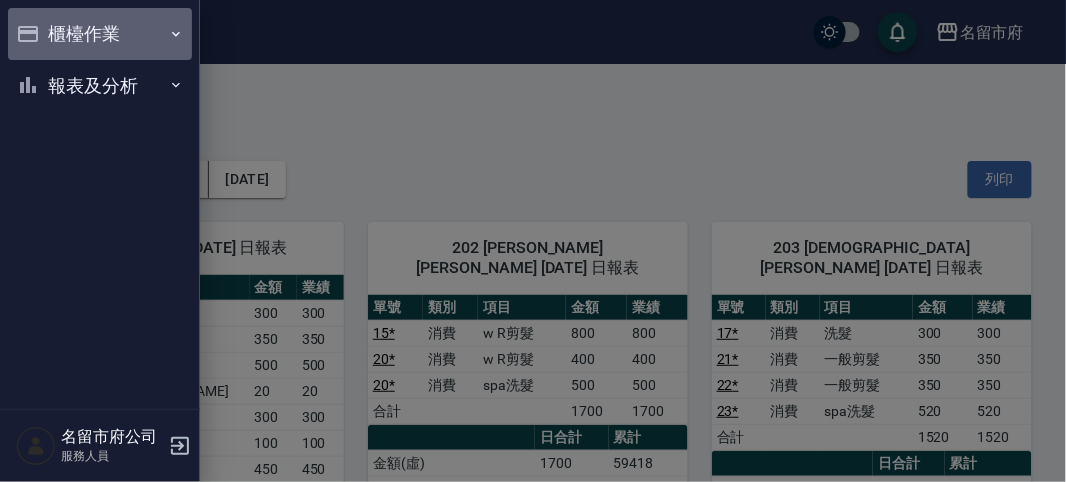 click on "櫃檯作業" at bounding box center (100, 34) 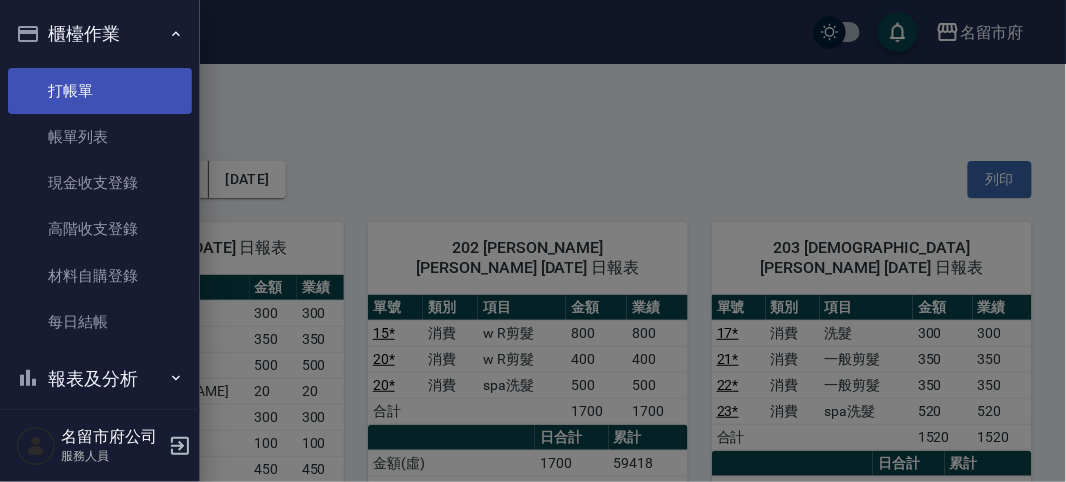 click on "打帳單" at bounding box center (100, 91) 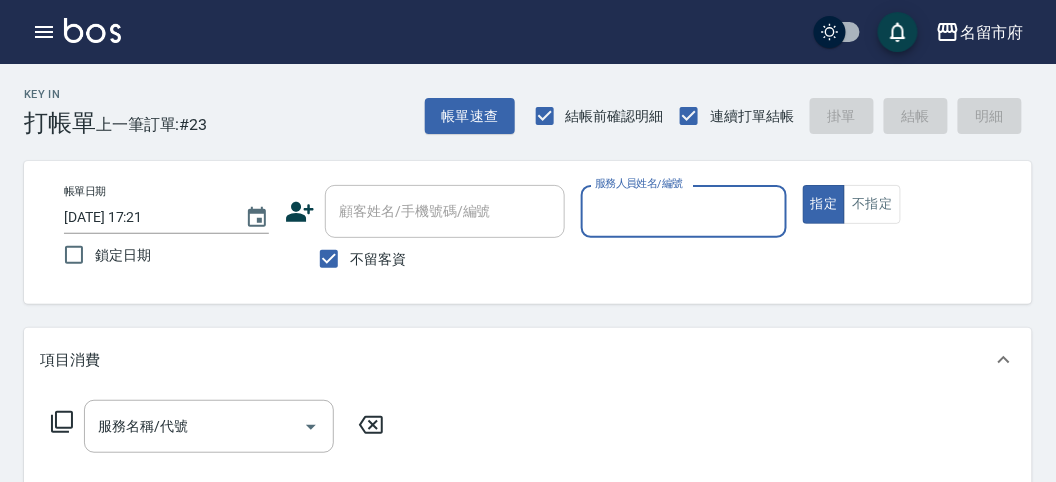 click on "服務人員姓名/編號" at bounding box center [683, 211] 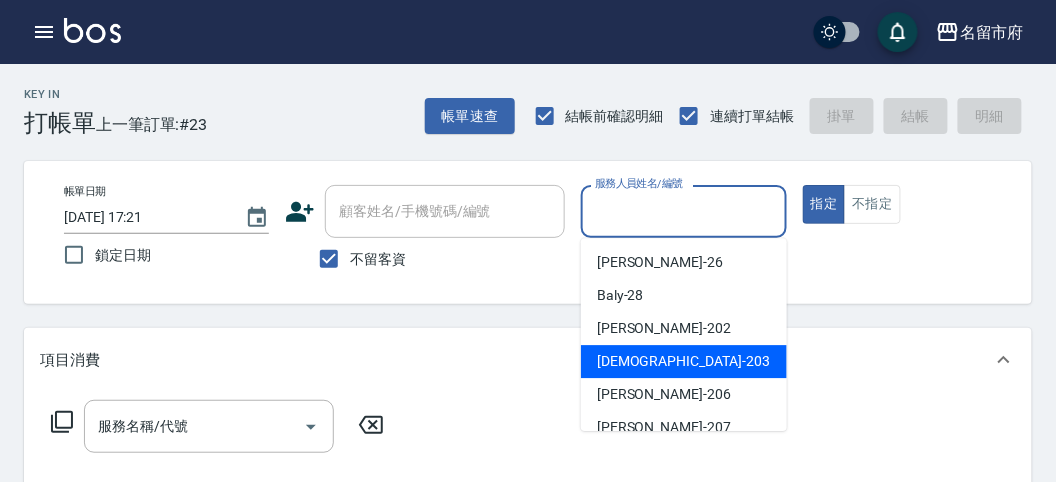 drag, startPoint x: 652, startPoint y: 355, endPoint x: 160, endPoint y: 408, distance: 494.84644 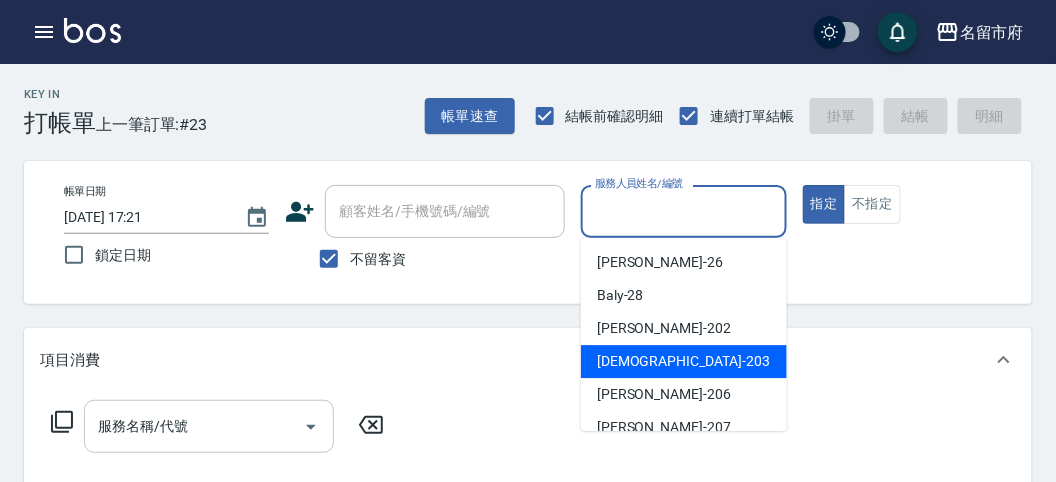 type on "聖德-203" 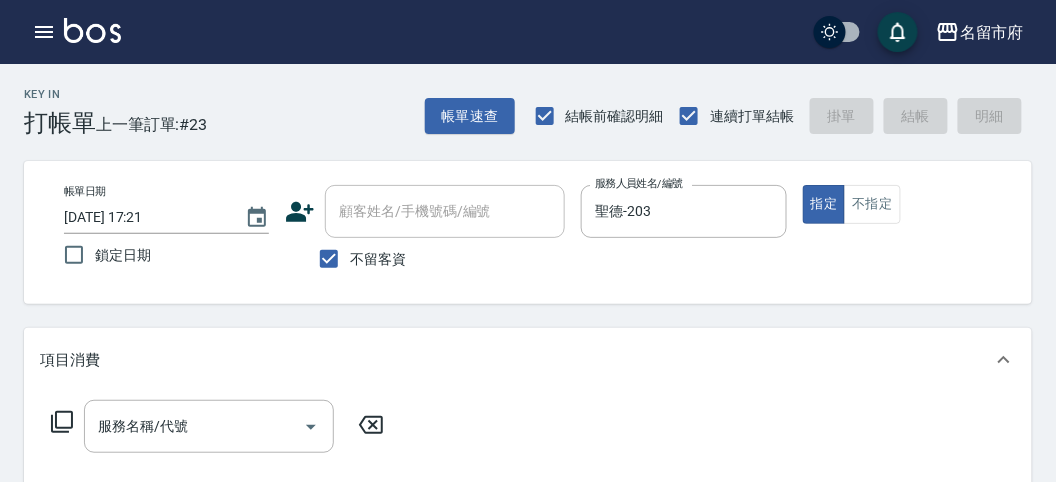 click 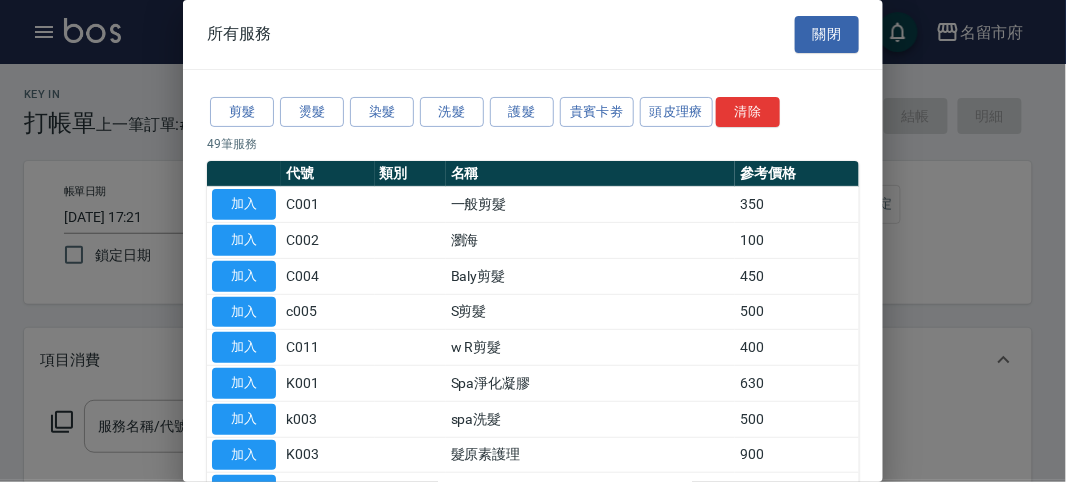 click on "剪髮 燙髮 染髮 洗髮 護髮 貴賓卡劵 頭皮理療 清除" at bounding box center (533, 112) 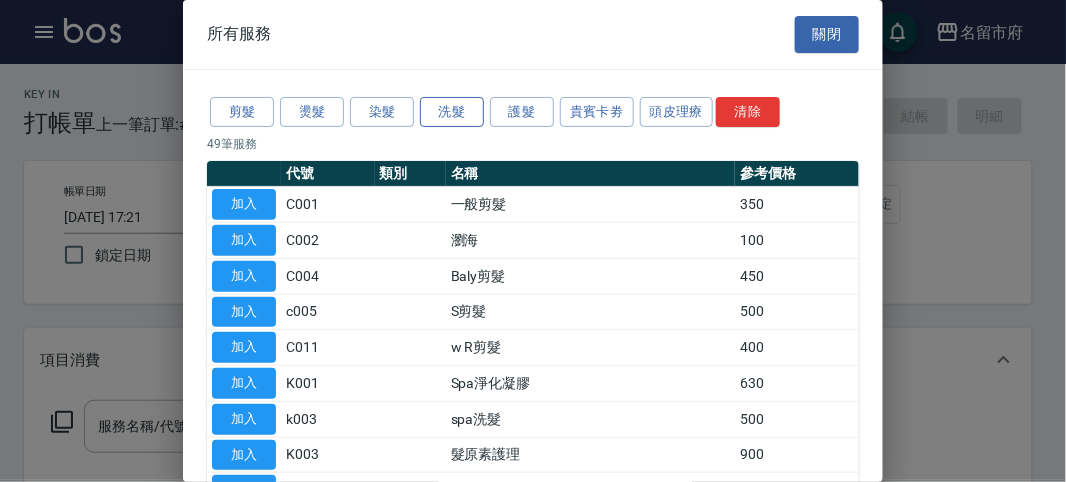 click on "洗髮" at bounding box center (452, 112) 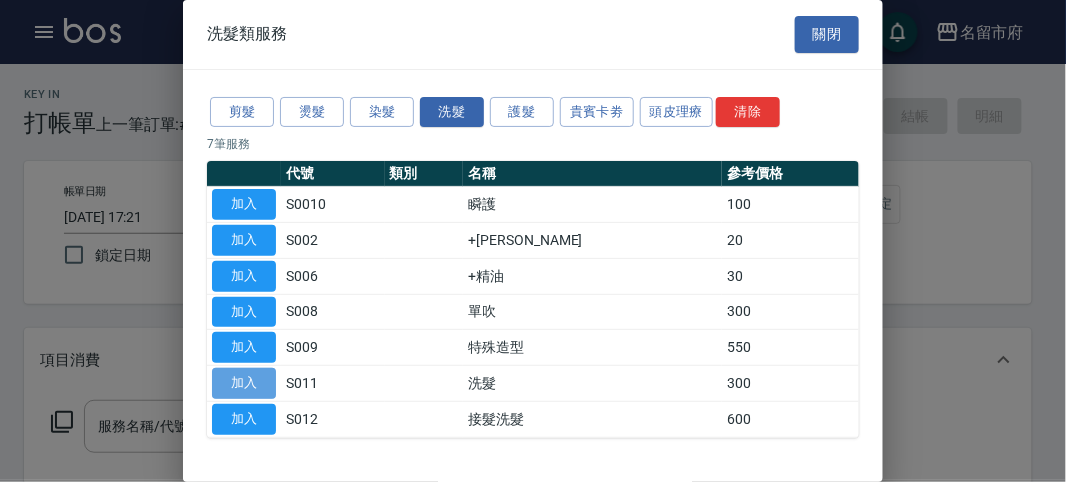 click on "加入" at bounding box center [244, 383] 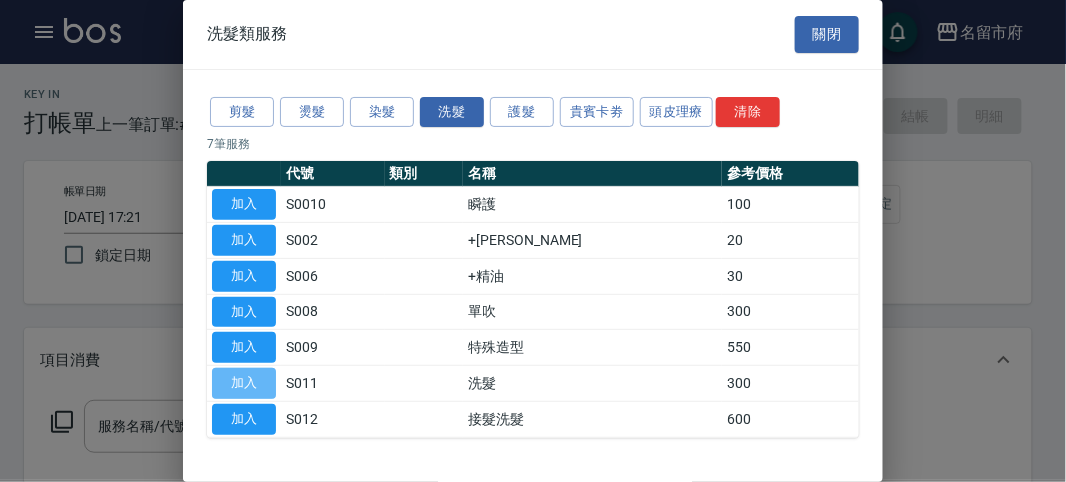 type on "洗髮(S011)" 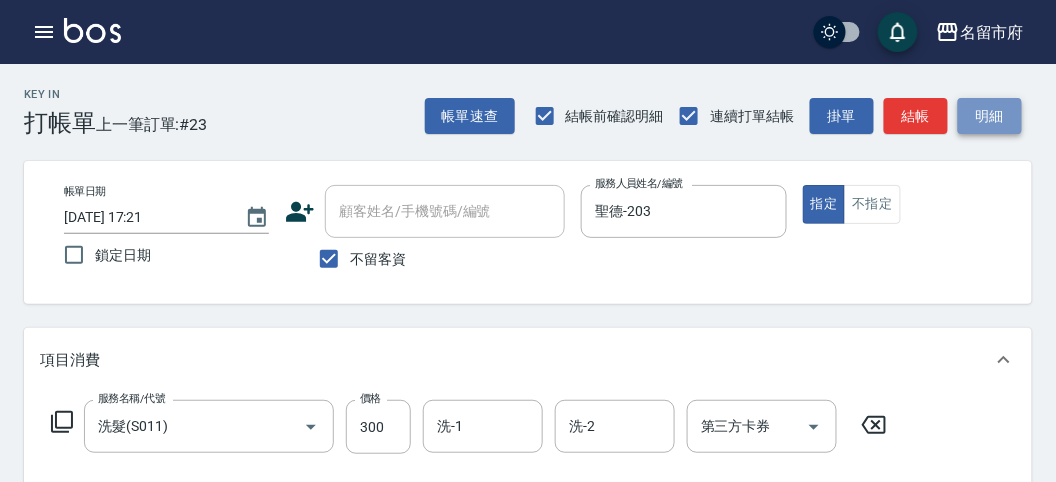 click on "明細" at bounding box center (990, 116) 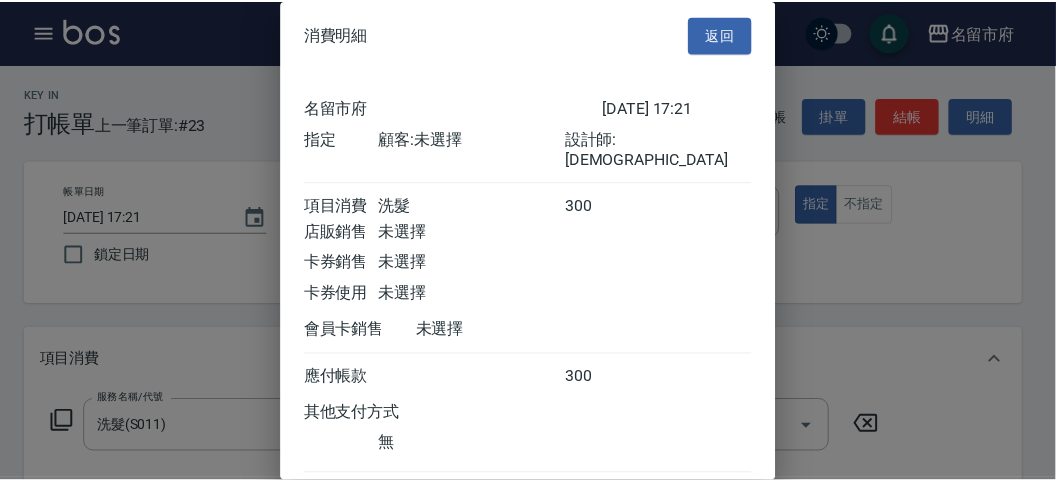 scroll, scrollTop: 111, scrollLeft: 0, axis: vertical 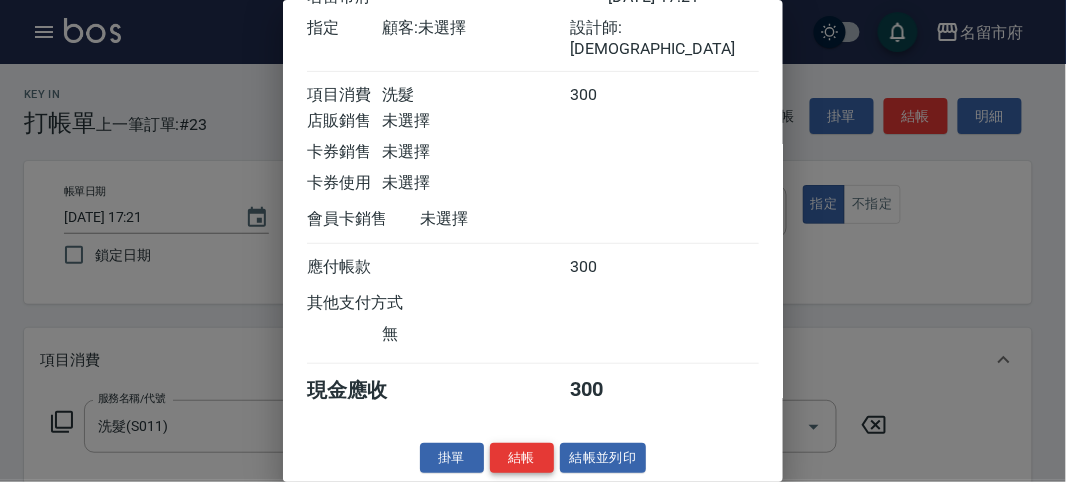 click on "結帳" at bounding box center [522, 458] 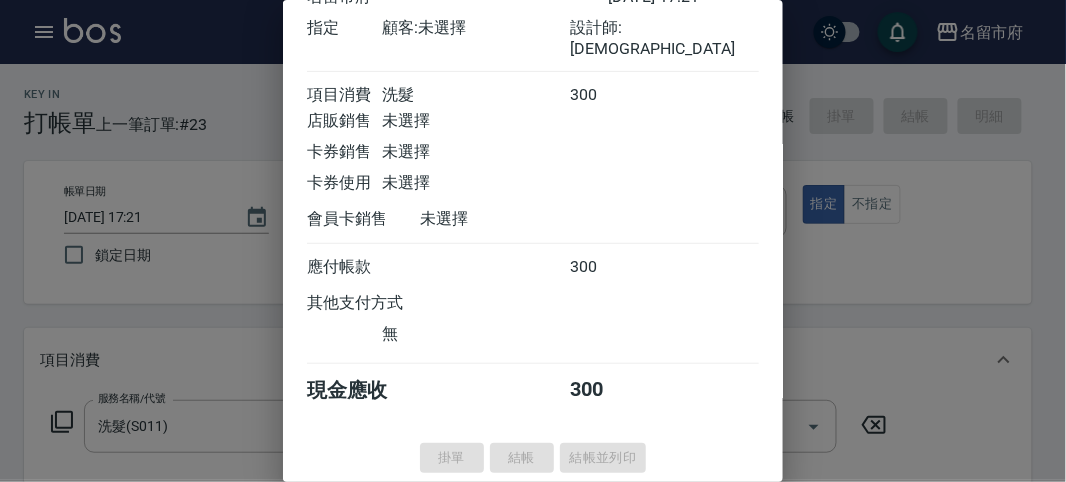 type 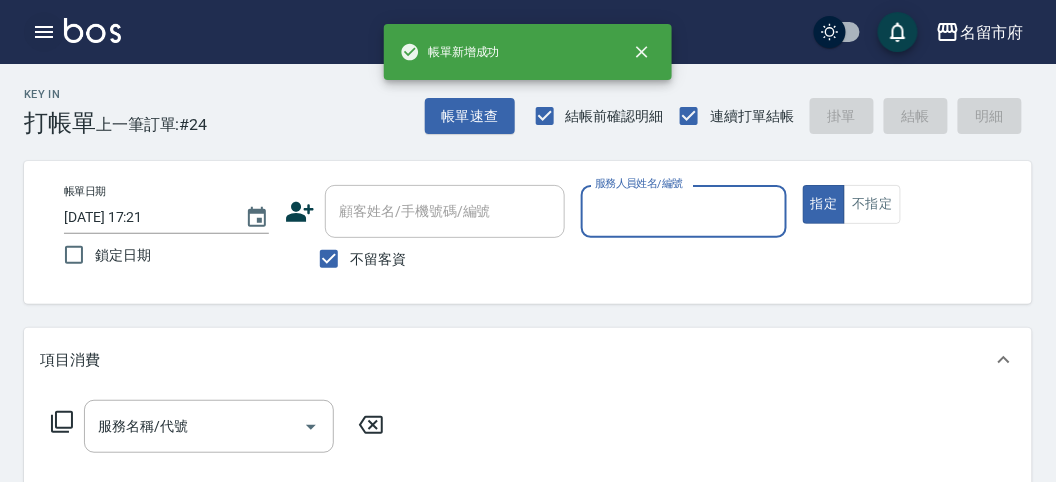 click 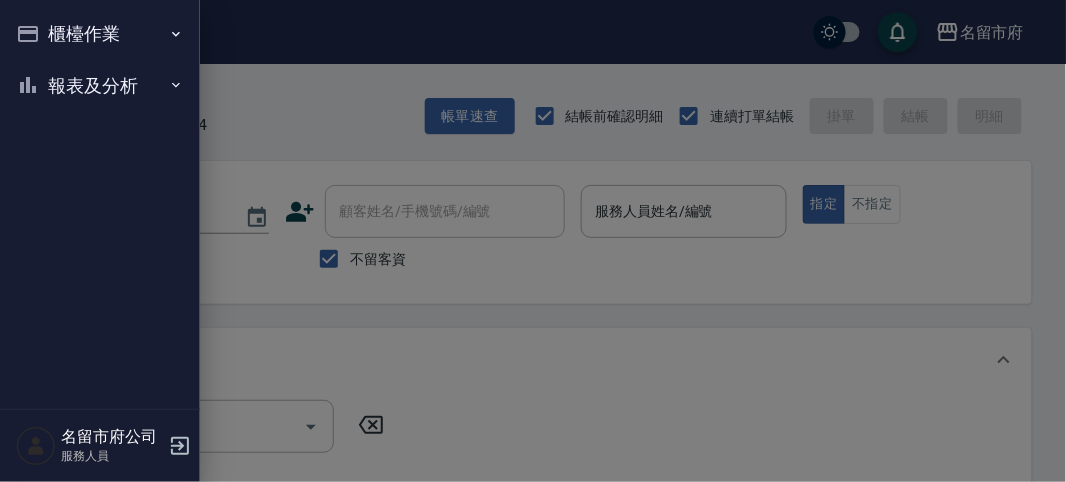 click on "報表及分析" at bounding box center [100, 86] 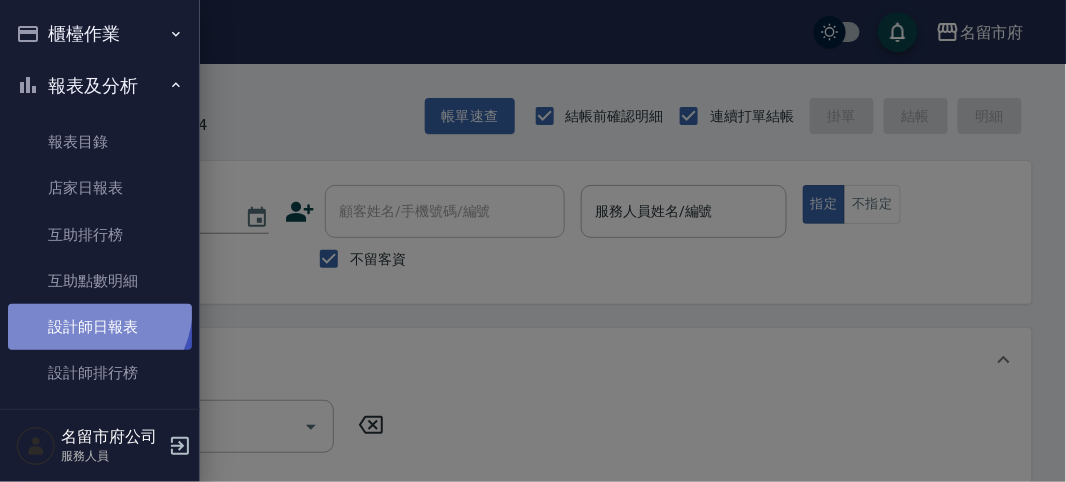 click on "設計師日報表" at bounding box center [100, 327] 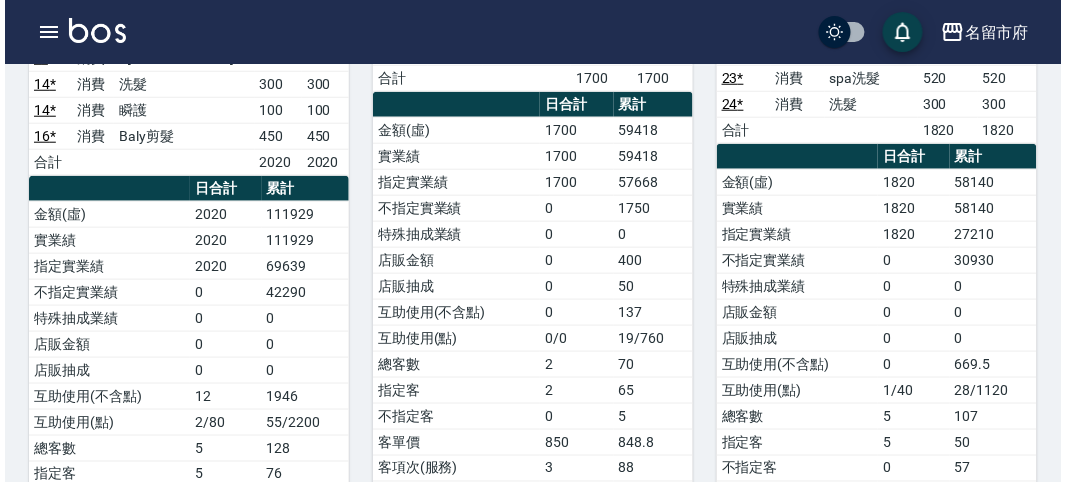 scroll, scrollTop: 111, scrollLeft: 0, axis: vertical 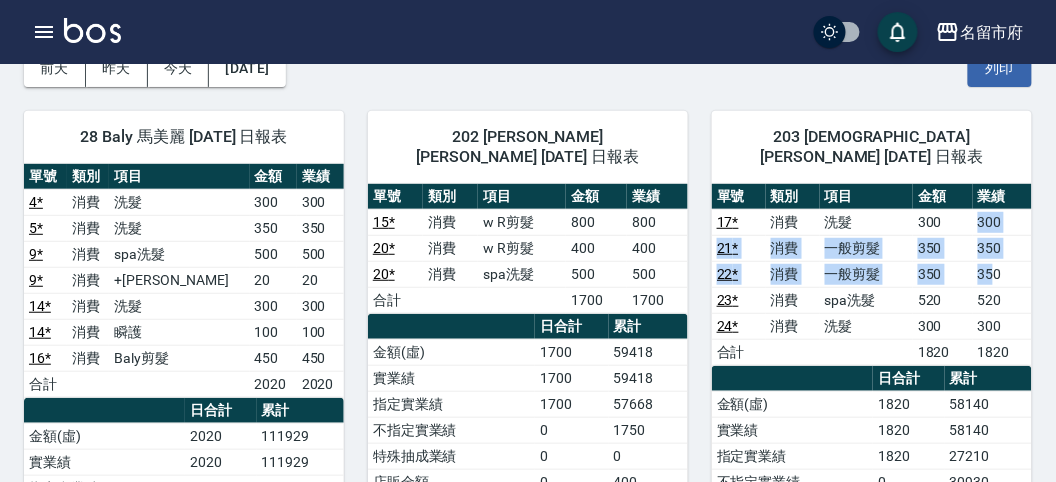 drag, startPoint x: 978, startPoint y: 201, endPoint x: 991, endPoint y: 248, distance: 48.76474 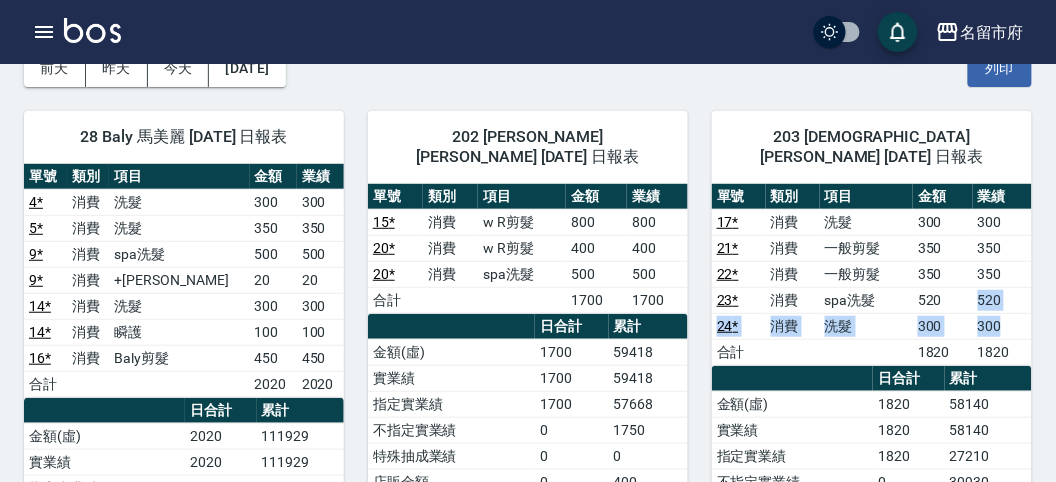 drag, startPoint x: 959, startPoint y: 278, endPoint x: 1025, endPoint y: 290, distance: 67.08204 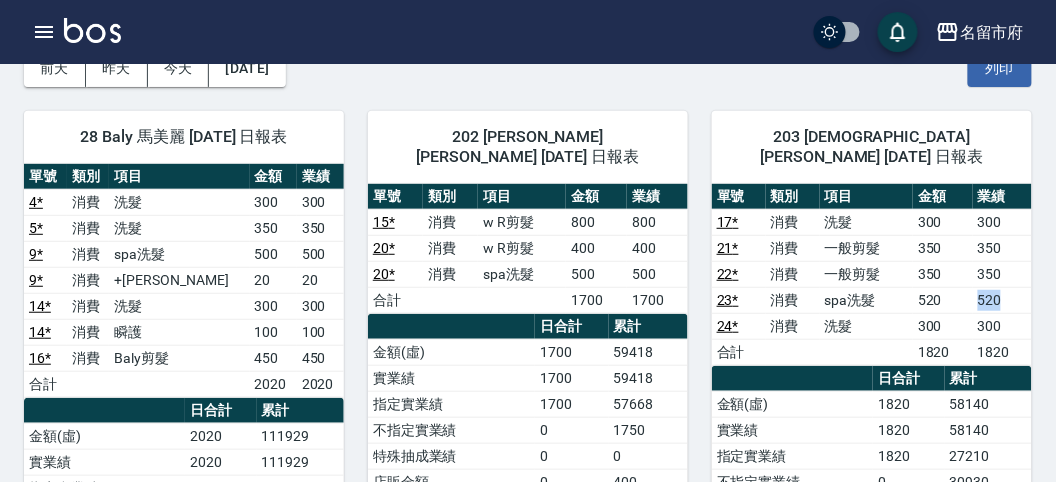 drag, startPoint x: 971, startPoint y: 279, endPoint x: 1020, endPoint y: 279, distance: 49 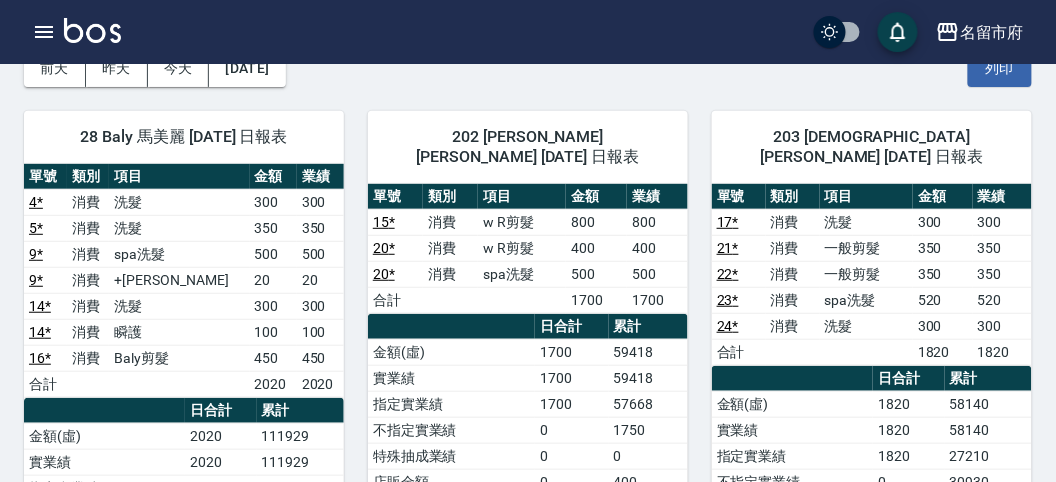 click on "350" at bounding box center (1002, 274) 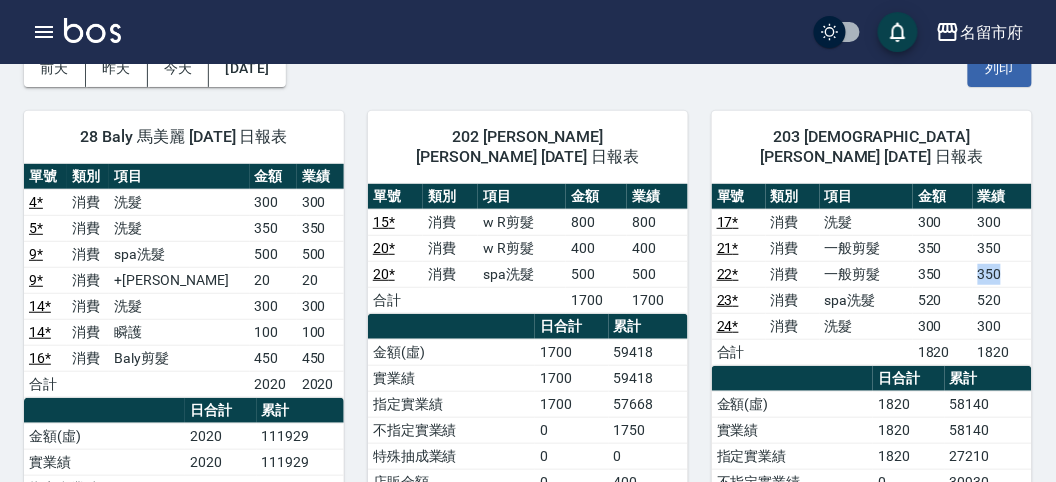drag, startPoint x: 955, startPoint y: 249, endPoint x: 1008, endPoint y: 251, distance: 53.037724 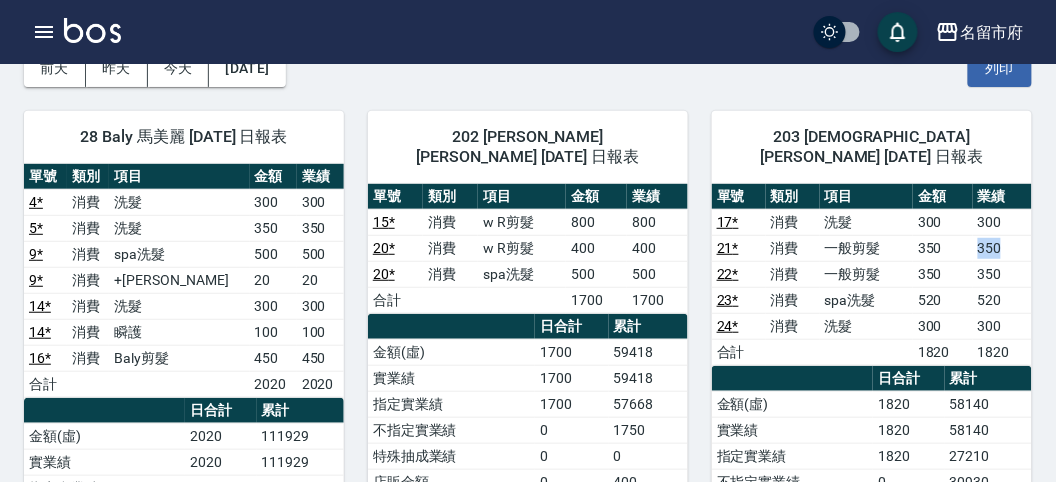 drag, startPoint x: 968, startPoint y: 226, endPoint x: 1011, endPoint y: 230, distance: 43.185646 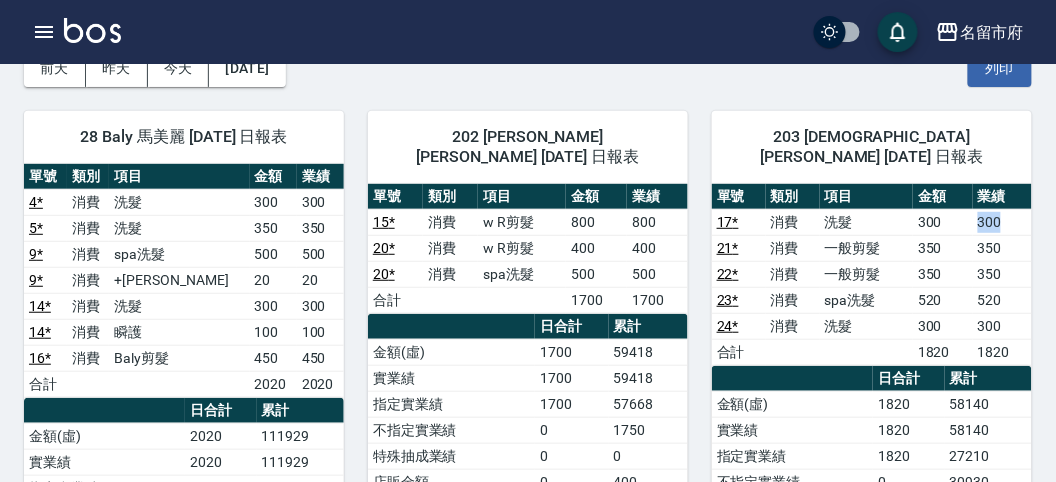 drag, startPoint x: 964, startPoint y: 201, endPoint x: 1016, endPoint y: 203, distance: 52.03845 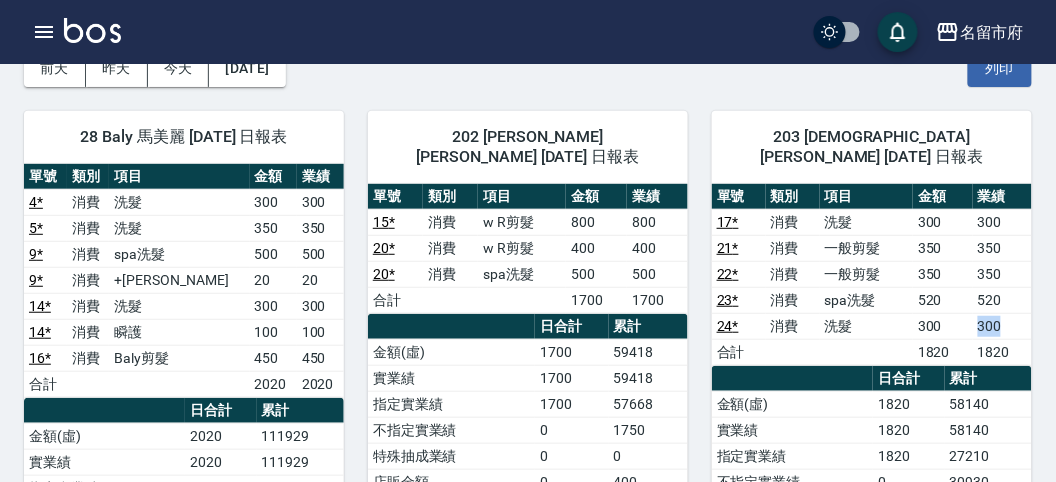 drag, startPoint x: 970, startPoint y: 298, endPoint x: 1000, endPoint y: 300, distance: 30.066593 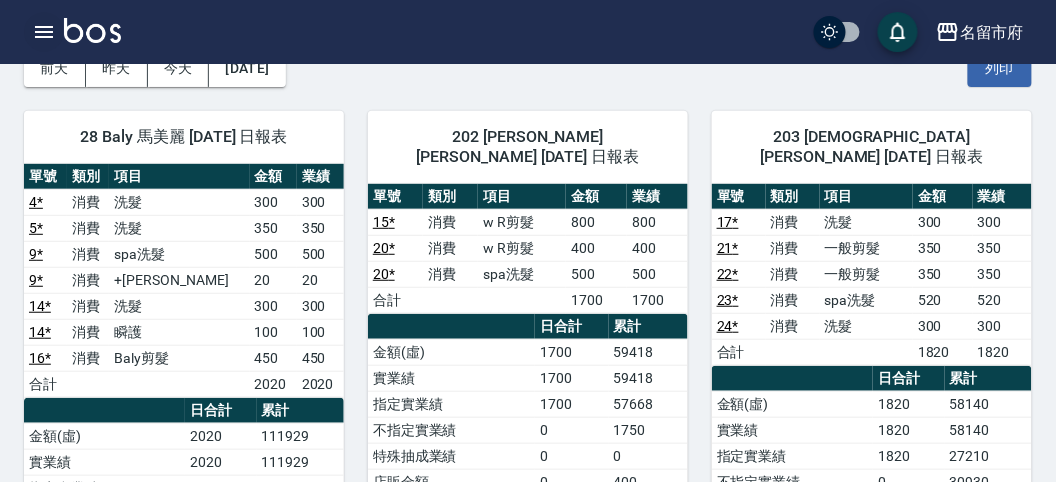 click 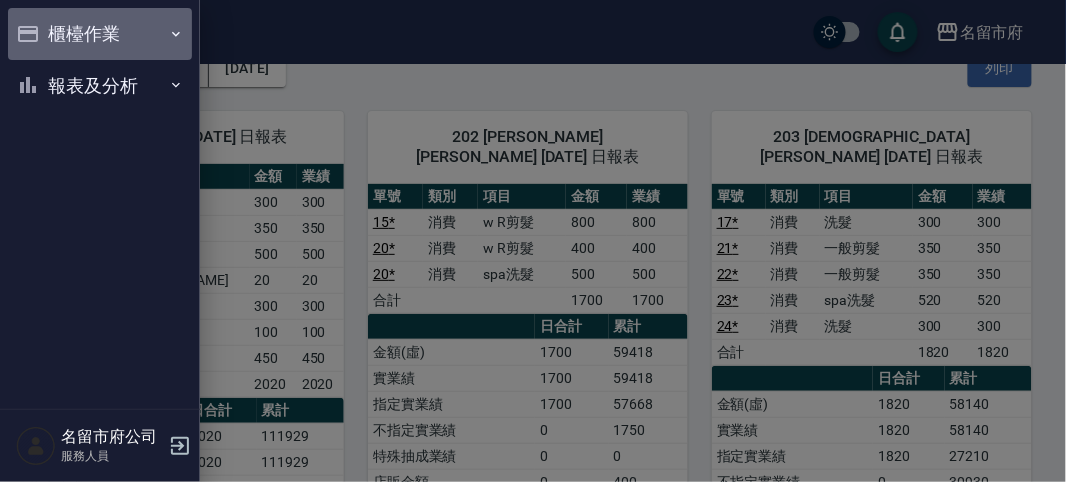 click on "櫃檯作業" at bounding box center (100, 34) 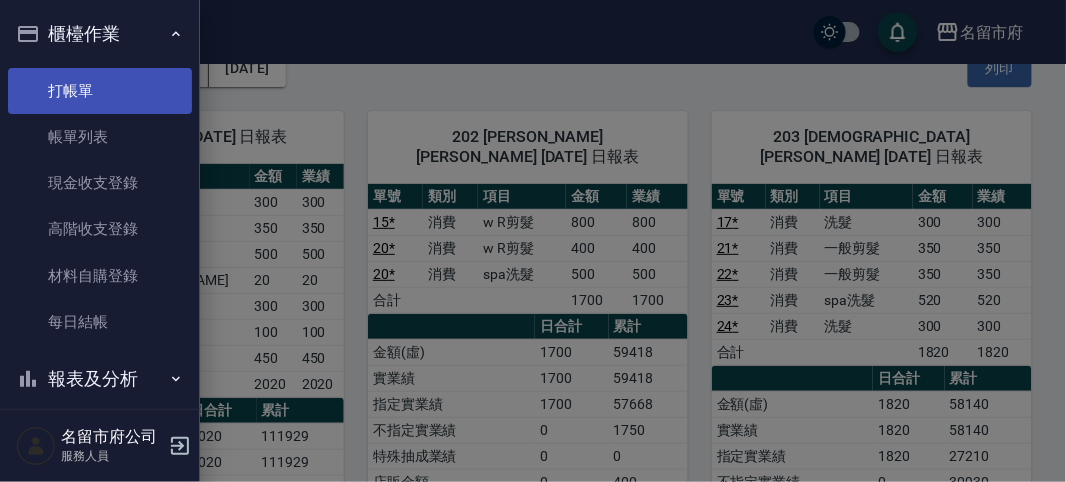 click on "打帳單" at bounding box center [100, 91] 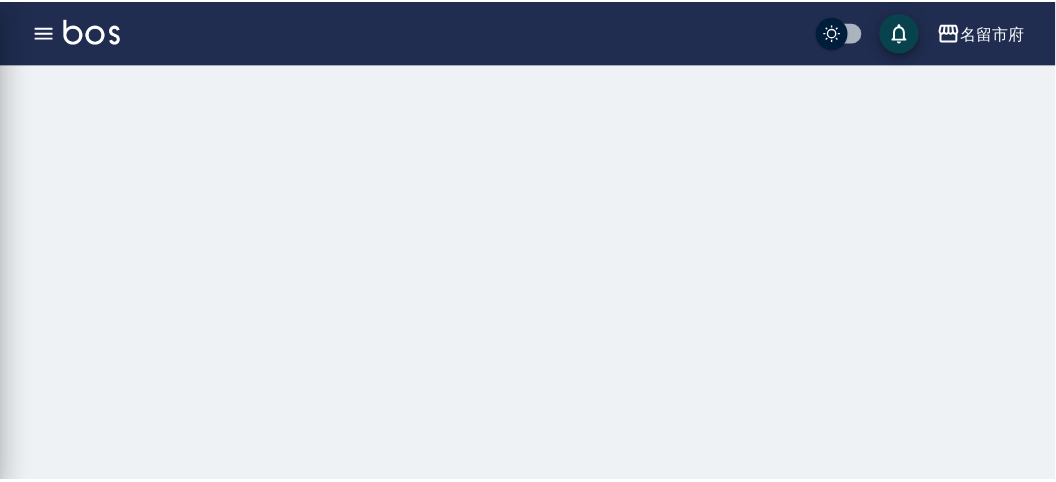 scroll, scrollTop: 0, scrollLeft: 0, axis: both 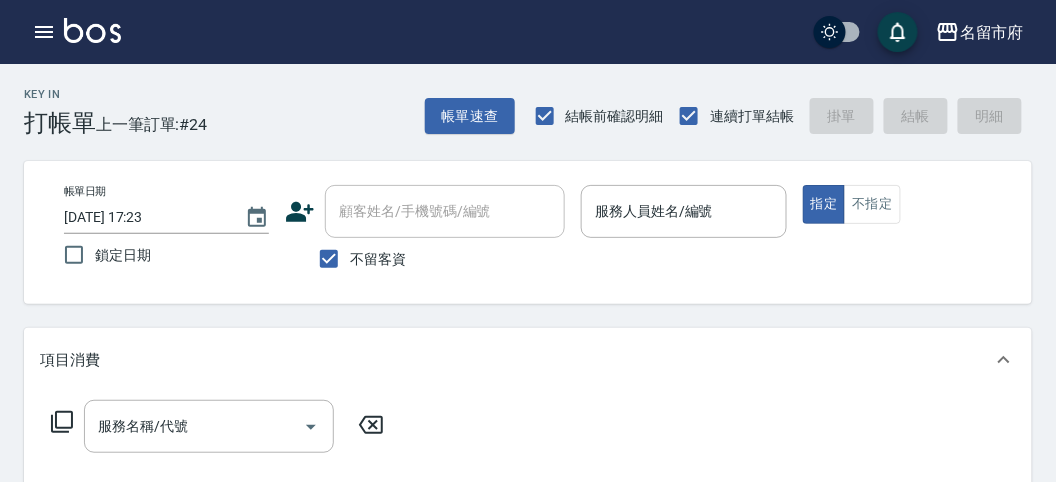 click on "Key In 打帳單 上一筆訂單:#24 帳單速查 結帳前確認明細 連續打單結帳 掛單 結帳 明細" at bounding box center (516, 100) 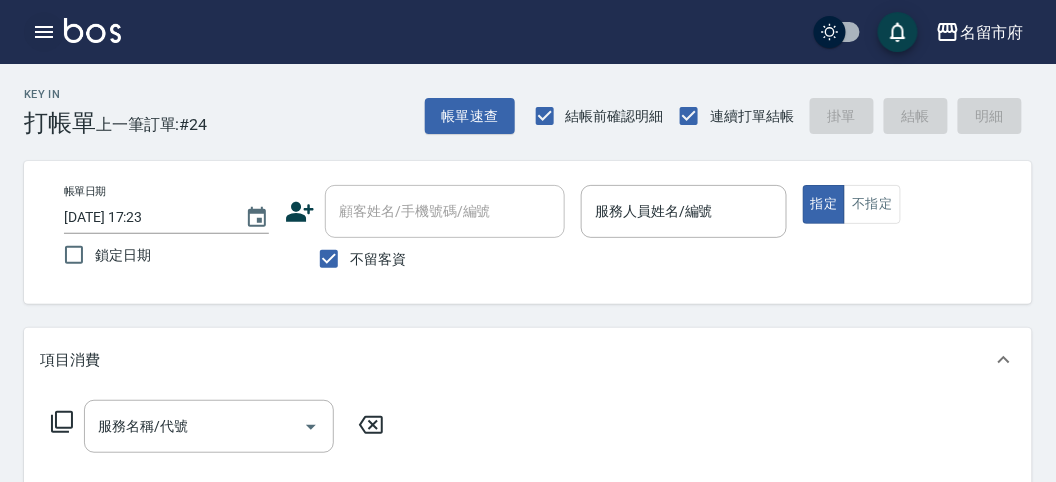 click 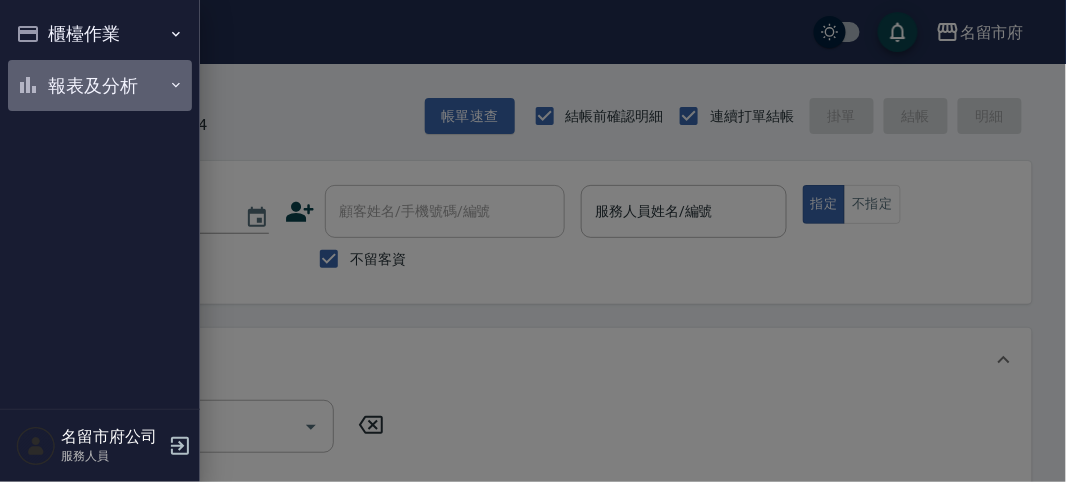 click on "報表及分析" at bounding box center [100, 86] 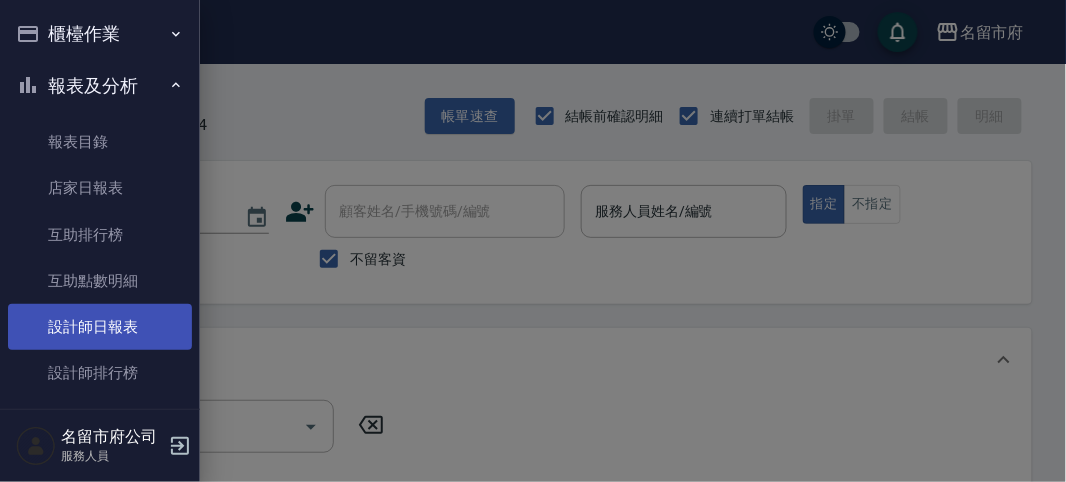 click on "設計師日報表" at bounding box center [100, 327] 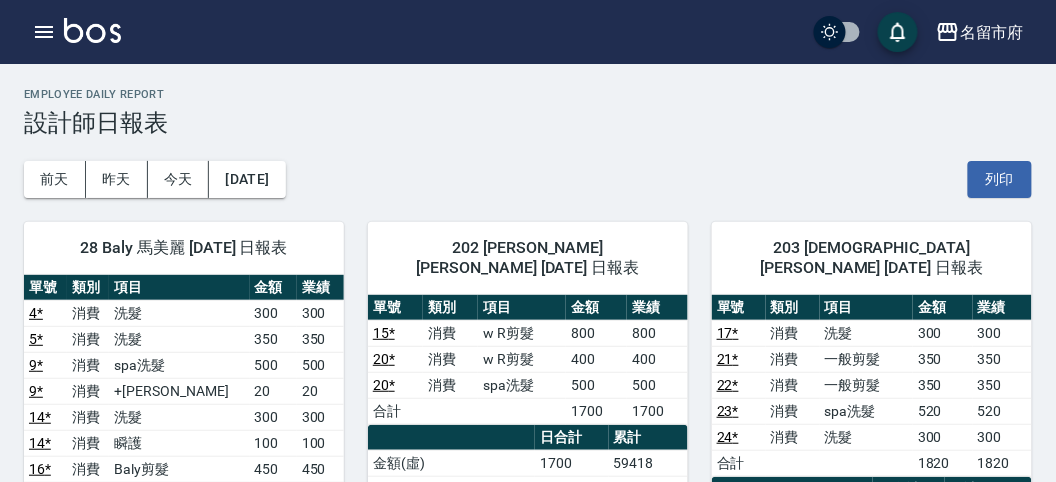 click on "[DATE] [DATE] [DATE] [DATE] 列印" at bounding box center (528, 179) 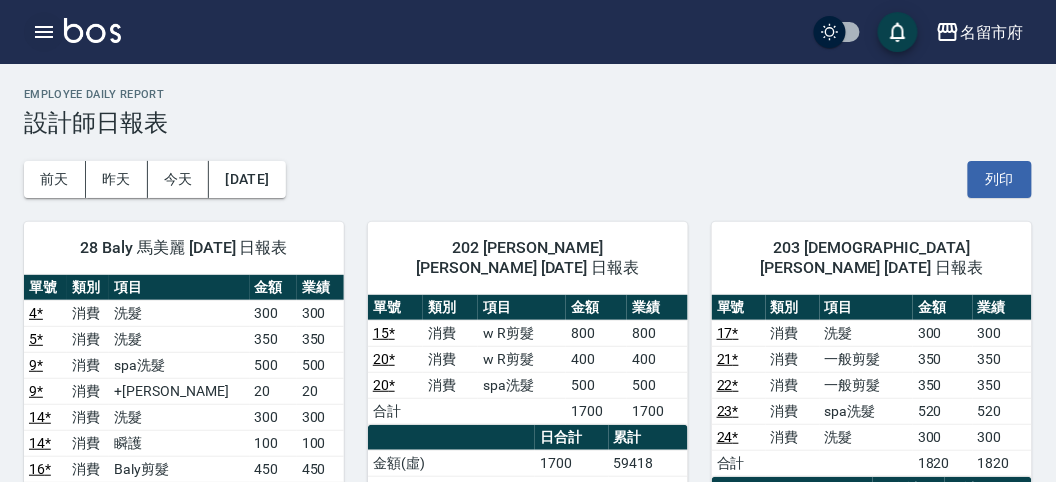 click 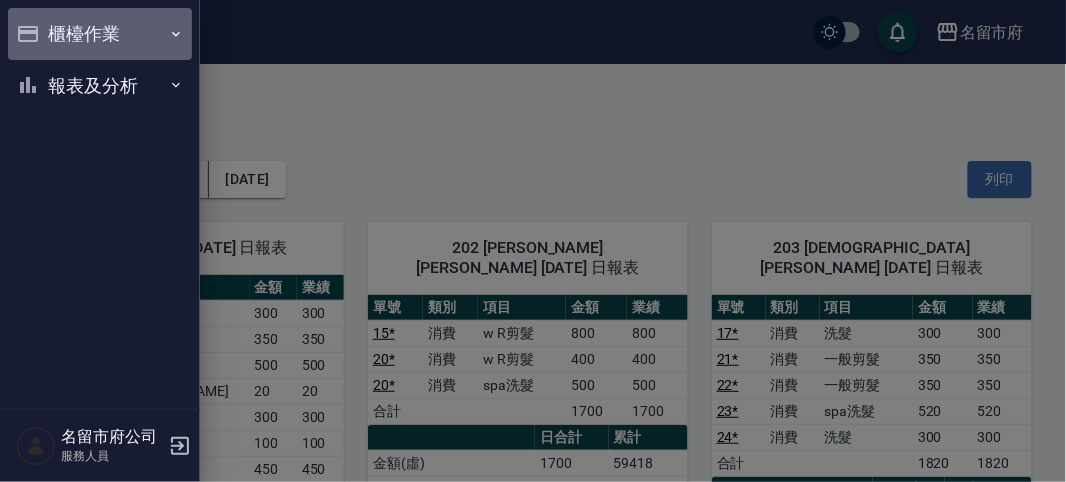 click on "櫃檯作業" at bounding box center (100, 34) 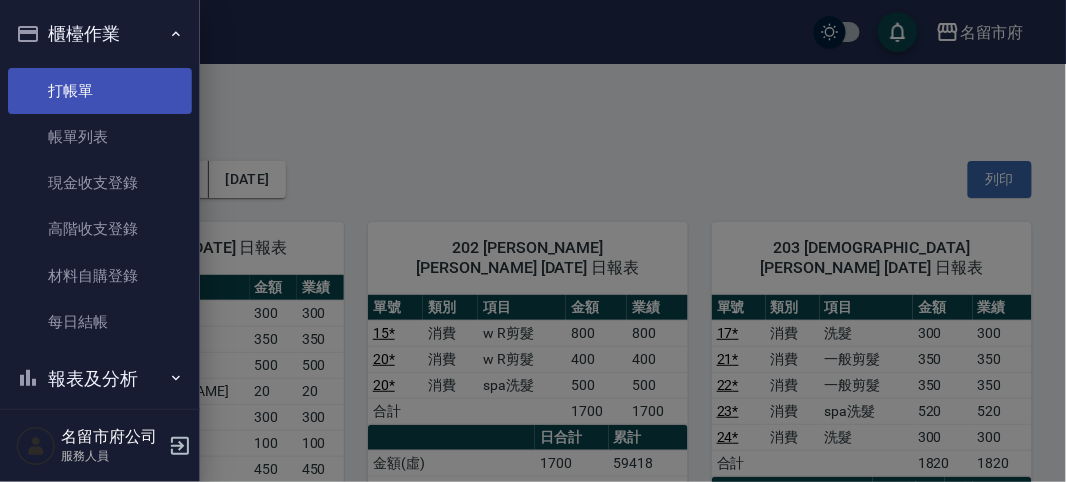 click on "打帳單" at bounding box center [100, 91] 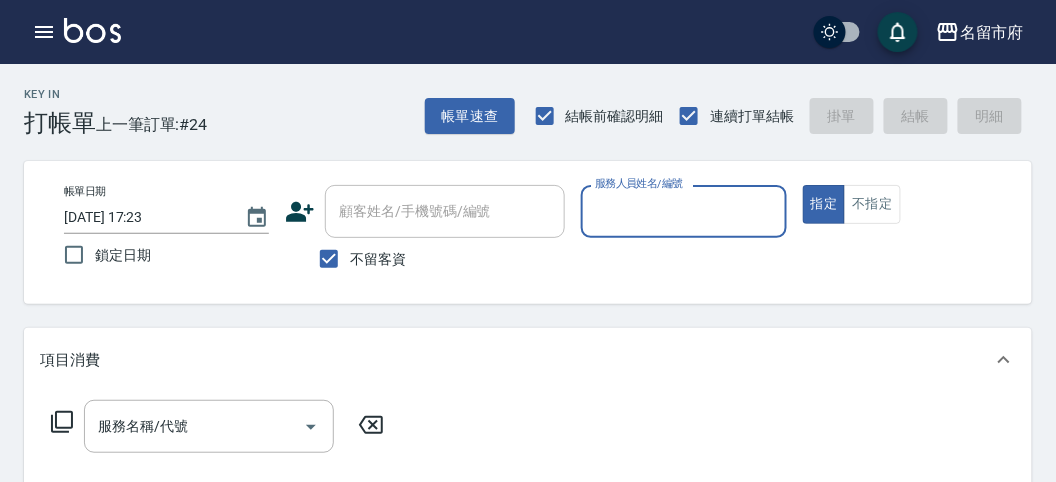 click on "Key In 打帳單 上一筆訂單:#24 帳單速查 結帳前確認明細 連續打單結帳 掛單 結帳 明細" at bounding box center [516, 100] 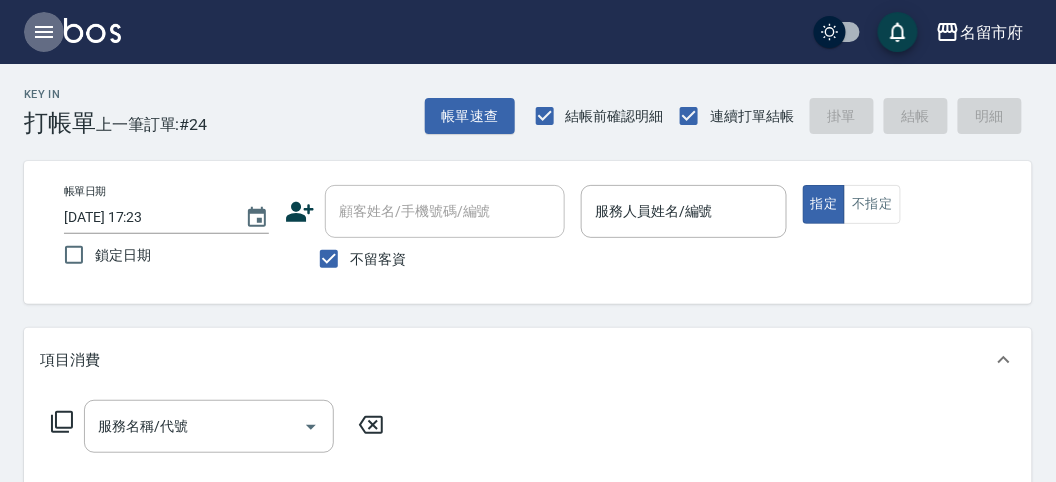 click 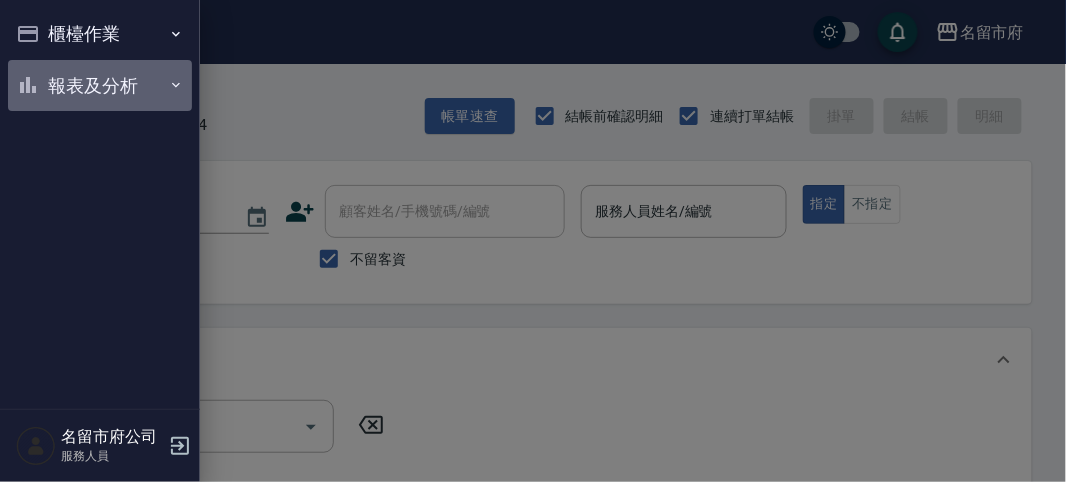 click on "報表及分析" at bounding box center [100, 86] 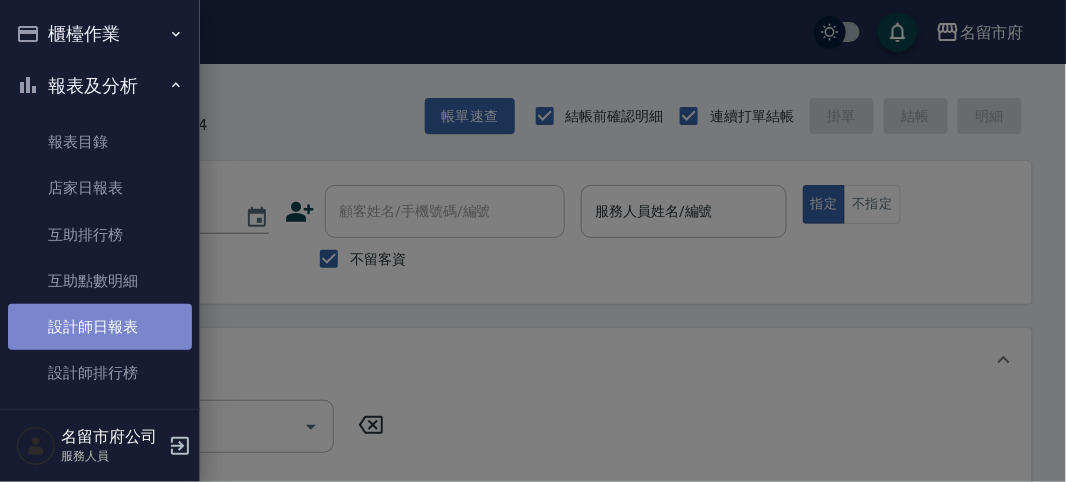 click on "設計師日報表" at bounding box center (100, 327) 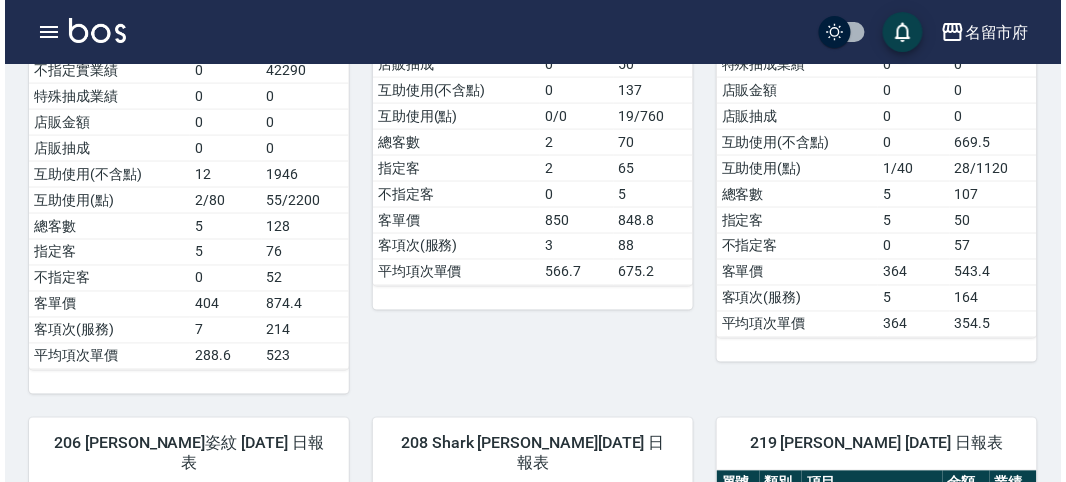scroll, scrollTop: 888, scrollLeft: 0, axis: vertical 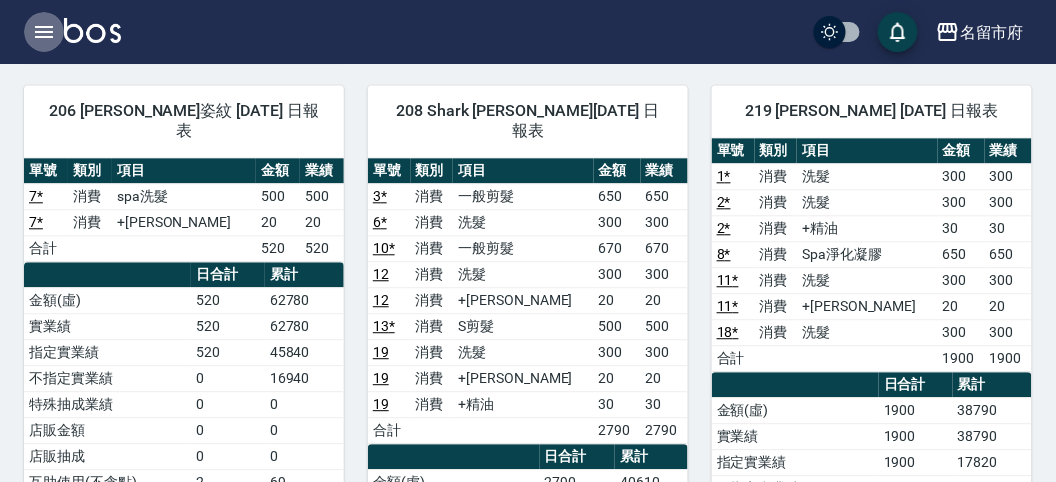 click 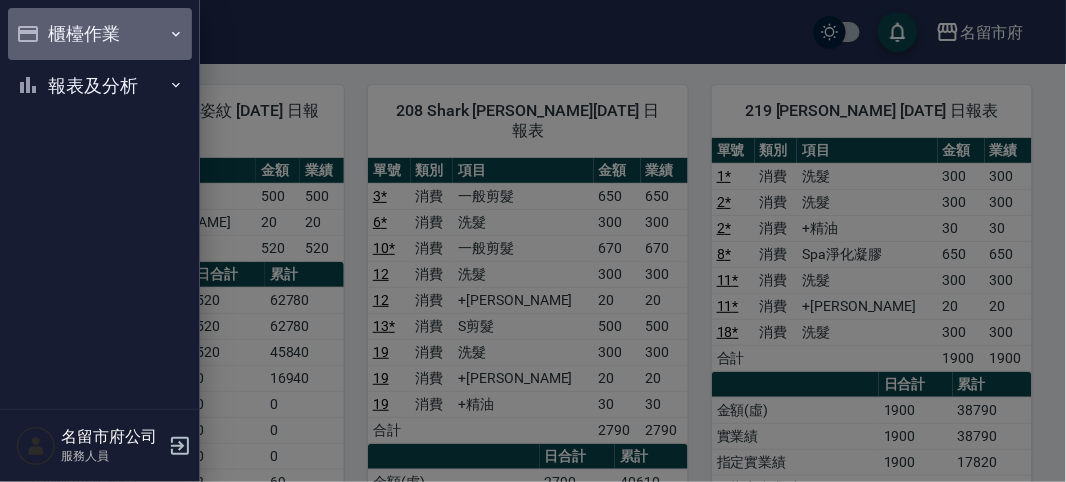click on "櫃檯作業" at bounding box center (100, 34) 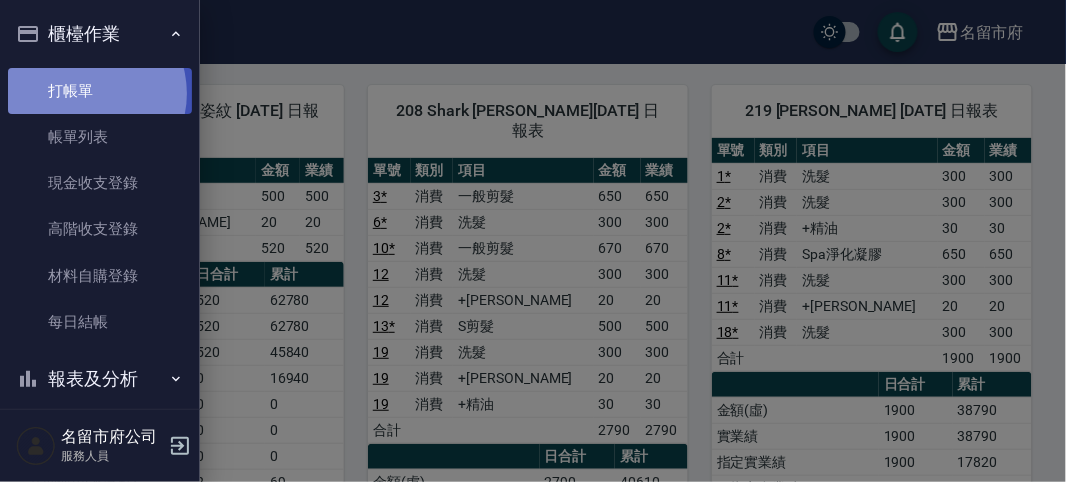 click on "打帳單" at bounding box center [100, 91] 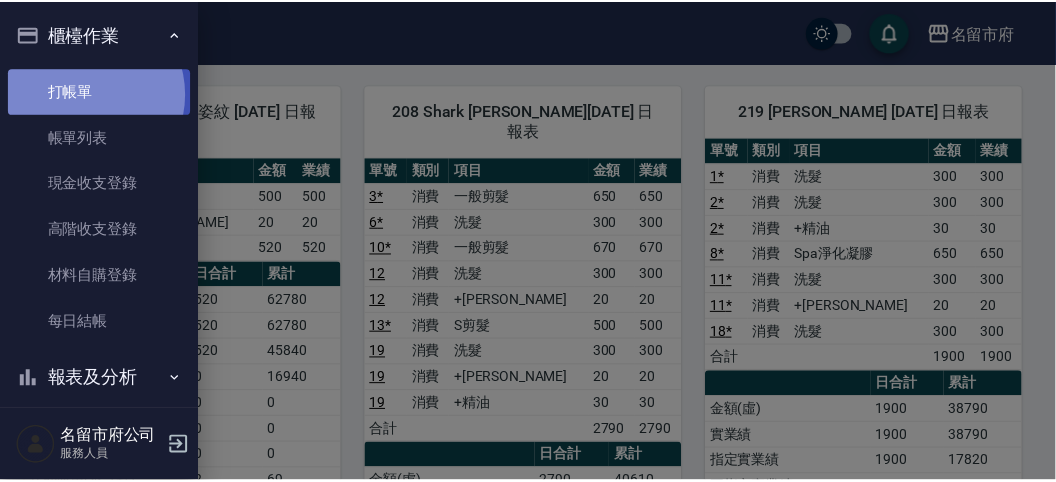 scroll, scrollTop: 0, scrollLeft: 0, axis: both 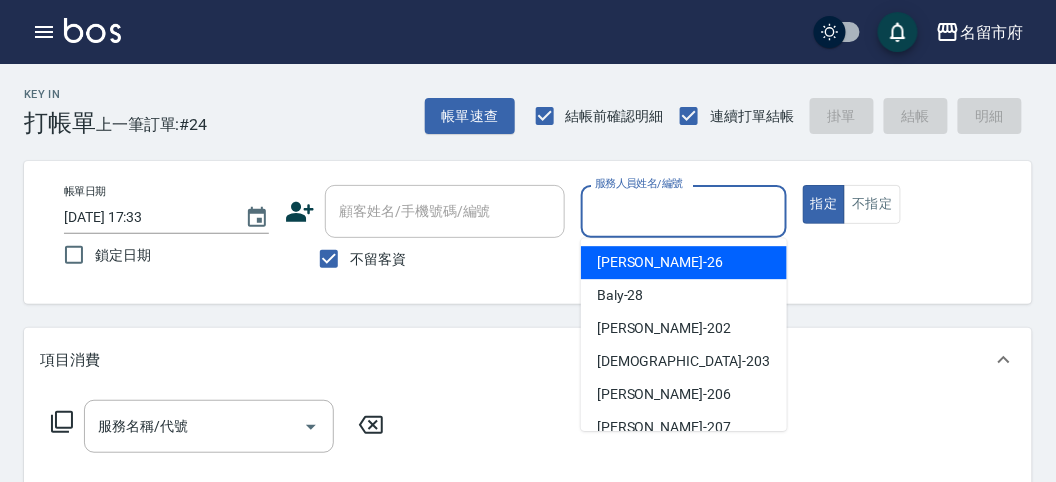 click on "服務人員姓名/編號" at bounding box center (683, 211) 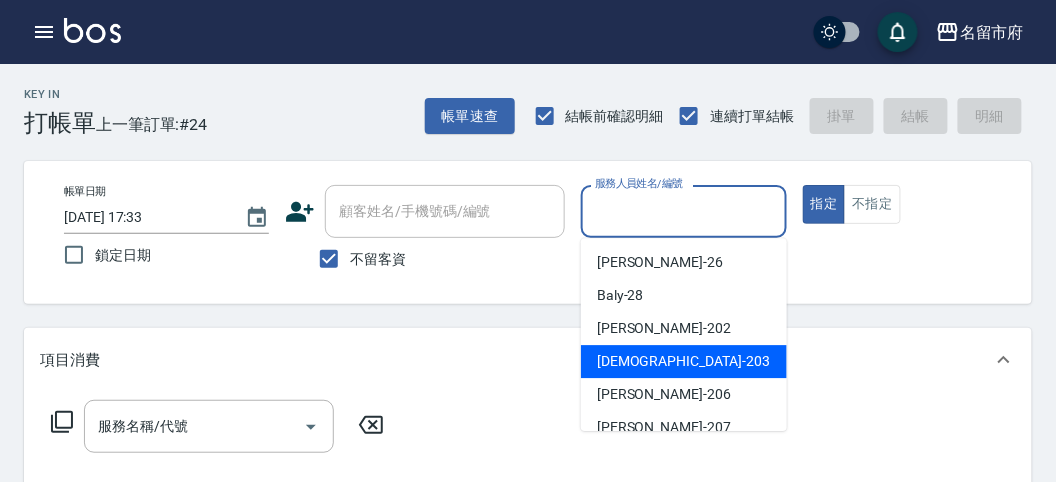 click on "聖德 -203" at bounding box center [684, 361] 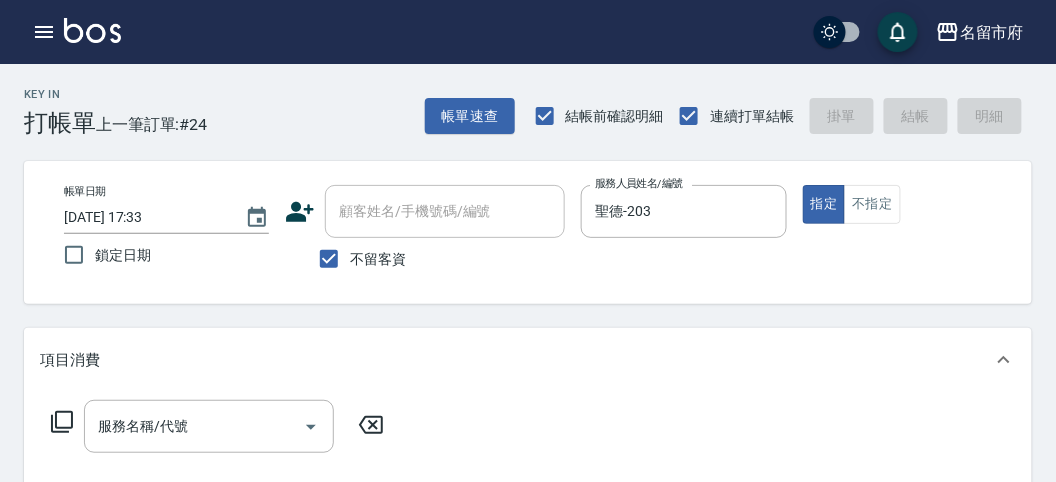 click 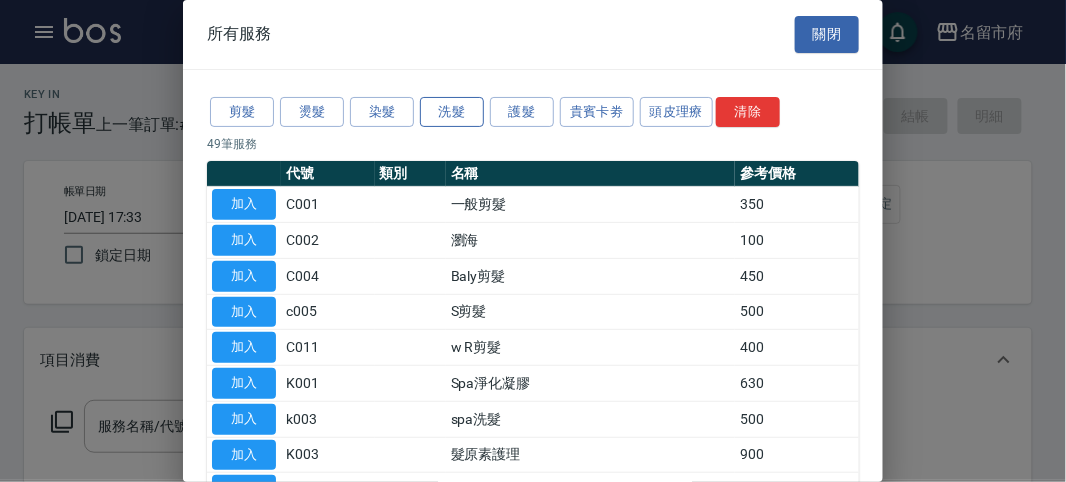 click on "洗髮" at bounding box center (452, 112) 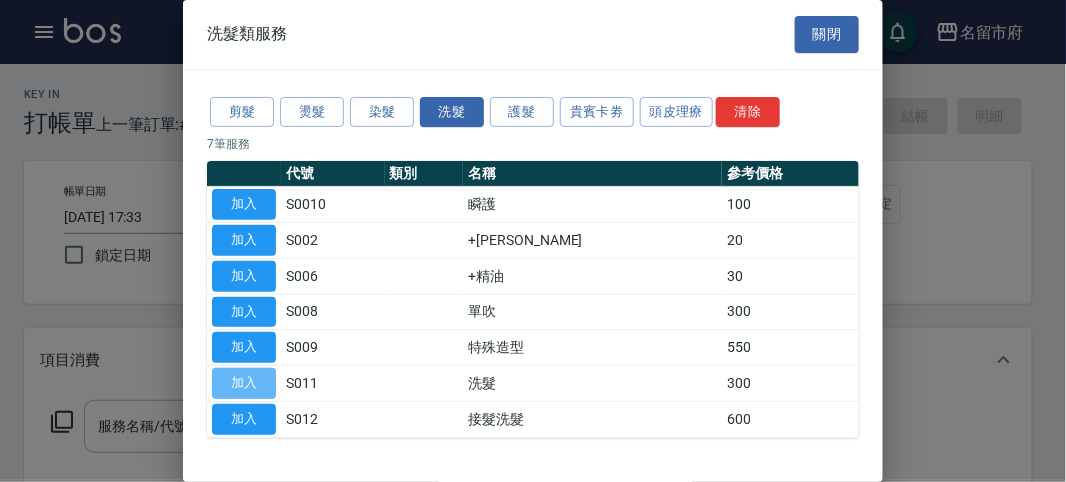 click on "加入" at bounding box center [244, 383] 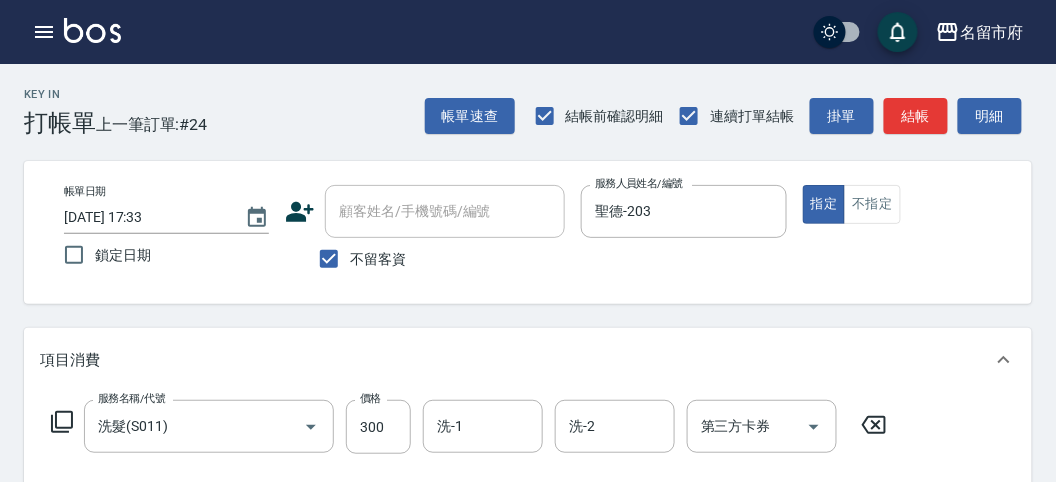 click 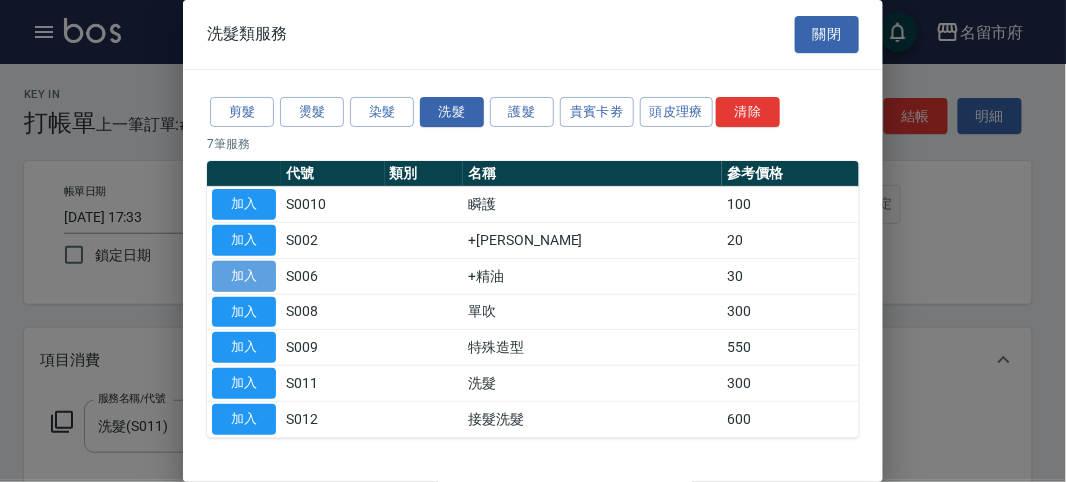 click on "加入" at bounding box center (244, 276) 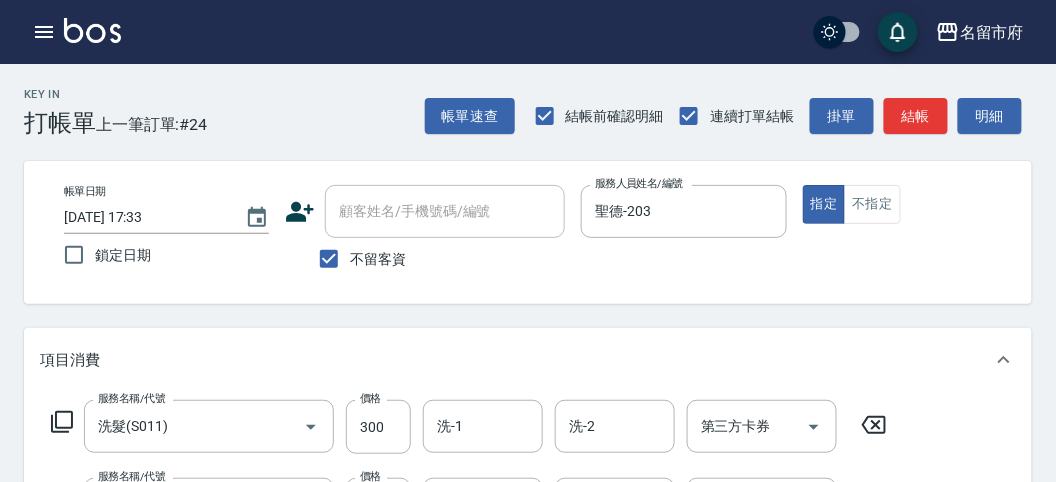 click 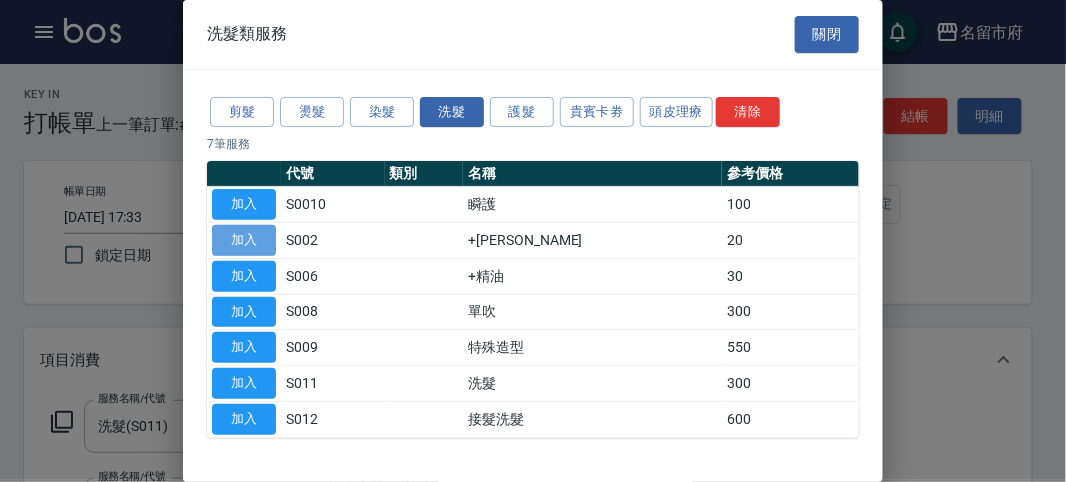 click on "加入" at bounding box center [244, 240] 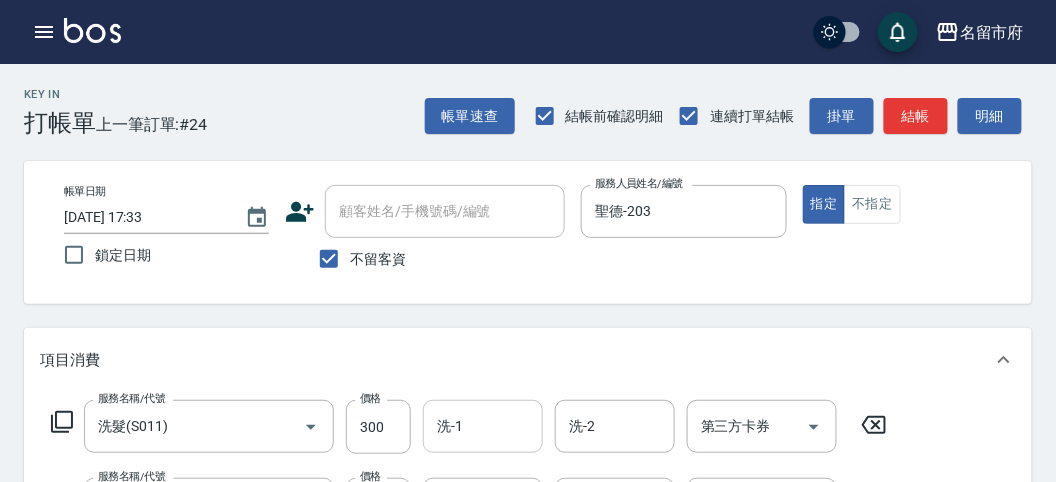 click on "洗-1 洗-1" at bounding box center [483, 426] 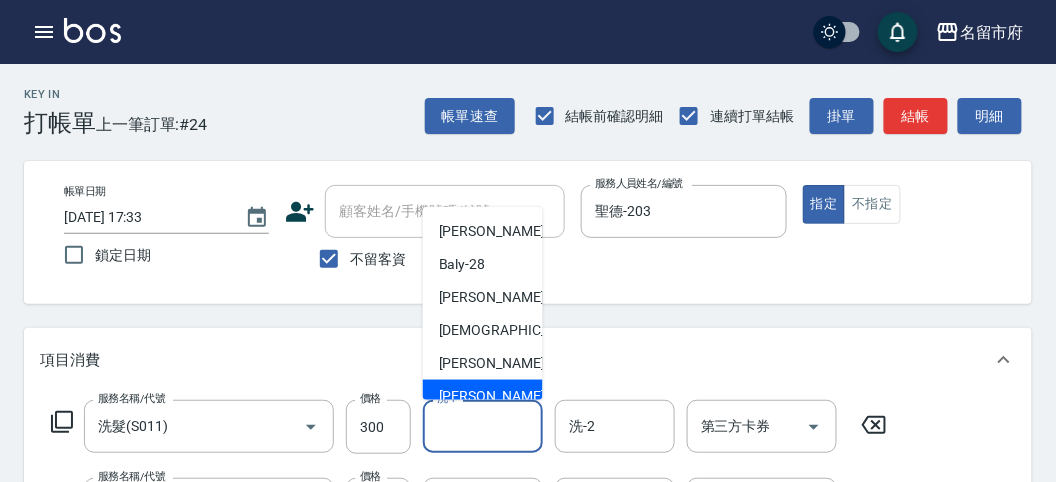scroll, scrollTop: 153, scrollLeft: 0, axis: vertical 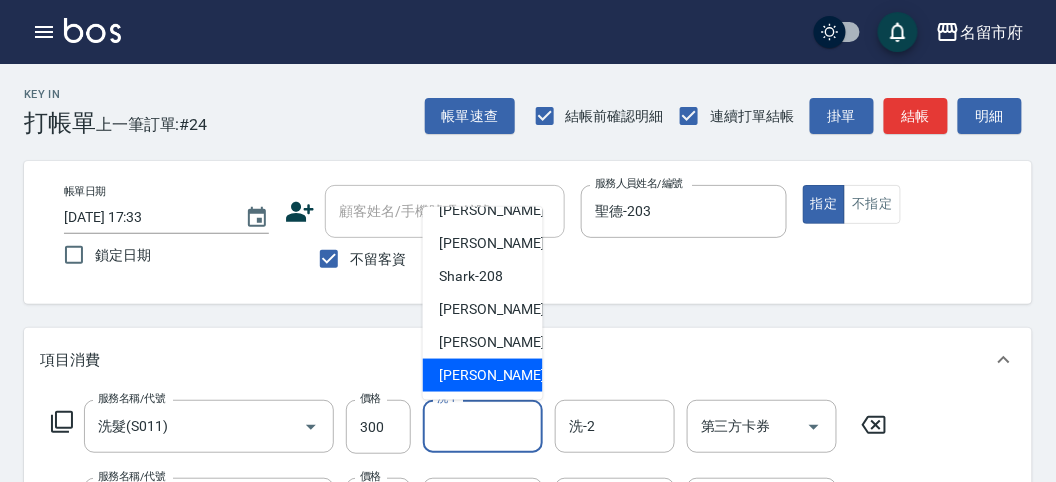click on "[PERSON_NAME] -222" at bounding box center (506, 375) 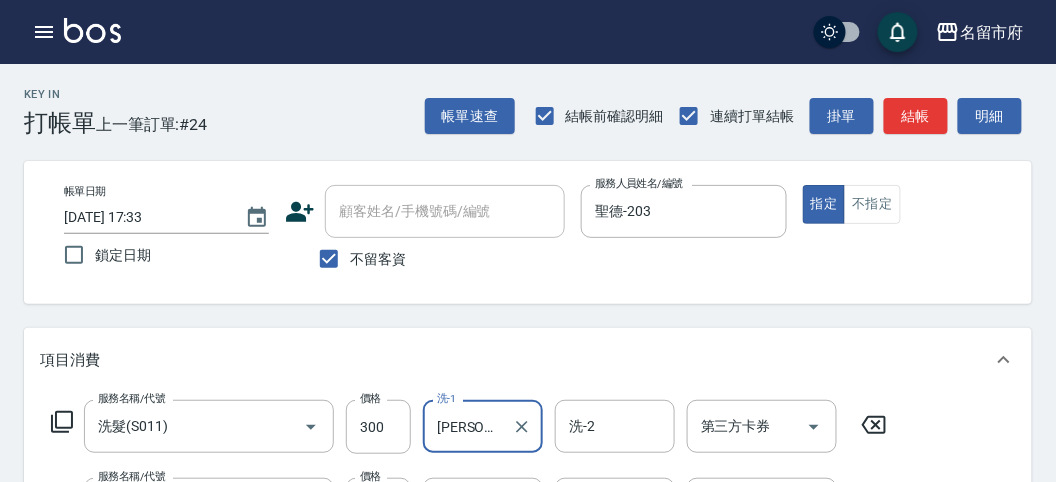 scroll, scrollTop: 111, scrollLeft: 0, axis: vertical 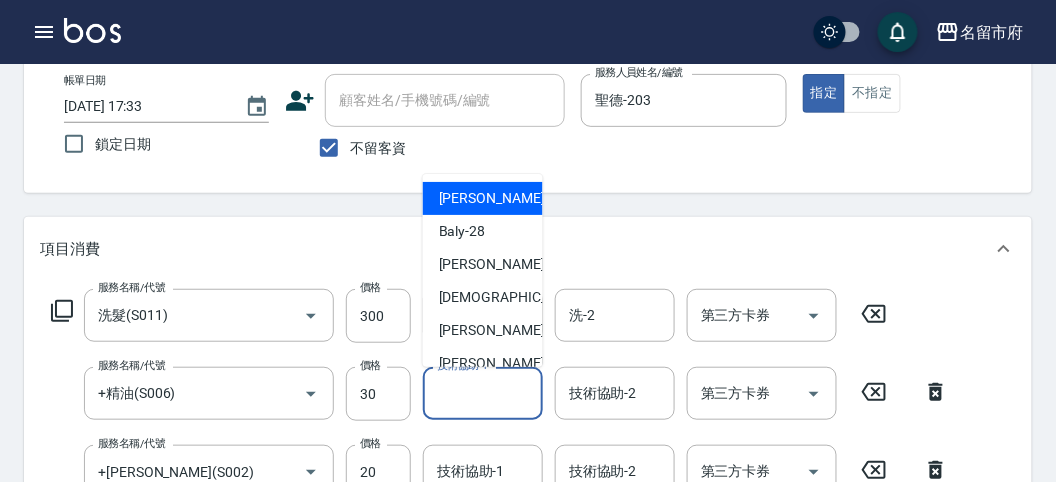click on "名留市府 登出 櫃檯作業 打帳單 帳單列表 現金收支登錄 高階收支登錄 材料自購登錄 每日結帳 報表及分析 報表目錄 店家日報表 互助排行榜 互助點數明細 設計師日報表 設計師排行榜 收支分類明細表 名留市府公司 服務人員 Key In 打帳單 上一筆訂單:#24 帳單速查 結帳前確認明細 連續打單結帳 掛單 結帳 明細 帳單日期 [DATE] 17:33 鎖定日期 顧客姓名/手機號碼/編號 顧客姓名/手機號碼/編號 不留客資 服務人員姓名/編號 聖德-203 服務人員姓名/編號 指定 不指定 項目消費 服務名稱/代號 洗髮(S011) 服務名稱/代號 價格 300 價格 洗-1 [PERSON_NAME]-222 洗-1 洗-2 洗-2 第三方卡券 第三方卡券 服務名稱/代號 +精油(S006) 服務名稱/代號 價格 30 價格 技術協助-1 技術協助-1 技術協助-2 技術協助-2 第三方卡券 第三方卡券 服務名稱/代號 +潤絲(S002) 服務名稱/代號 價格 20 價格 技術協助-1 備註 0" at bounding box center (528, 498) 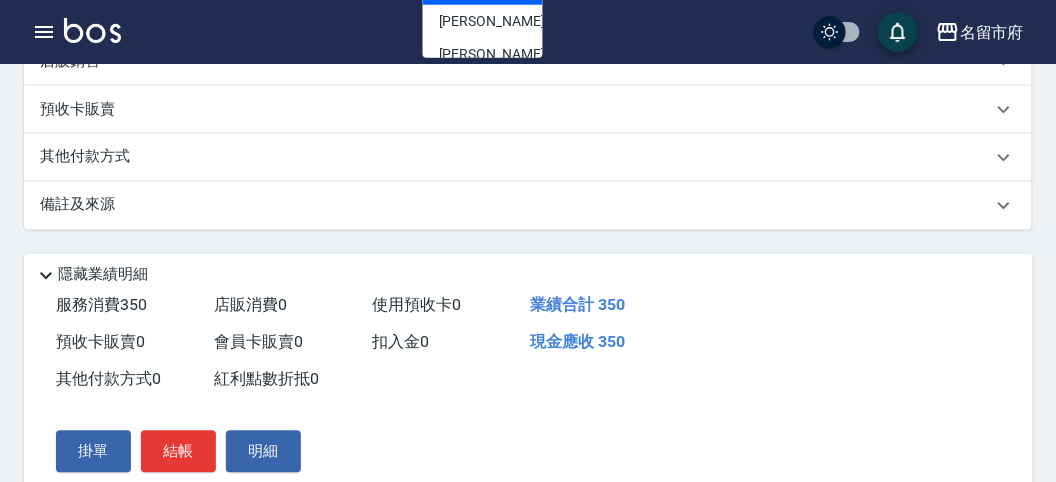 scroll, scrollTop: 111, scrollLeft: 0, axis: vertical 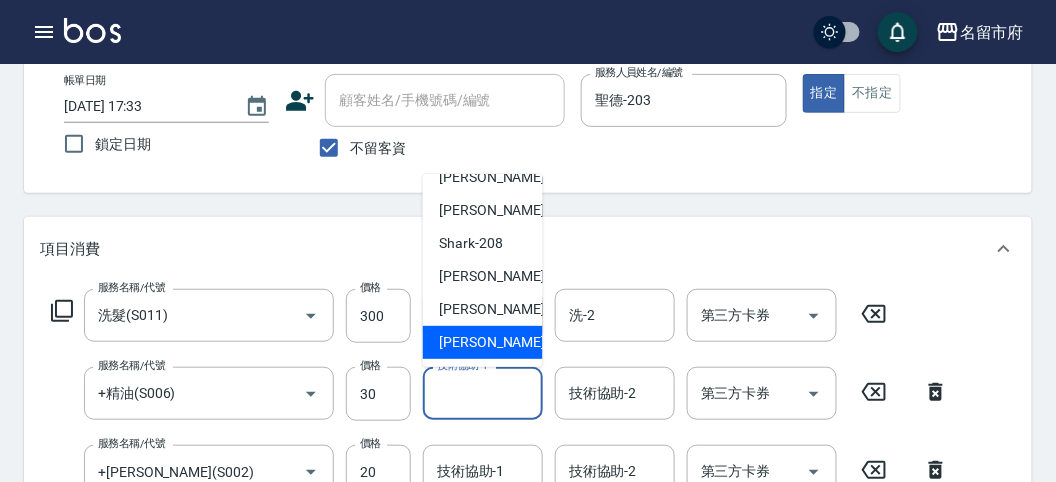 click on "[PERSON_NAME] -222" at bounding box center (506, 342) 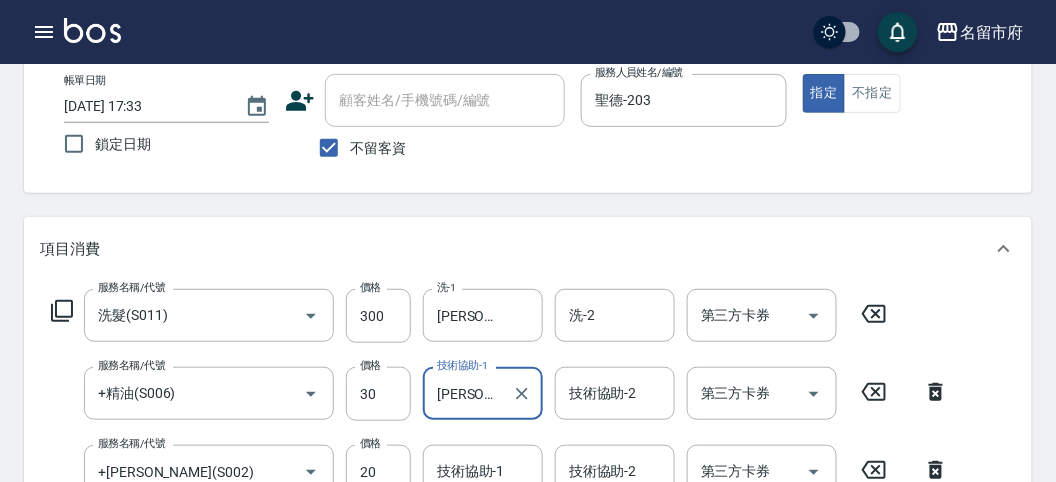 scroll, scrollTop: 222, scrollLeft: 0, axis: vertical 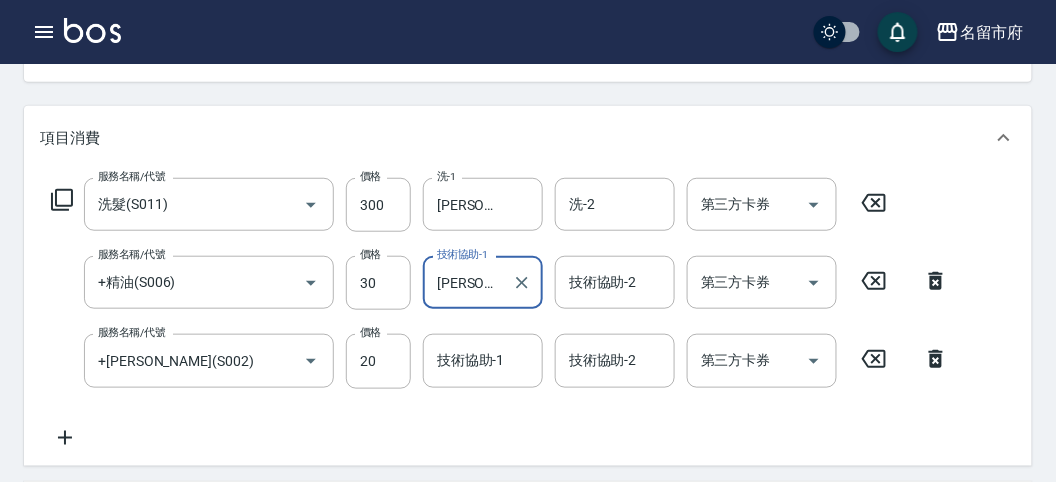 click on "技術協助-1" at bounding box center (483, 360) 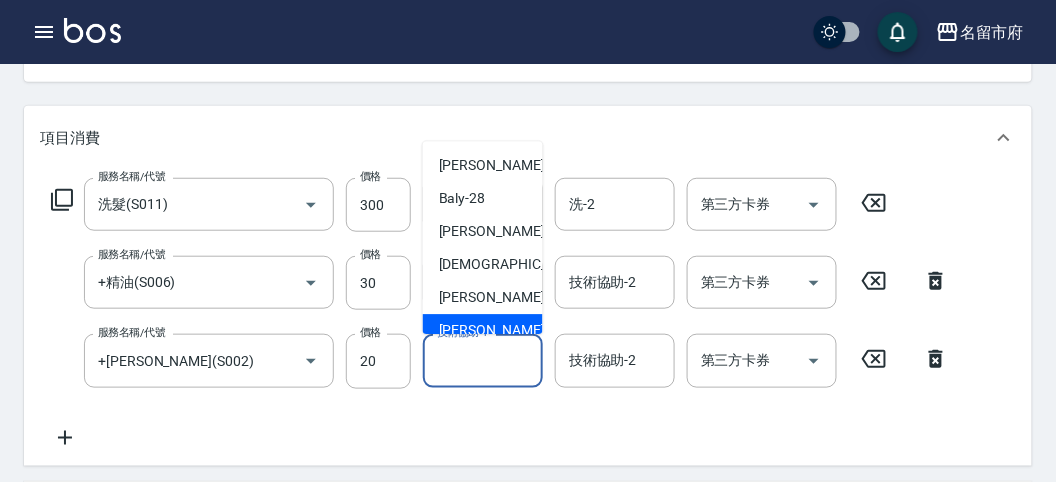 scroll, scrollTop: 153, scrollLeft: 0, axis: vertical 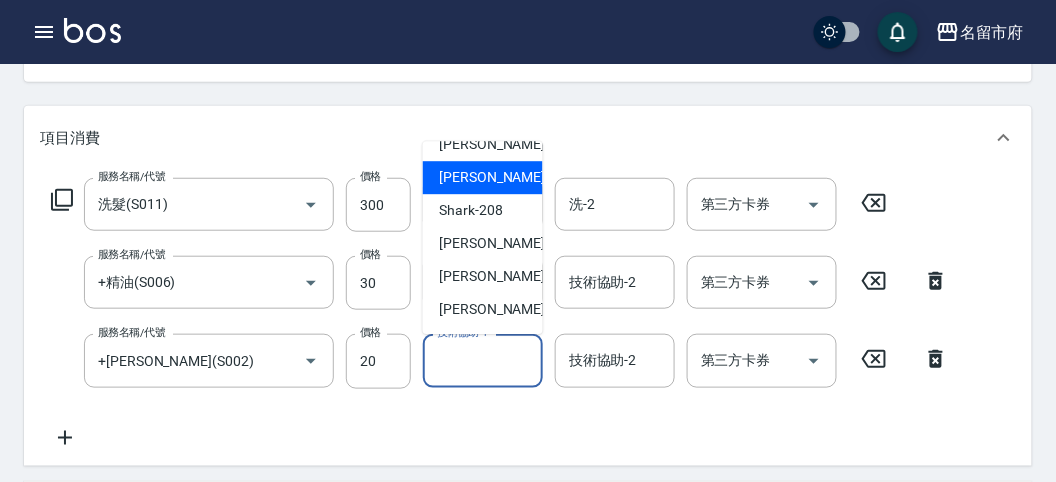 click on "[PERSON_NAME] -222" at bounding box center (506, 310) 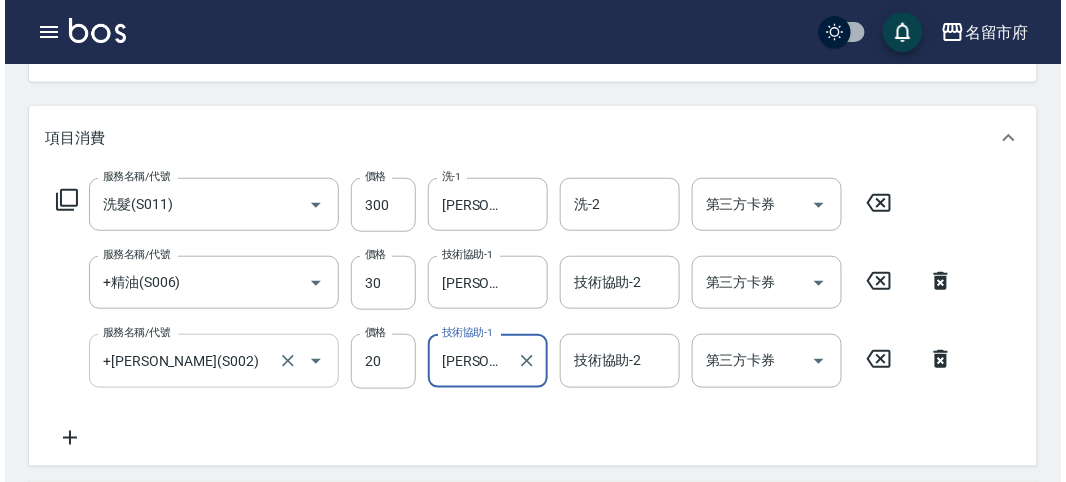 scroll, scrollTop: 741, scrollLeft: 0, axis: vertical 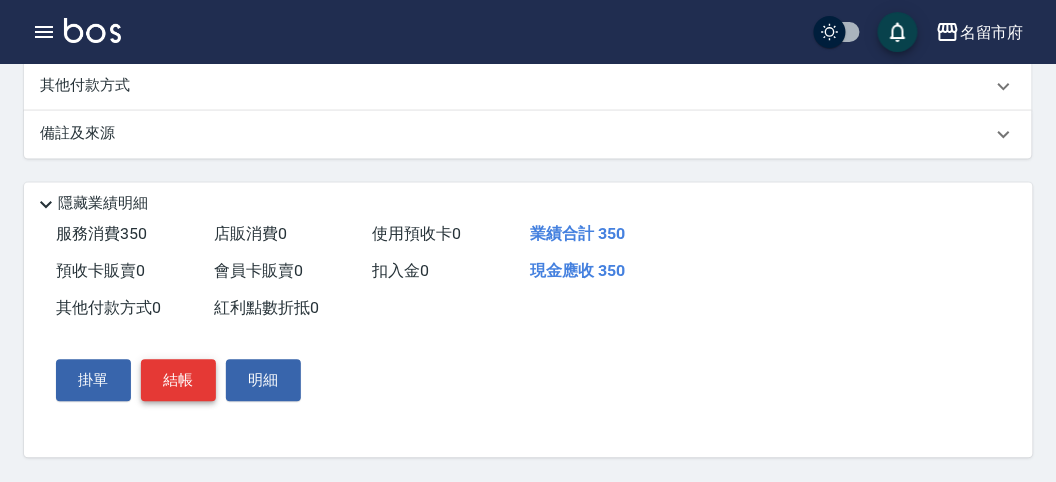 click on "結帳" at bounding box center [178, 381] 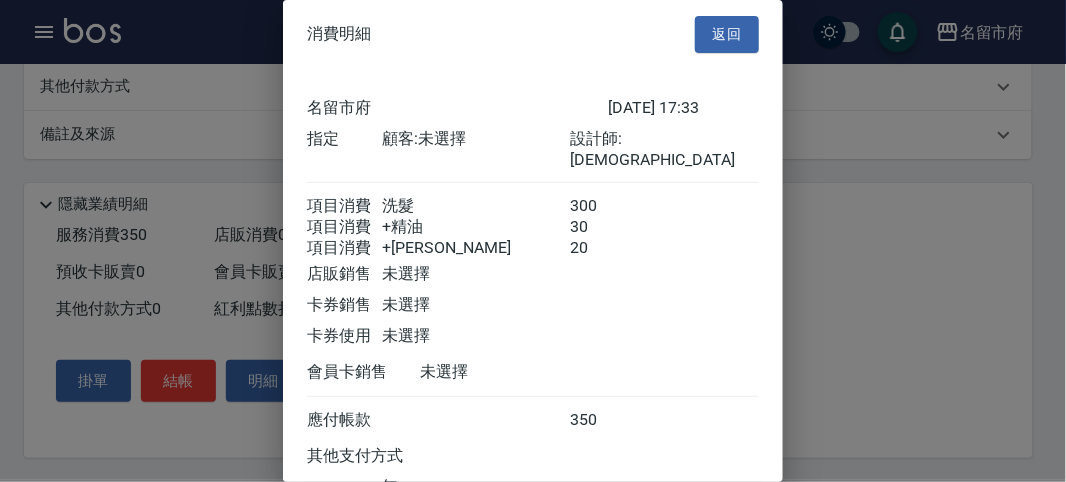 scroll, scrollTop: 156, scrollLeft: 0, axis: vertical 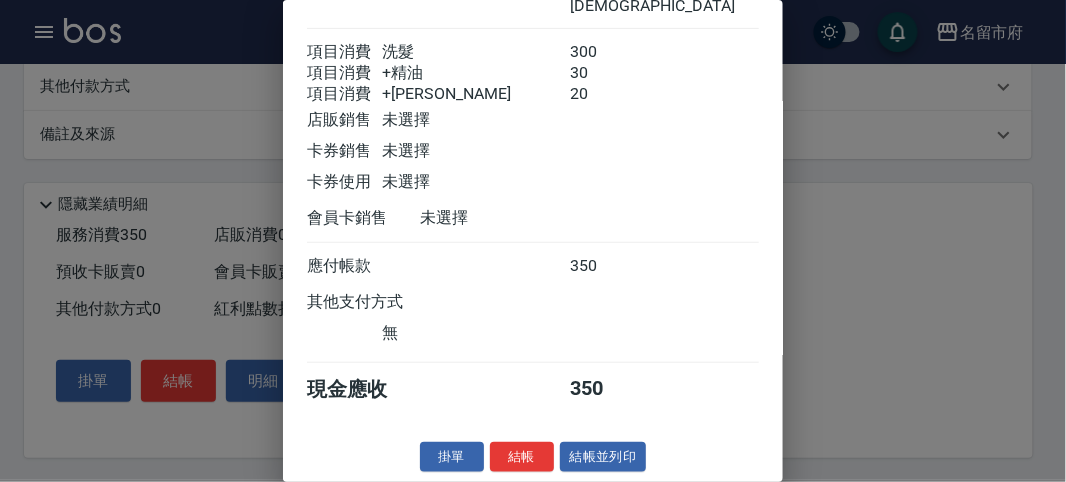 click on "結帳" at bounding box center (522, 457) 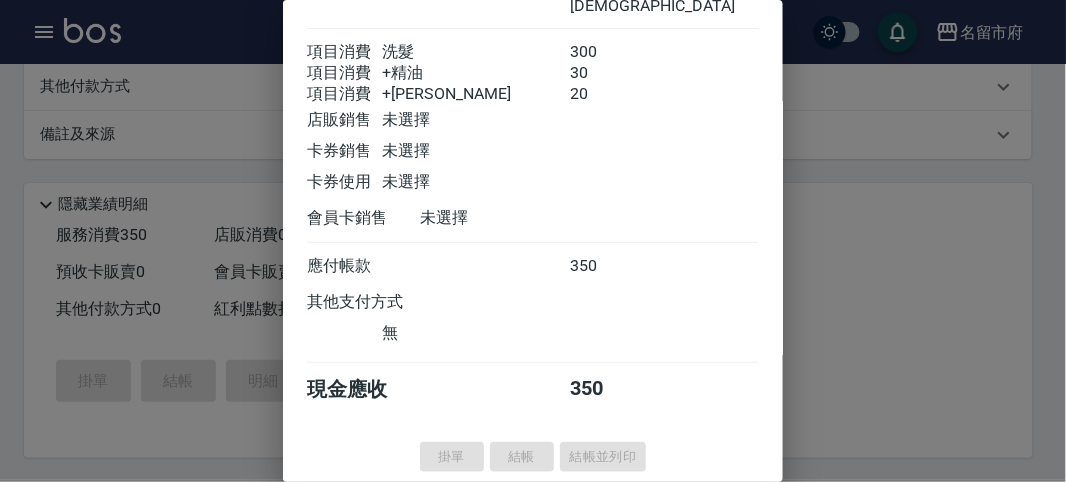 type on "[DATE] 17:40" 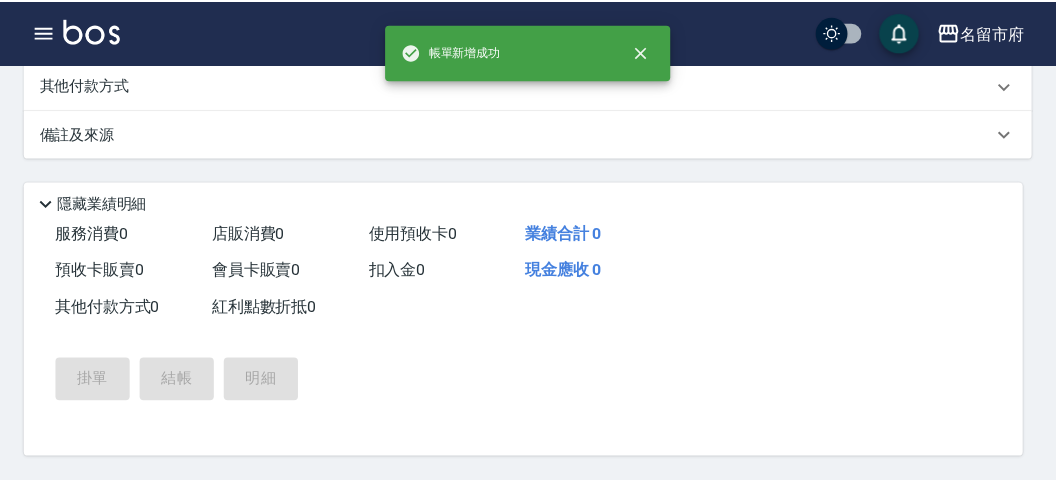 scroll, scrollTop: 0, scrollLeft: 0, axis: both 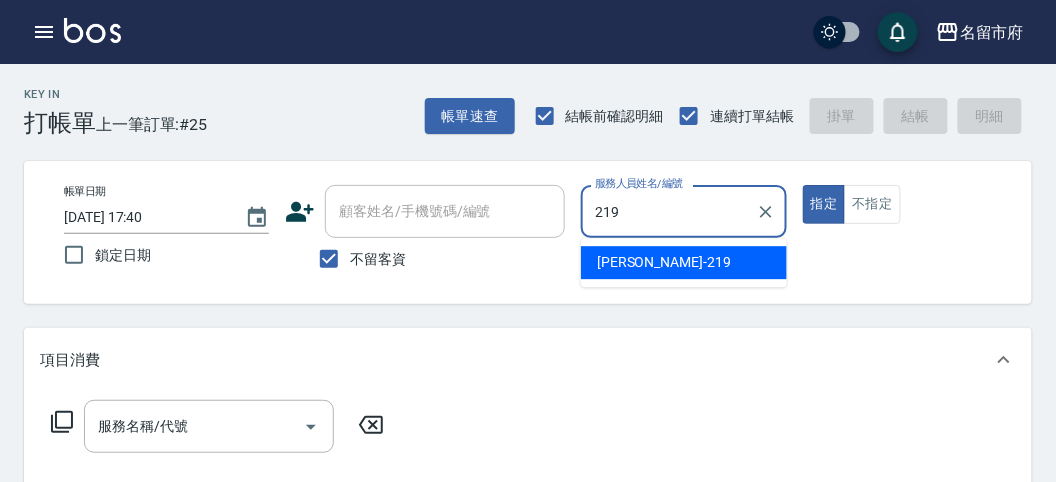 drag, startPoint x: 612, startPoint y: 247, endPoint x: 258, endPoint y: 374, distance: 376.09174 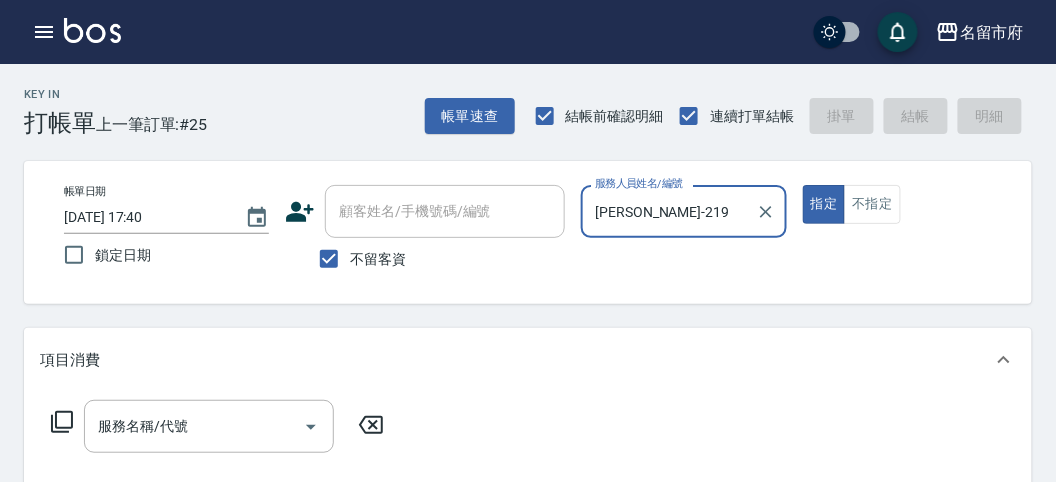 type on "[PERSON_NAME]-219" 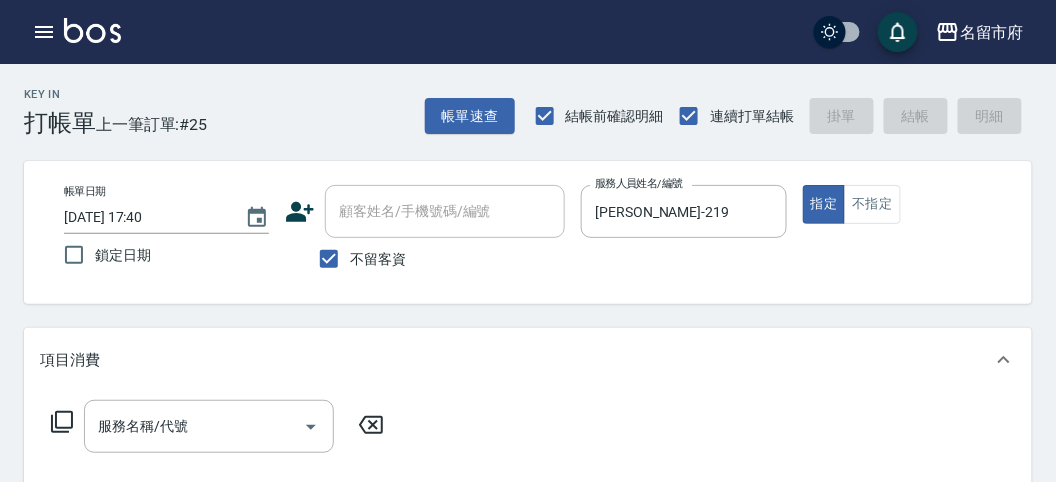 click 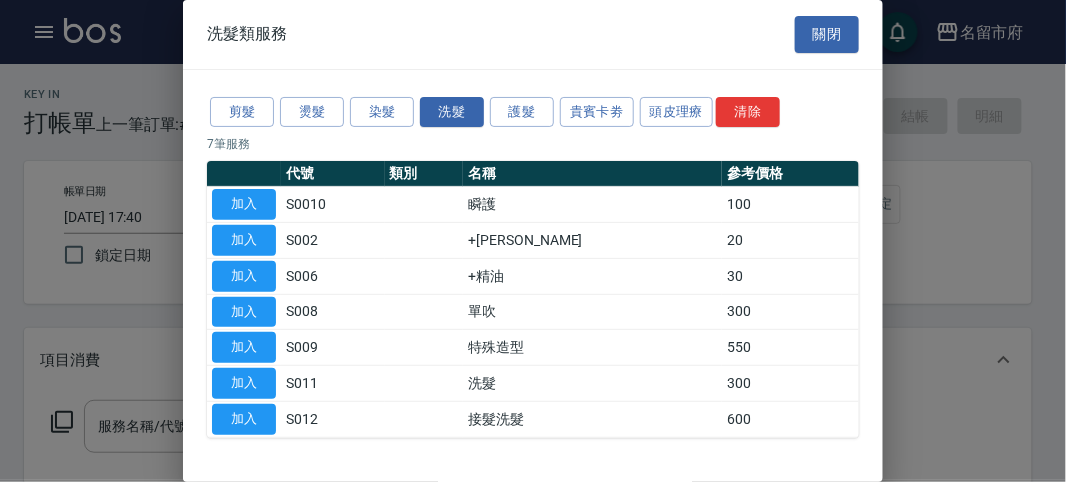 click on "加入" at bounding box center [244, 384] 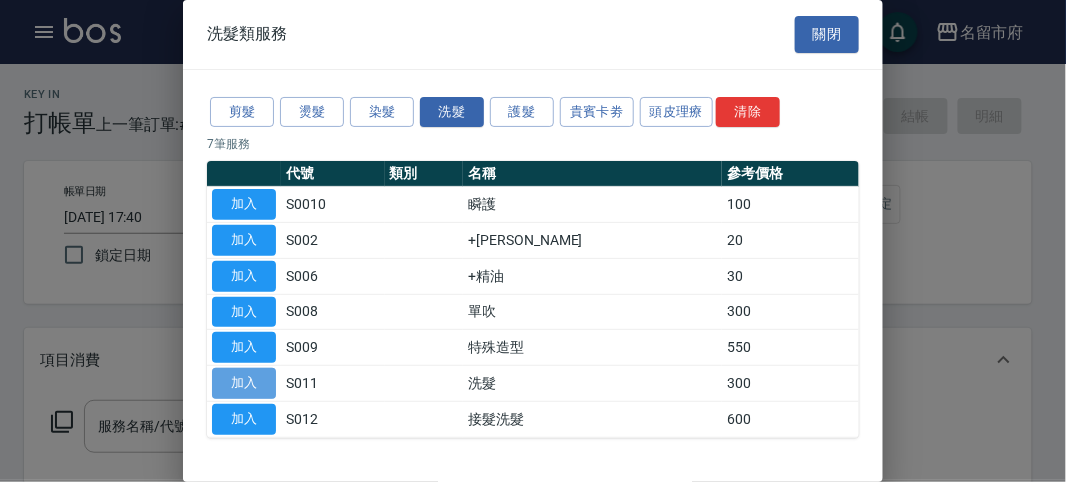 click on "加入" at bounding box center [244, 383] 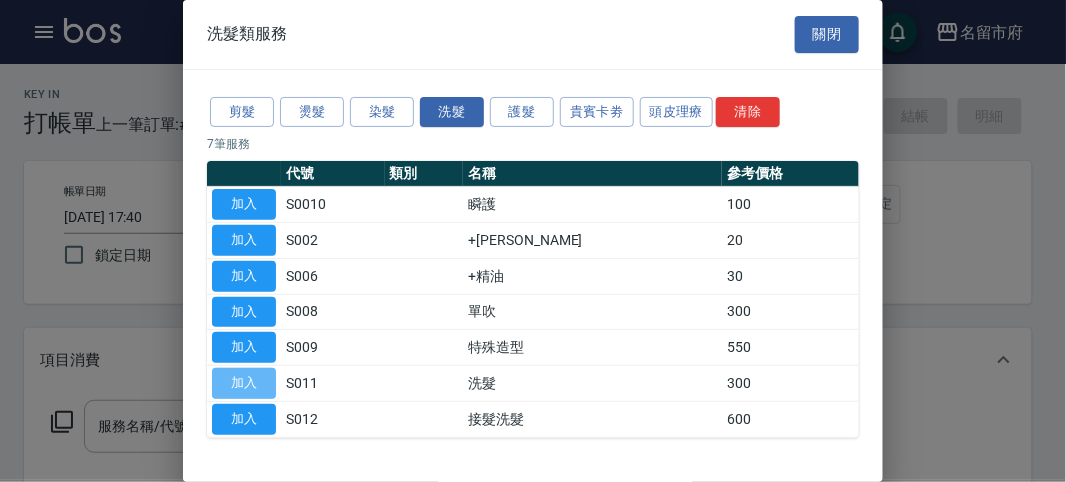 type on "洗髮(S011)" 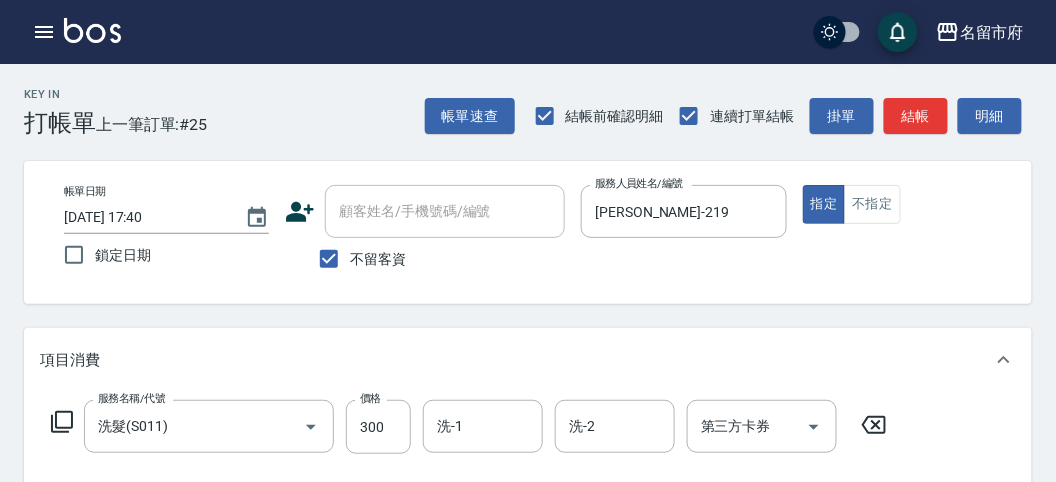 click 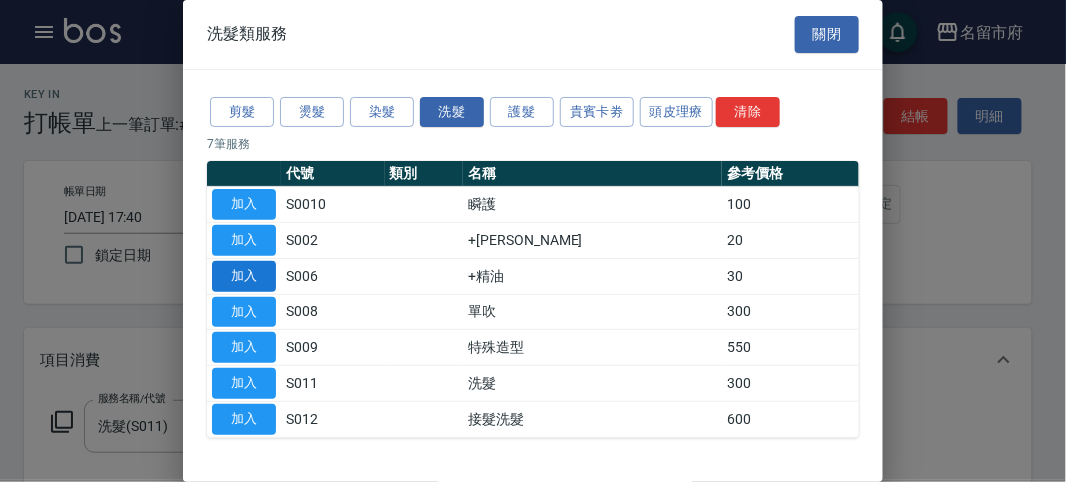 click on "加入" at bounding box center [244, 276] 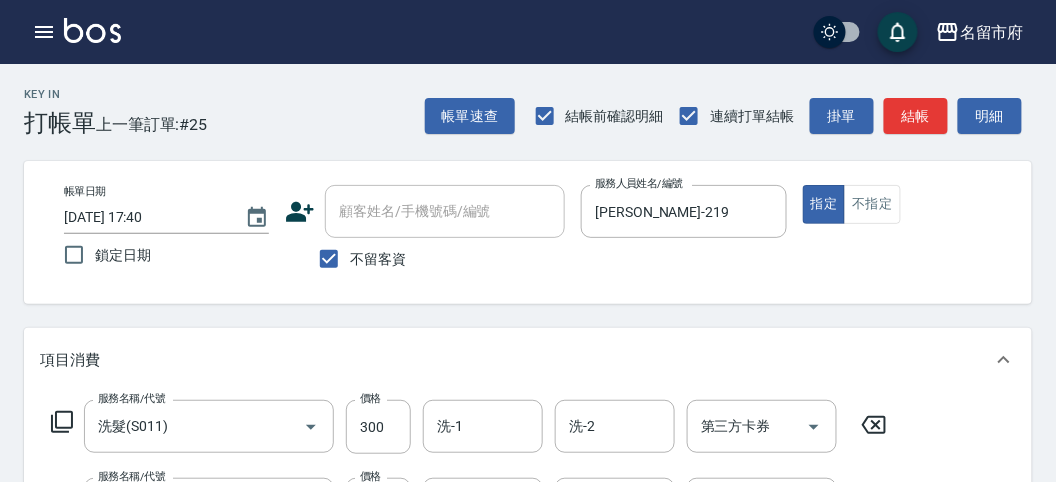 click 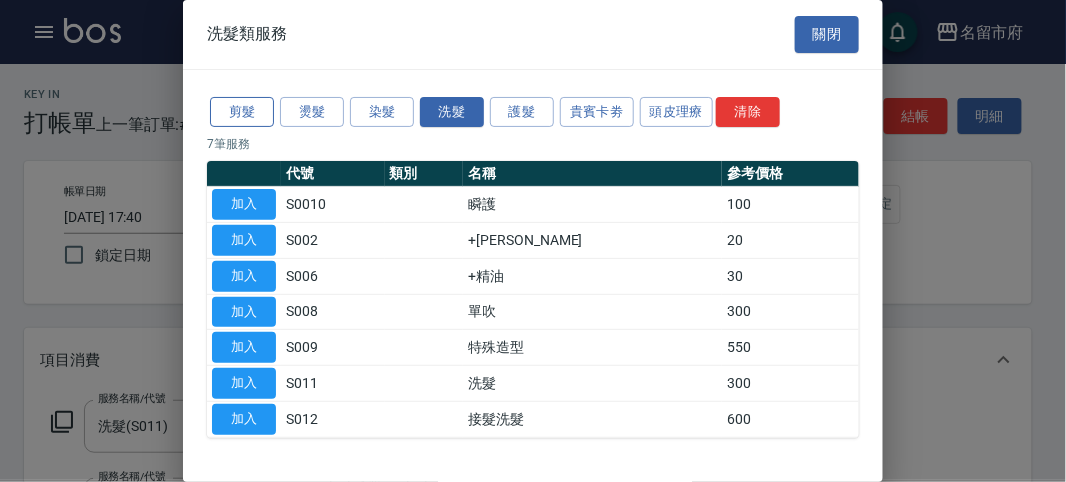 click on "剪髮" at bounding box center (242, 112) 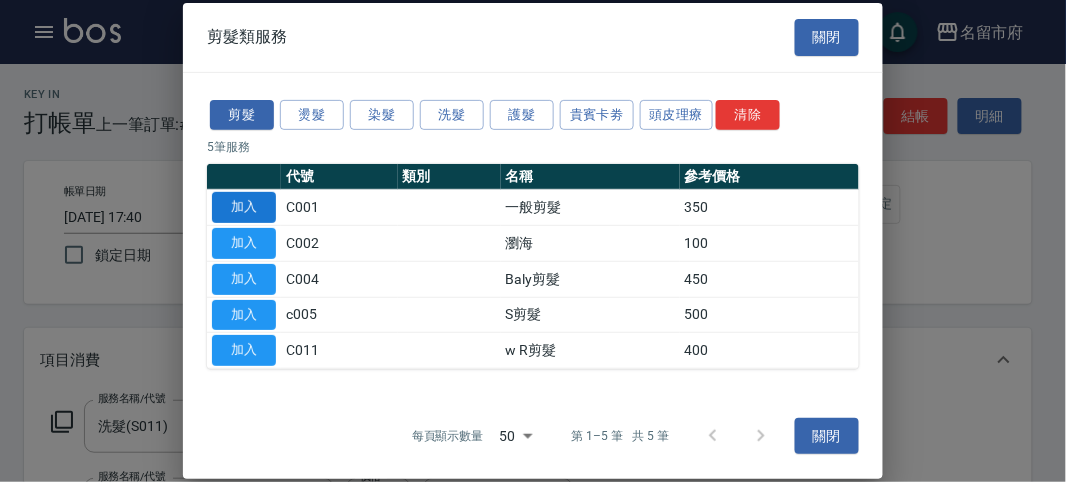 click on "加入" at bounding box center [244, 207] 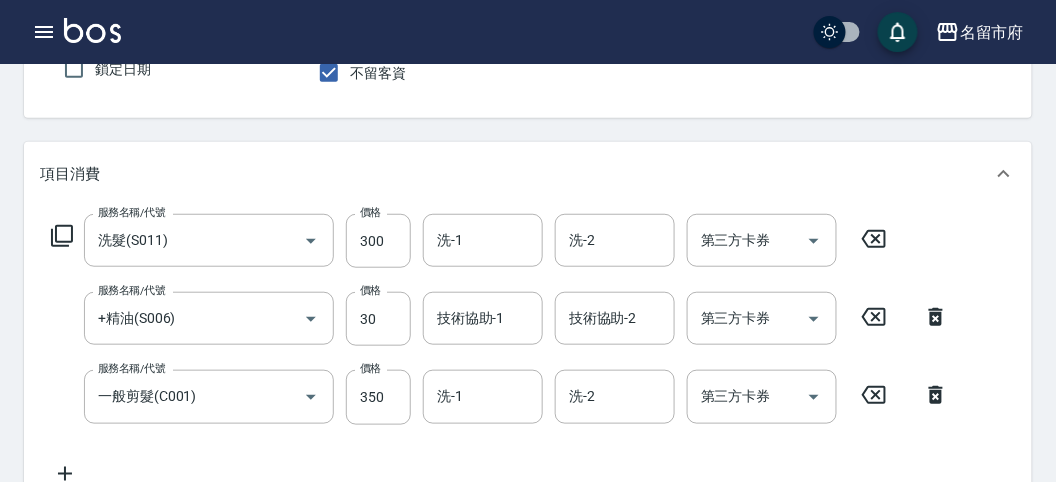 scroll, scrollTop: 0, scrollLeft: 0, axis: both 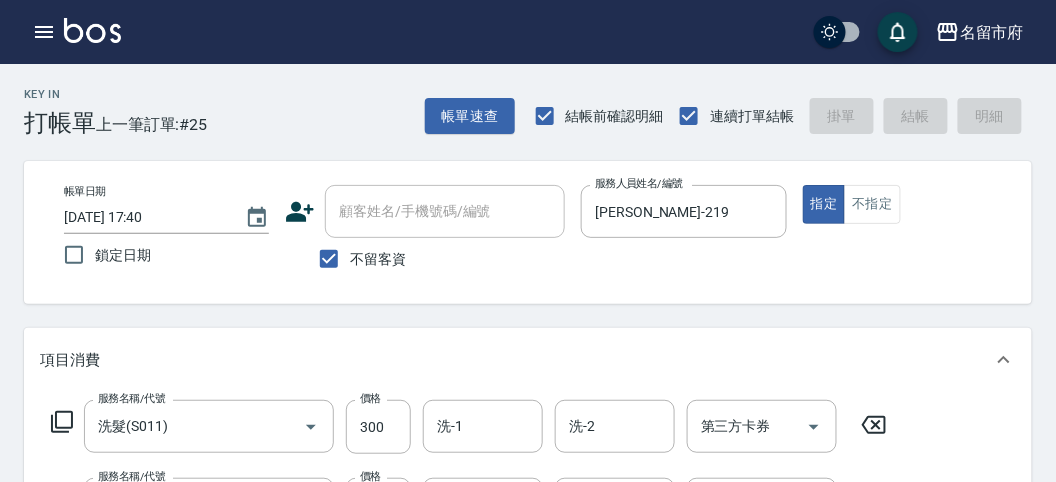 type 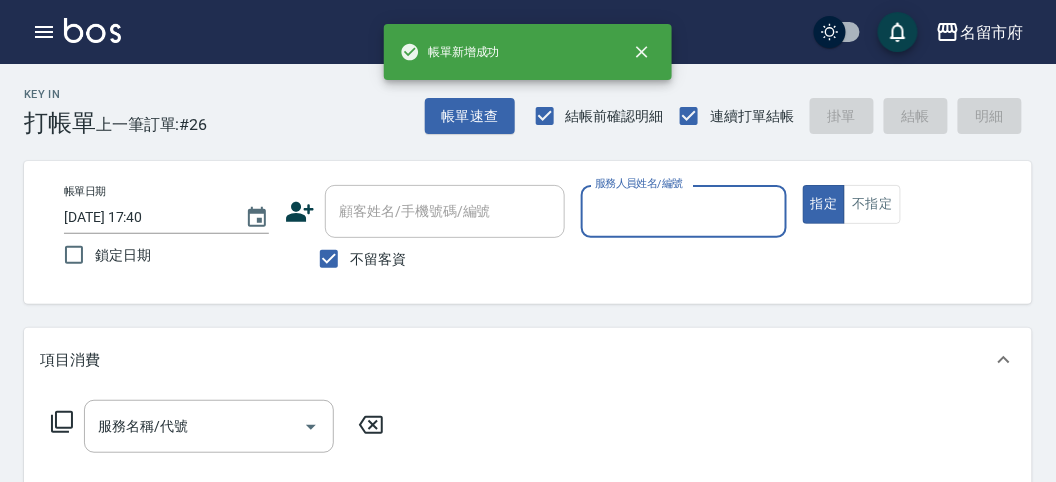 click on "服務人員姓名/編號" at bounding box center [683, 211] 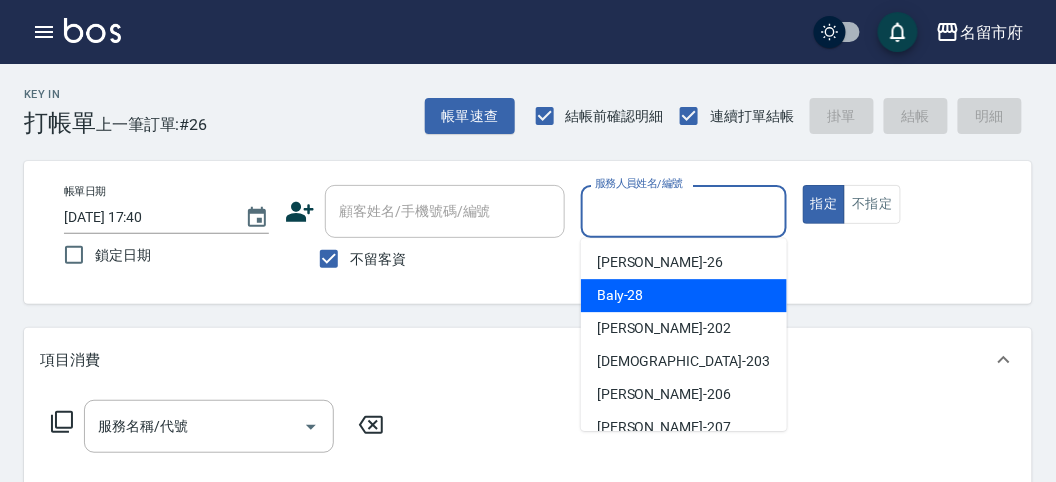 click on "Baly -28" at bounding box center [684, 295] 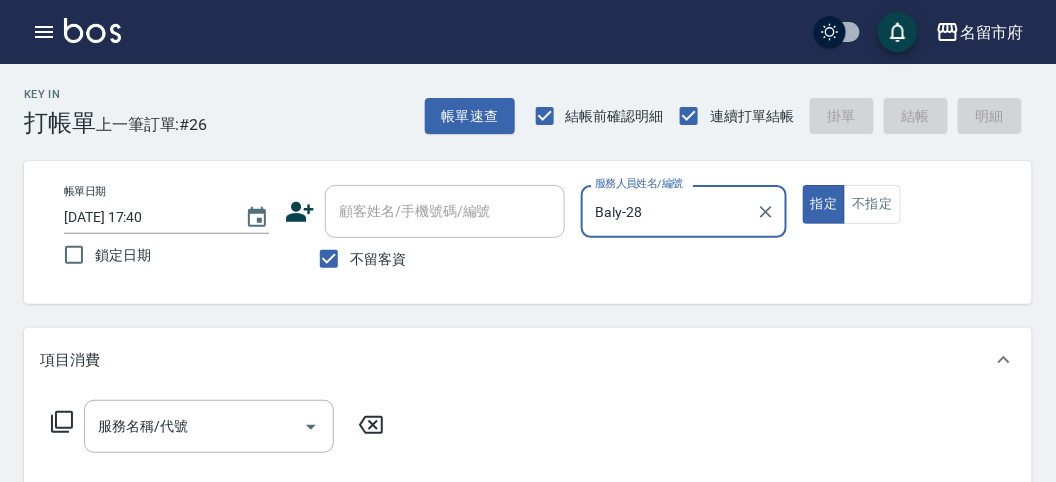 click 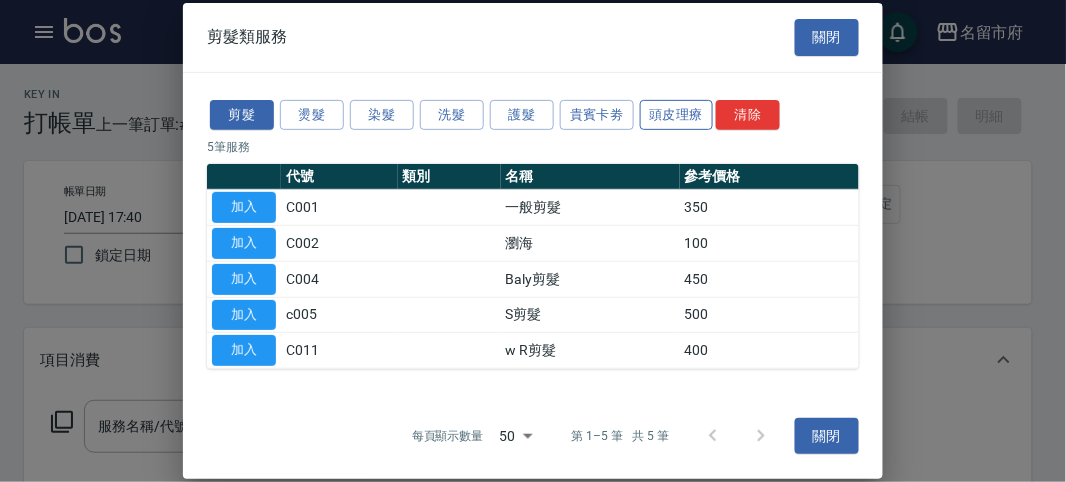 click on "頭皮理療" at bounding box center [677, 114] 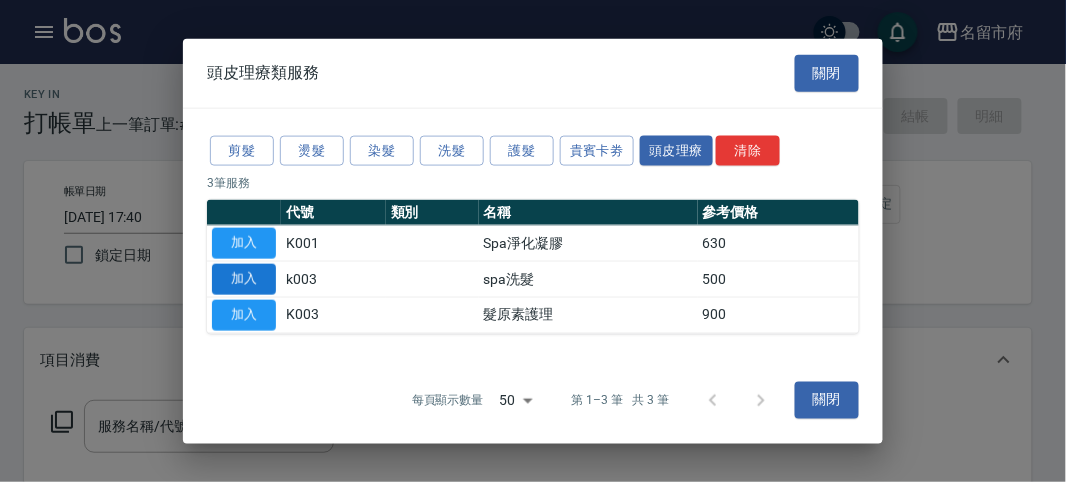 click on "加入" at bounding box center [244, 279] 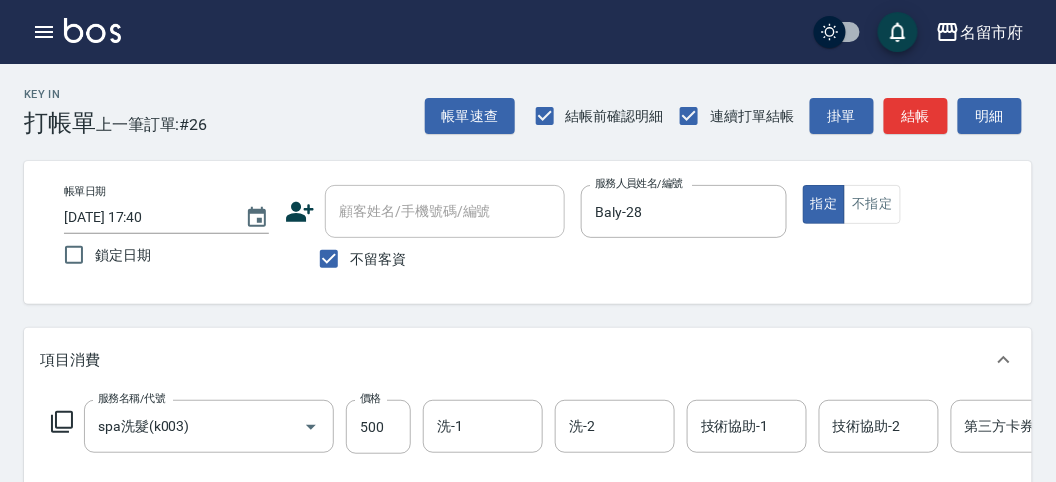 click on "服務名稱/代號 spa洗髮(k003) 服務名稱/代號 價格 500 價格 洗-1 洗-1 洗-2 洗-2 技術協助-1 技術協助-1 技術協助-2 技術協助-2 第三方卡券 第三方卡券" at bounding box center (601, 427) 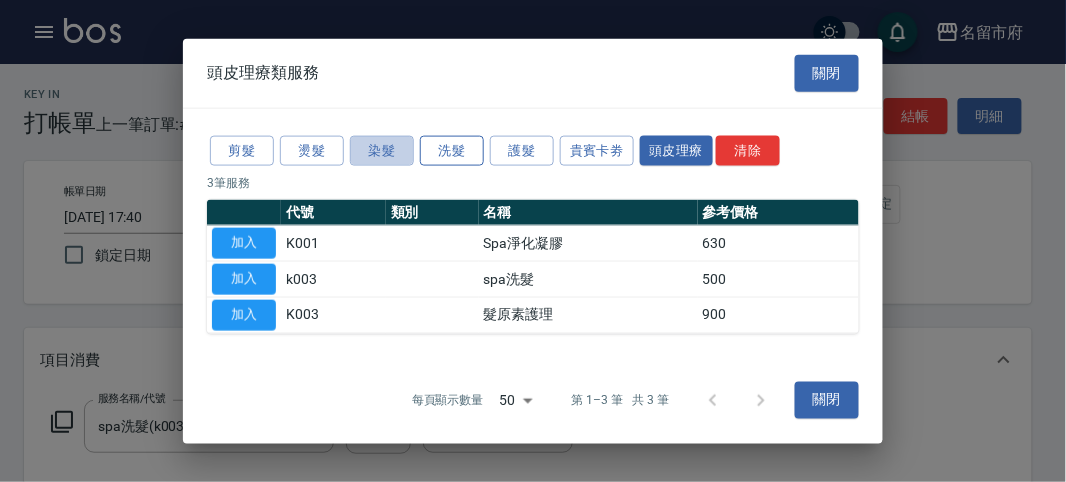 drag, startPoint x: 393, startPoint y: 152, endPoint x: 446, endPoint y: 150, distance: 53.037724 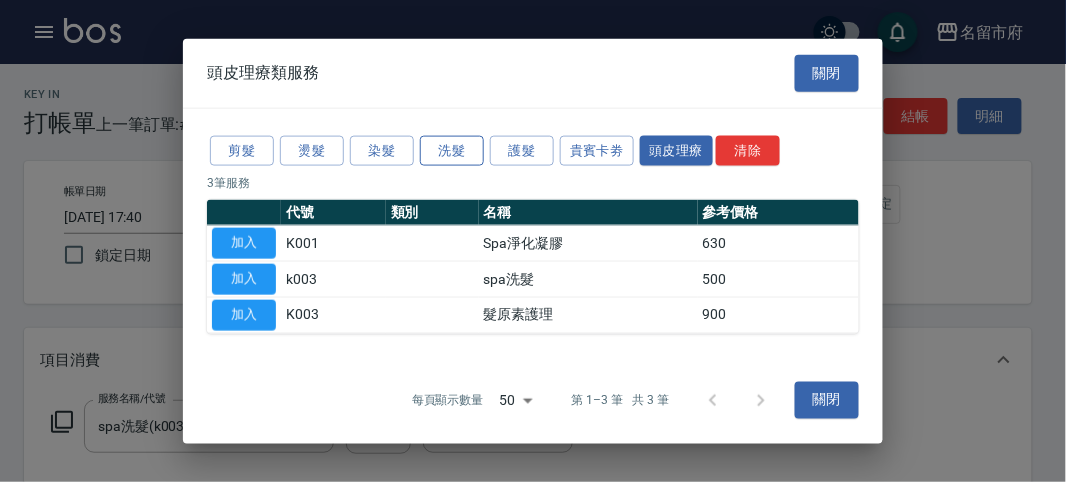 click on "洗髮" at bounding box center (452, 150) 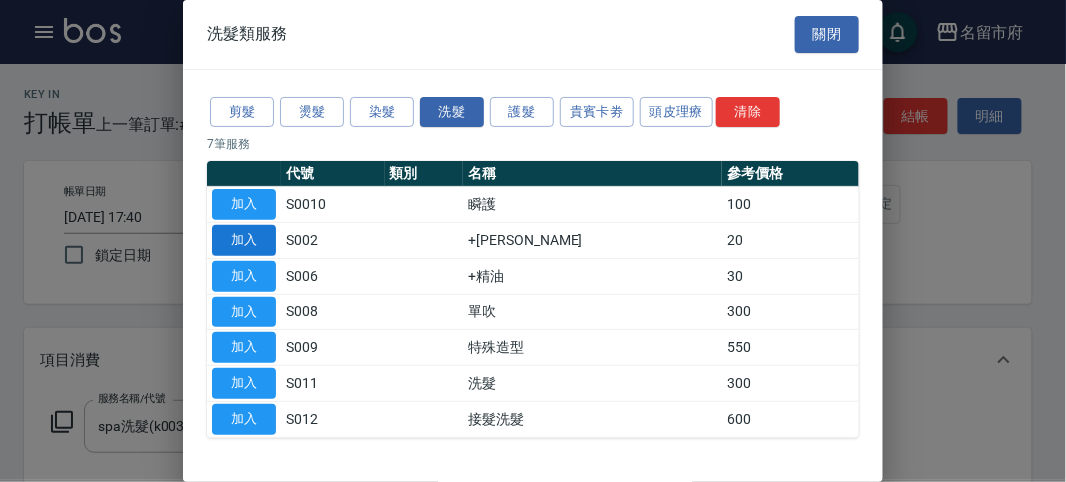 click on "加入" at bounding box center [244, 240] 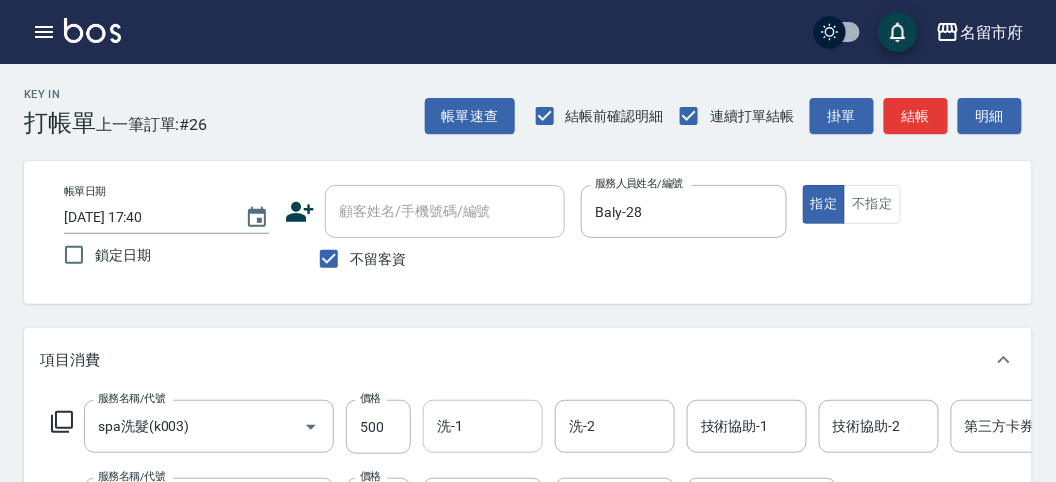 click on "洗-1" at bounding box center [483, 426] 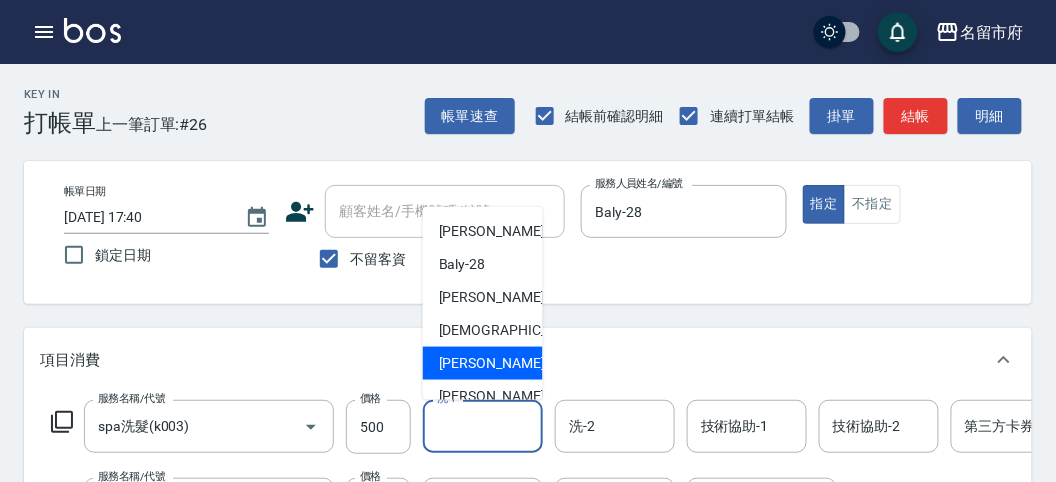 scroll, scrollTop: 153, scrollLeft: 0, axis: vertical 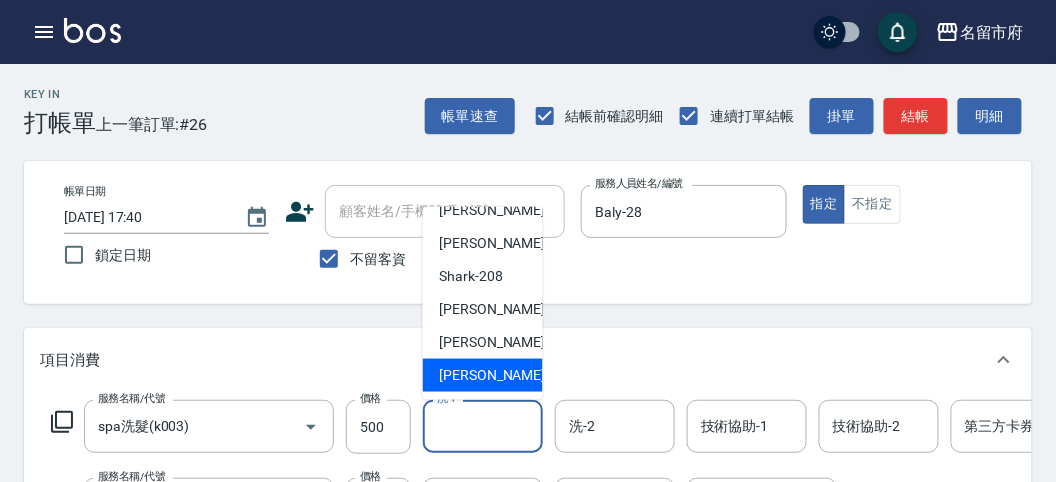click on "[PERSON_NAME] -222" at bounding box center [506, 375] 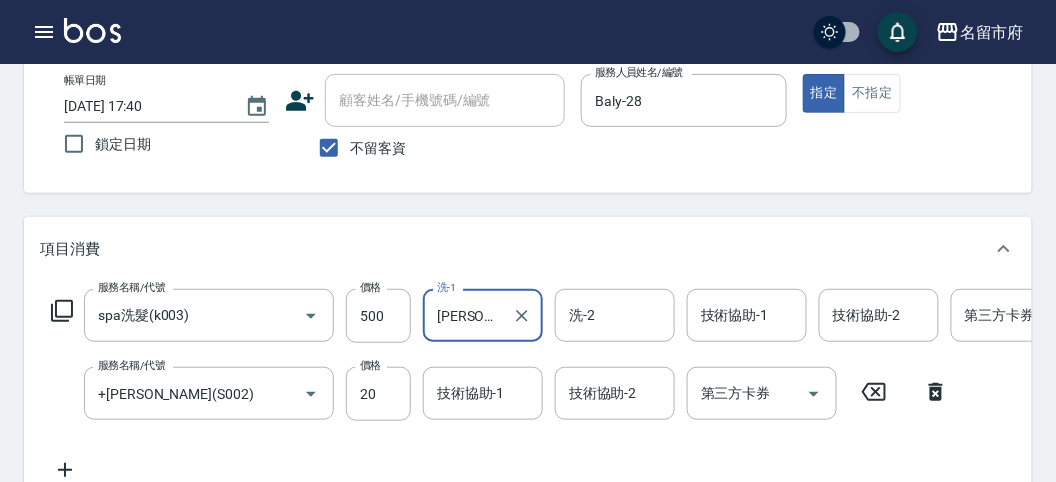 scroll, scrollTop: 222, scrollLeft: 0, axis: vertical 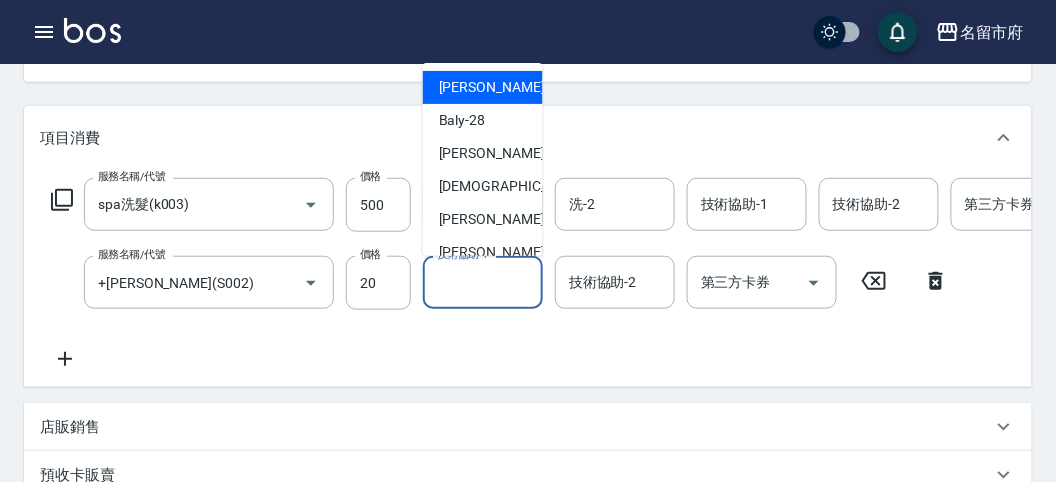 click on "技術協助-1 技術協助-1" at bounding box center (483, 282) 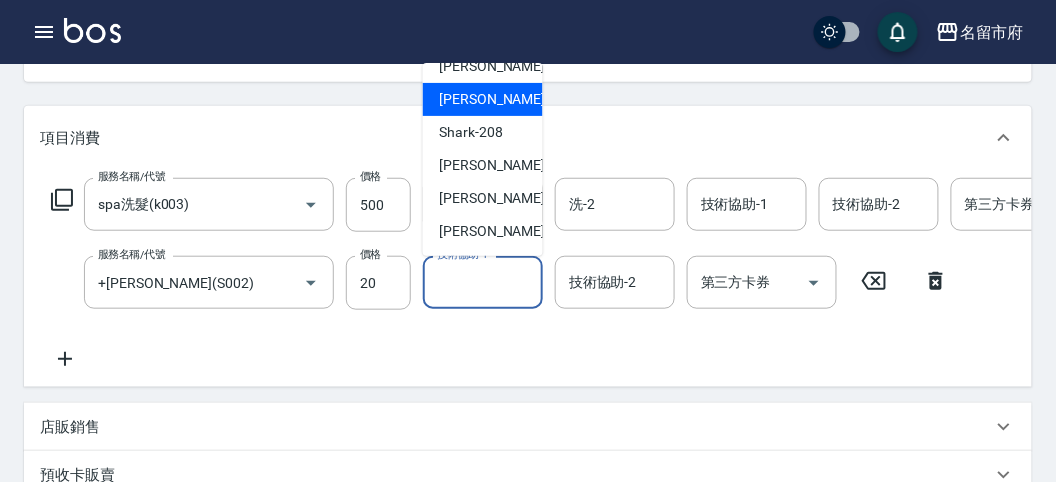 click on "[PERSON_NAME] -222" at bounding box center [483, 231] 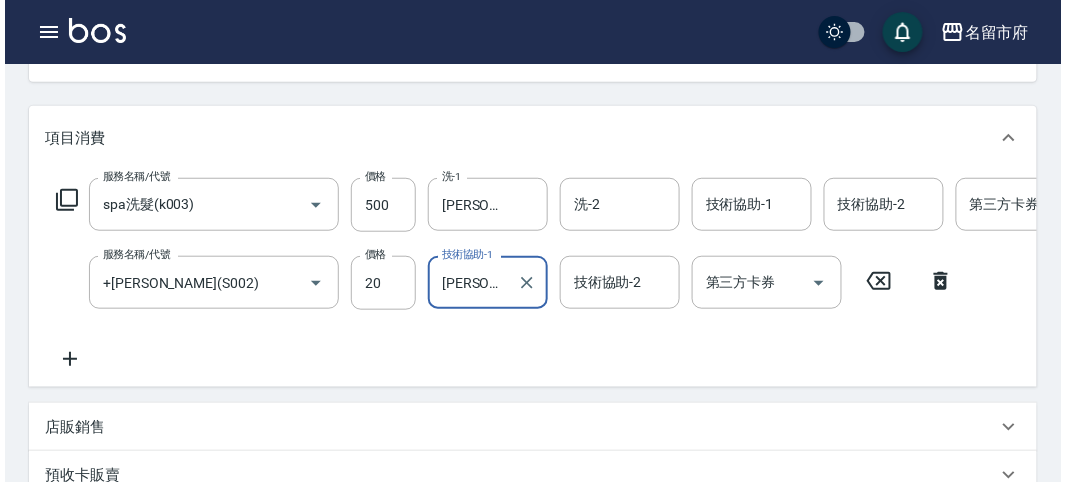 scroll, scrollTop: 682, scrollLeft: 0, axis: vertical 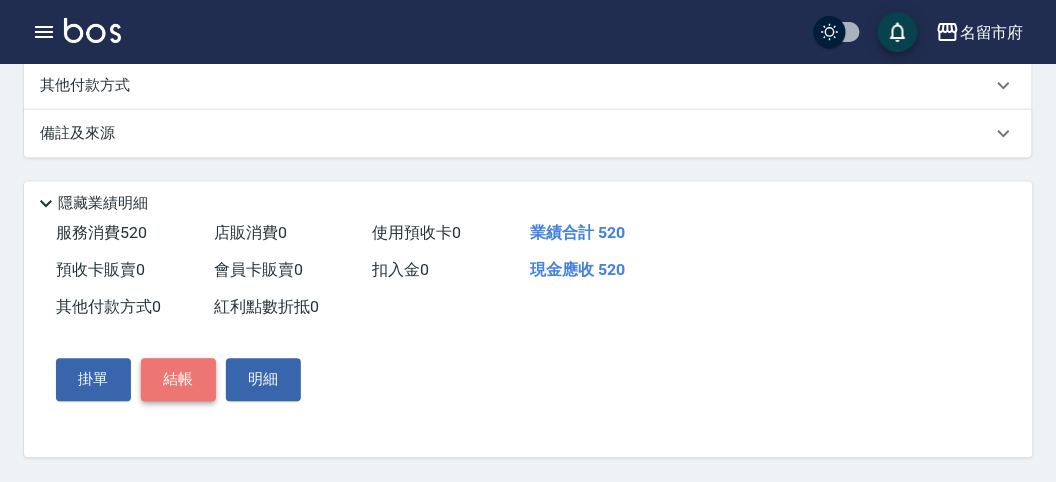 click on "結帳" at bounding box center [178, 380] 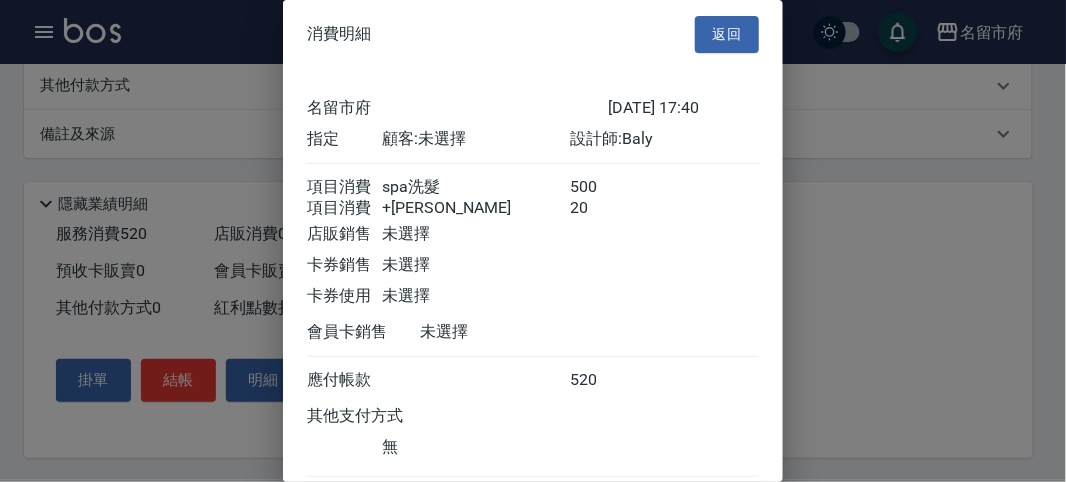 scroll, scrollTop: 133, scrollLeft: 0, axis: vertical 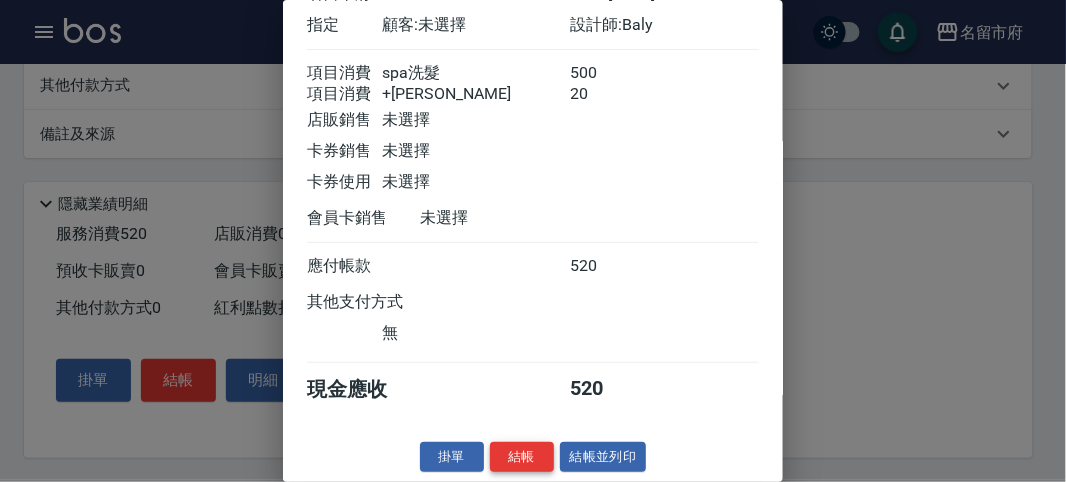 click on "結帳" at bounding box center [522, 457] 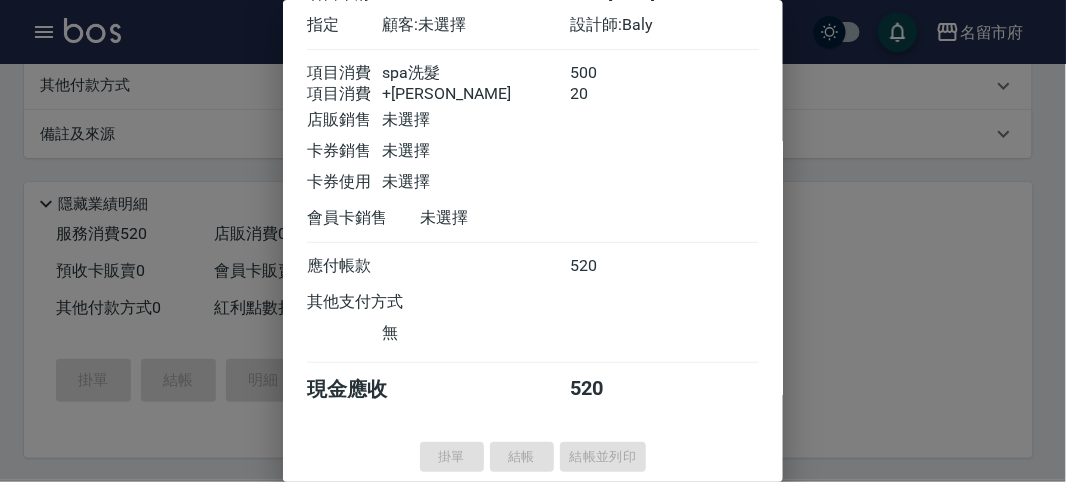 type 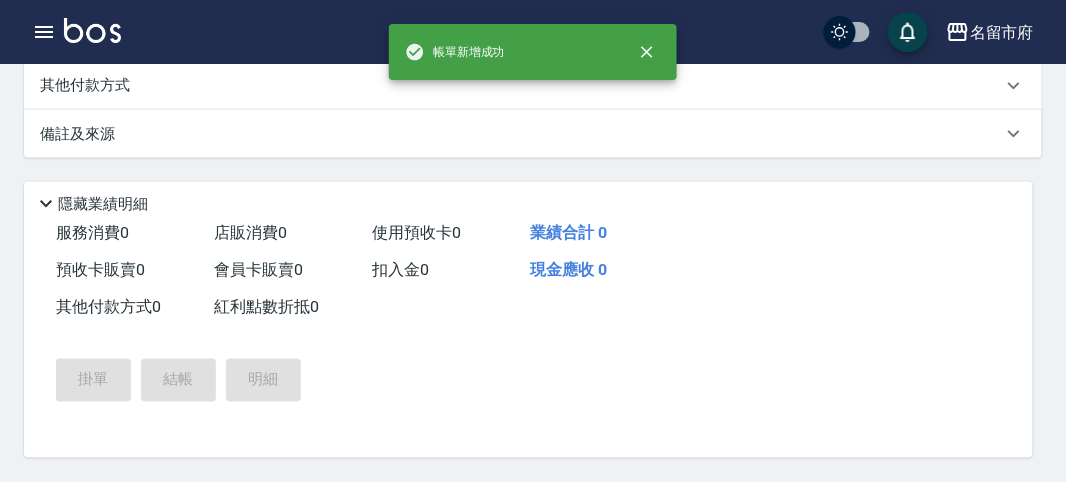 scroll, scrollTop: 0, scrollLeft: 0, axis: both 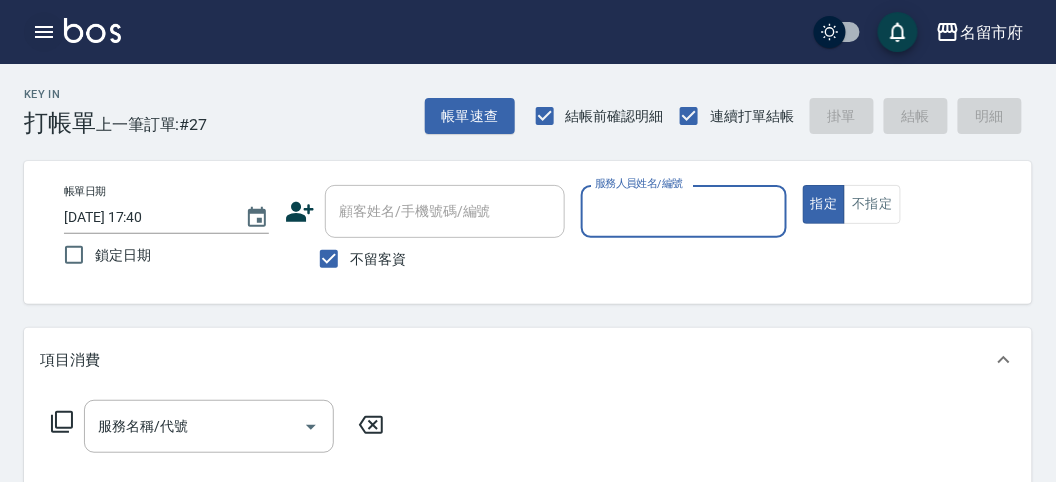 click 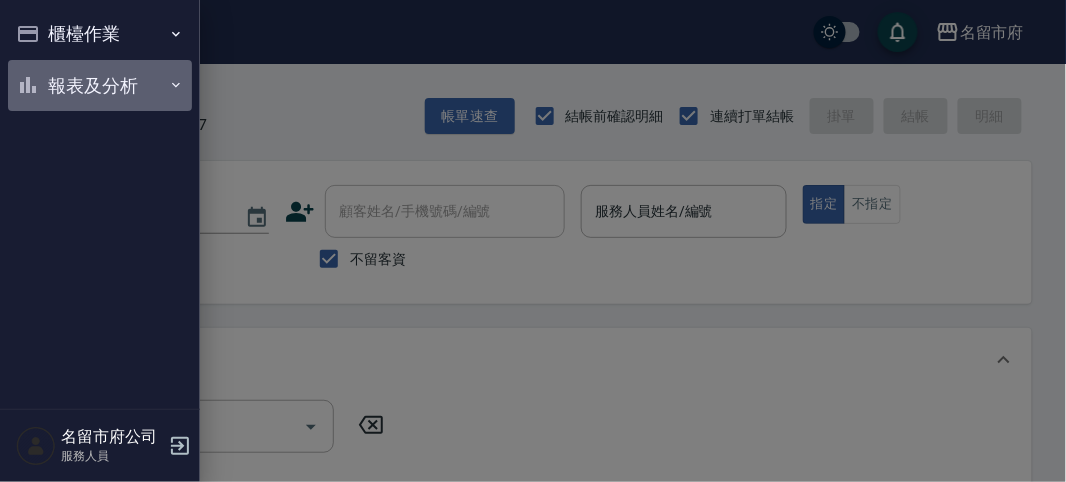 click 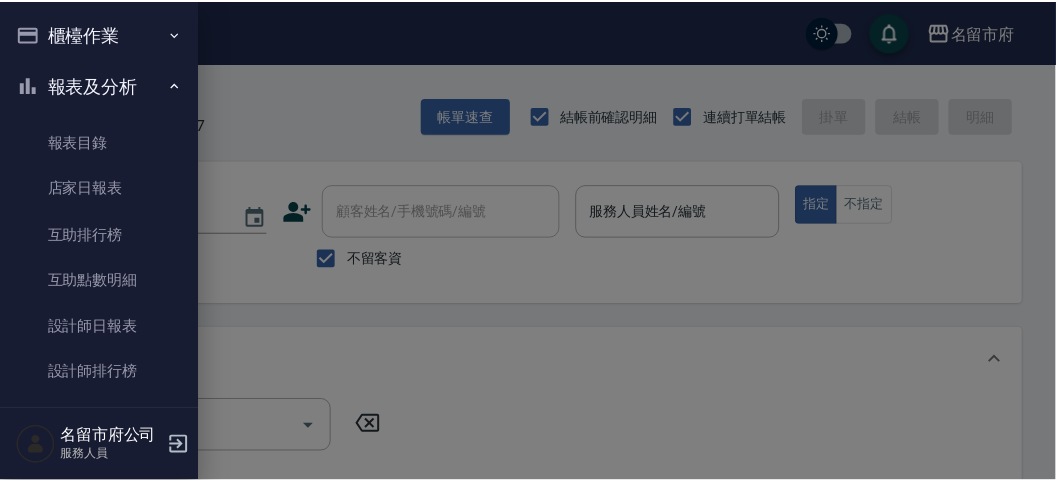 scroll, scrollTop: 65, scrollLeft: 0, axis: vertical 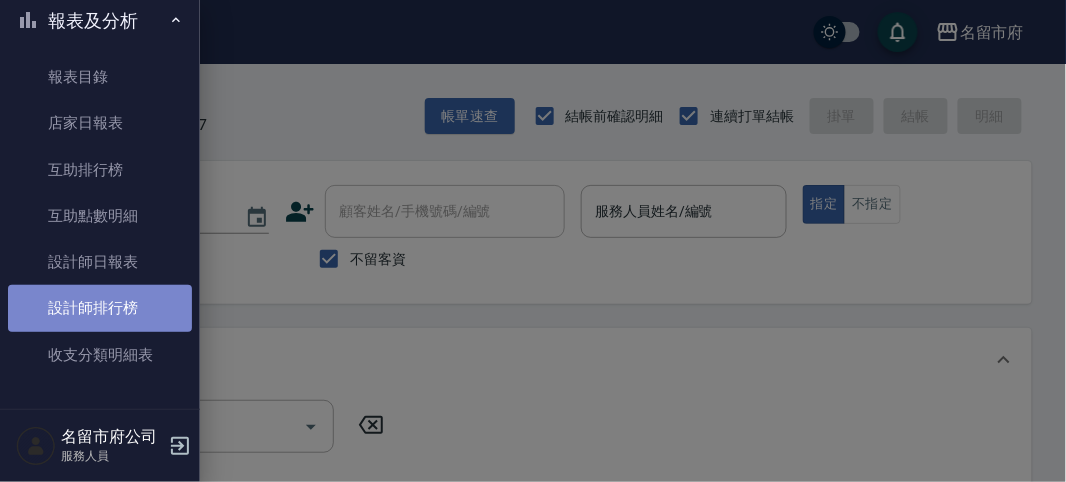 click on "設計師排行榜" at bounding box center [100, 308] 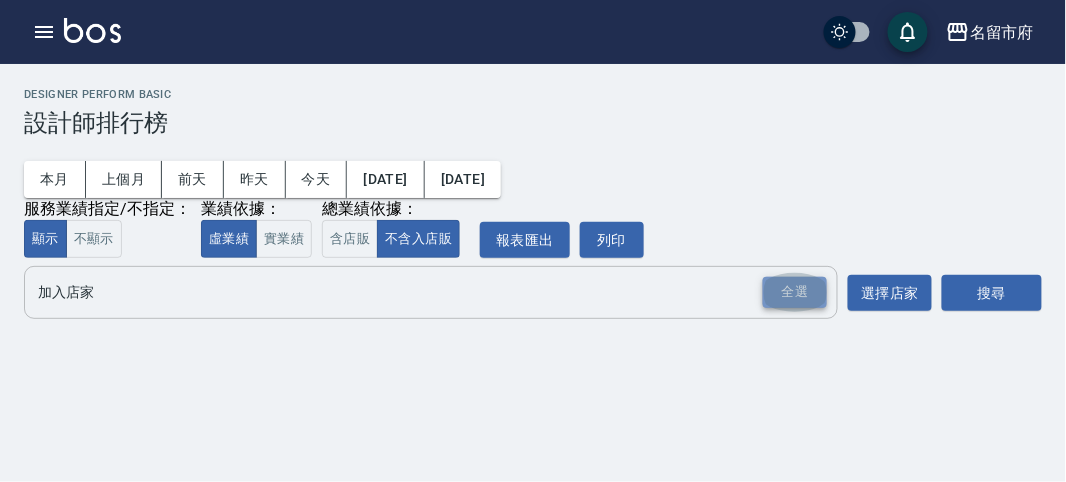 drag, startPoint x: 792, startPoint y: 284, endPoint x: 809, endPoint y: 290, distance: 18.027756 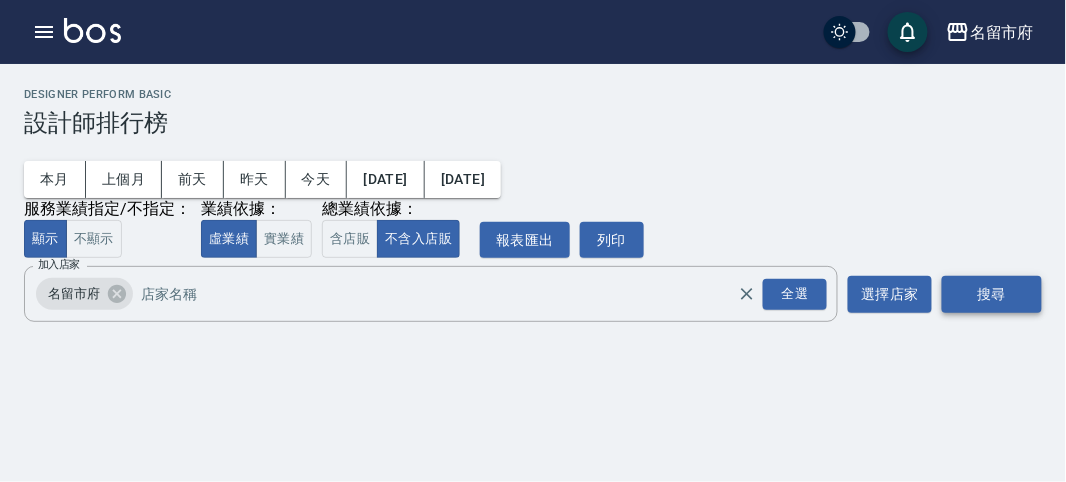 click on "搜尋" at bounding box center [992, 294] 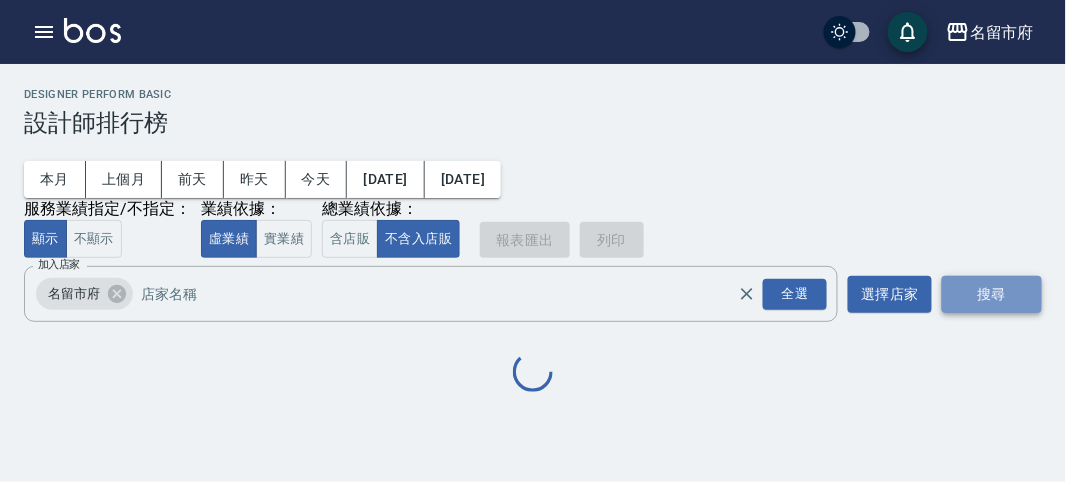 click on "搜尋" at bounding box center (992, 294) 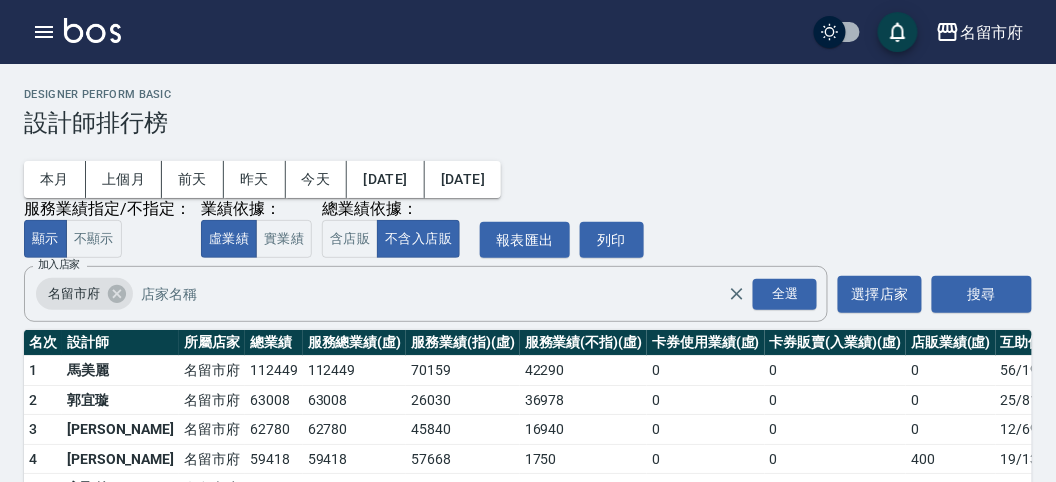 scroll, scrollTop: 204, scrollLeft: 0, axis: vertical 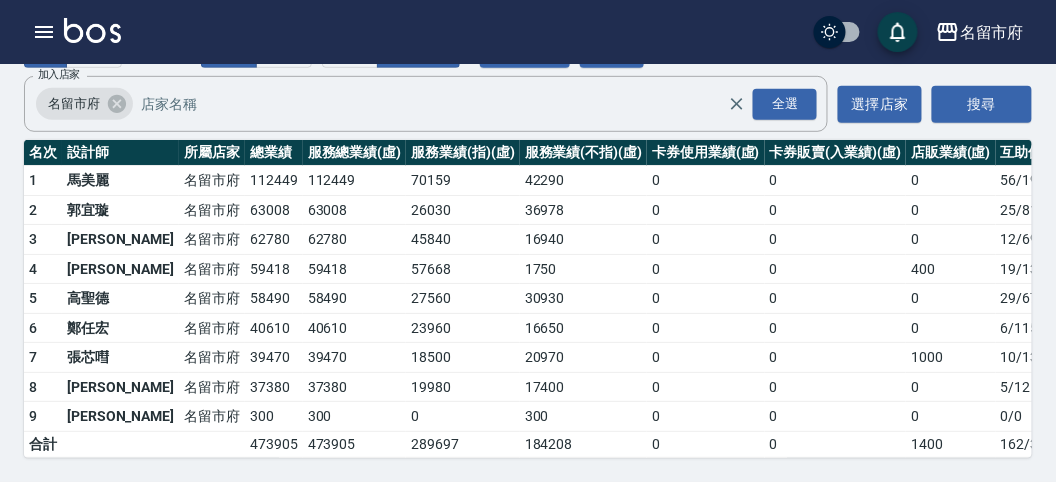 click at bounding box center [92, 30] 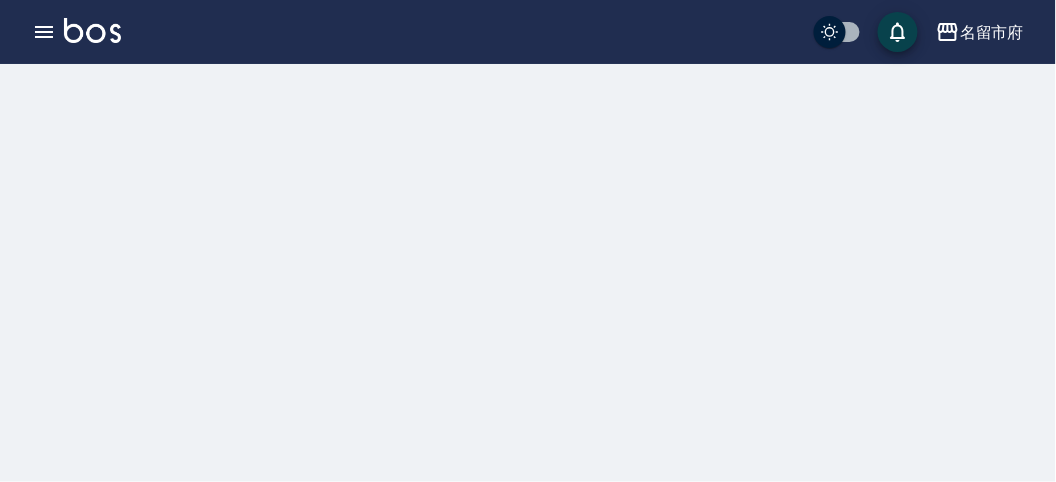 click at bounding box center (92, 30) 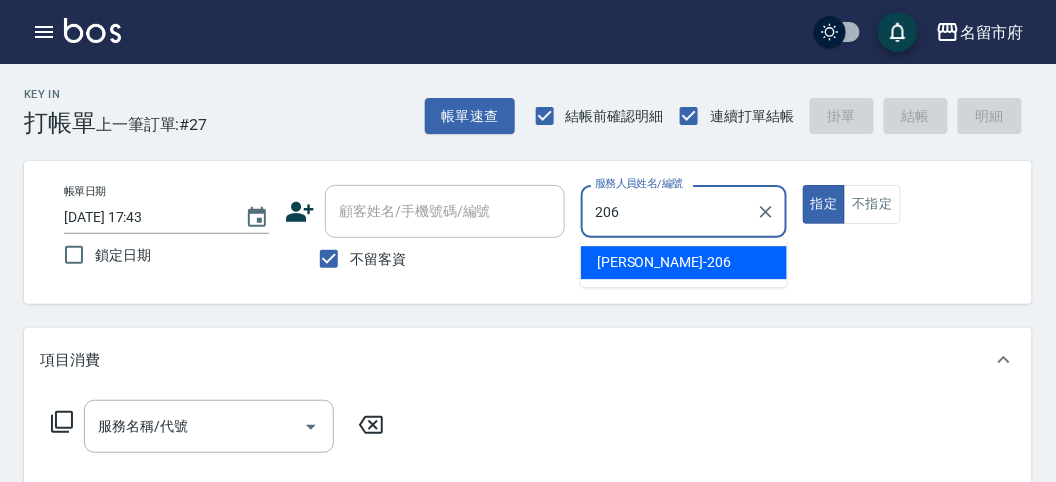 type on "[PERSON_NAME]-206" 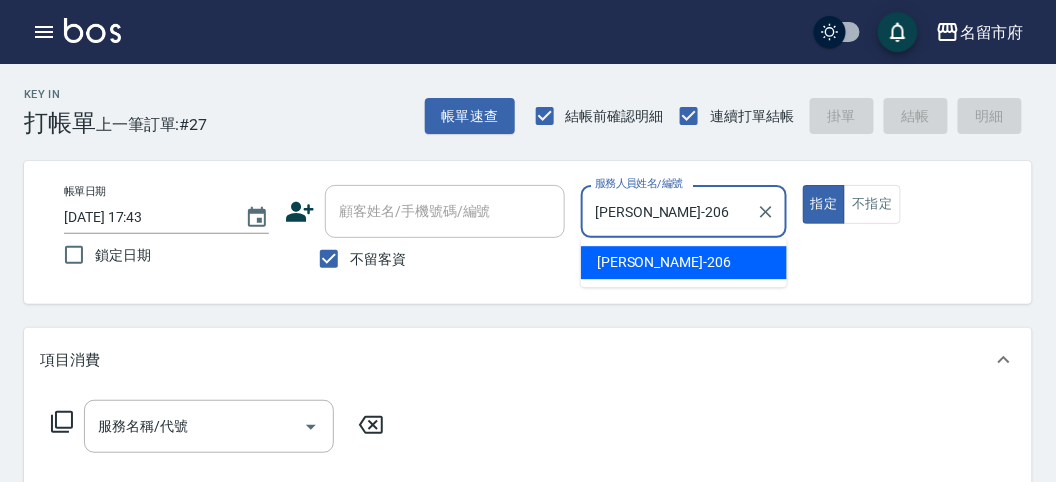 type on "true" 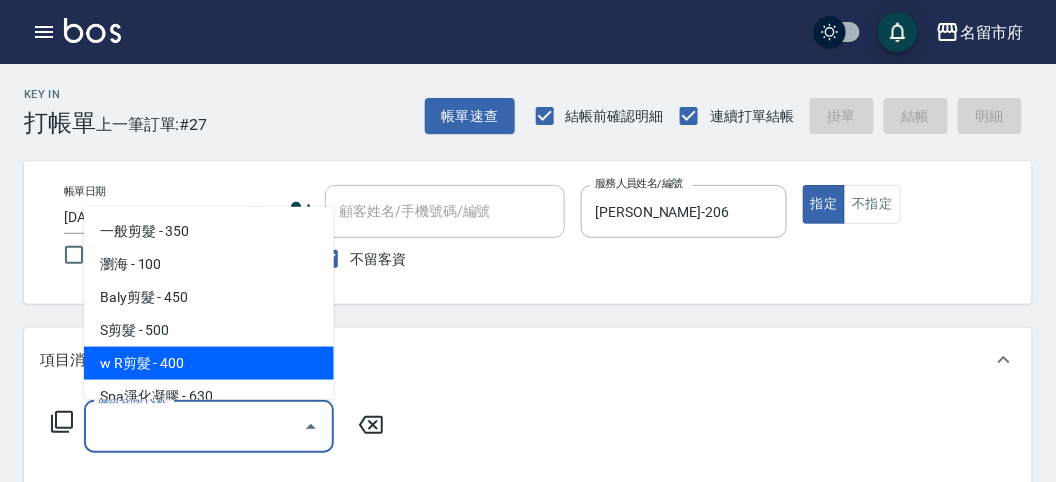 type on "w R剪髮(C011)" 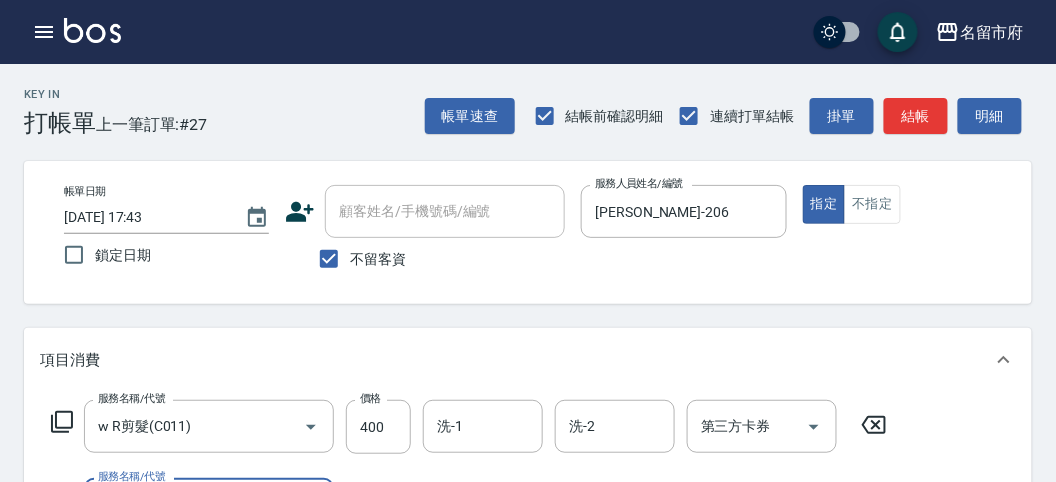 scroll, scrollTop: 263, scrollLeft: 0, axis: vertical 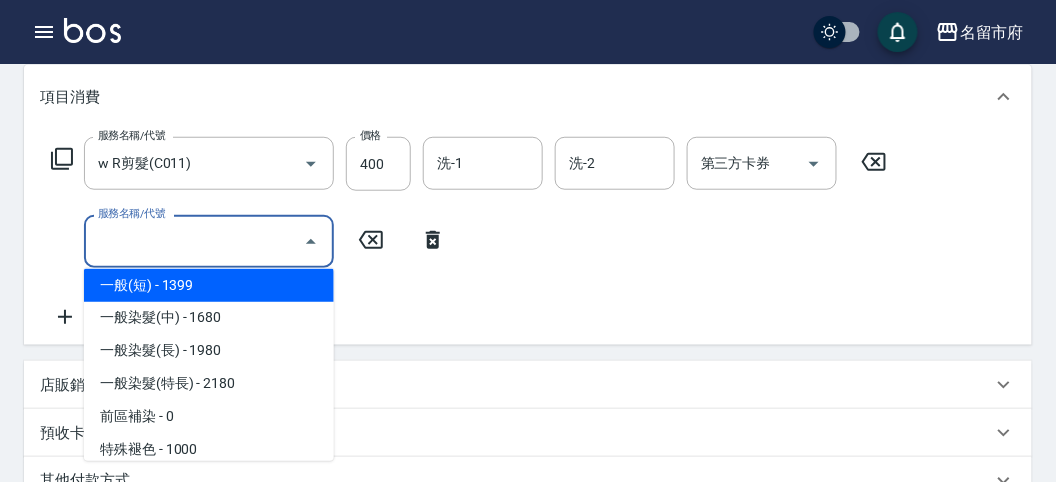 type on "一般(短)(R000)" 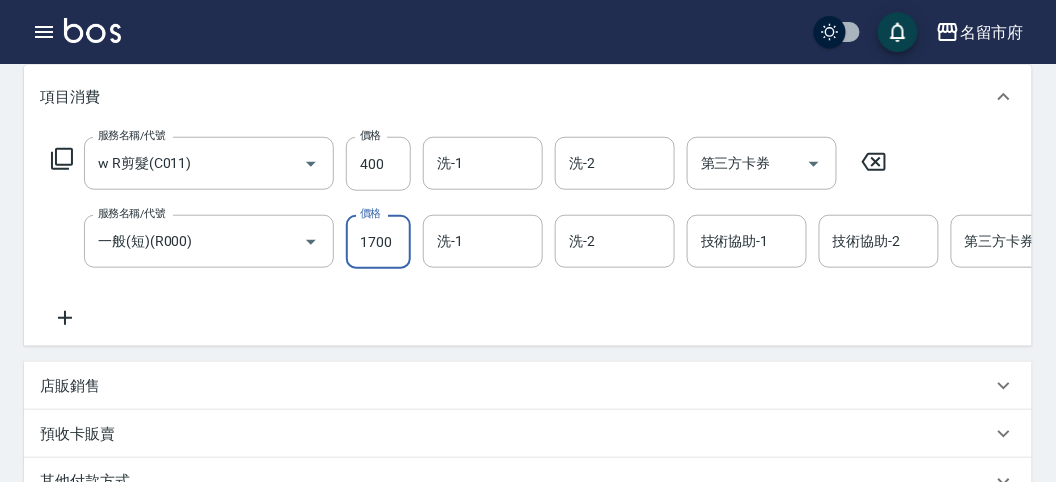 type on "1700" 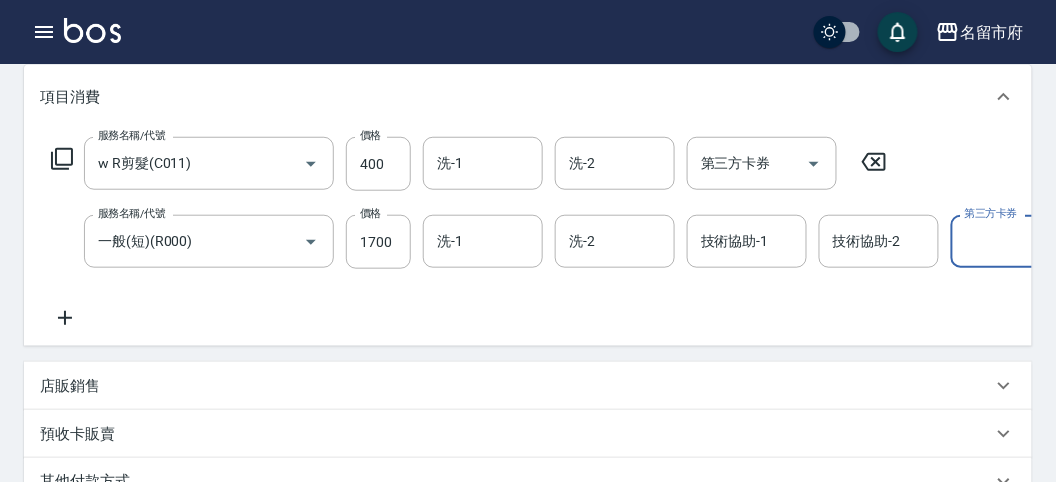 scroll, scrollTop: 0, scrollLeft: 29, axis: horizontal 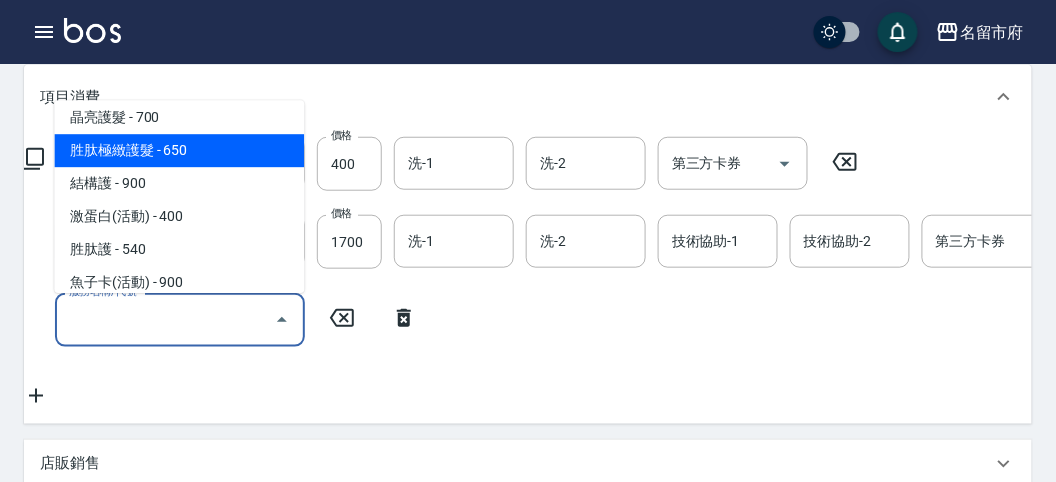 type on "胜肽極緻護髮(T009)" 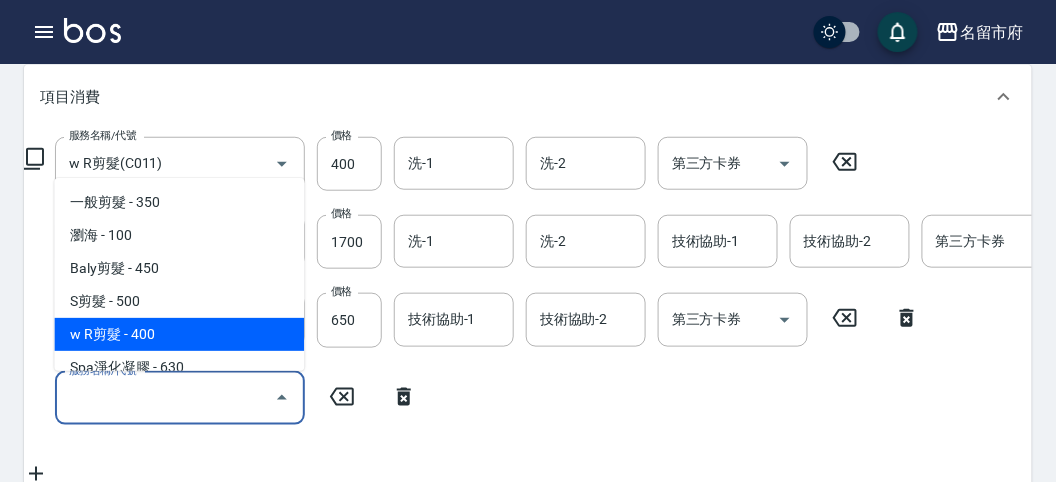 type on "w R剪髮(C011)" 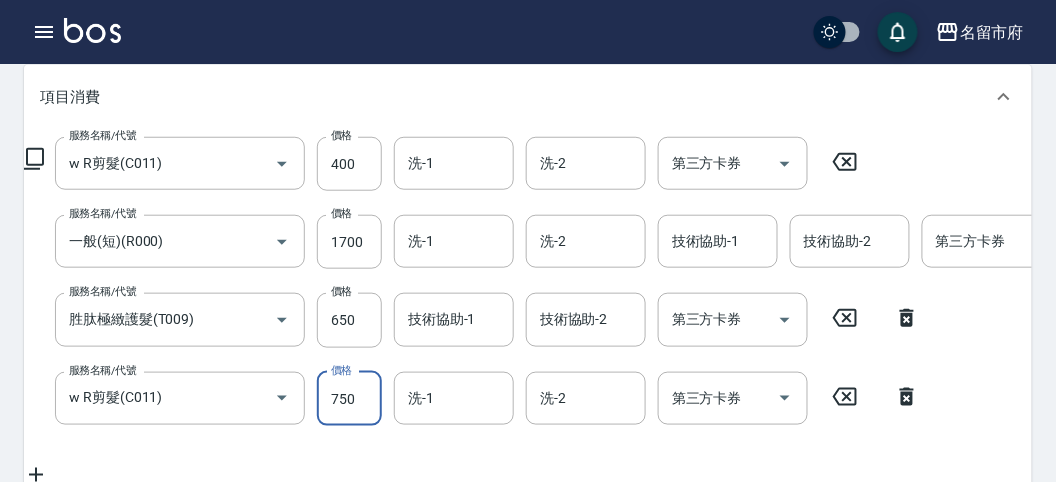 type on "750" 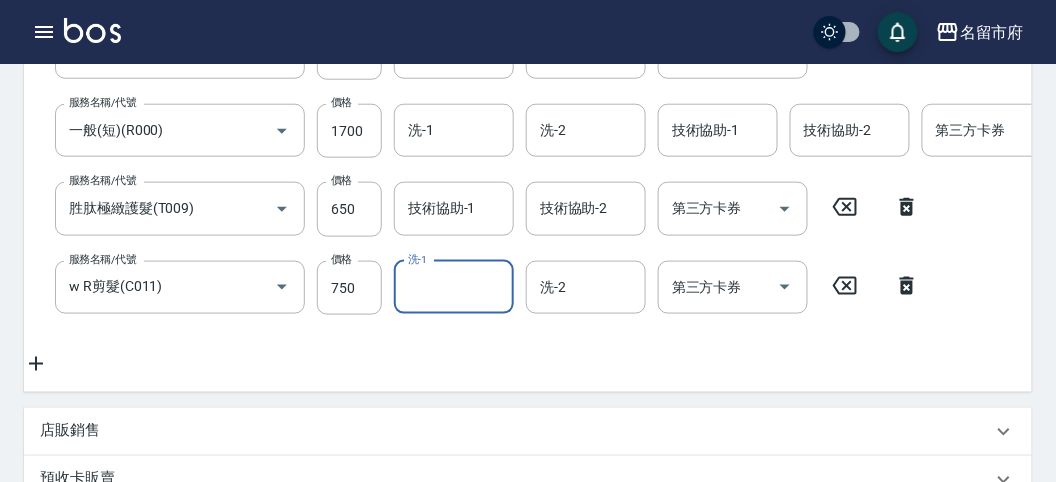 scroll, scrollTop: 263, scrollLeft: 0, axis: vertical 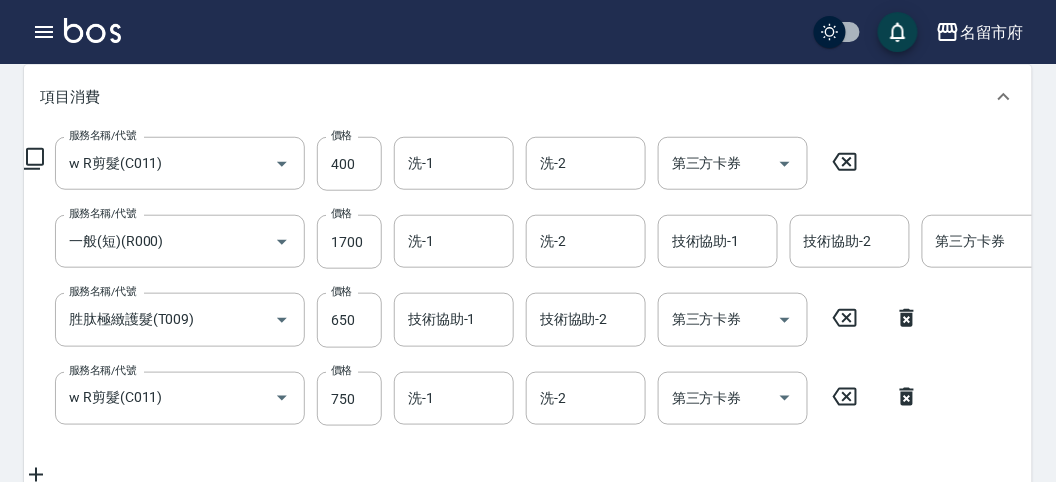 click 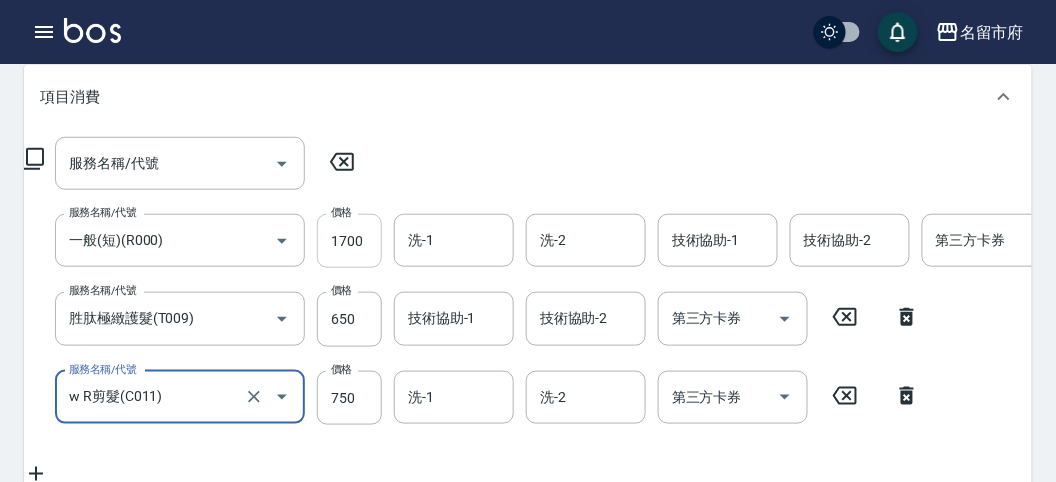 click on "1700" at bounding box center [349, 241] 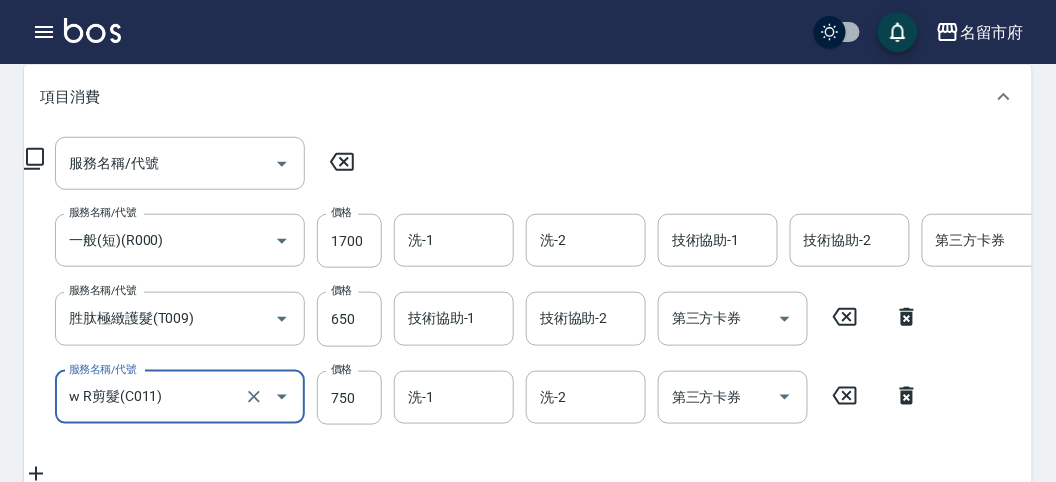 drag, startPoint x: 343, startPoint y: 238, endPoint x: 390, endPoint y: 238, distance: 47 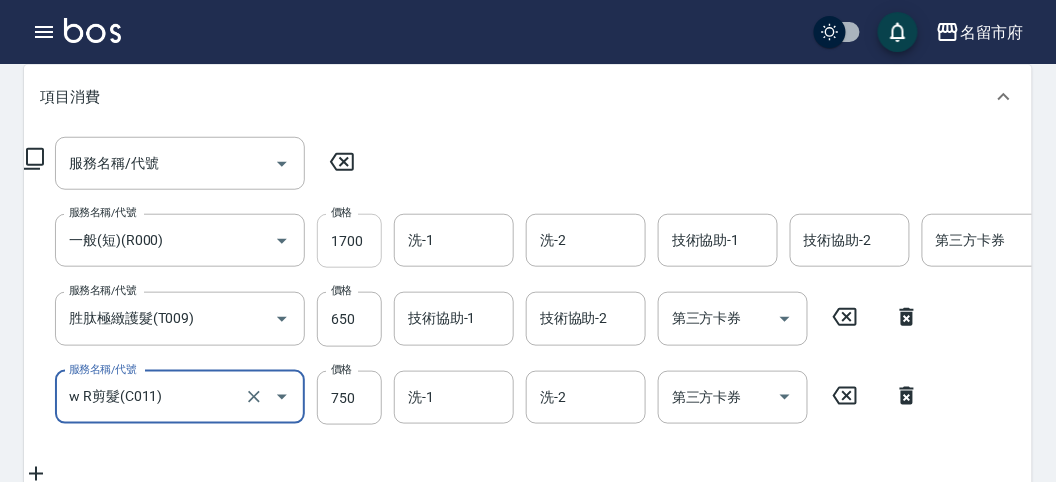 drag, startPoint x: 360, startPoint y: 243, endPoint x: 345, endPoint y: 247, distance: 15.524175 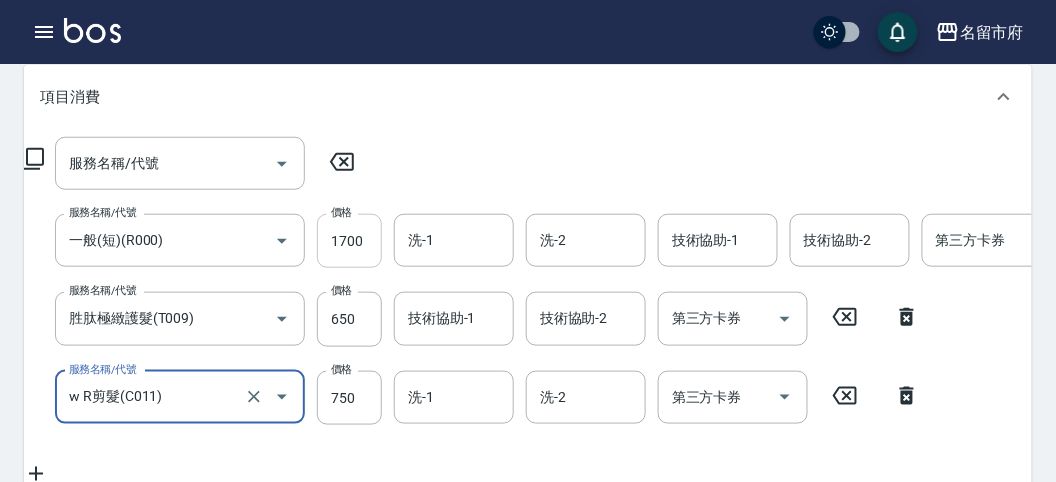 drag, startPoint x: 326, startPoint y: 244, endPoint x: 372, endPoint y: 243, distance: 46.010868 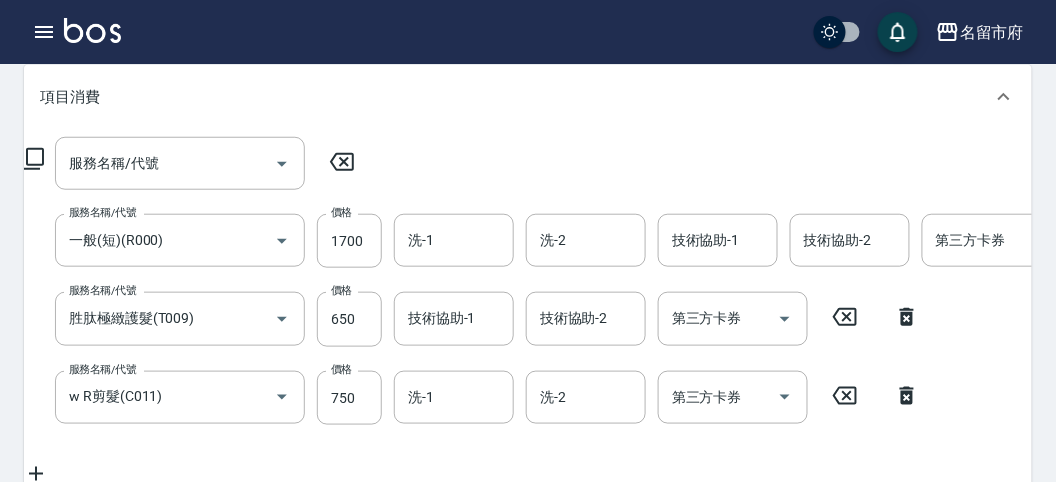 click 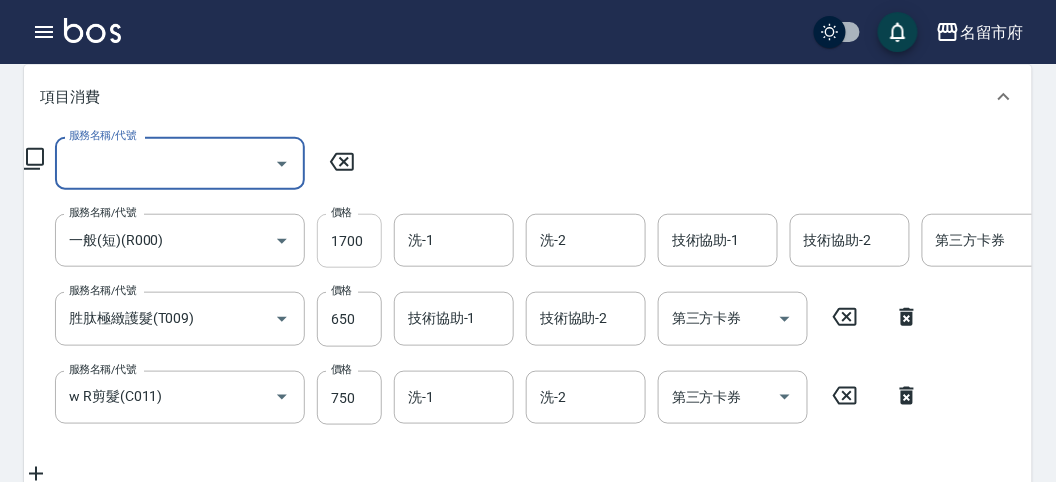 click on "1700" at bounding box center (349, 241) 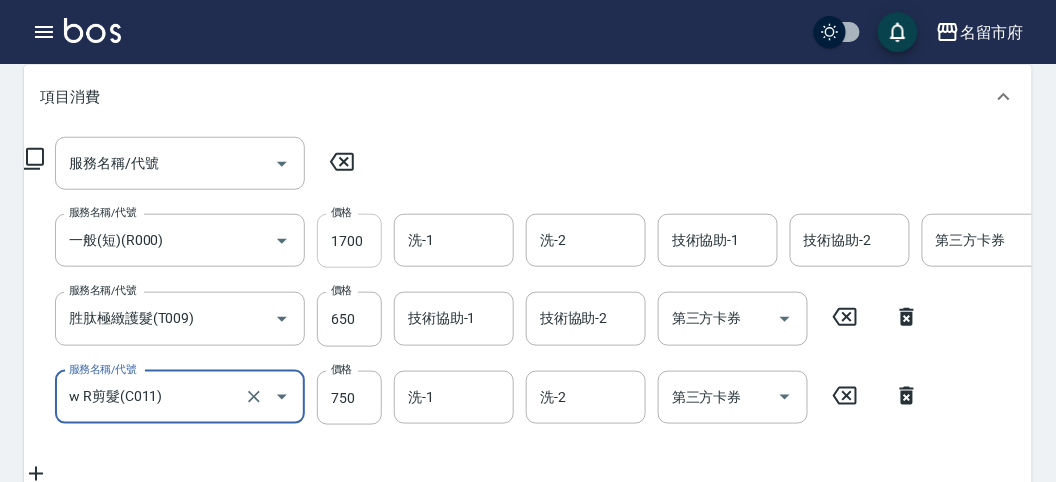 click on "1700" at bounding box center [349, 241] 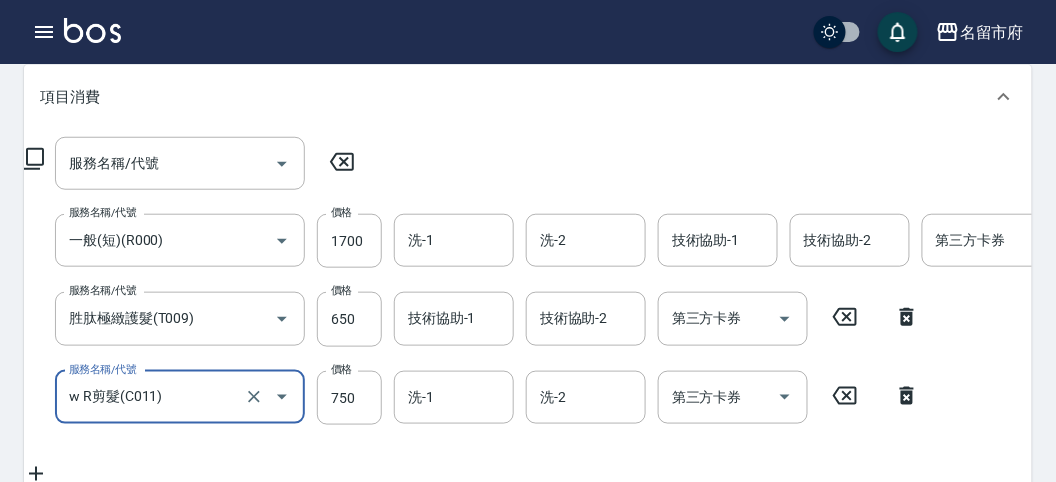scroll, scrollTop: 374, scrollLeft: 0, axis: vertical 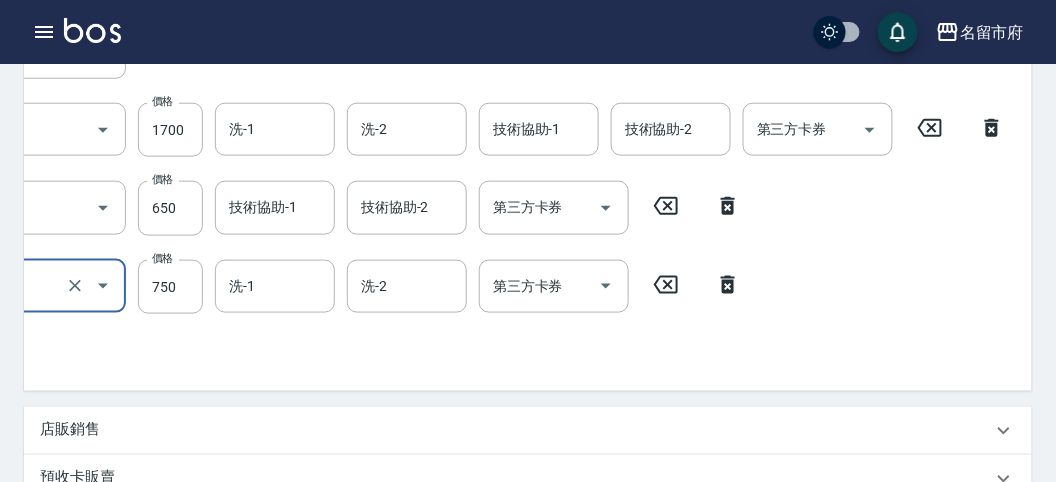 click 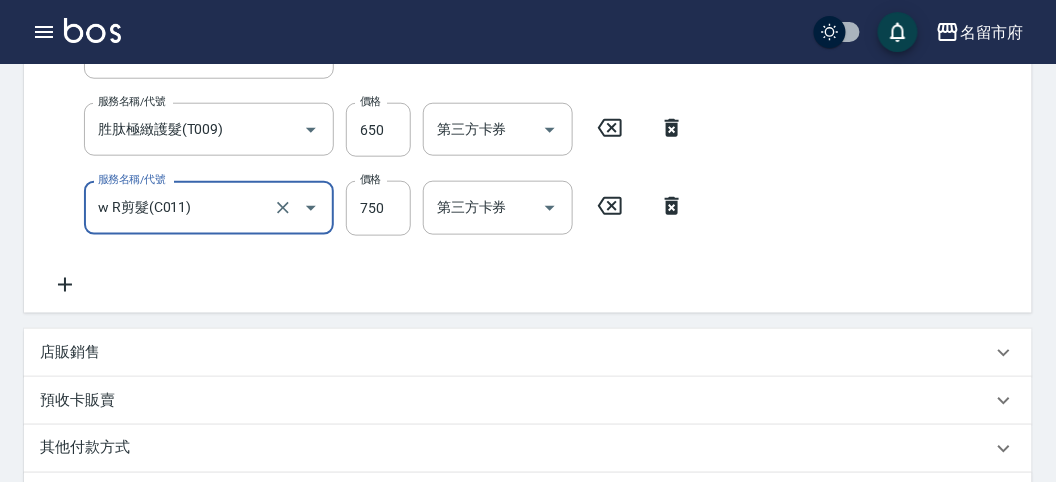 scroll, scrollTop: 0, scrollLeft: 0, axis: both 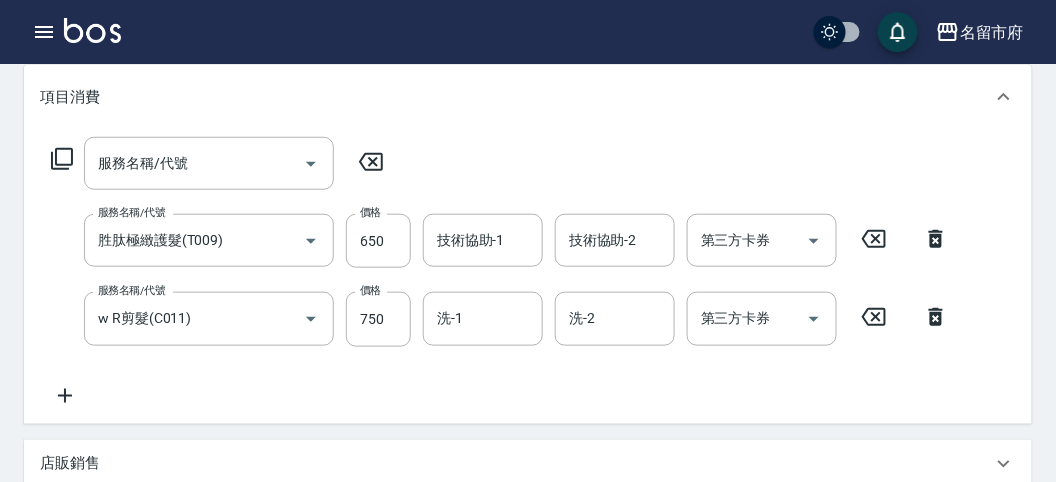 click on "服務名稱/代號 服務名稱/代號 服務名稱/代號 胜肽極緻護髮(T009) 服務名稱/代號 價格 650 價格 技術協助-1 技術協助-1 技術協助-2 技術協助-2 第三方卡券 第三方卡券 服務名稱/代號 w R剪髮(C011) 服務名稱/代號 價格 750 價格 洗-1 洗-1 洗-2 洗-2 第三方卡券 第三方卡券" at bounding box center [500, 272] 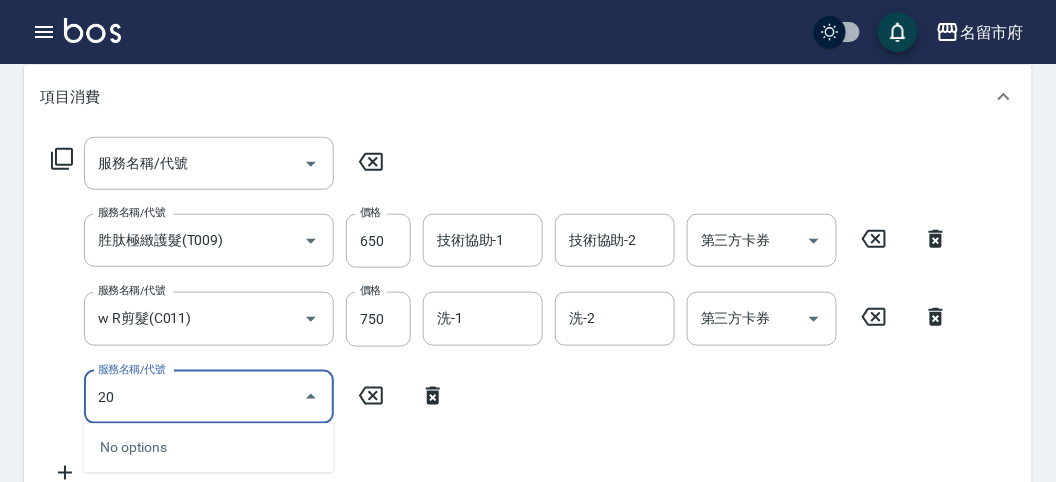 type on "2" 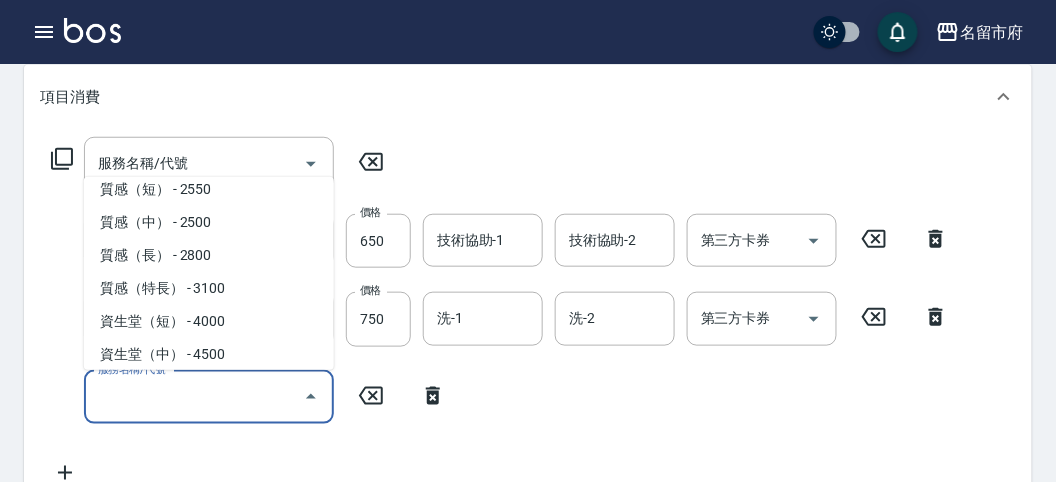 scroll, scrollTop: 606, scrollLeft: 0, axis: vertical 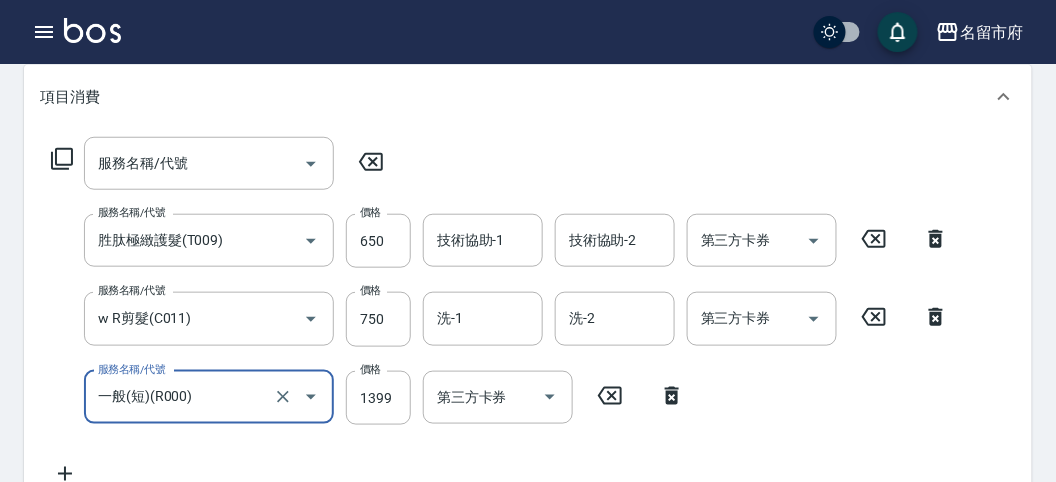 type on "一般(短)(R000)" 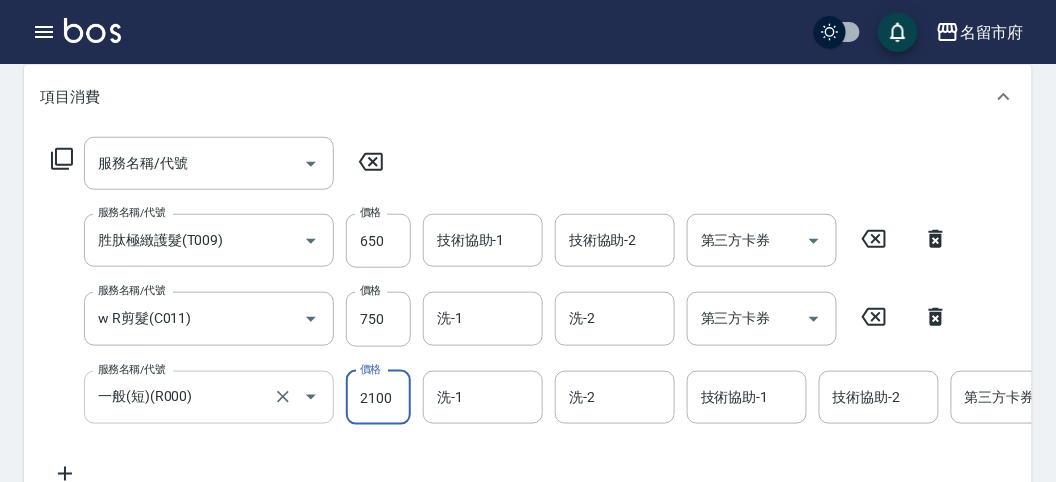 type on "2100" 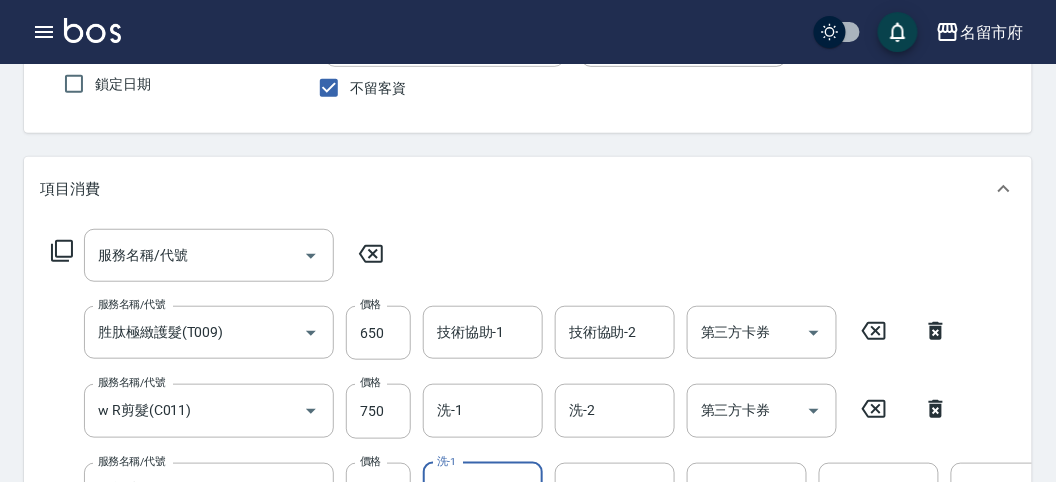 scroll, scrollTop: 504, scrollLeft: 0, axis: vertical 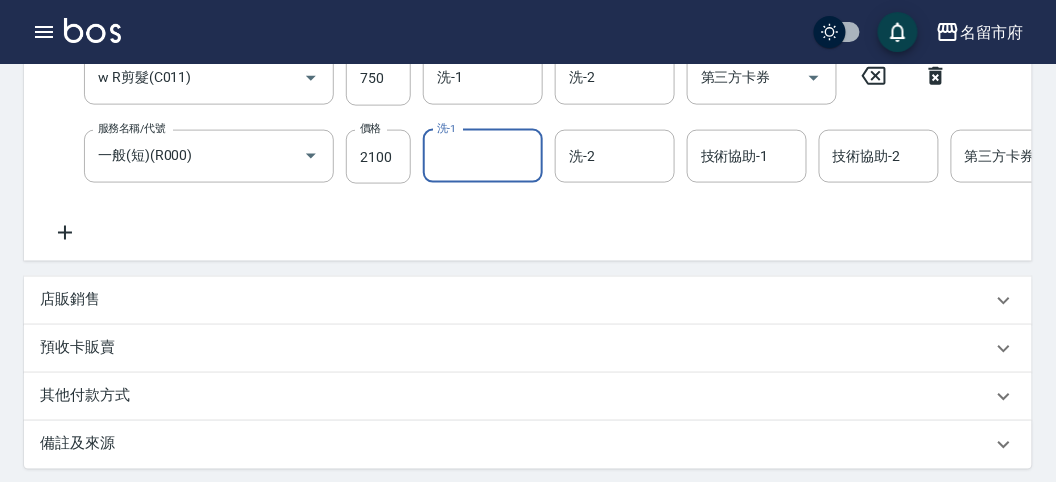 click on "店販銷售" at bounding box center (516, 300) 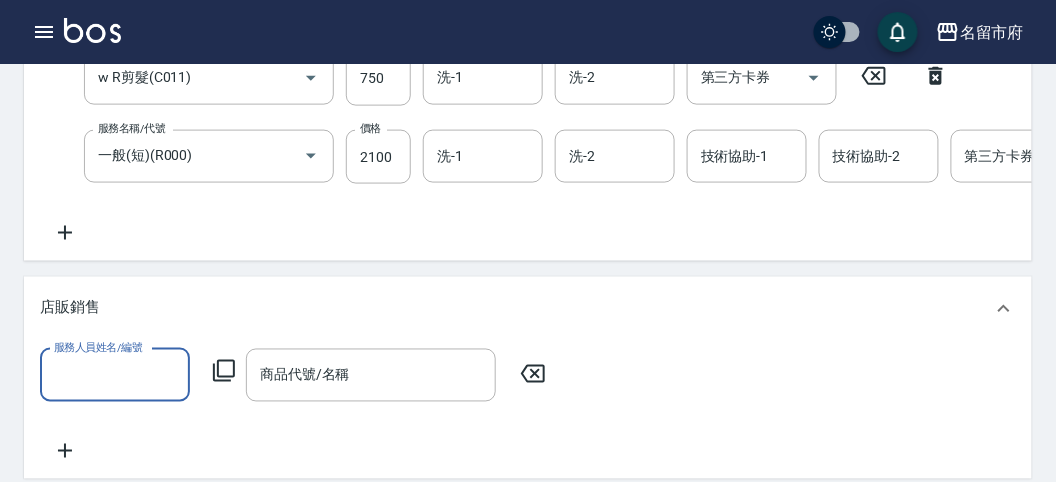 scroll, scrollTop: 0, scrollLeft: 0, axis: both 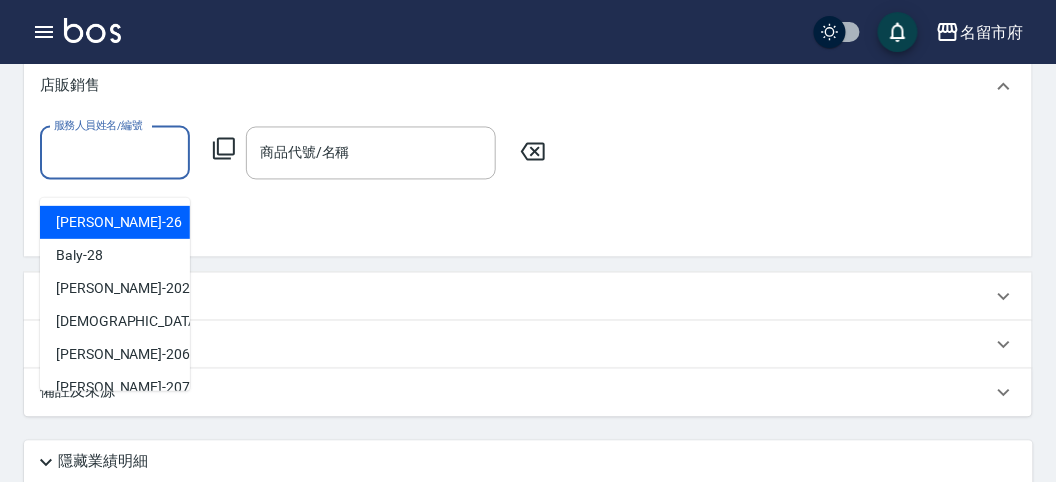 click on "服務人員姓名/編號" at bounding box center [115, 153] 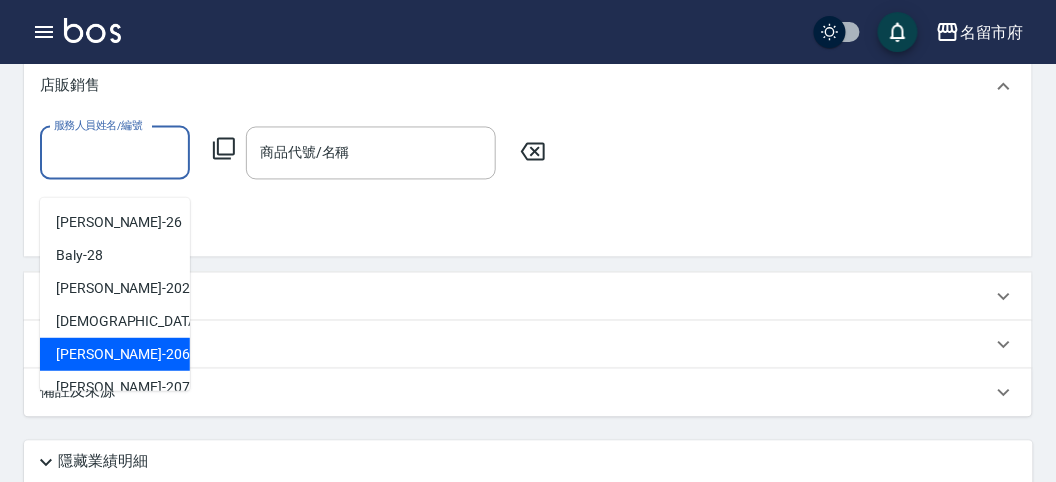 drag, startPoint x: 132, startPoint y: 353, endPoint x: 143, endPoint y: 349, distance: 11.7046995 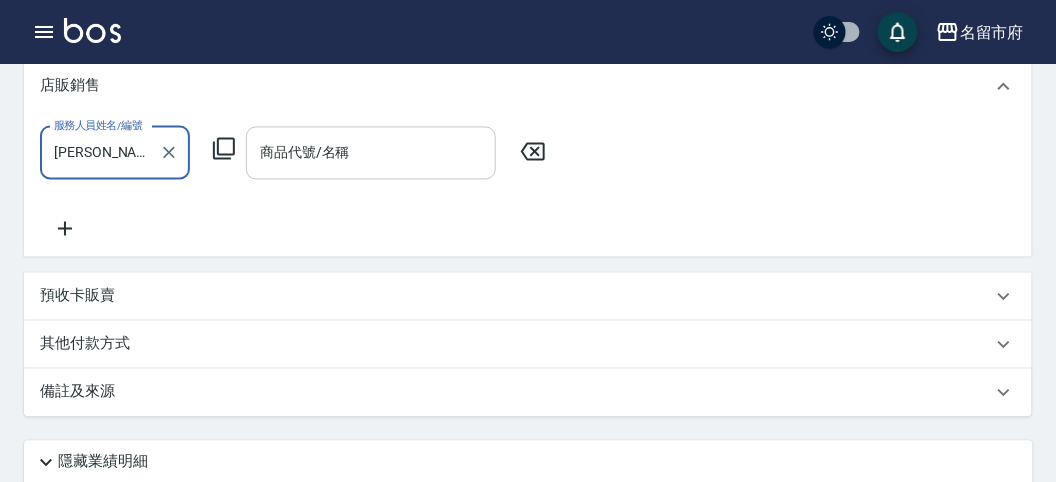 click on "商品代號/名稱 商品代號/名稱" at bounding box center (371, 153) 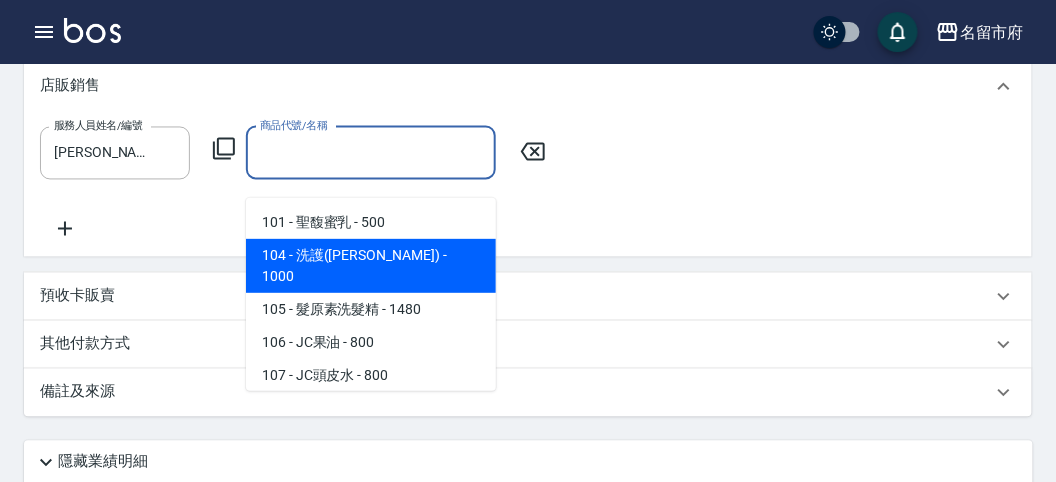 click on "104 - 洗護([PERSON_NAME]) - 1000" at bounding box center [371, 266] 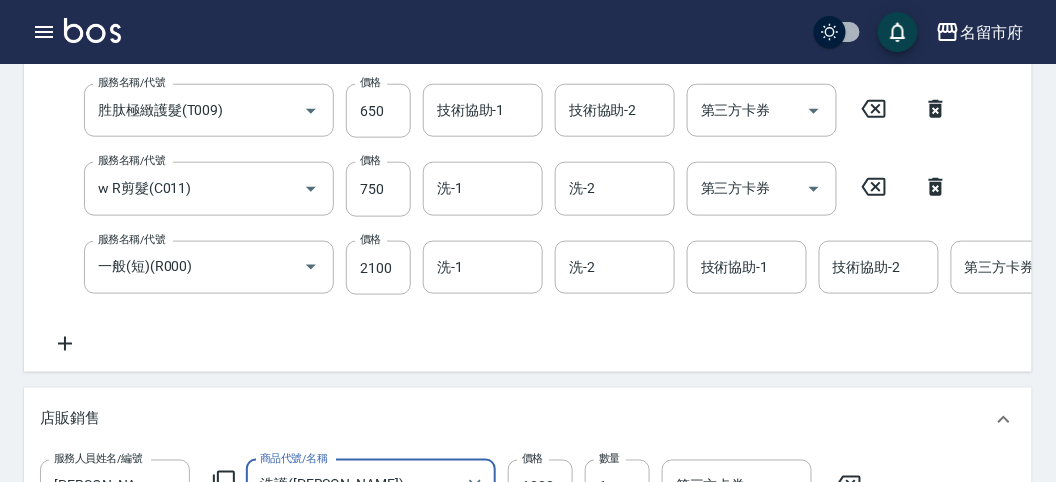 scroll, scrollTop: 282, scrollLeft: 0, axis: vertical 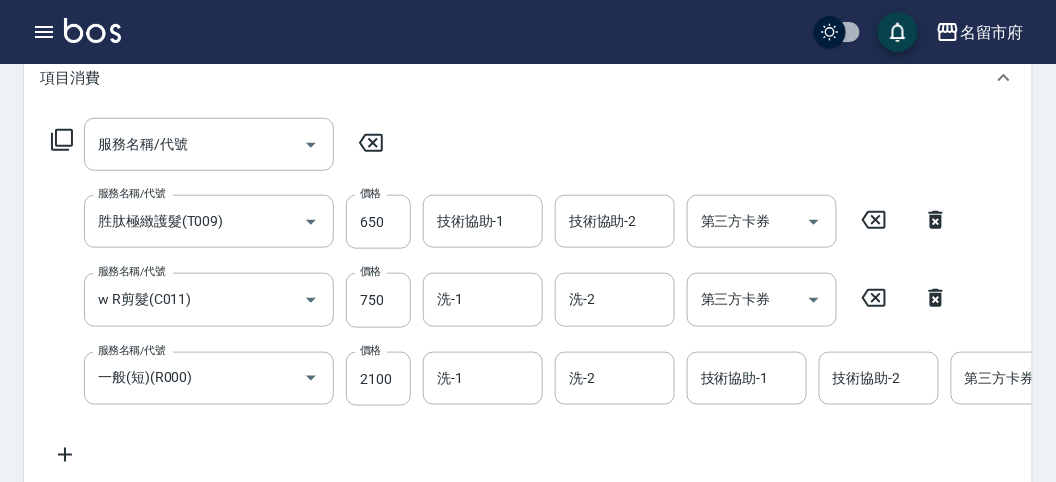 type on "[DATE] 17:48" 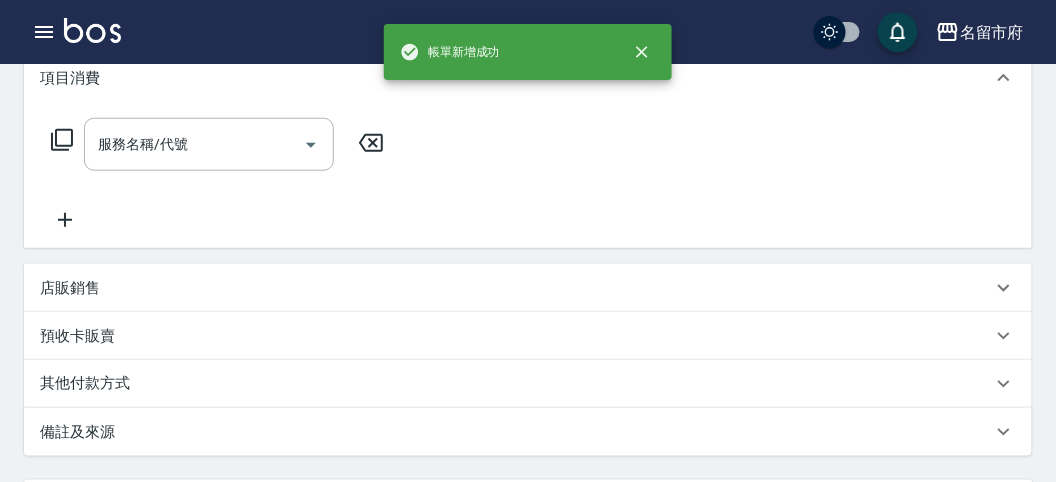 scroll, scrollTop: 0, scrollLeft: 0, axis: both 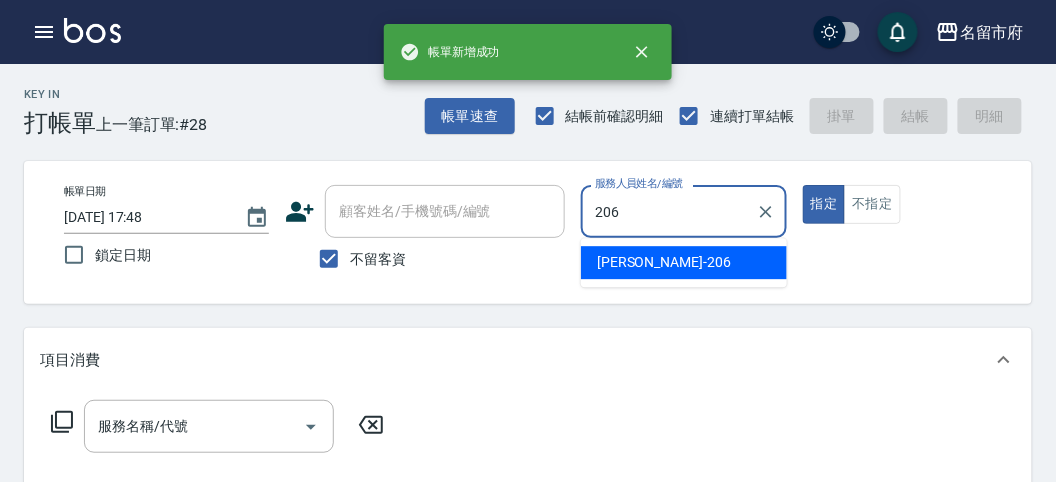 type on "[PERSON_NAME]-206" 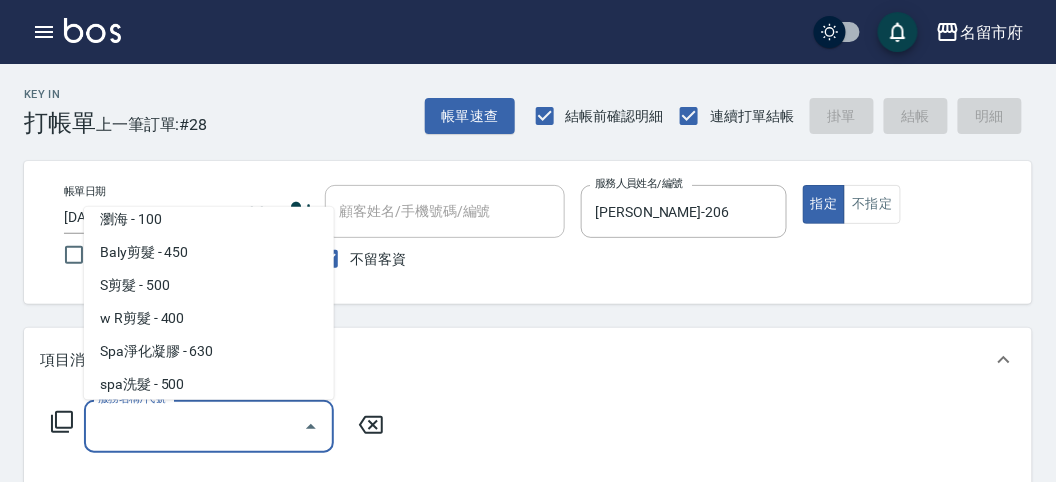 scroll, scrollTop: 78, scrollLeft: 0, axis: vertical 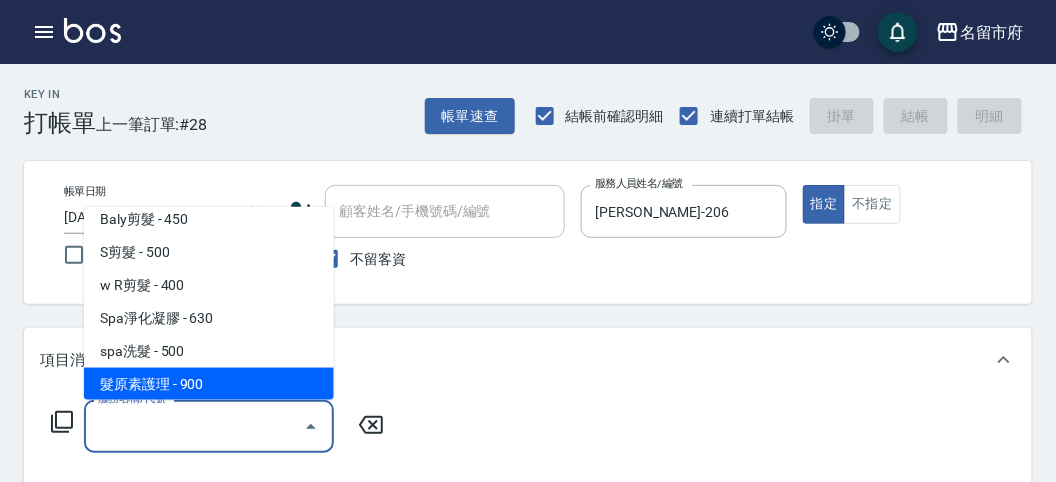 type on "髮原素護理(K003)" 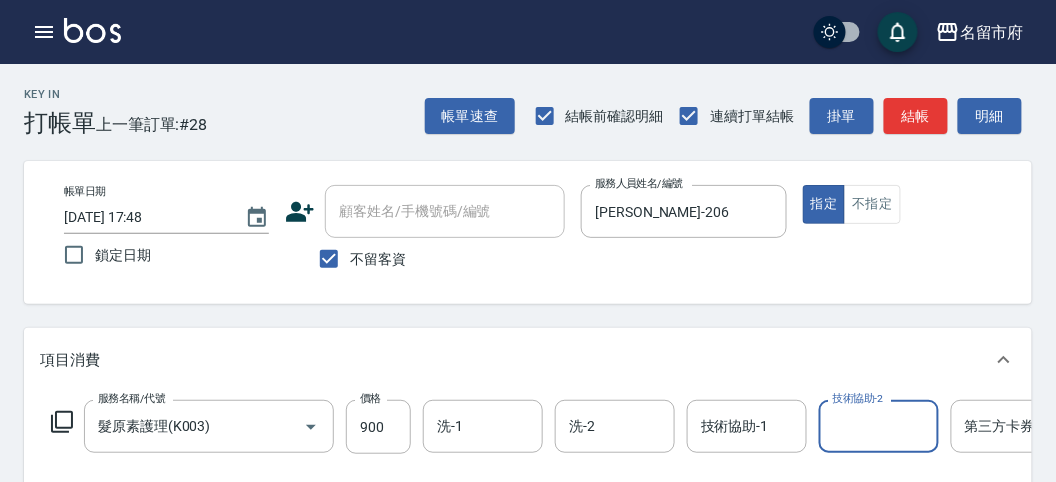 scroll, scrollTop: 0, scrollLeft: 29, axis: horizontal 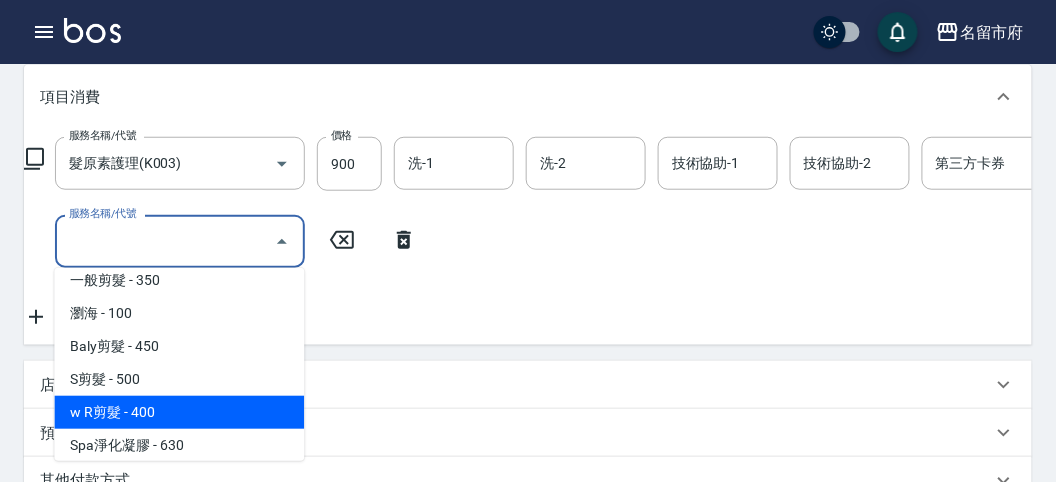 type on "w R剪髮(C011)" 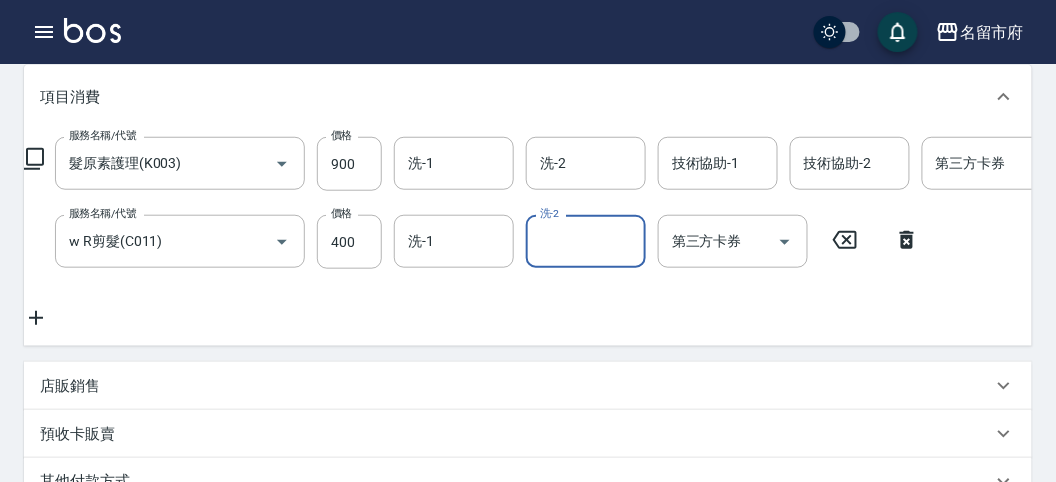 type 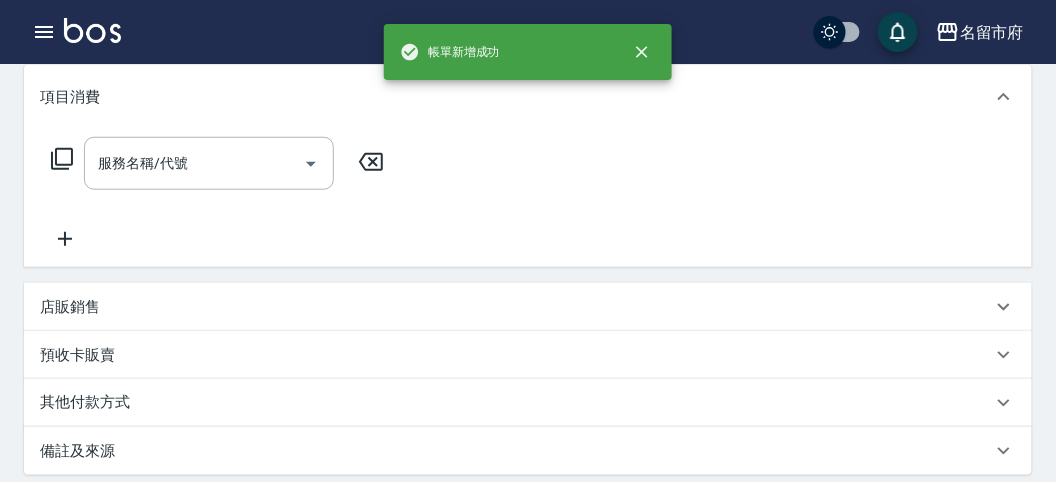 scroll, scrollTop: 0, scrollLeft: 0, axis: both 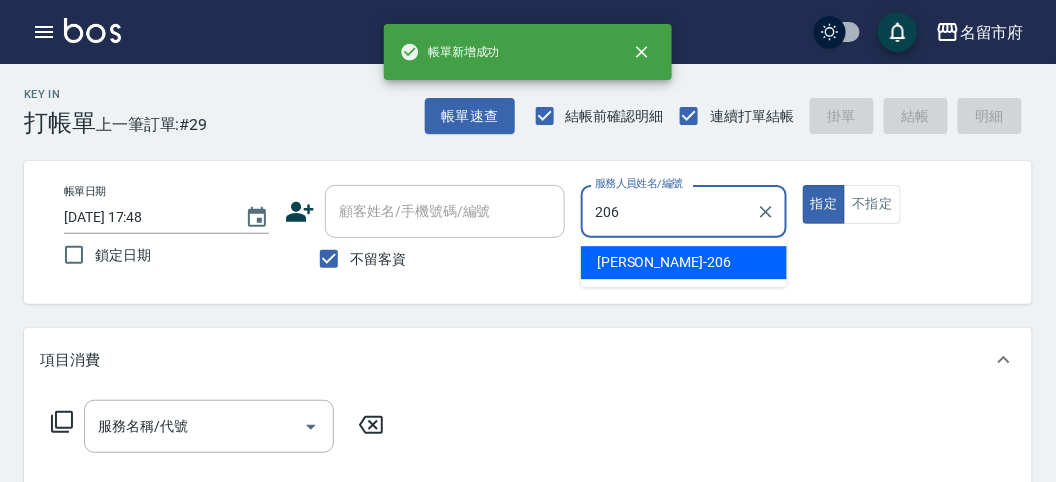 type on "[PERSON_NAME]-206" 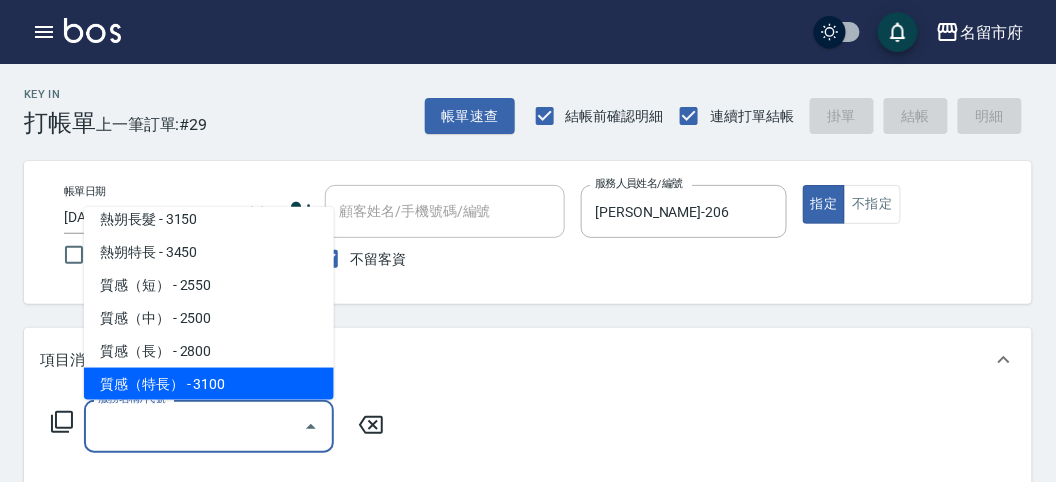 scroll, scrollTop: 606, scrollLeft: 0, axis: vertical 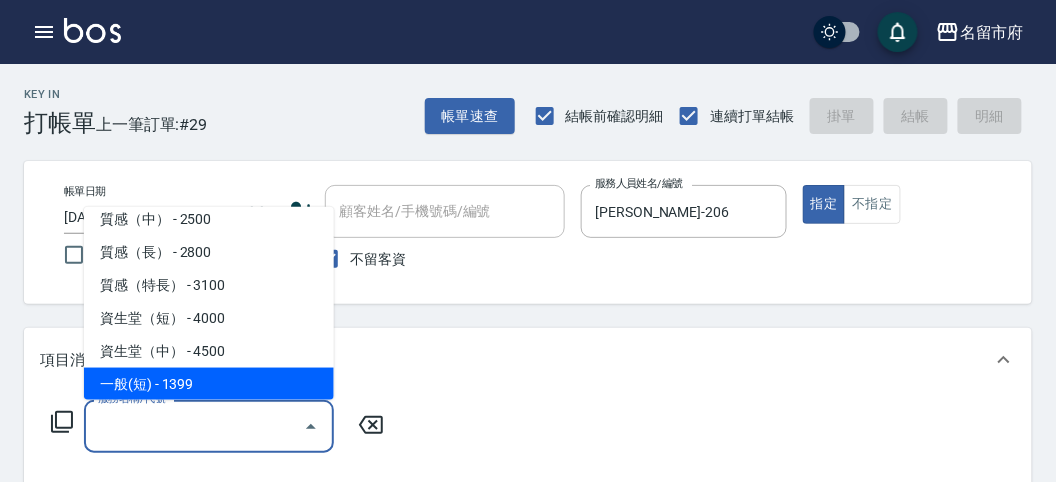 type on "一般(短)(R000)" 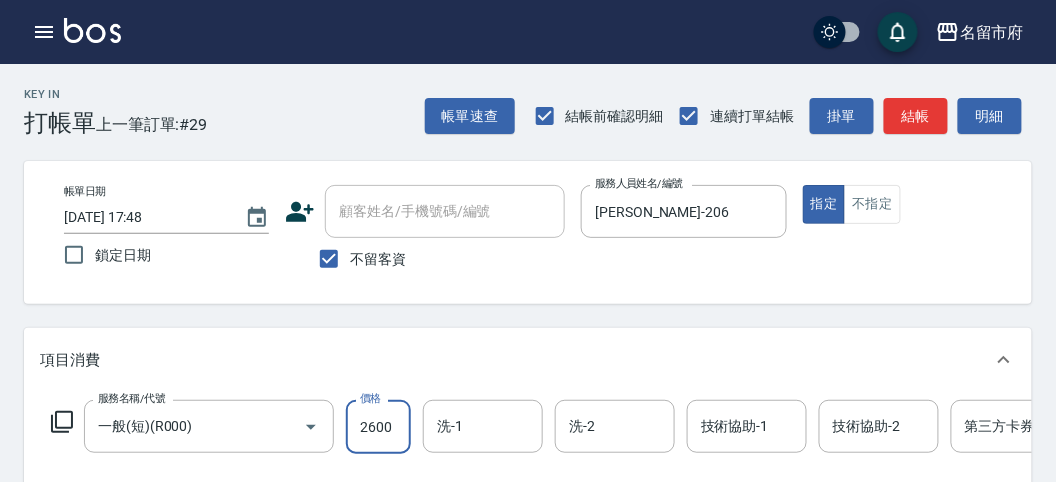 type on "2600" 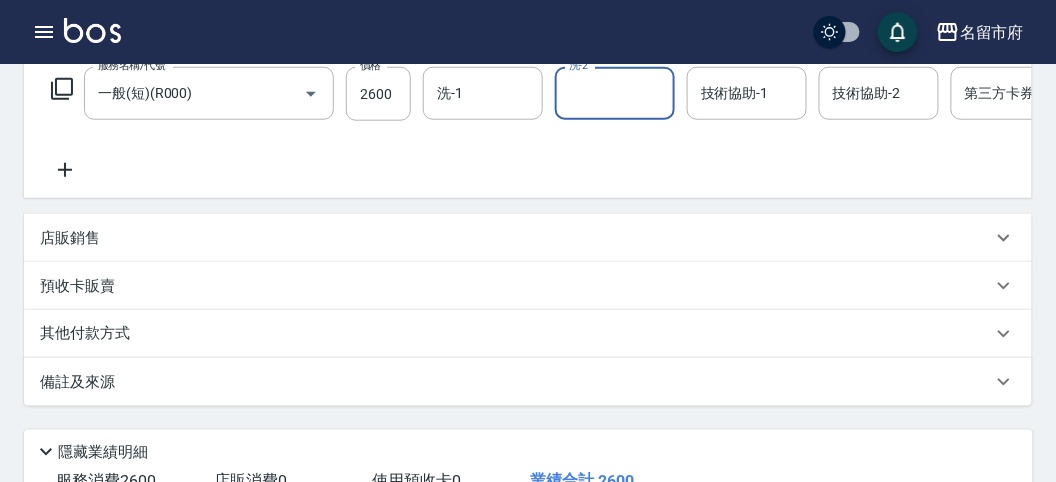 scroll, scrollTop: 444, scrollLeft: 0, axis: vertical 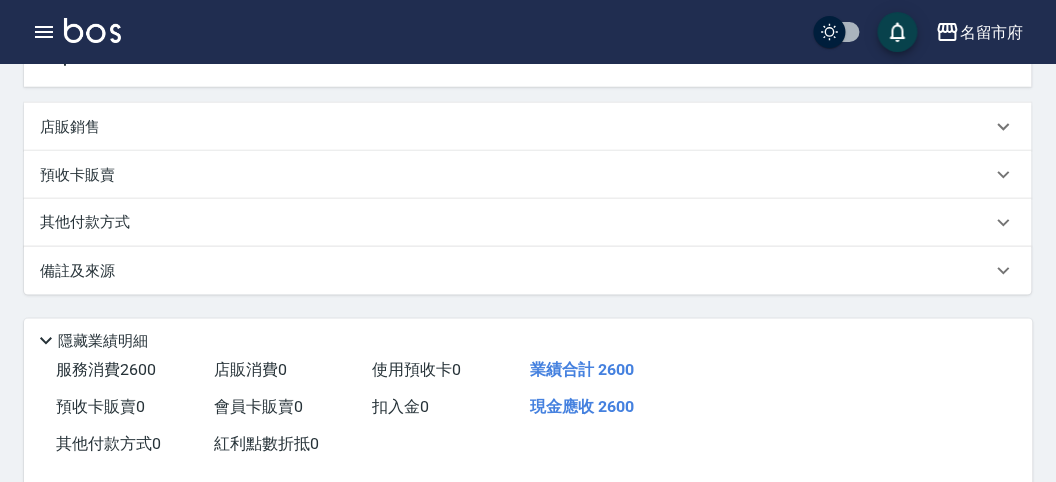 click on "其他付款方式" at bounding box center (90, 223) 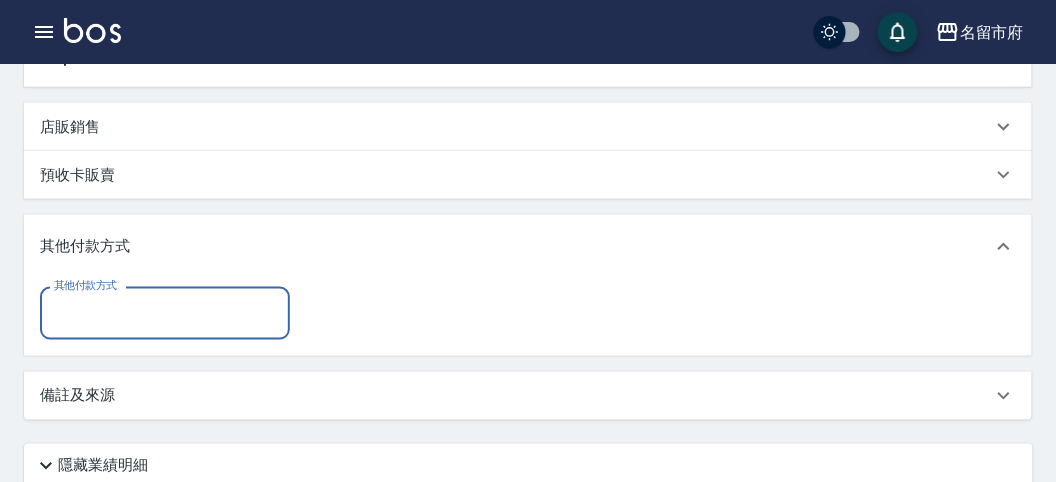 scroll, scrollTop: 0, scrollLeft: 0, axis: both 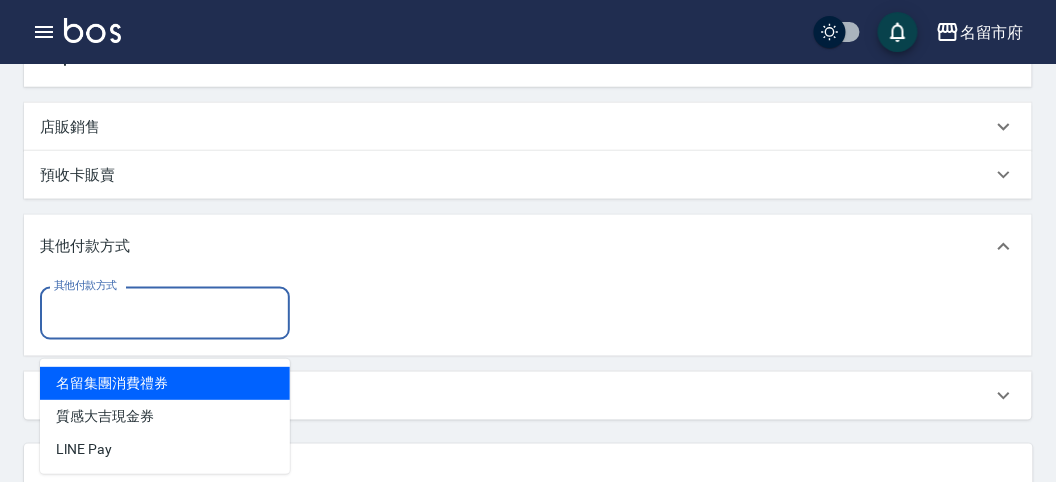 drag, startPoint x: 133, startPoint y: 328, endPoint x: 123, endPoint y: 356, distance: 29.732138 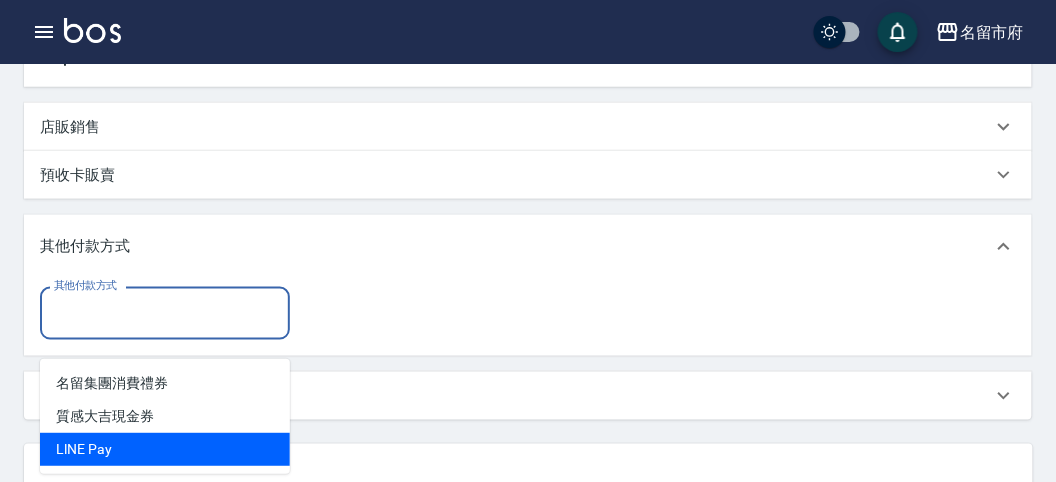 click on "名留集團消費禮券 質感大吉現金券 LlNE Pay" at bounding box center [165, 416] 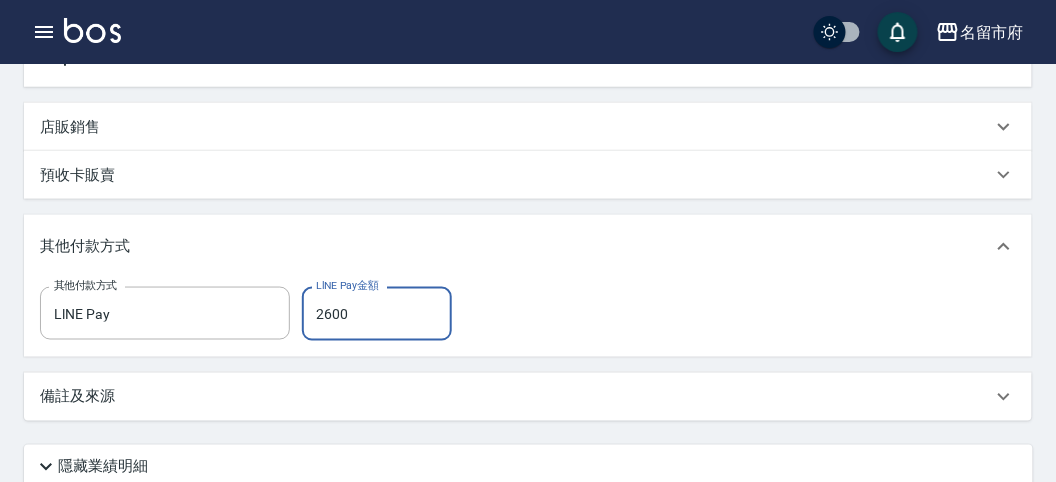type on "2600" 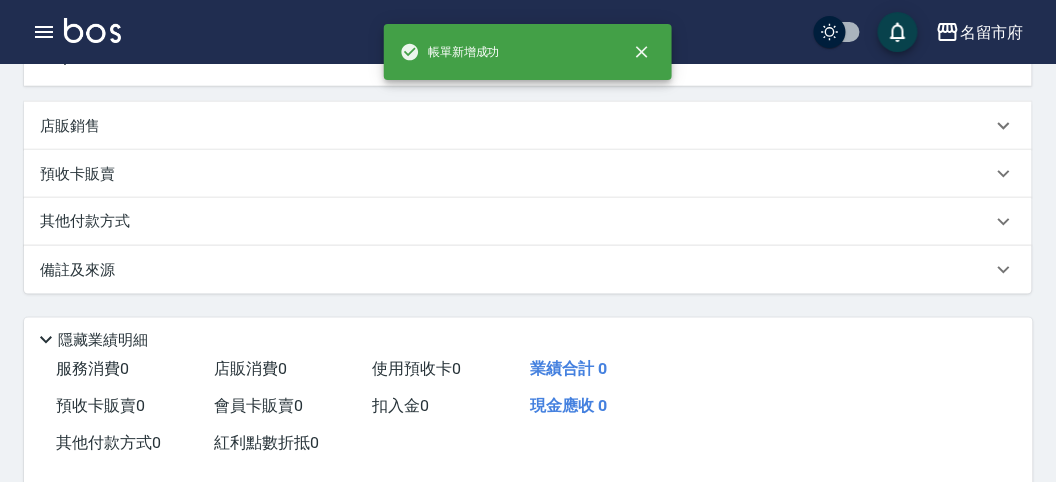 scroll, scrollTop: 0, scrollLeft: 0, axis: both 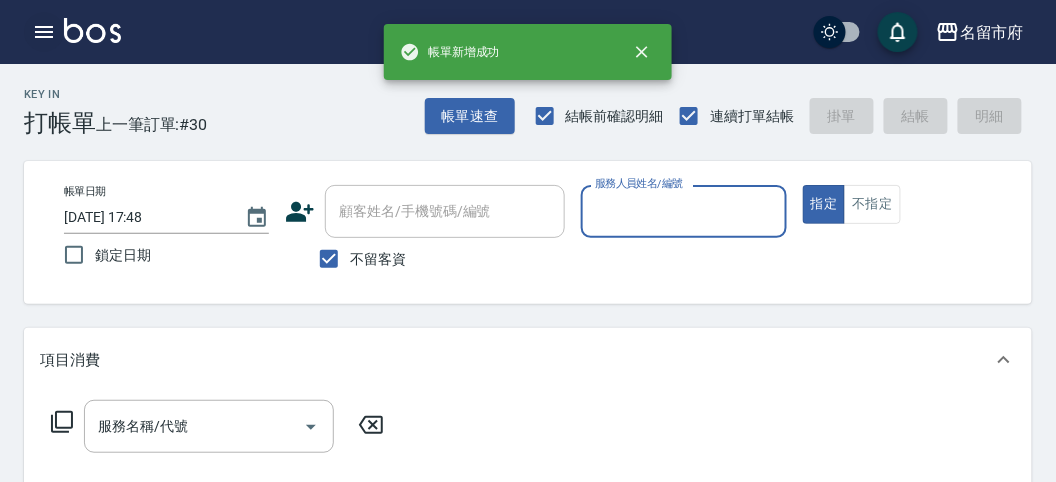 click 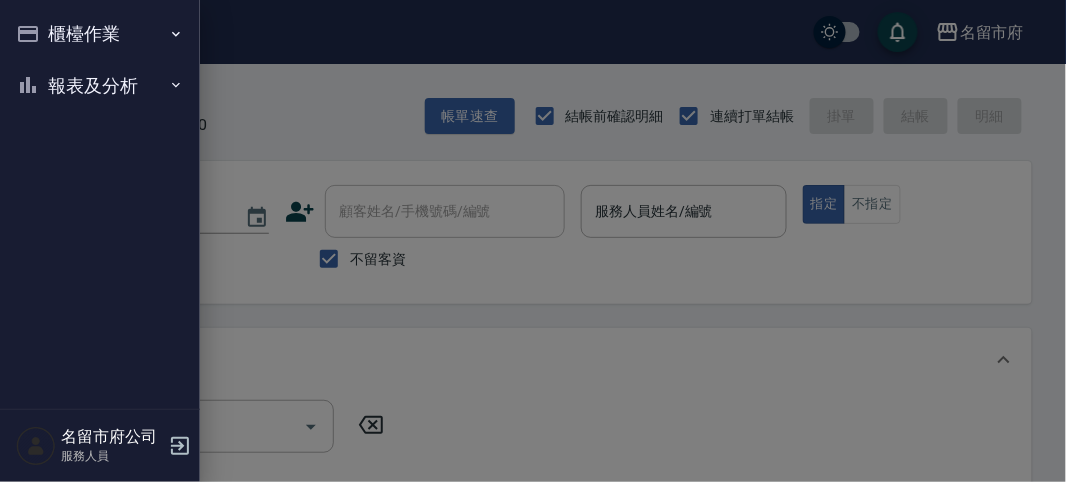 click on "櫃檯作業 打帳單 帳單列表 現金收支登錄 高階收支登錄 材料自購登錄 每日結帳 報表及分析 報表目錄 店家日報表 互助排行榜 互助點數明細 設計師日報表 設計師排行榜 收支分類明細表 名留市府公司 服務人員" at bounding box center (100, 241) 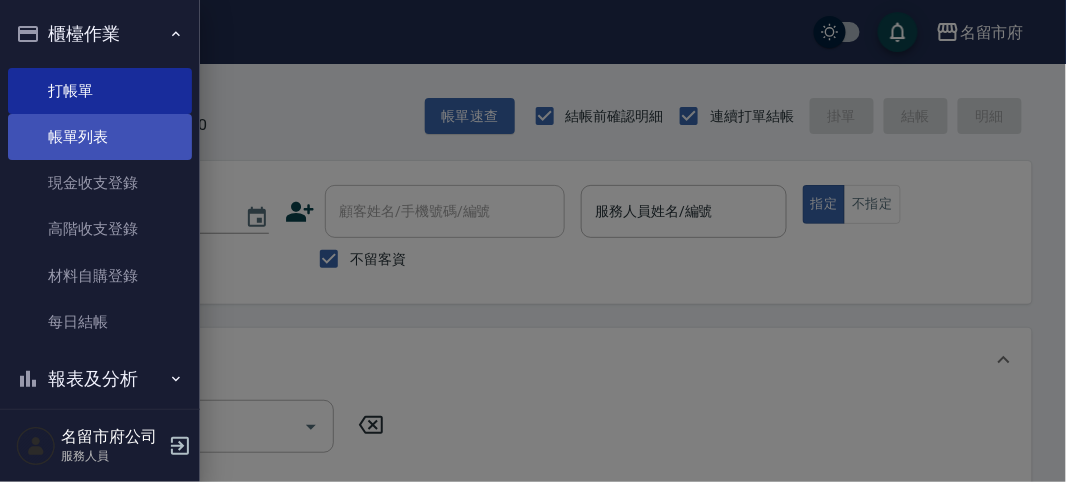 click on "帳單列表" at bounding box center (100, 137) 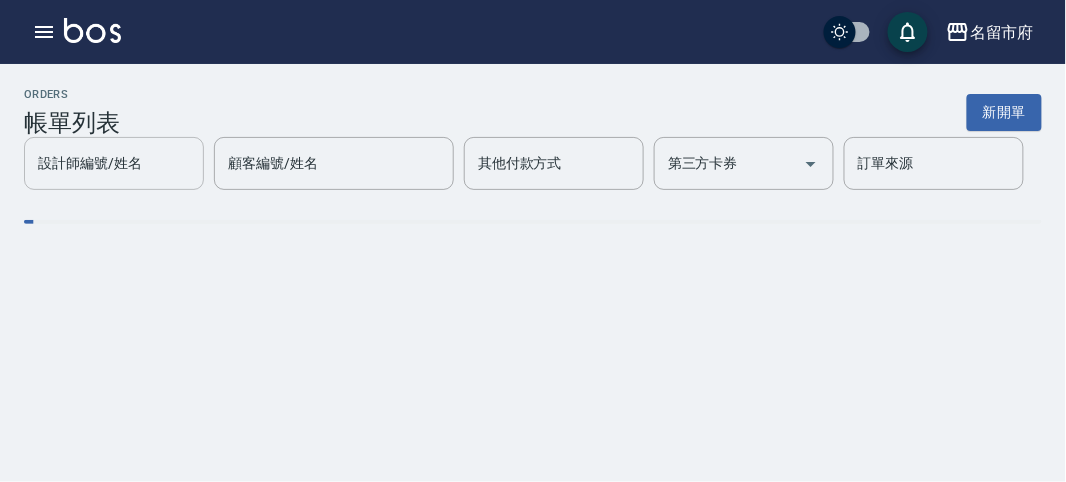 click on "設計師編號/姓名" at bounding box center (114, 163) 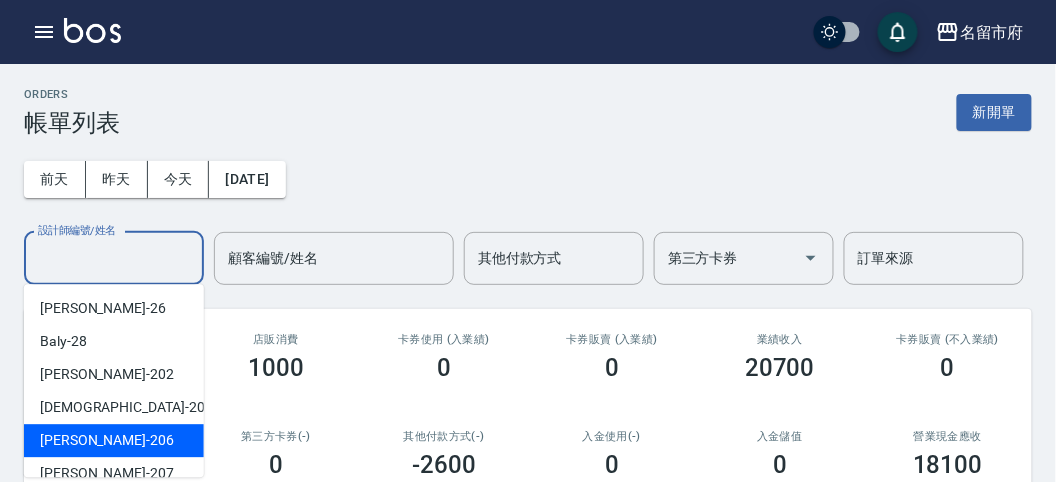 click on "[PERSON_NAME] -206" at bounding box center (114, 440) 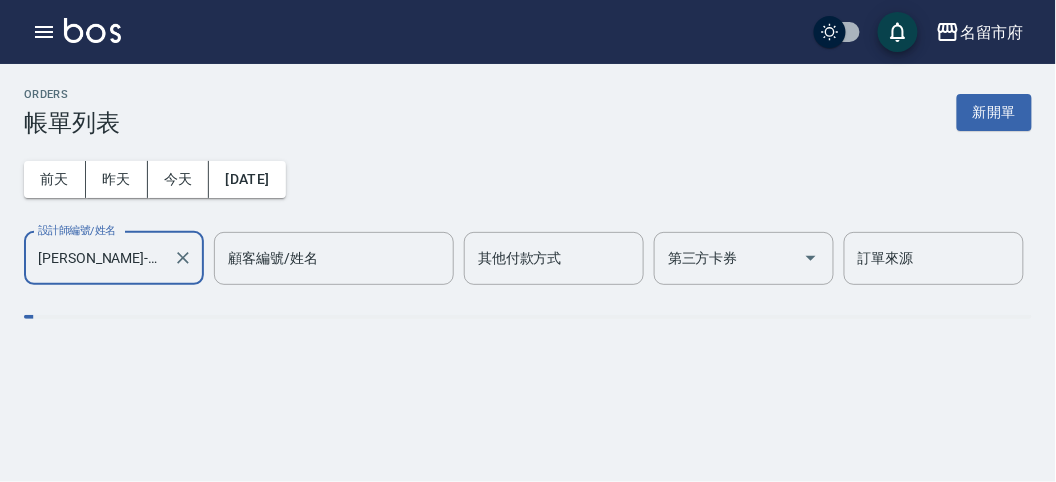 type on "[PERSON_NAME]-206" 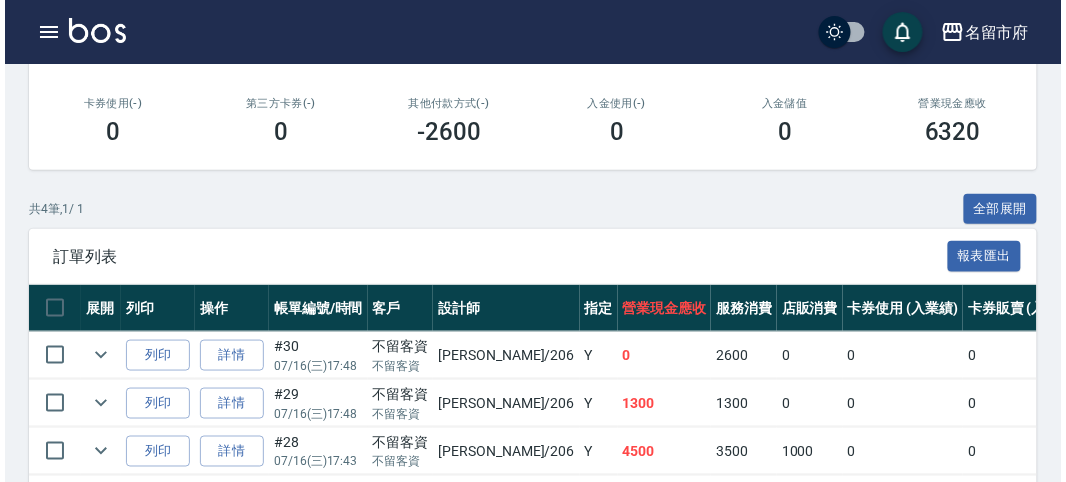 scroll, scrollTop: 444, scrollLeft: 0, axis: vertical 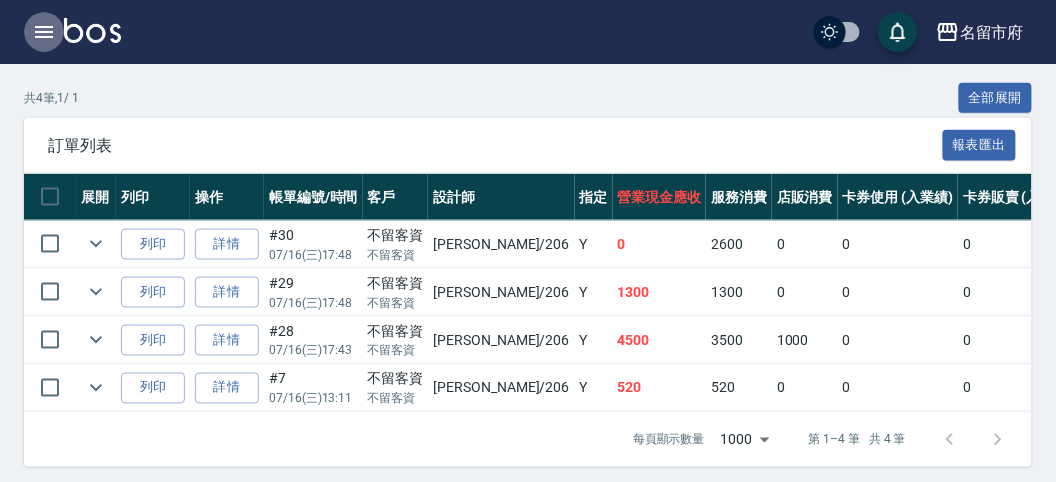 click at bounding box center (44, 32) 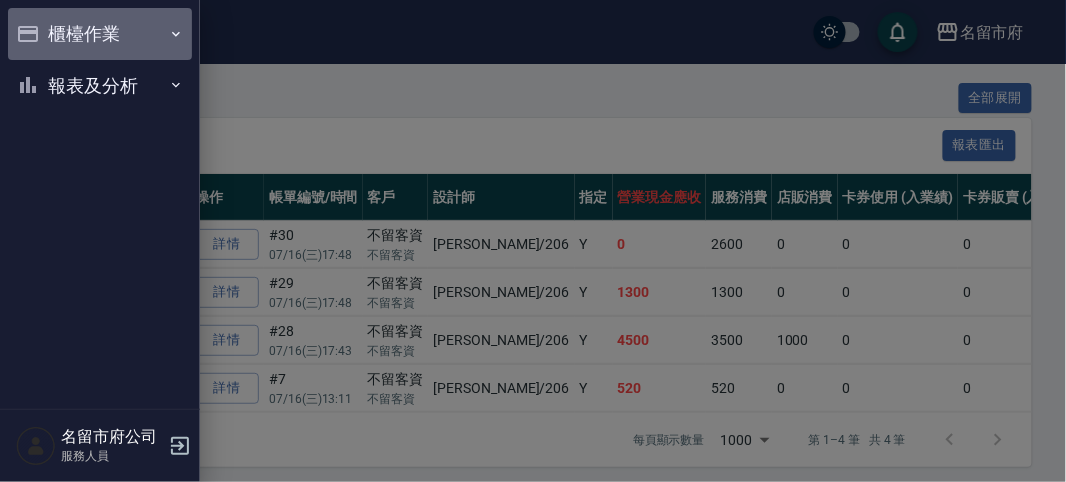 click on "櫃檯作業" at bounding box center [100, 34] 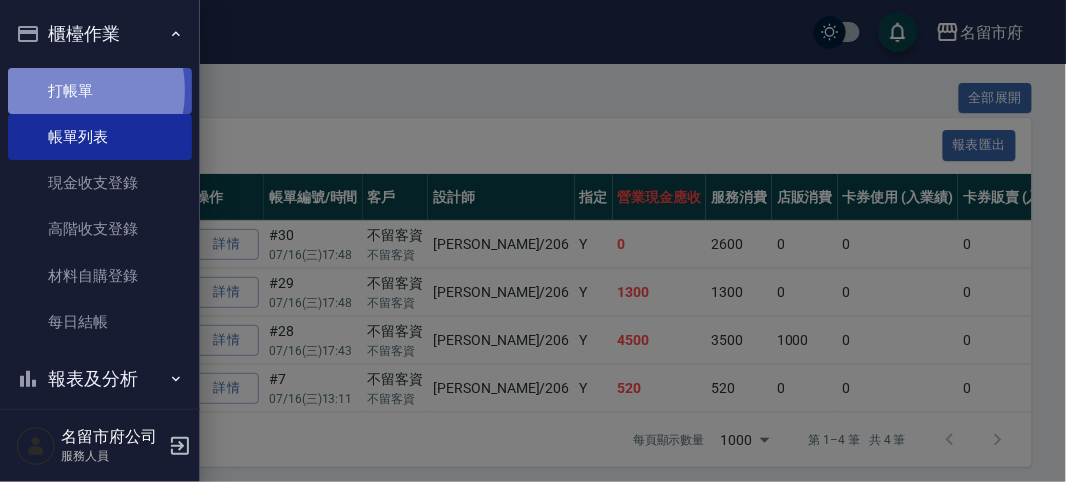 click on "打帳單" at bounding box center [100, 91] 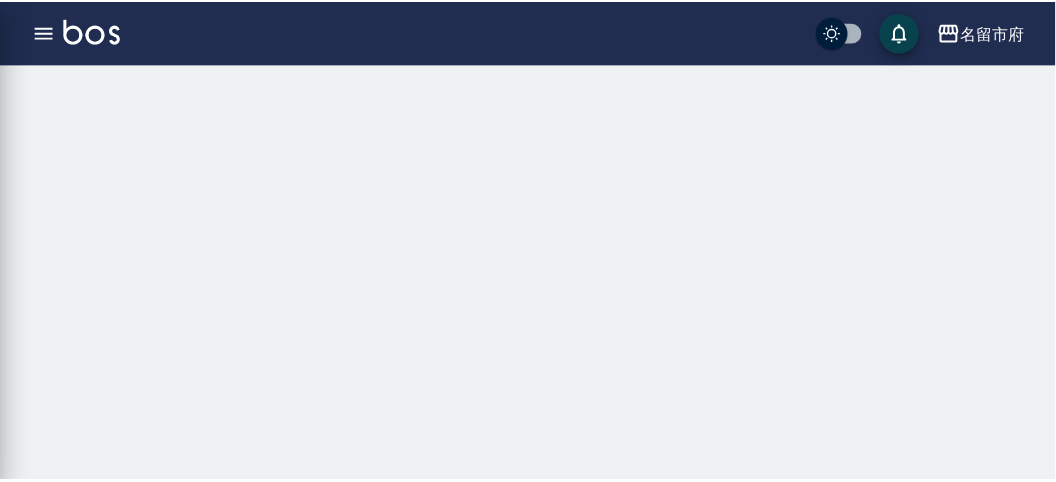 scroll, scrollTop: 0, scrollLeft: 0, axis: both 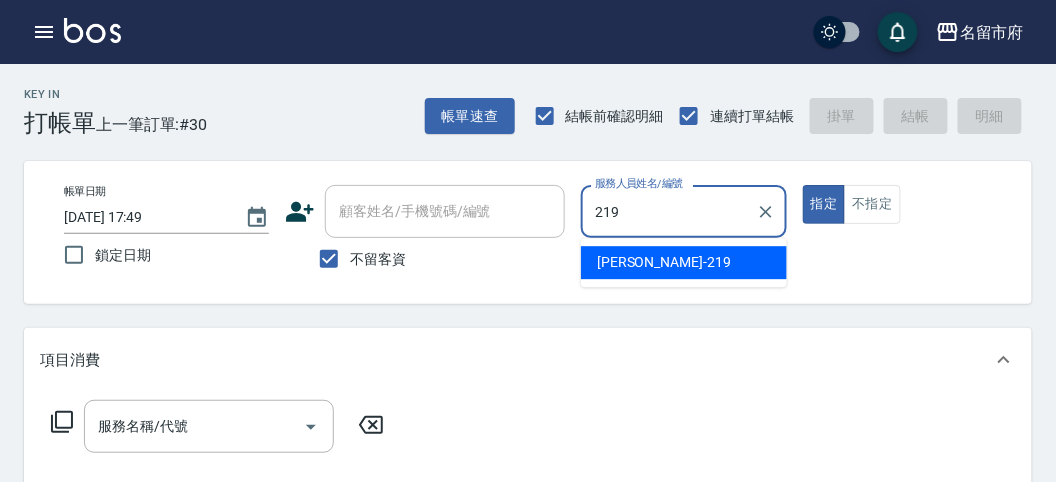 type on "[PERSON_NAME]-219" 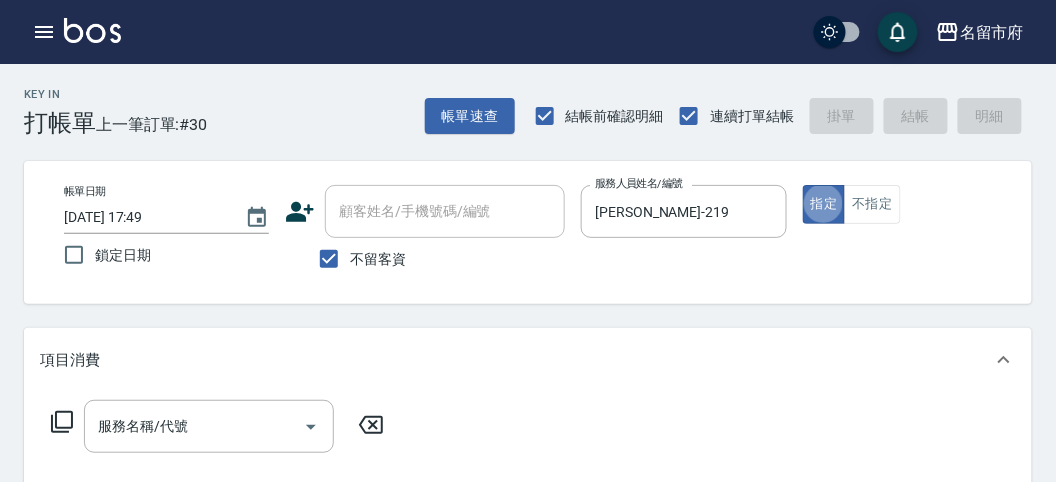 type on "true" 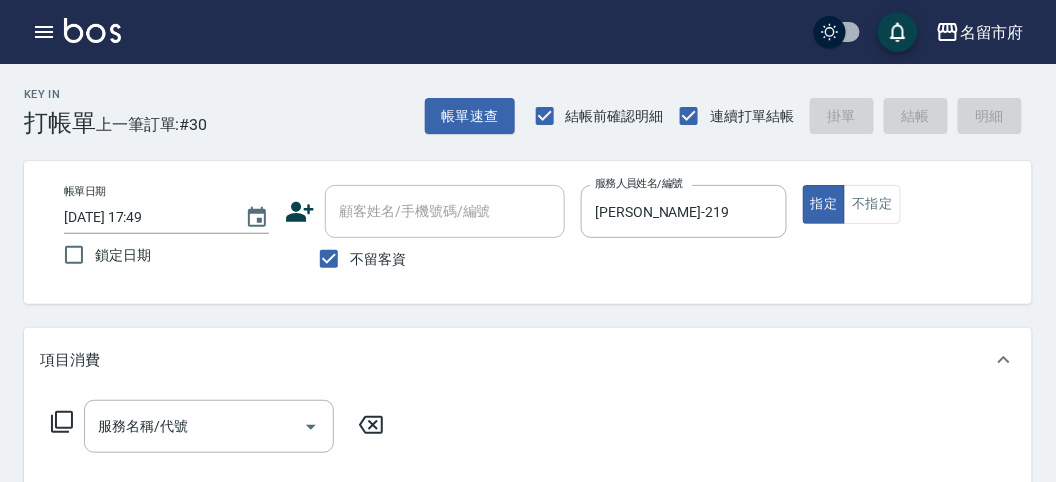click on "服務名稱/代號 服務名稱/代號" at bounding box center (218, 426) 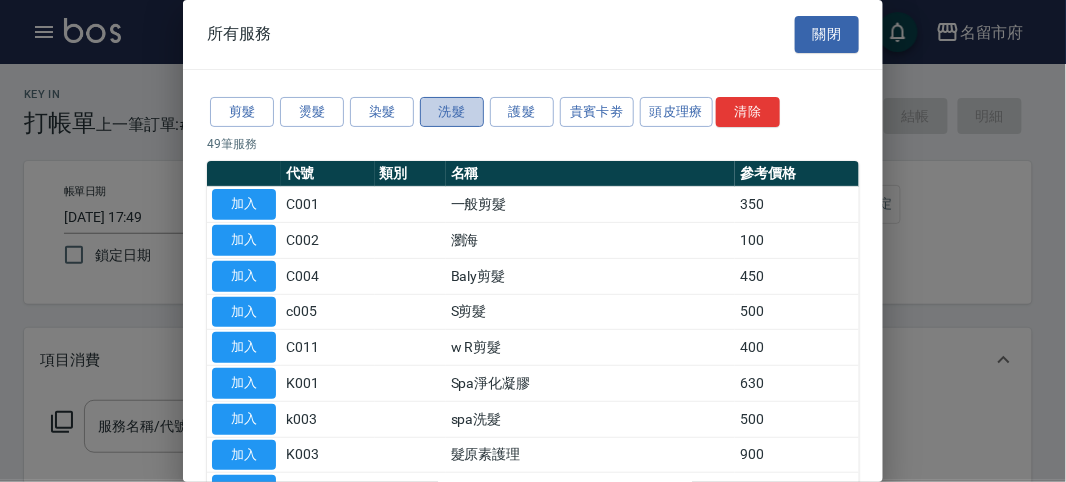 drag, startPoint x: 457, startPoint y: 113, endPoint x: 512, endPoint y: 148, distance: 65.192024 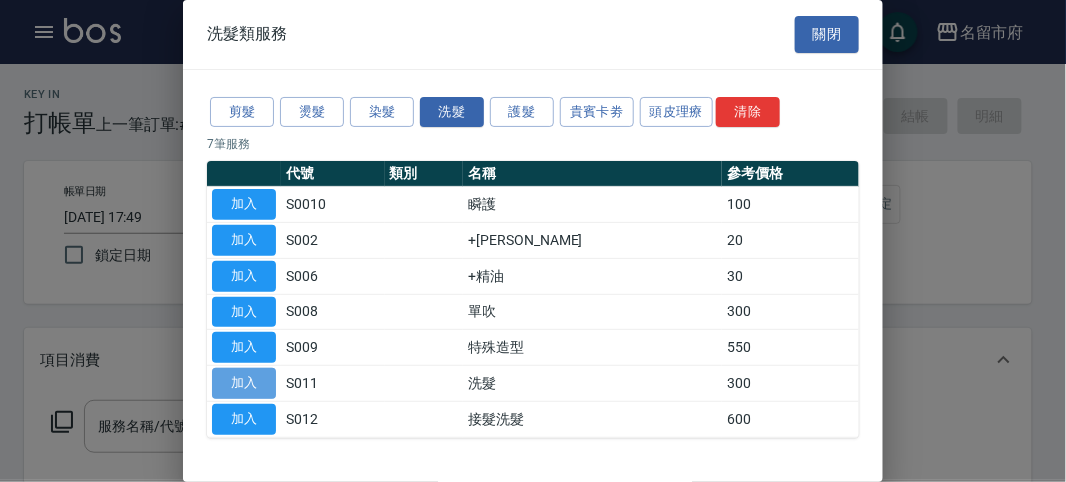 click on "加入" at bounding box center (244, 383) 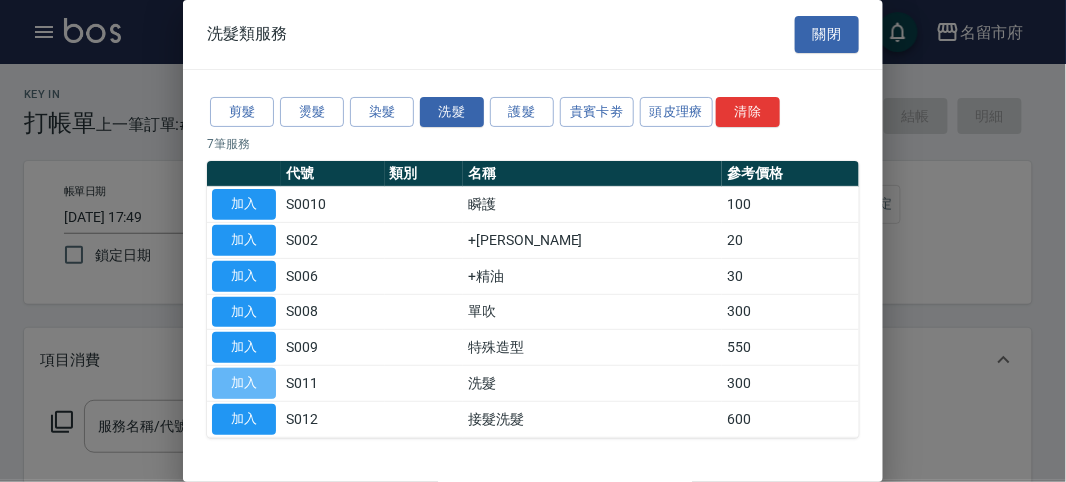 type on "洗髮(S011)" 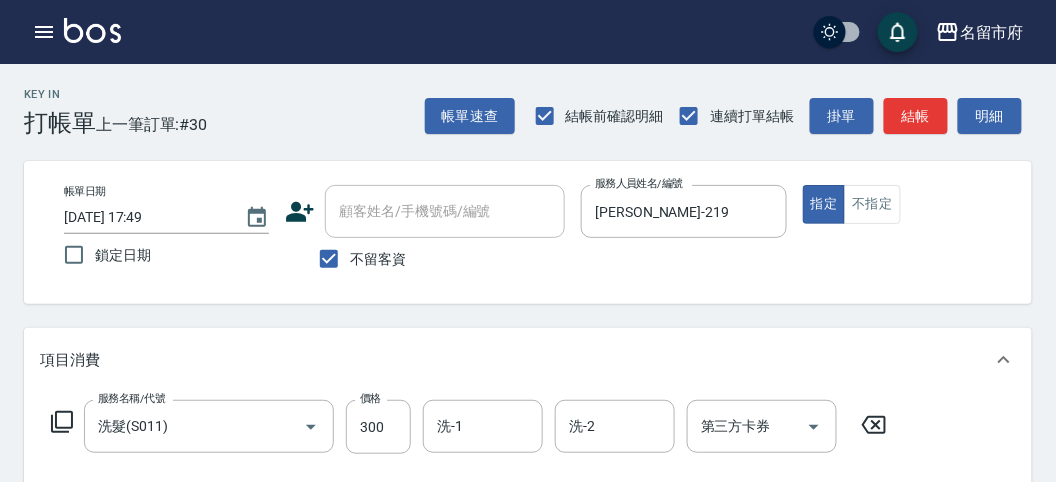 drag, startPoint x: 870, startPoint y: 438, endPoint x: 887, endPoint y: 433, distance: 17.720045 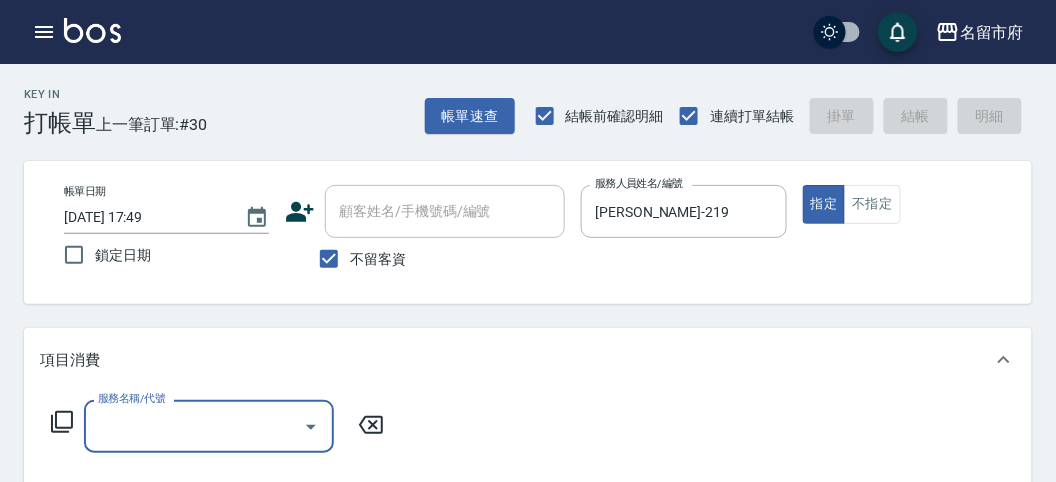 click on "服務名稱/代號 服務名稱/代號" at bounding box center (528, 461) 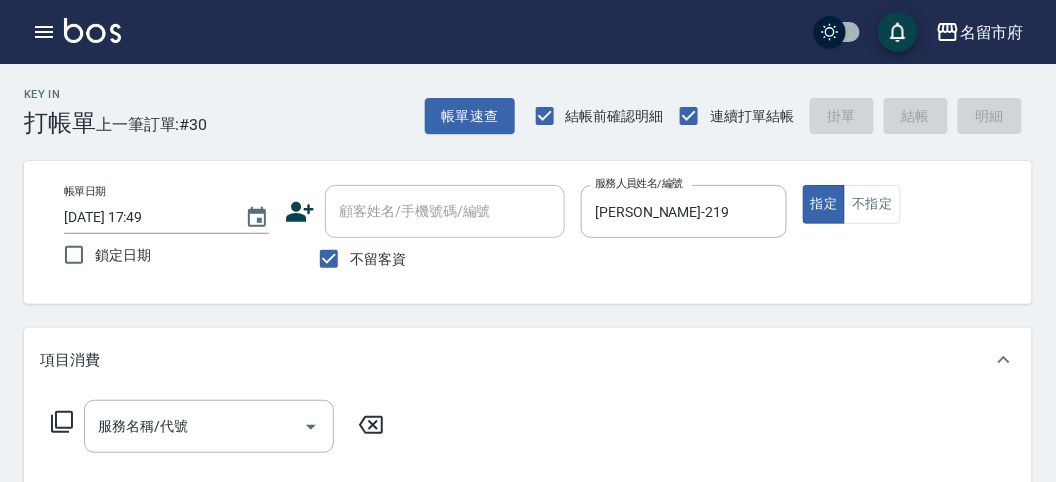 click 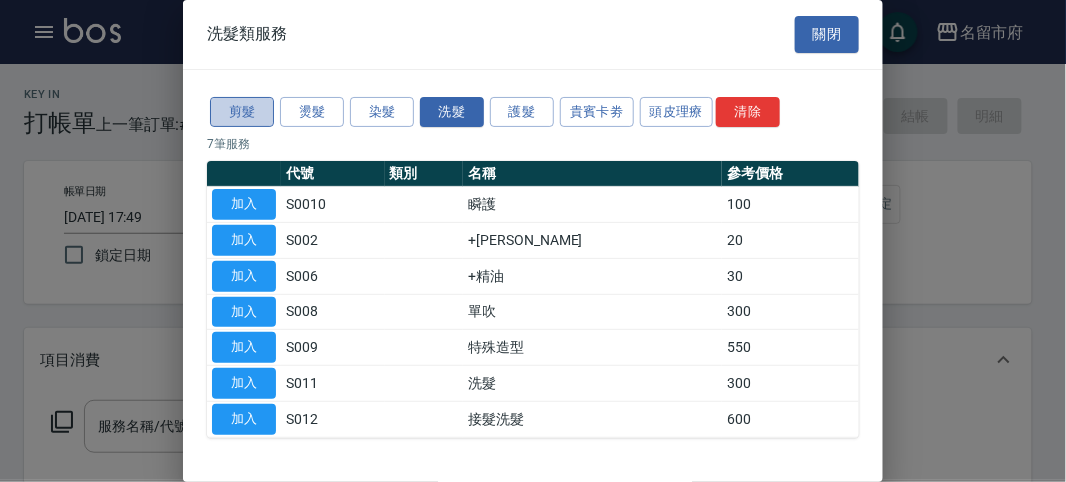 click on "剪髮" at bounding box center (242, 112) 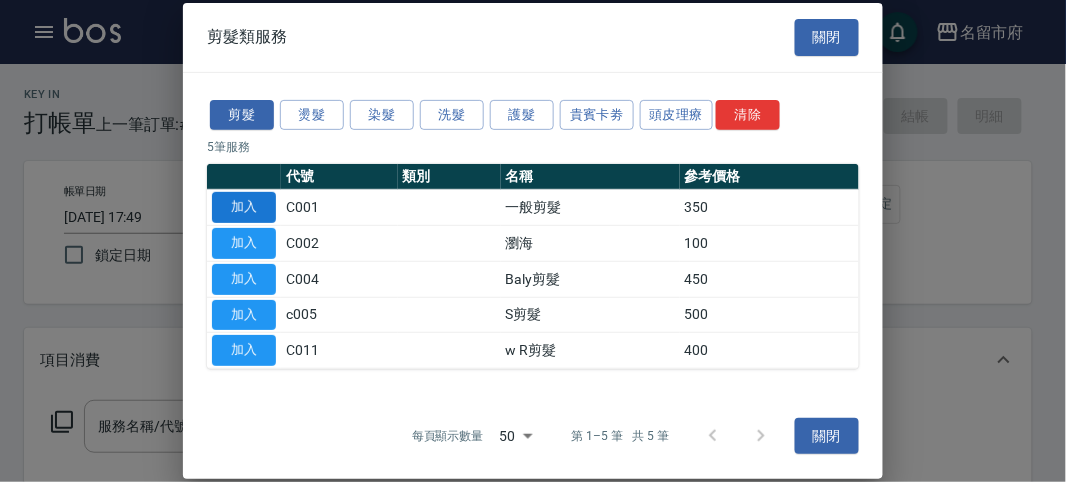click on "加入" at bounding box center [244, 207] 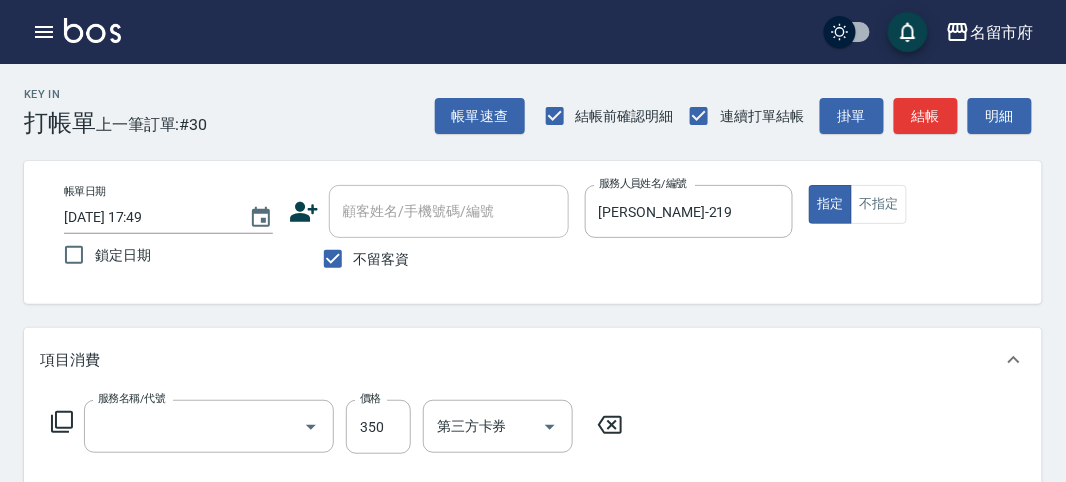 type on "一般剪髮(C001)" 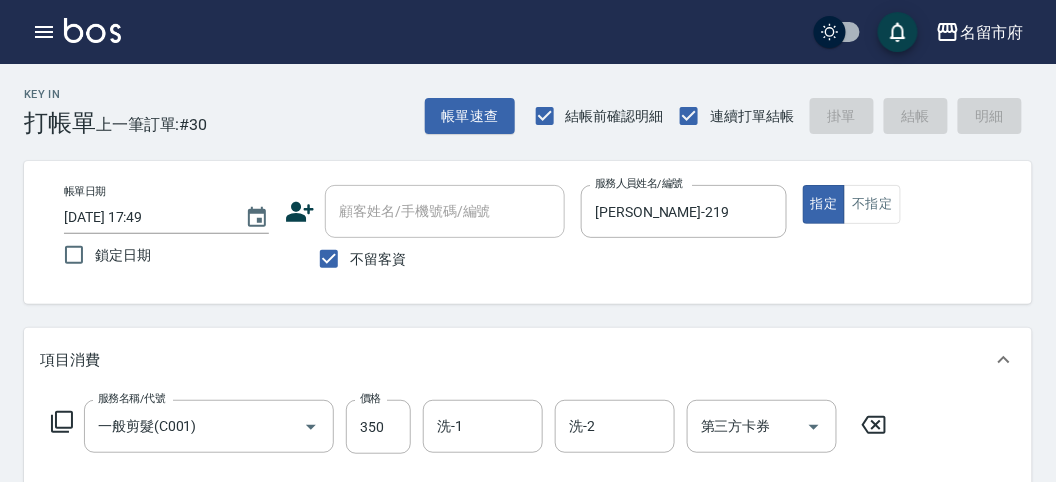 type on "[DATE] 18:32" 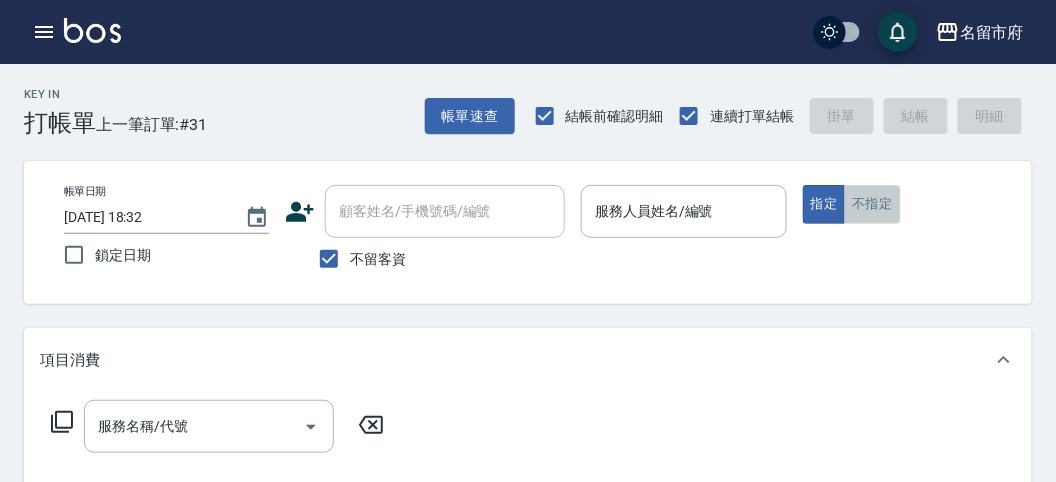 click on "不指定" at bounding box center [872, 204] 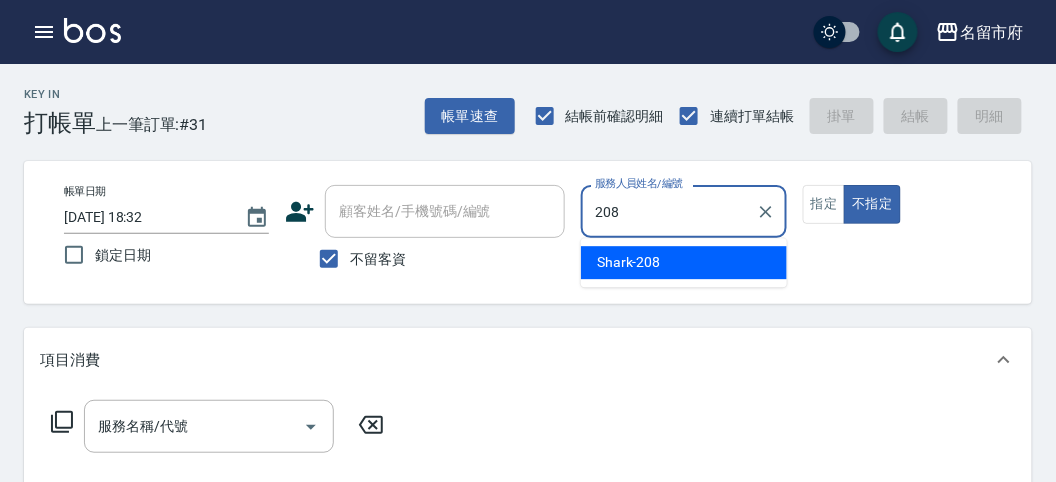 drag, startPoint x: 606, startPoint y: 253, endPoint x: 603, endPoint y: 267, distance: 14.3178215 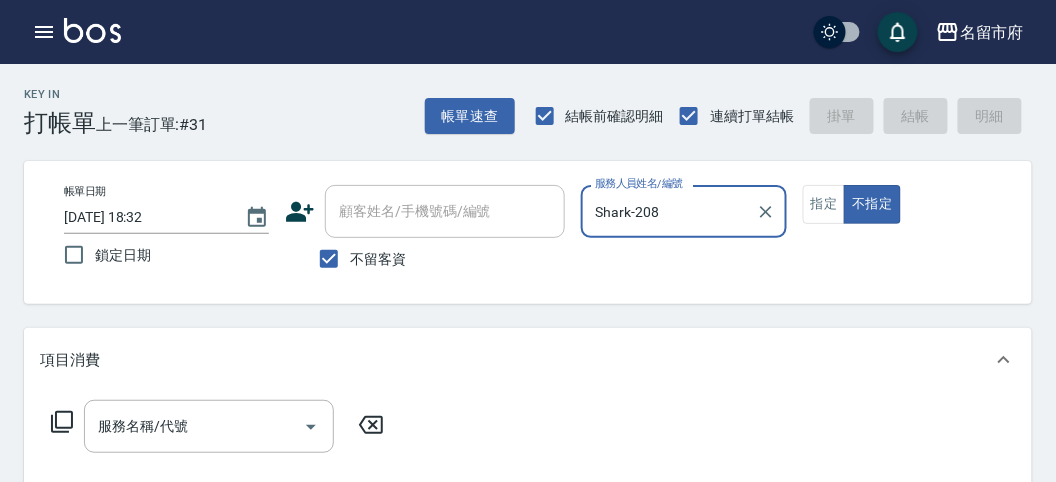type on "Shark-208" 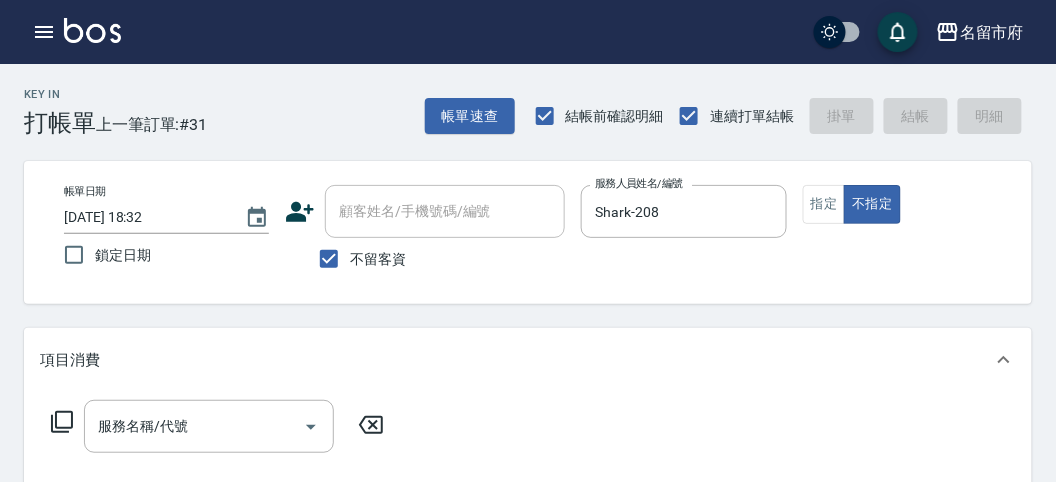 click 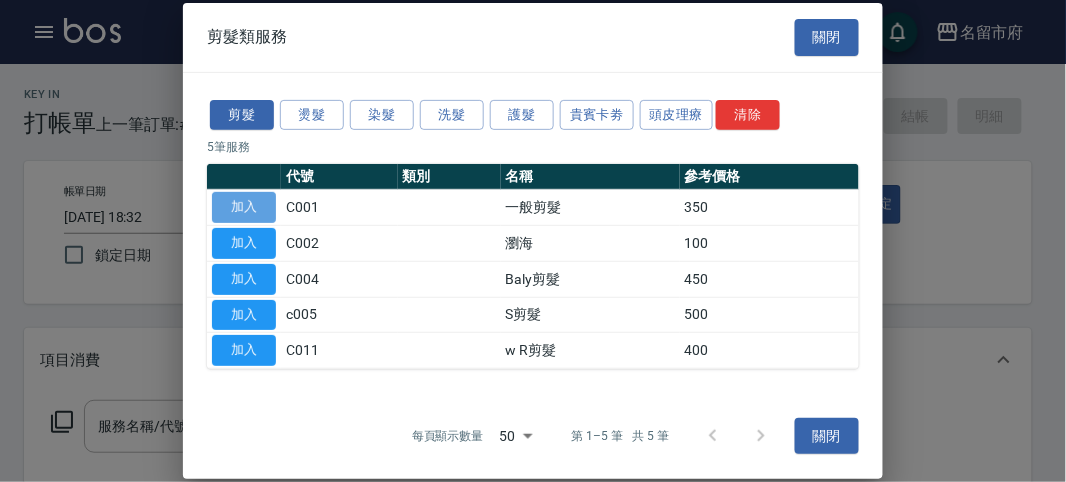 click on "加入" at bounding box center [244, 207] 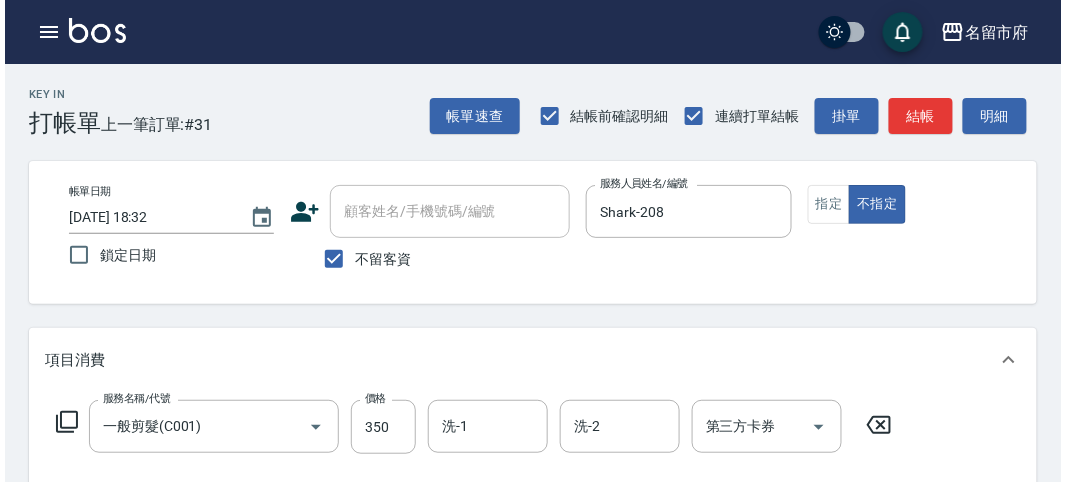 scroll, scrollTop: 555, scrollLeft: 0, axis: vertical 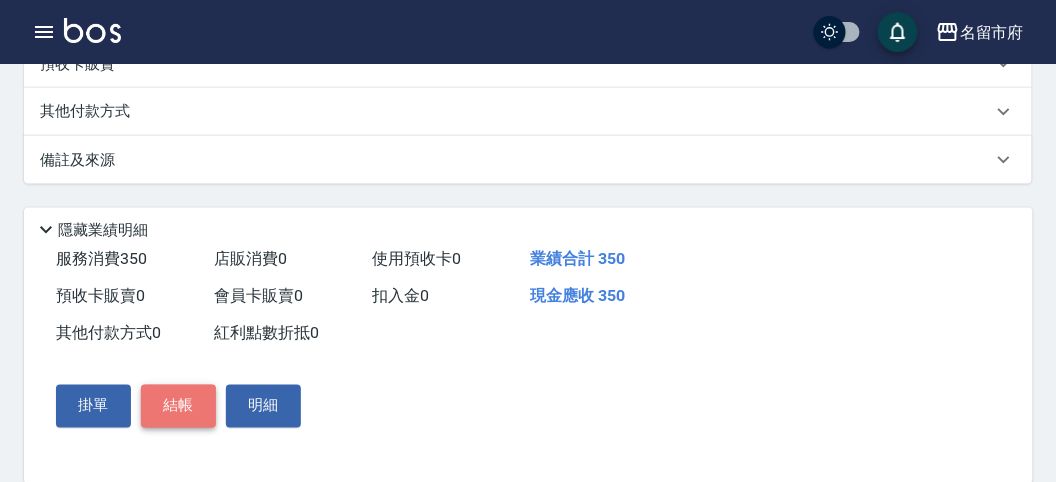 click on "結帳" at bounding box center [178, 406] 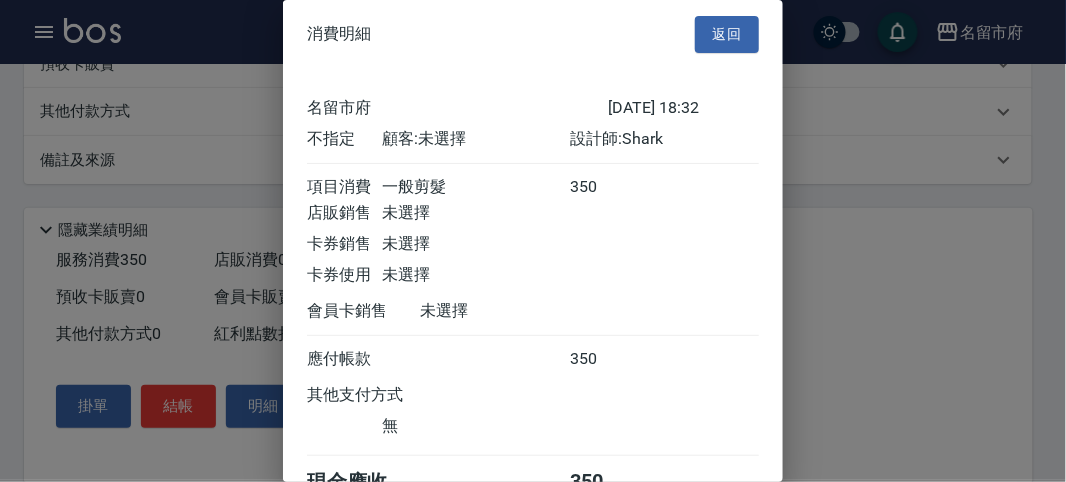 scroll, scrollTop: 111, scrollLeft: 0, axis: vertical 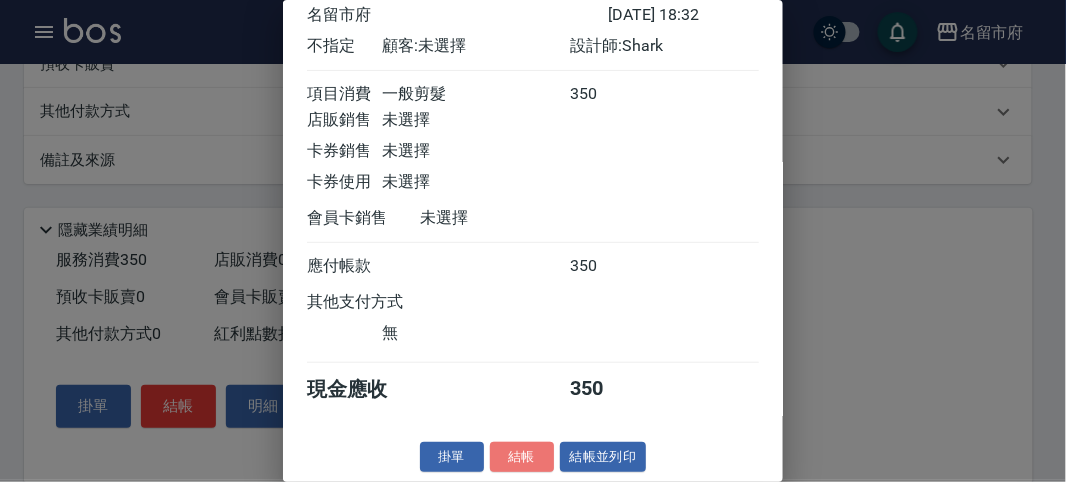drag, startPoint x: 521, startPoint y: 452, endPoint x: 523, endPoint y: 441, distance: 11.18034 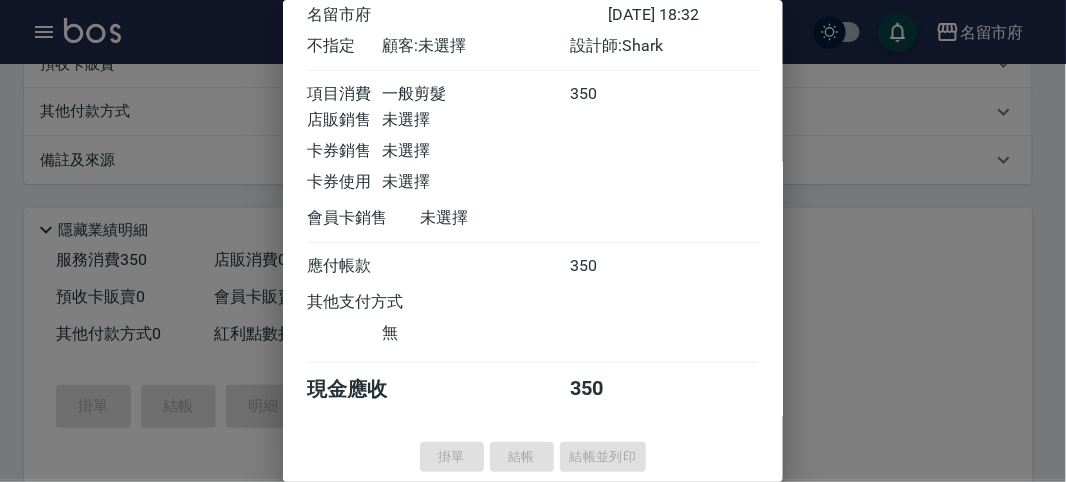 type on "[DATE] 18:35" 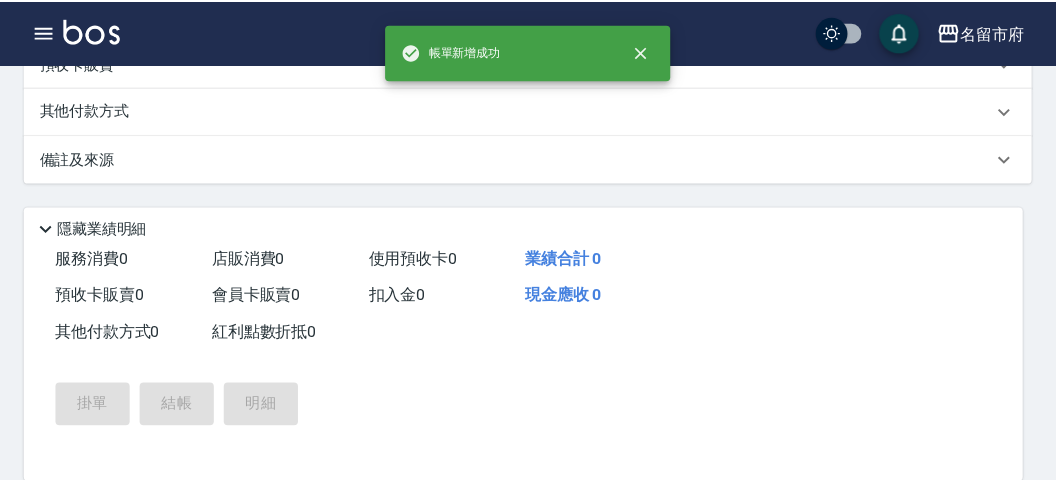 scroll, scrollTop: 0, scrollLeft: 0, axis: both 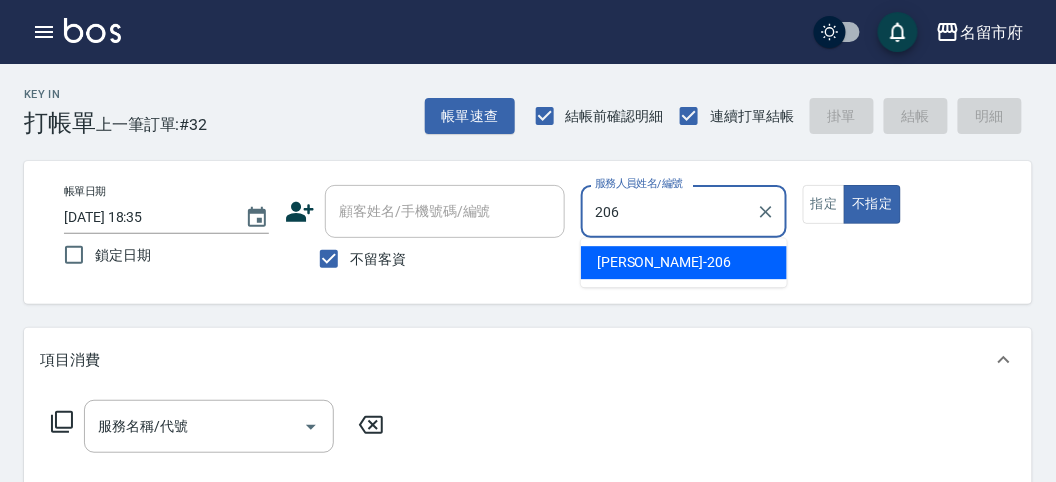 type on "[PERSON_NAME]-206" 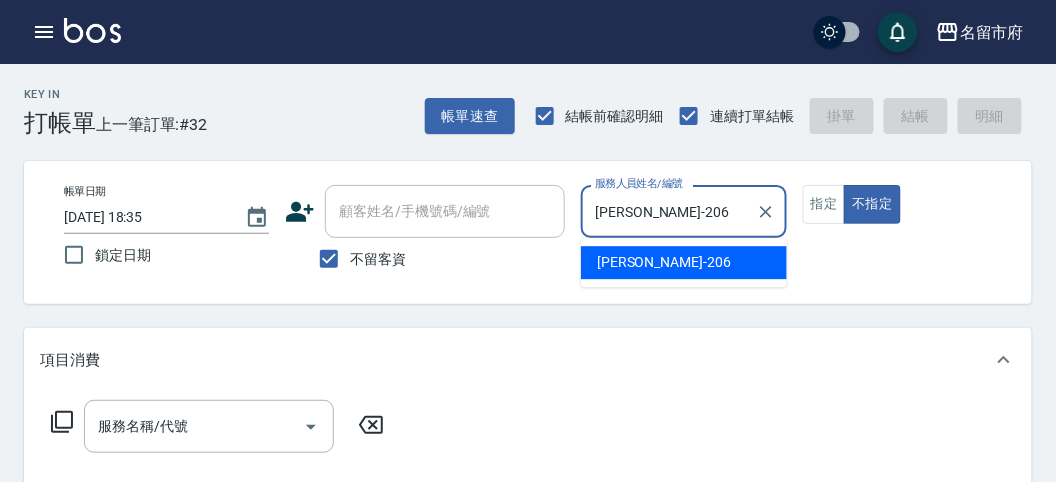 type on "false" 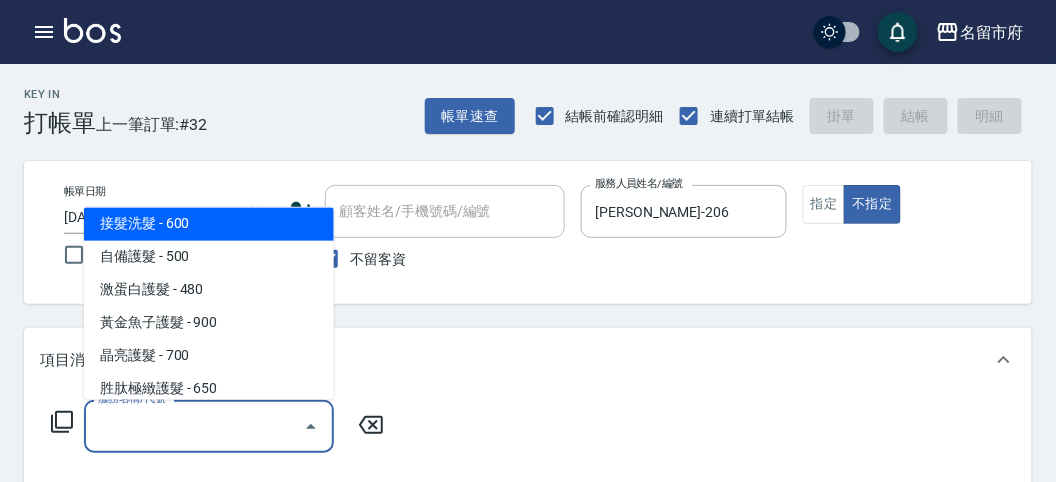 scroll, scrollTop: 1228, scrollLeft: 0, axis: vertical 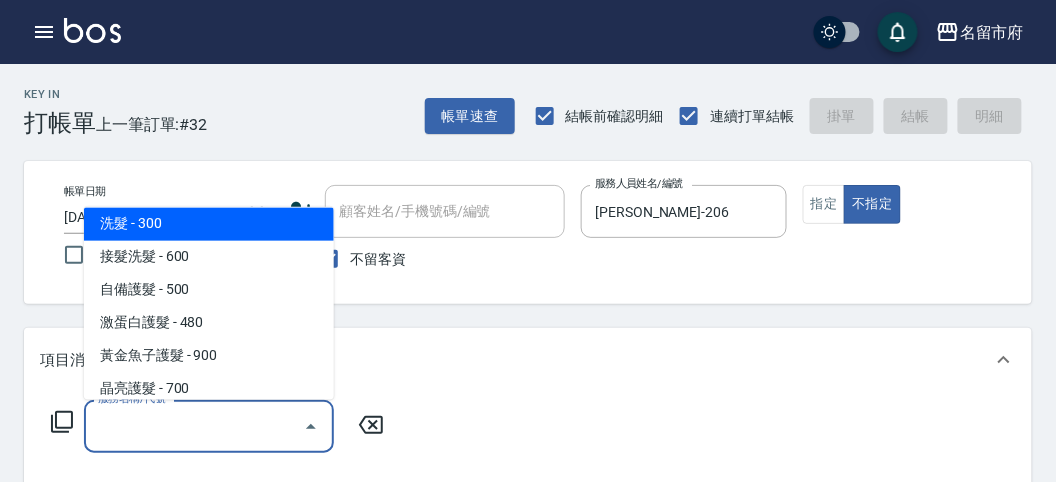 type on "洗髮(S011)" 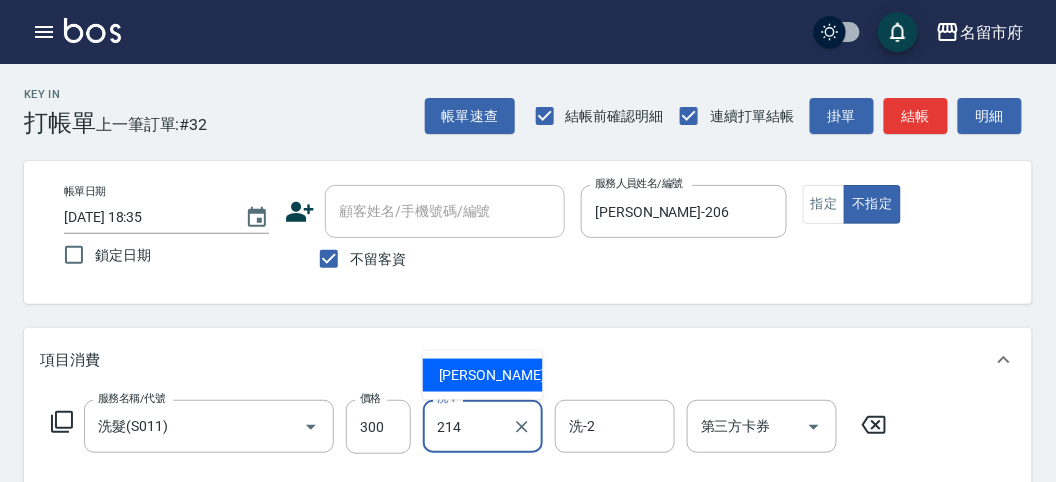 type on "小雲-214" 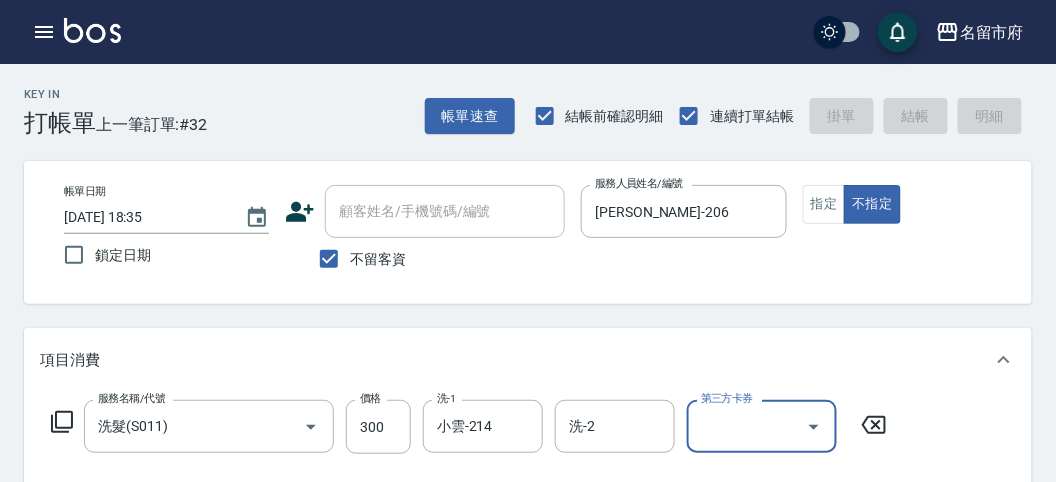 type on "[DATE] 18:42" 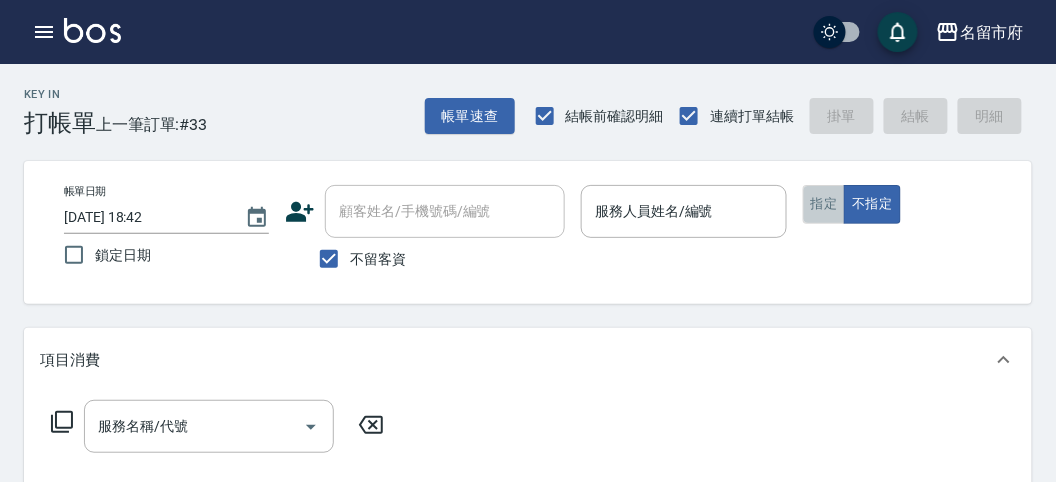 click on "指定" at bounding box center (824, 204) 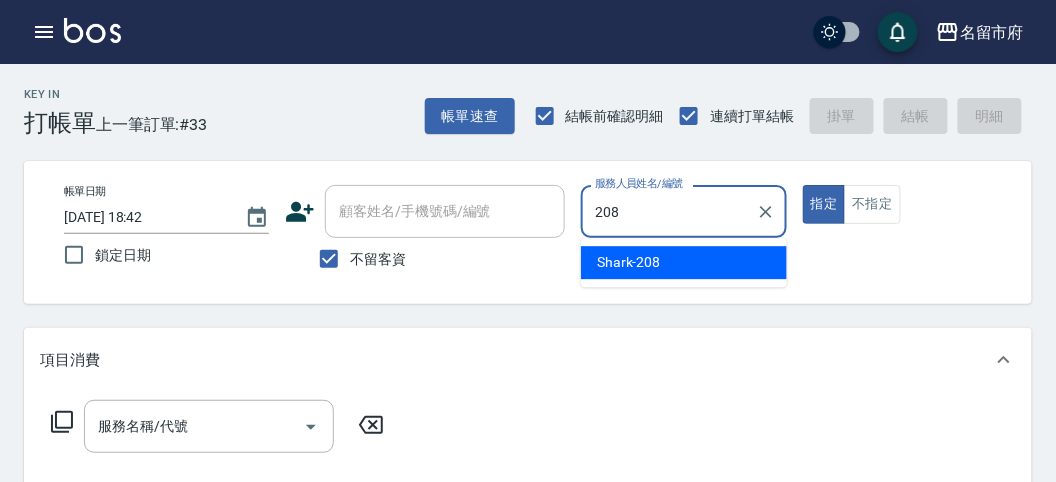 click on "Shark -208" at bounding box center [629, 262] 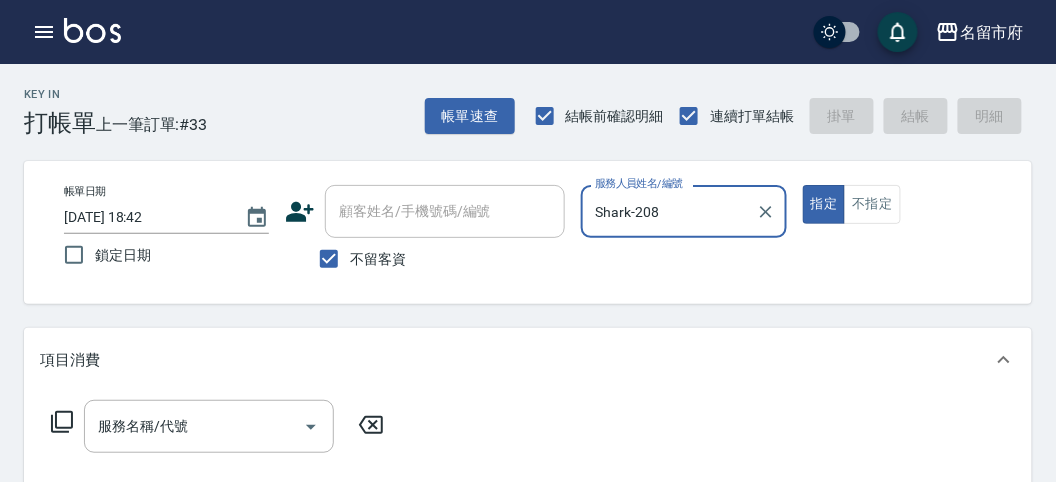 type on "Shark-208" 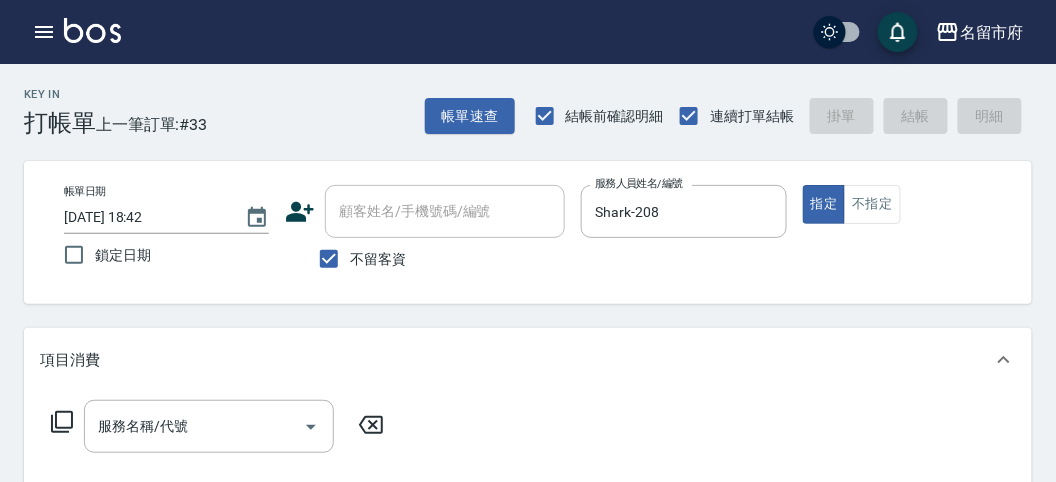 click 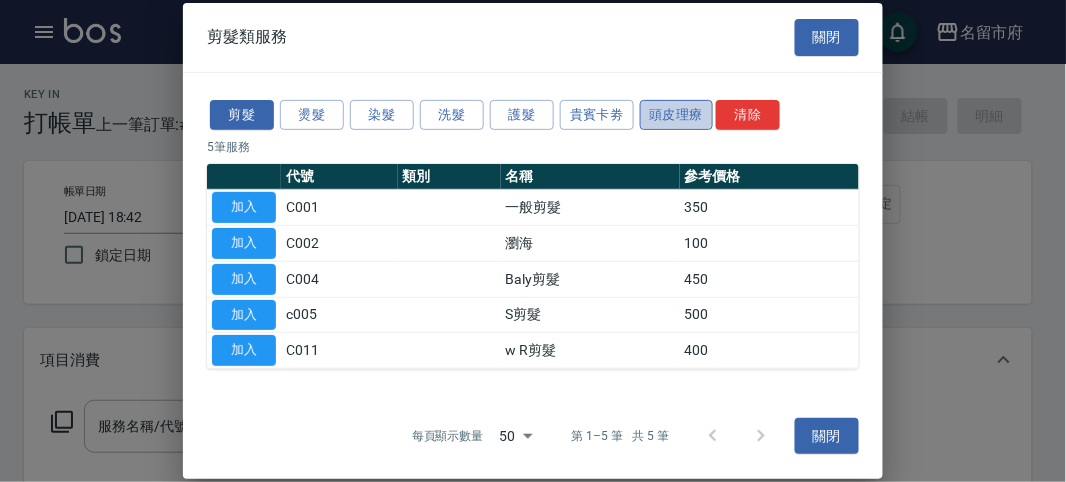 click on "頭皮理療" at bounding box center [677, 114] 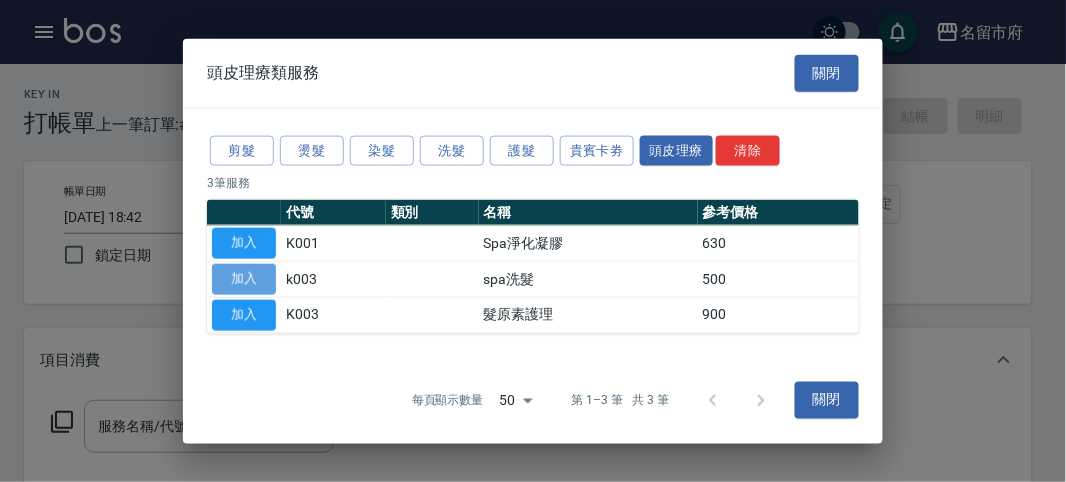 click on "加入" at bounding box center [244, 279] 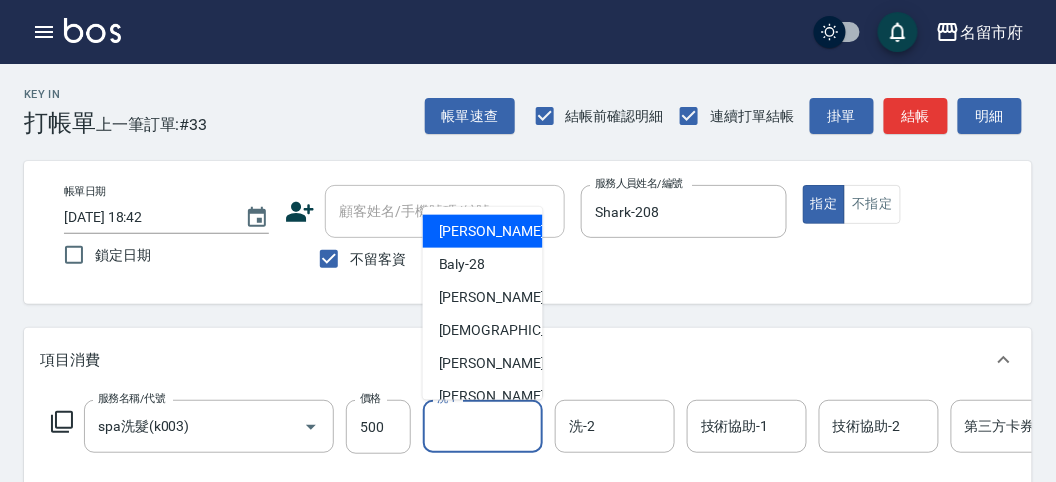 click on "洗-1" at bounding box center [483, 426] 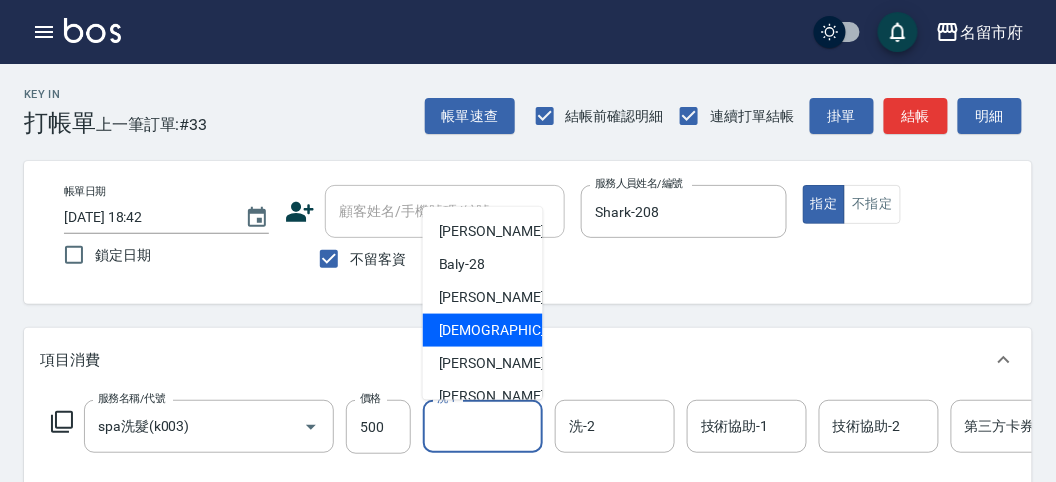 scroll, scrollTop: 153, scrollLeft: 0, axis: vertical 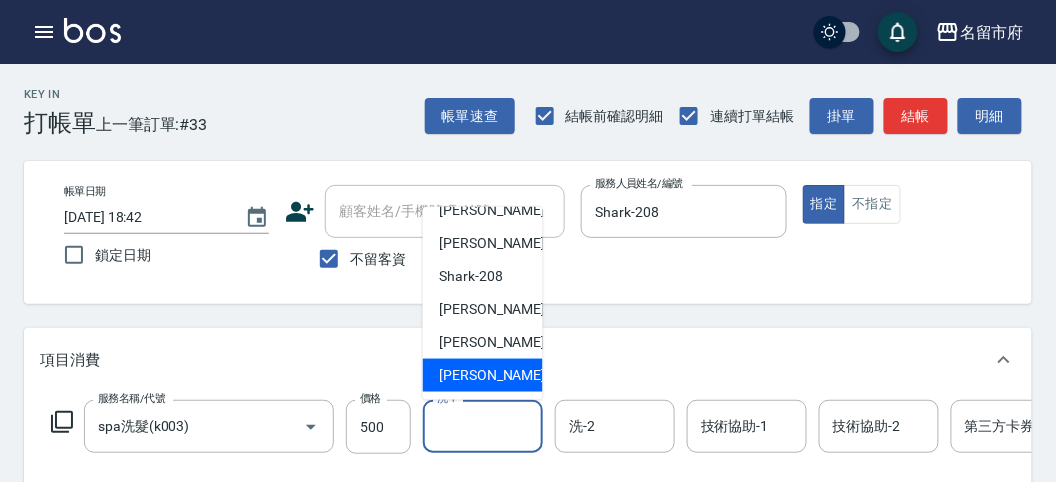 click on "[PERSON_NAME] -222" at bounding box center (506, 375) 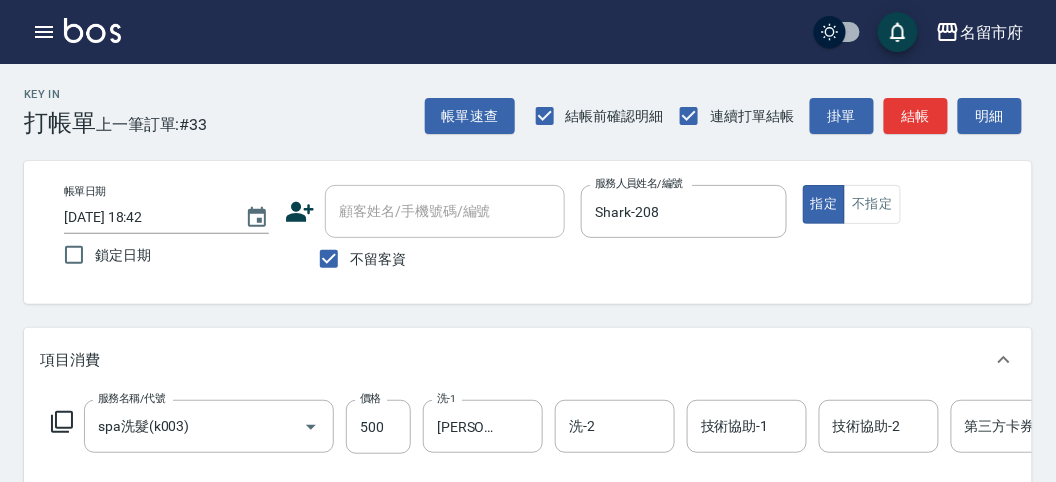 click 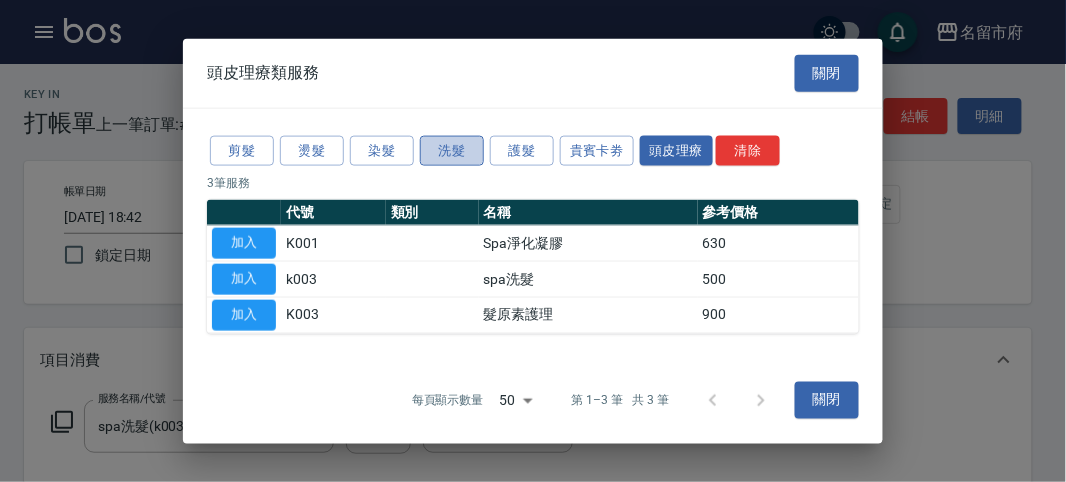 click on "洗髮" at bounding box center (452, 150) 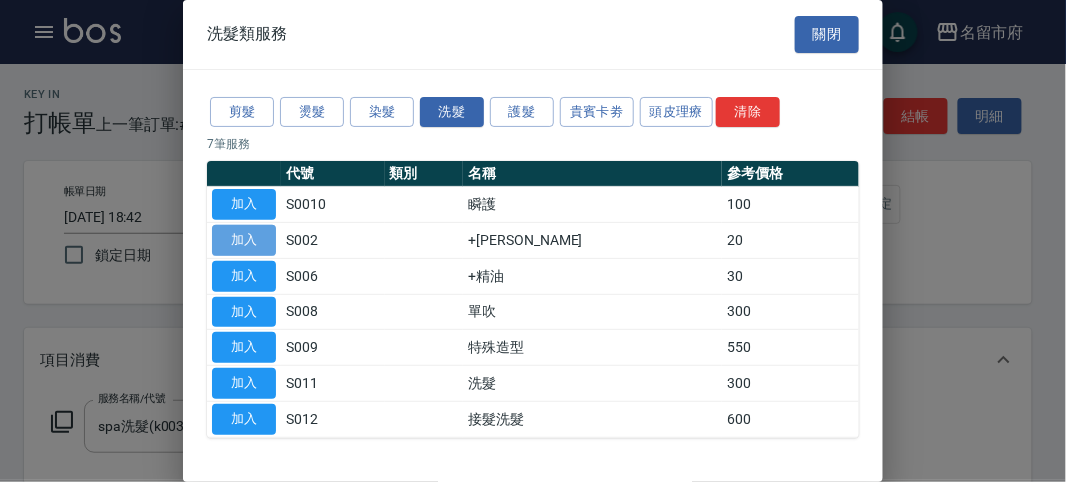 click on "加入" at bounding box center (244, 240) 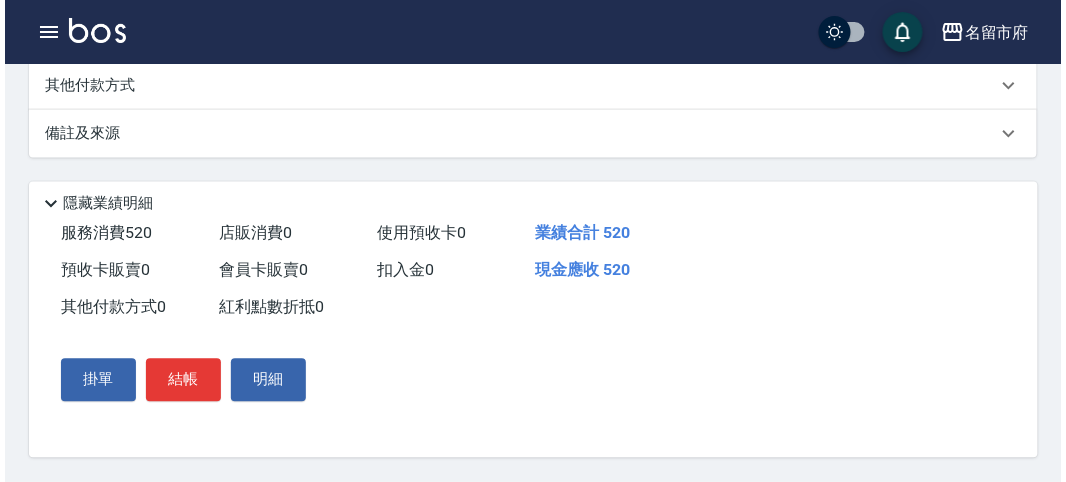 scroll, scrollTop: 682, scrollLeft: 0, axis: vertical 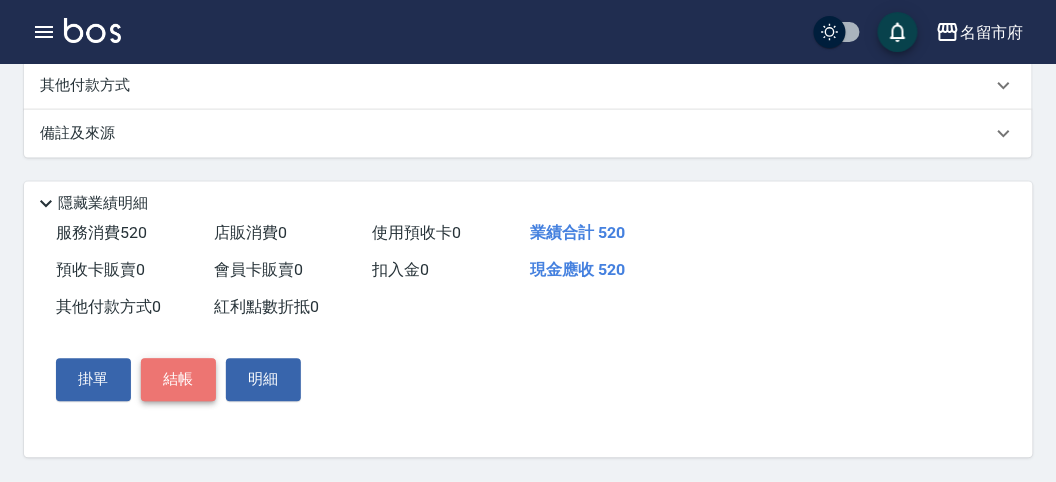 click on "結帳" at bounding box center (178, 380) 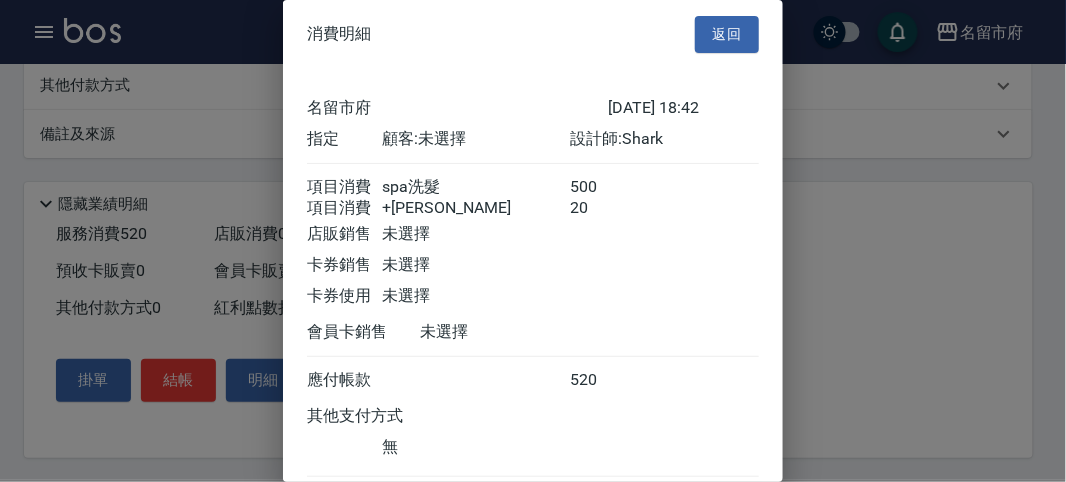 scroll, scrollTop: 133, scrollLeft: 0, axis: vertical 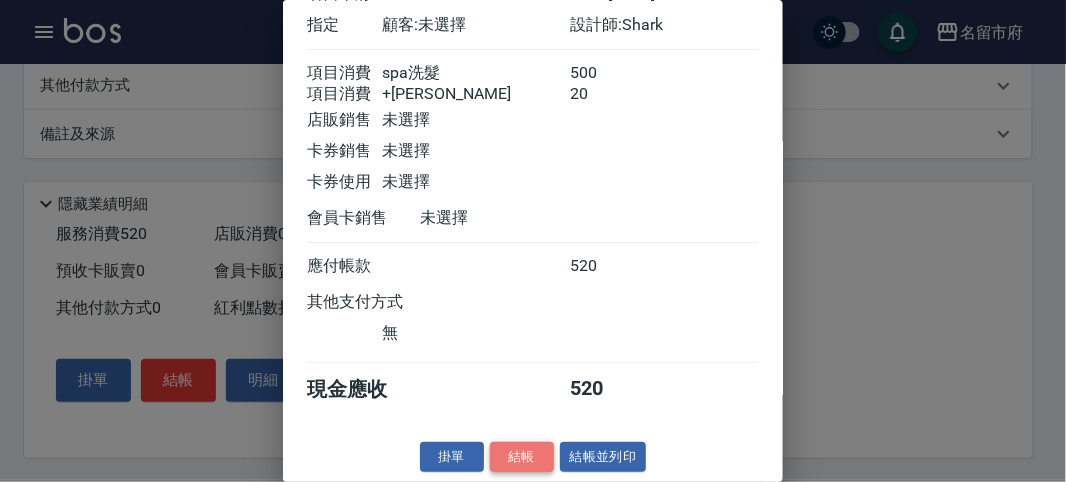 click on "結帳" at bounding box center [522, 457] 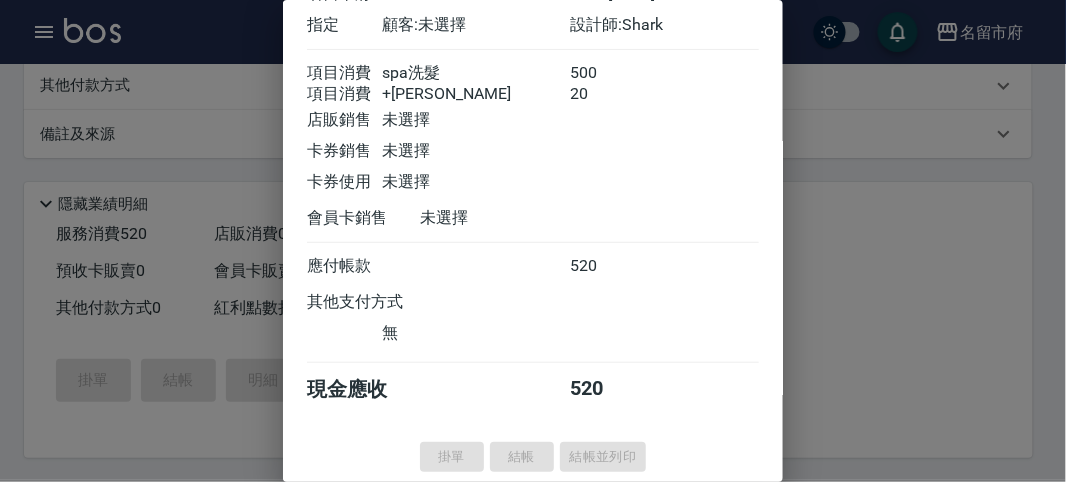 type on "[DATE] 19:01" 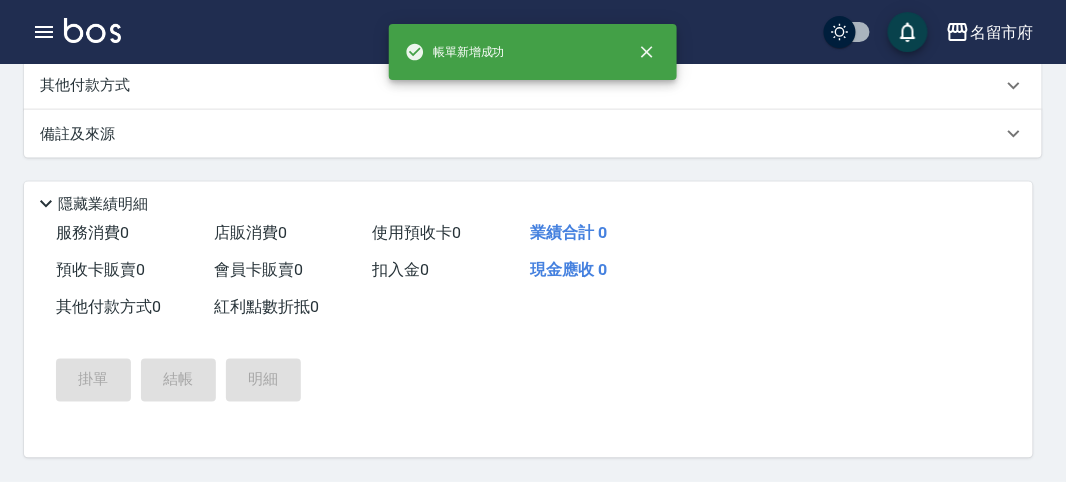 scroll, scrollTop: 0, scrollLeft: 0, axis: both 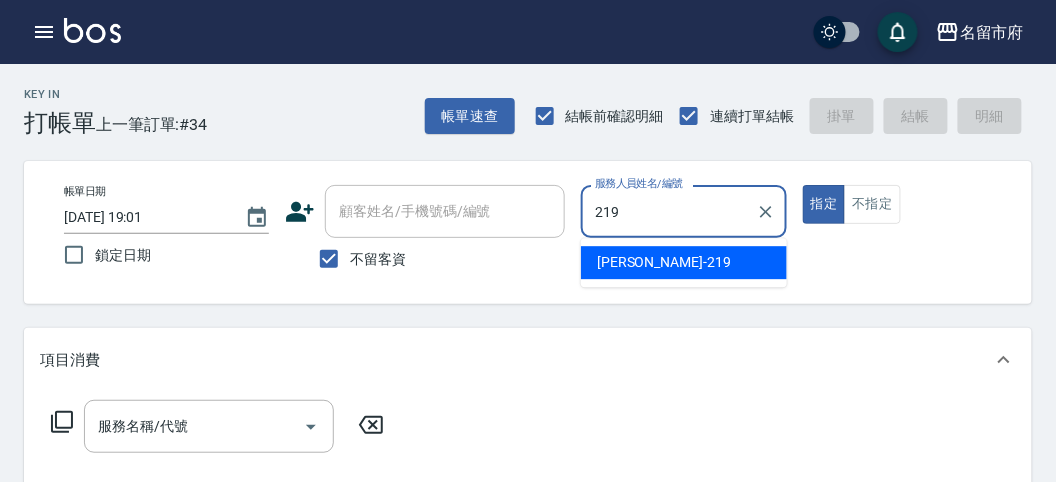 type on "[PERSON_NAME]-219" 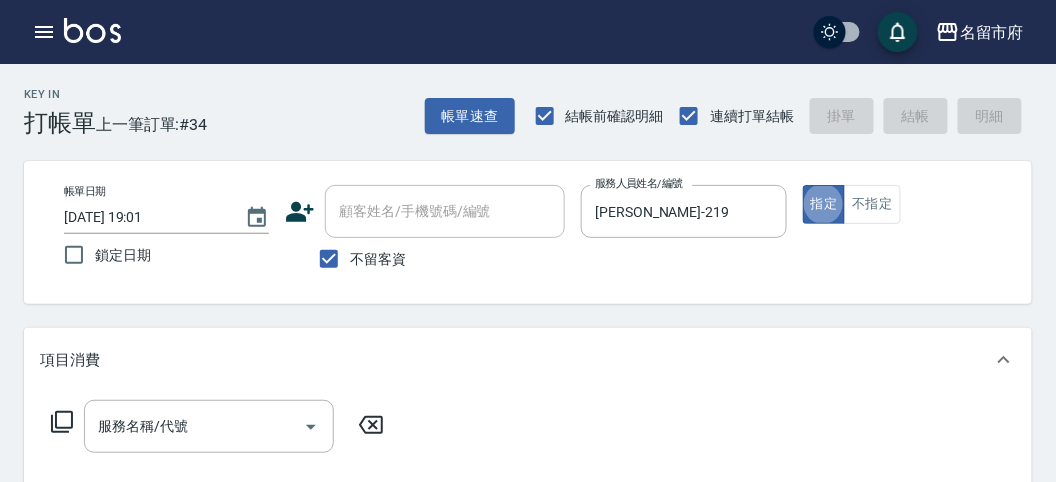 click 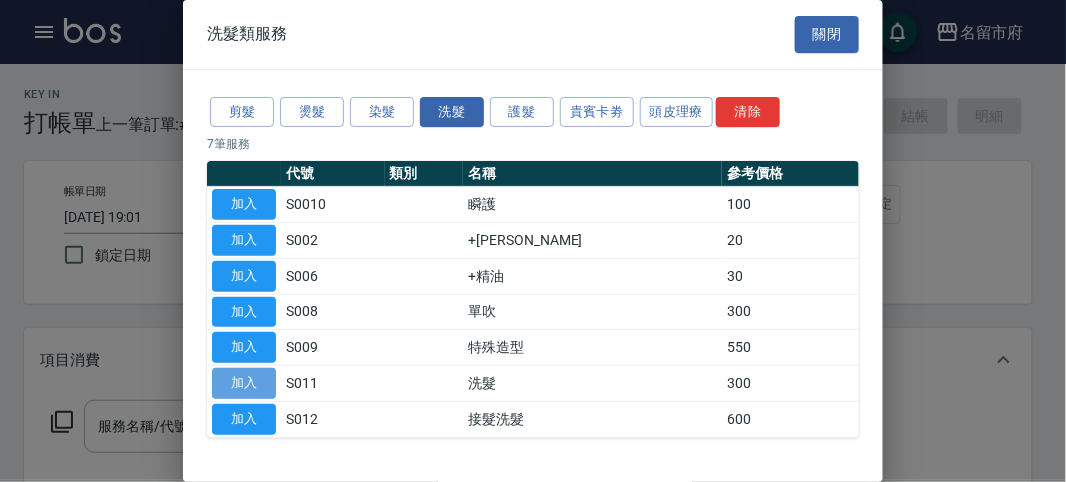 click on "加入" at bounding box center [244, 383] 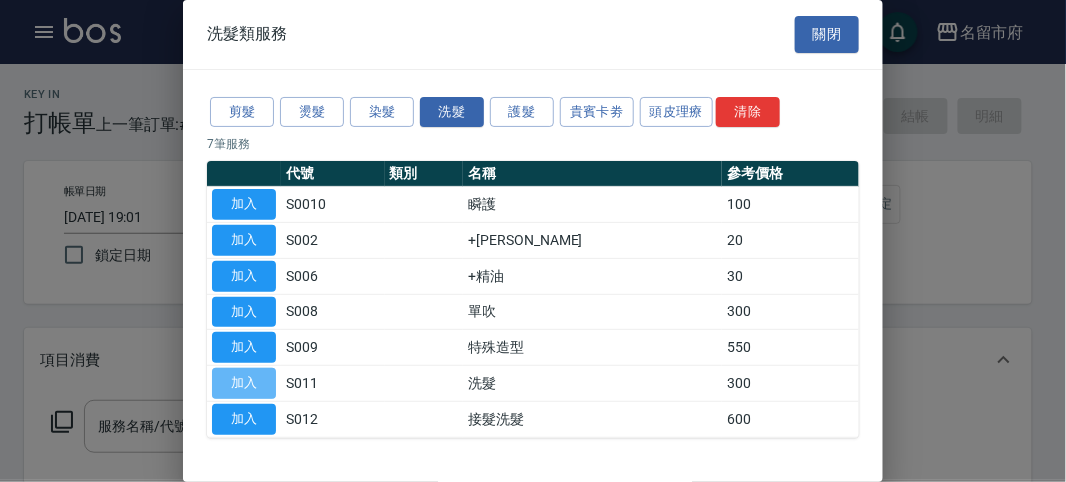 type on "洗髮(S011)" 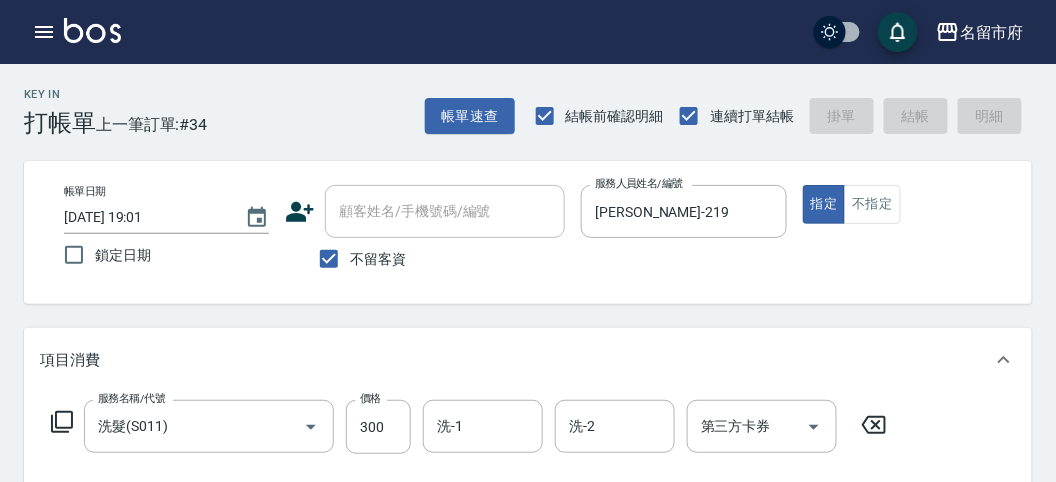 type on "[DATE] 19:02" 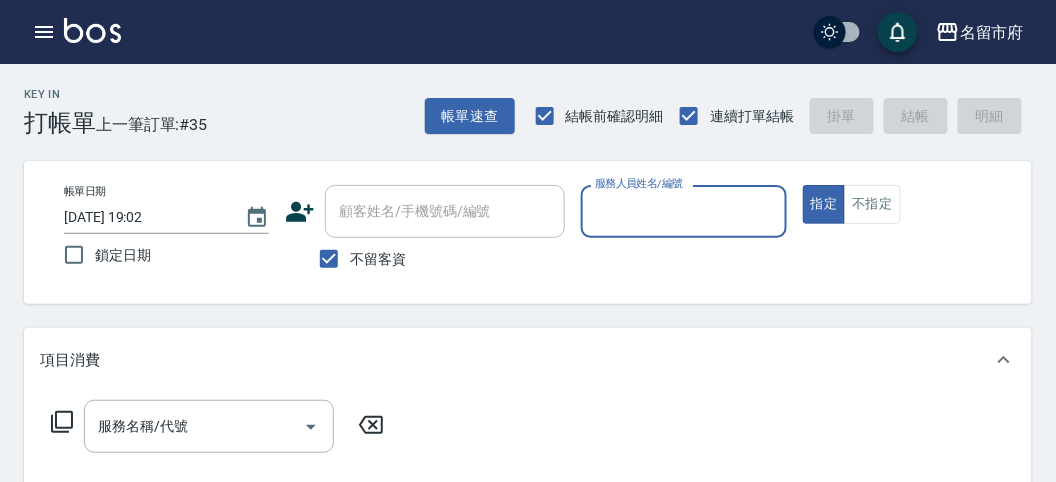 click on "服務人員姓名/編號" at bounding box center (683, 211) 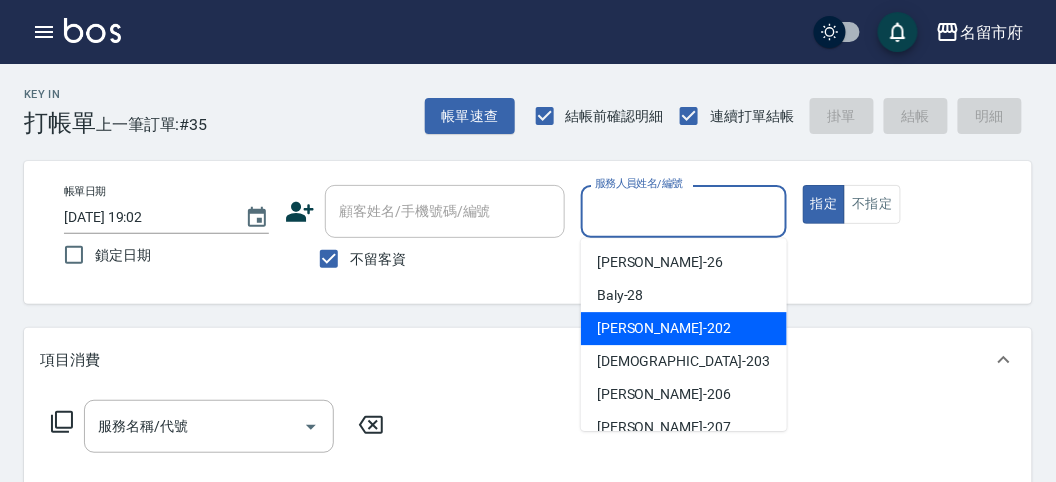 click on "[PERSON_NAME] -202" at bounding box center (684, 328) 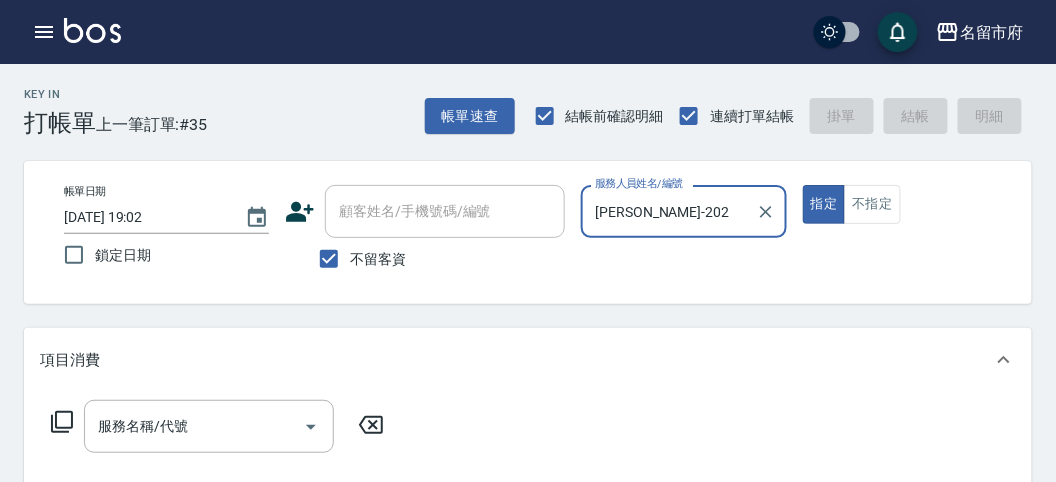 click 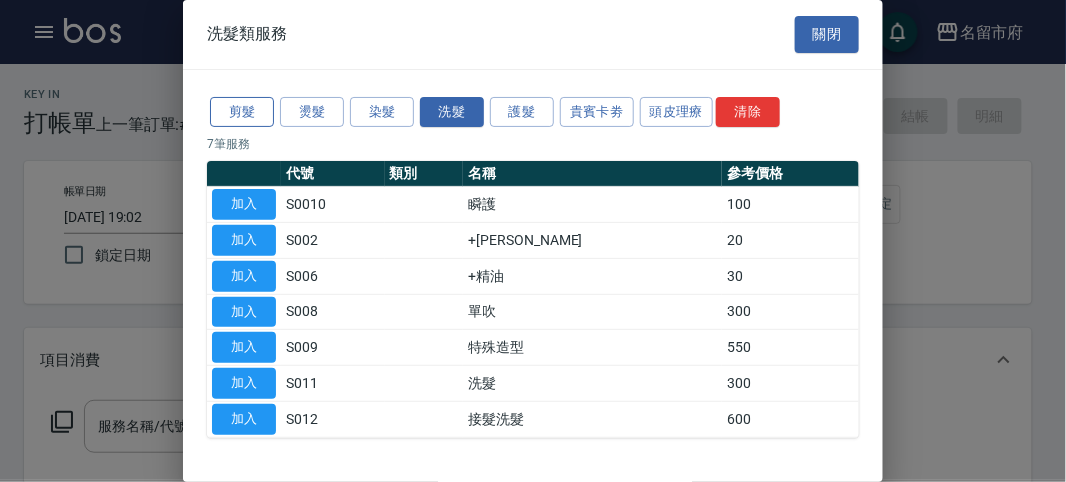 click on "剪髮" at bounding box center (242, 112) 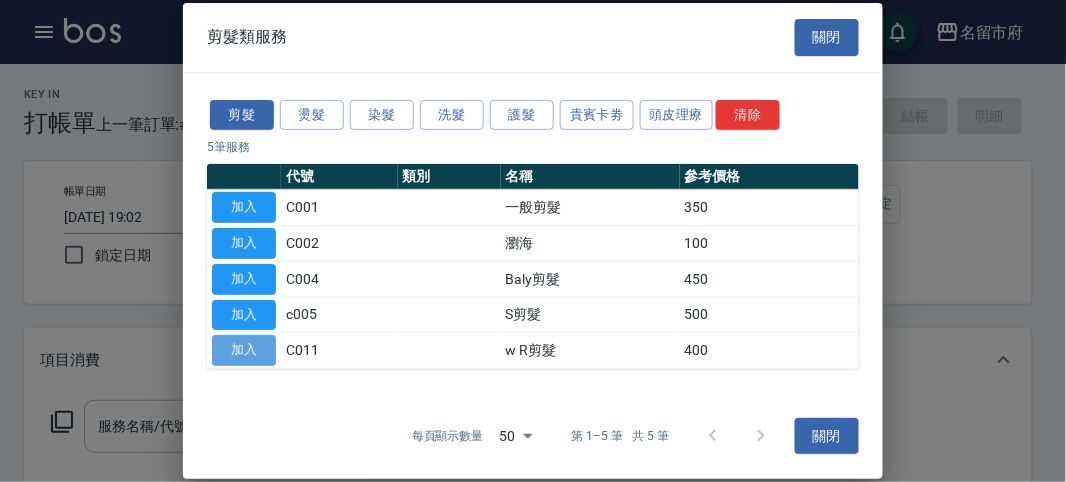 click on "加入" at bounding box center [244, 350] 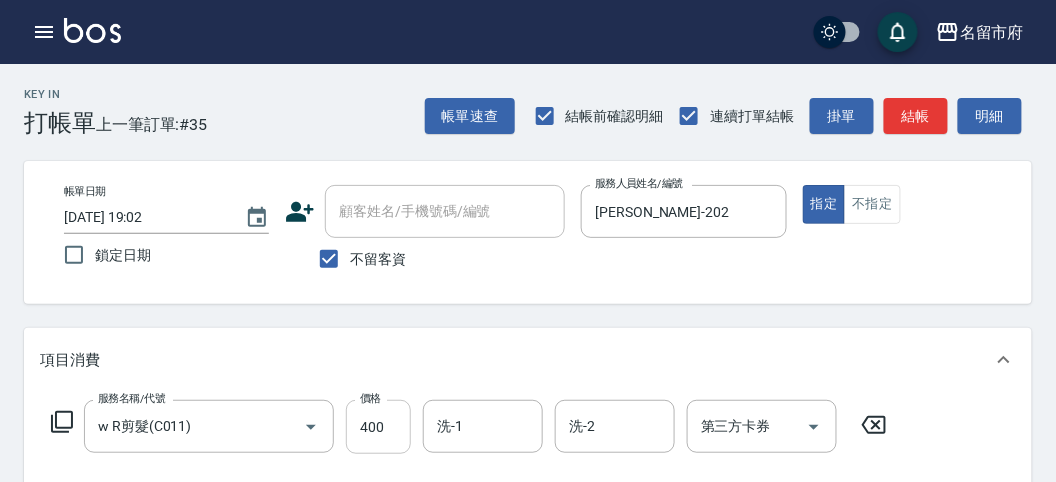 click on "400" at bounding box center (378, 427) 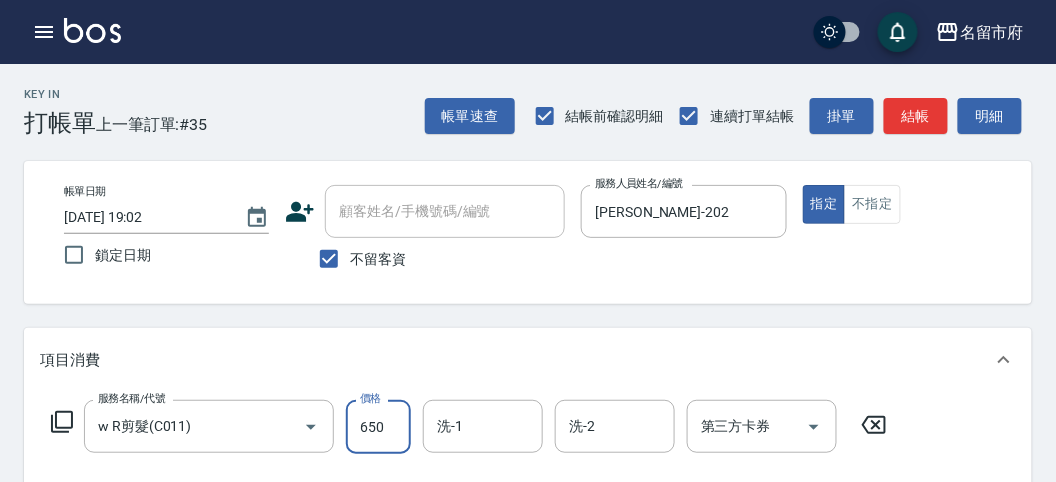 type on "650" 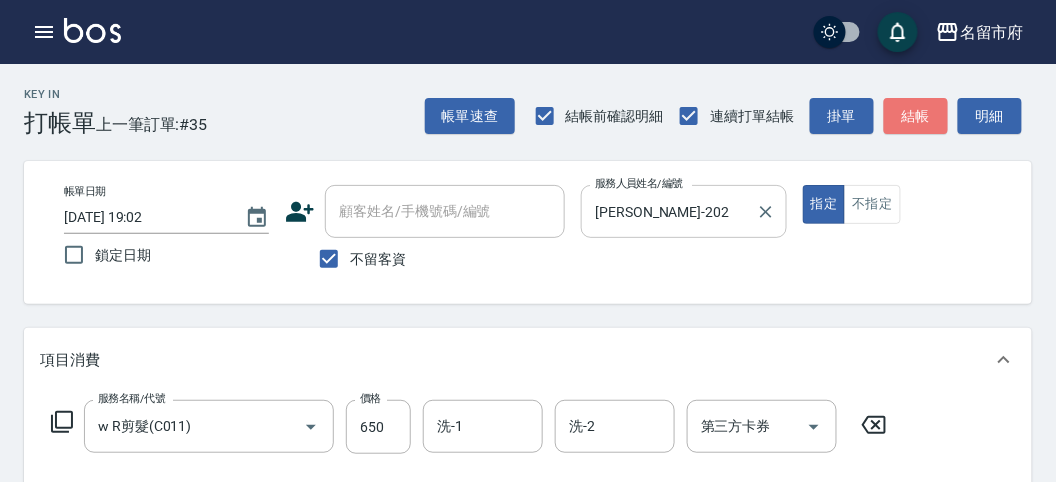 drag, startPoint x: 910, startPoint y: 105, endPoint x: 622, endPoint y: 200, distance: 303.26392 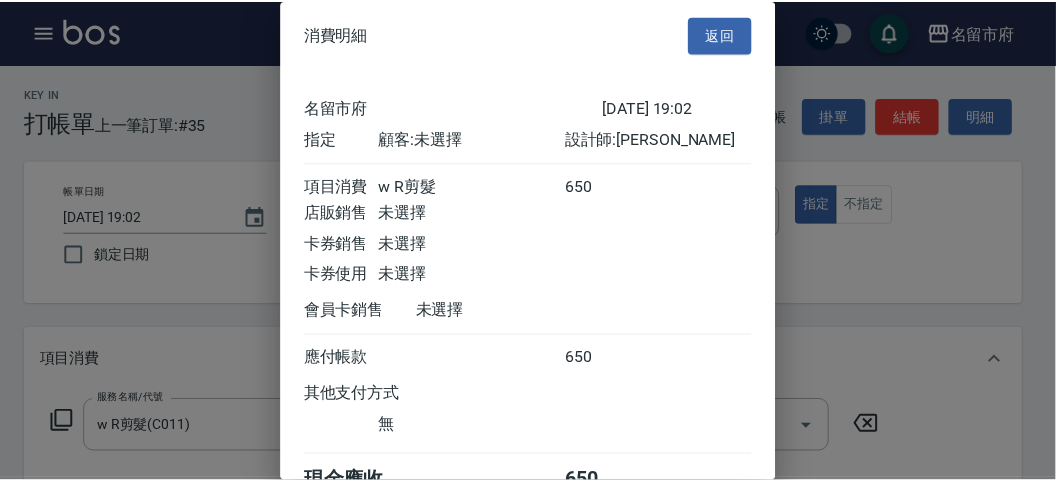 scroll, scrollTop: 111, scrollLeft: 0, axis: vertical 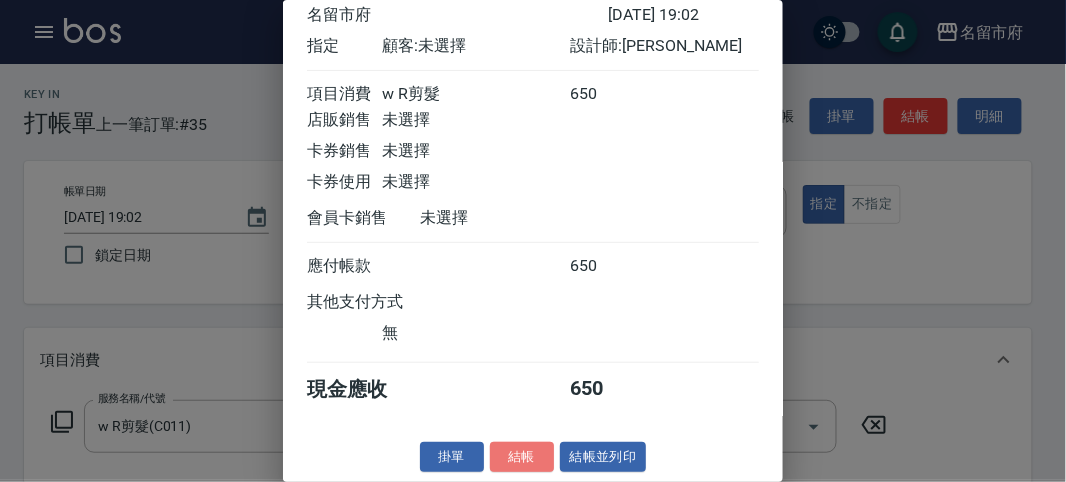 drag, startPoint x: 519, startPoint y: 452, endPoint x: 551, endPoint y: 73, distance: 380.3485 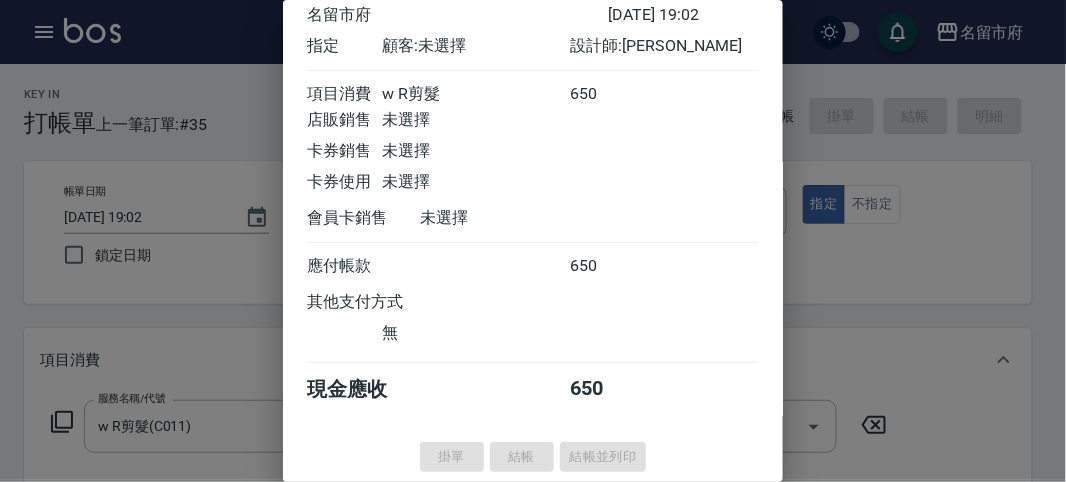 type on "[DATE] 19:04" 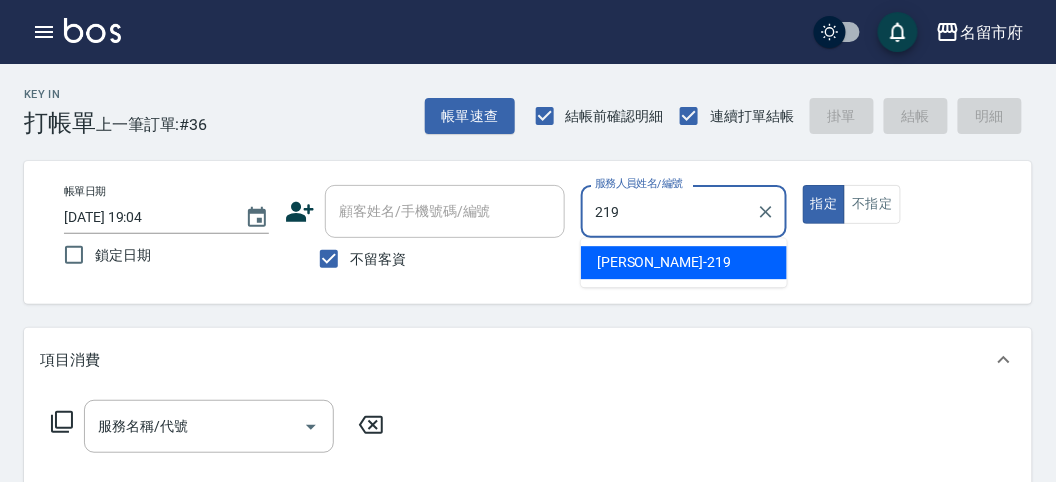 type on "[PERSON_NAME]-219" 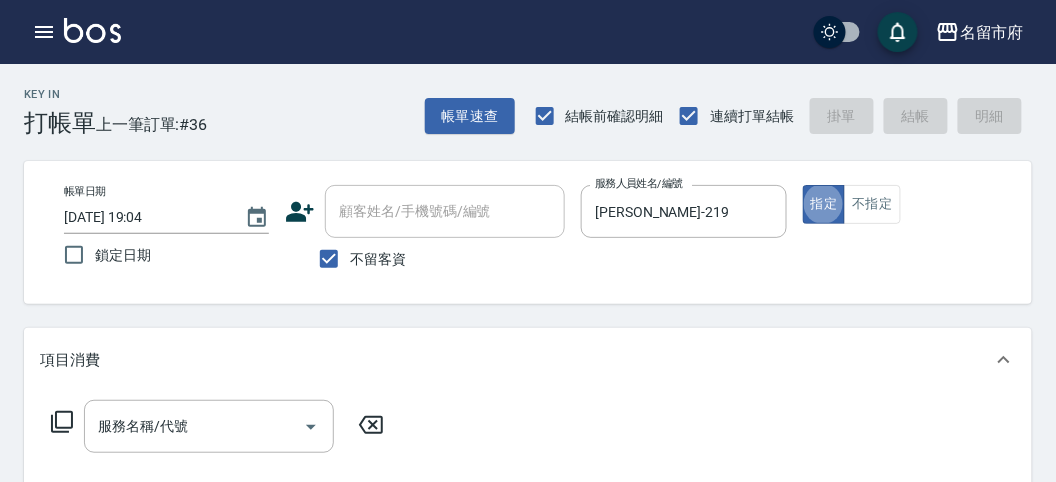 click 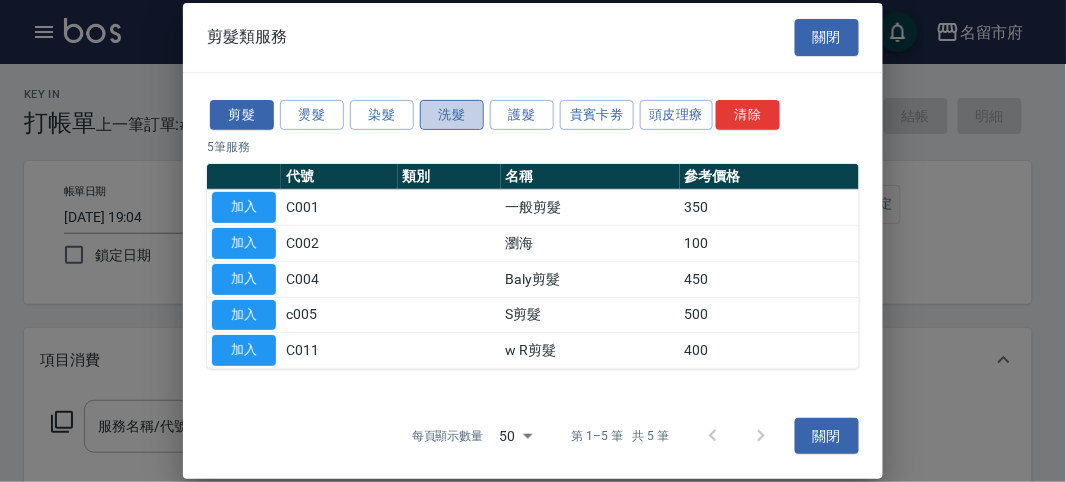 click on "洗髮" at bounding box center [452, 114] 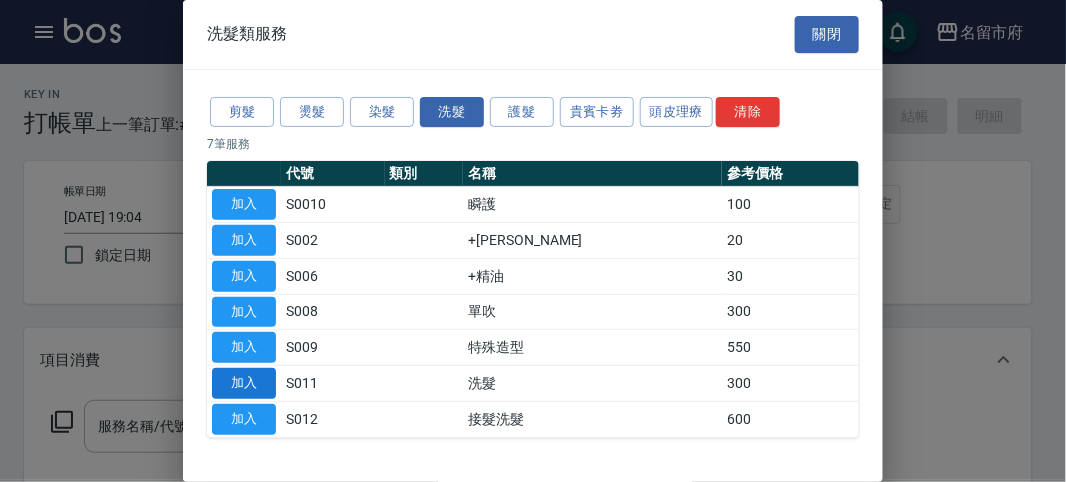 click on "加入" at bounding box center (244, 383) 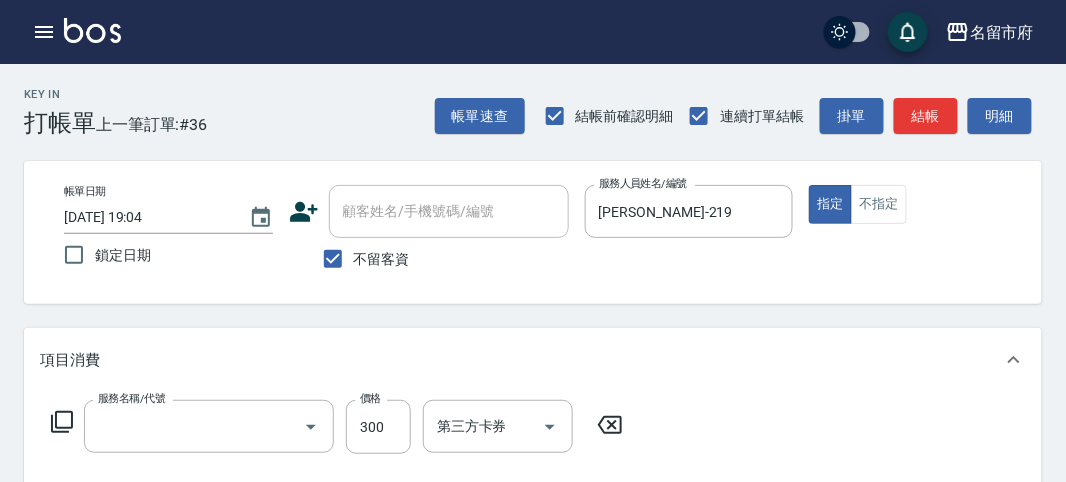type on "洗髮(S011)" 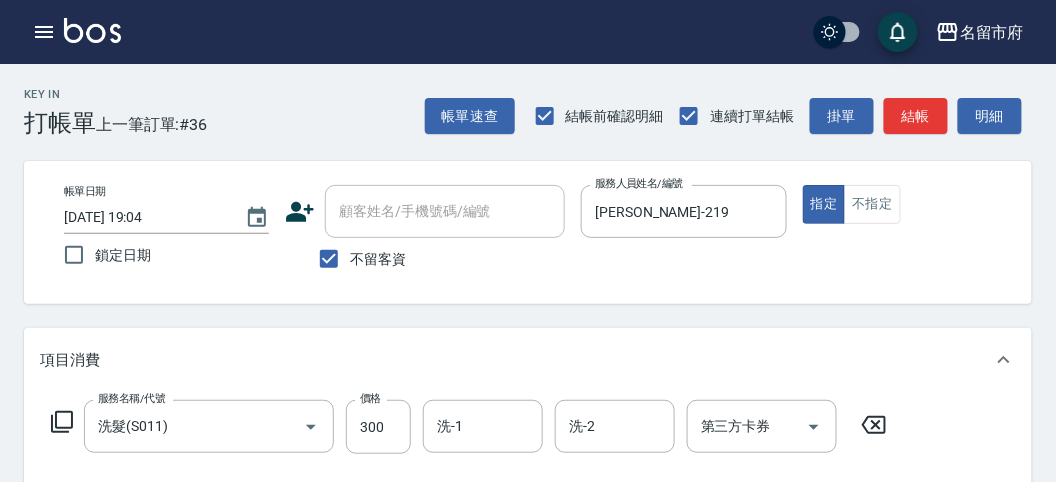 click 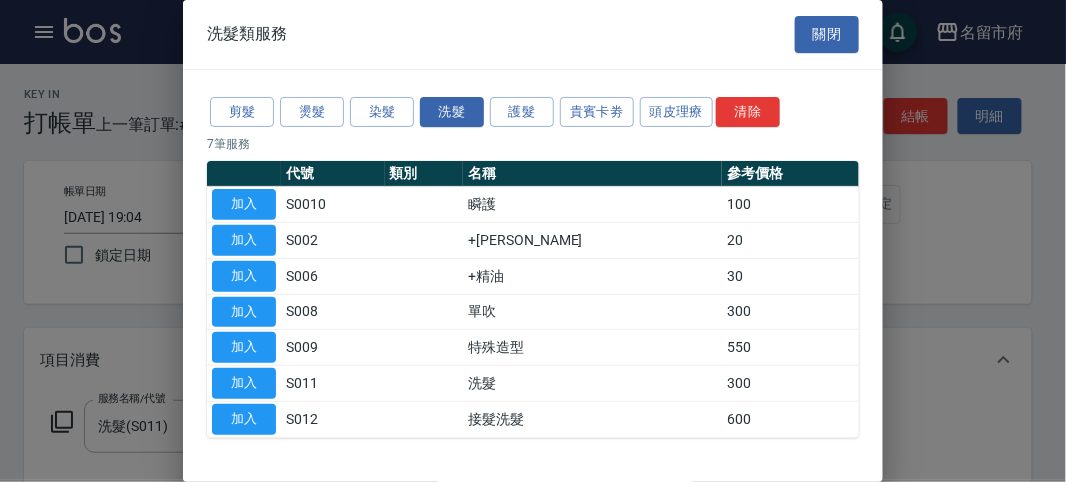 drag, startPoint x: 241, startPoint y: 244, endPoint x: 636, endPoint y: 138, distance: 408.97556 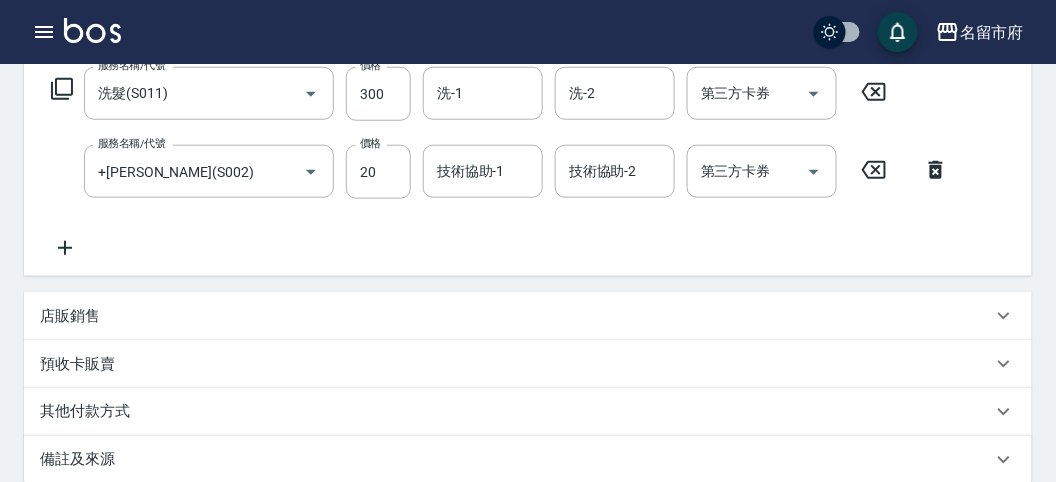 scroll, scrollTop: 663, scrollLeft: 0, axis: vertical 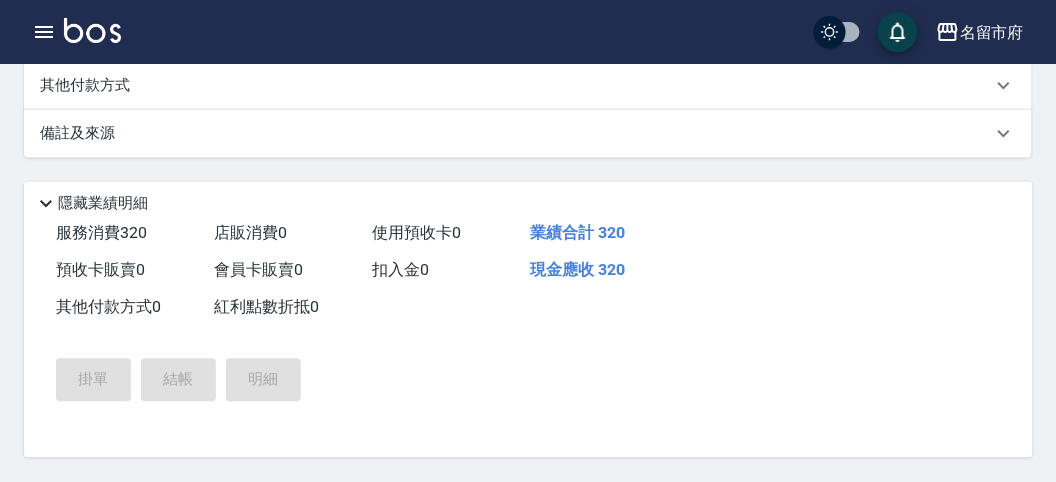 type on "[DATE] 19:29" 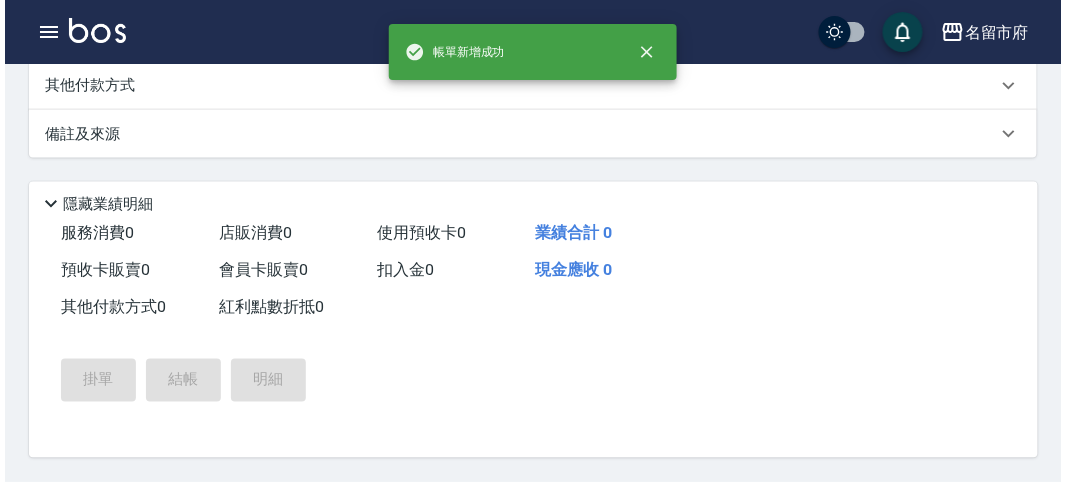 scroll, scrollTop: 0, scrollLeft: 0, axis: both 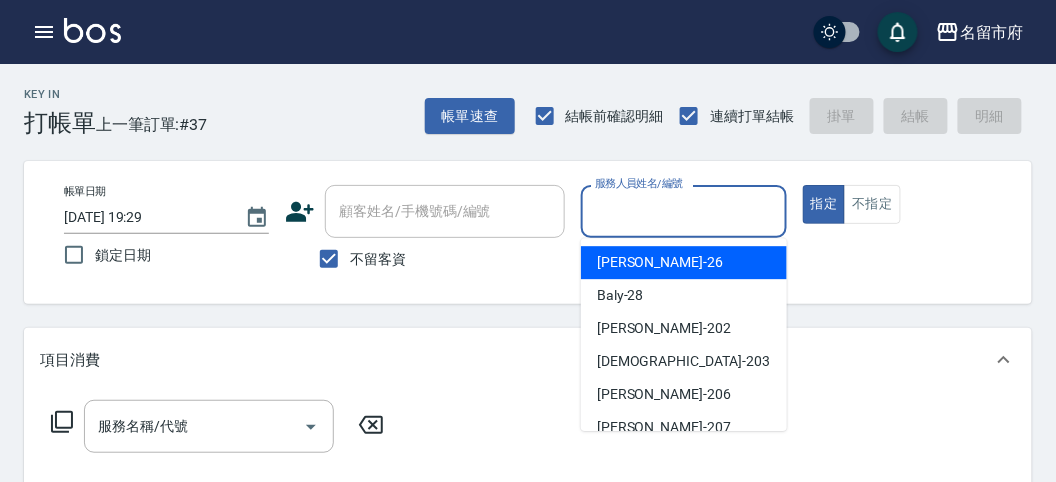 click on "服務人員姓名/編號" at bounding box center [683, 211] 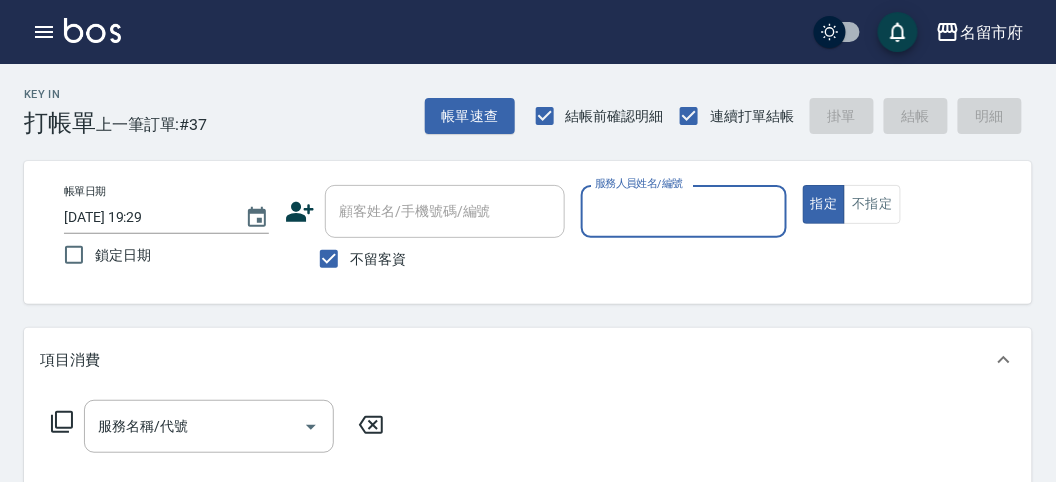 drag, startPoint x: 657, startPoint y: 193, endPoint x: 655, endPoint y: 228, distance: 35.057095 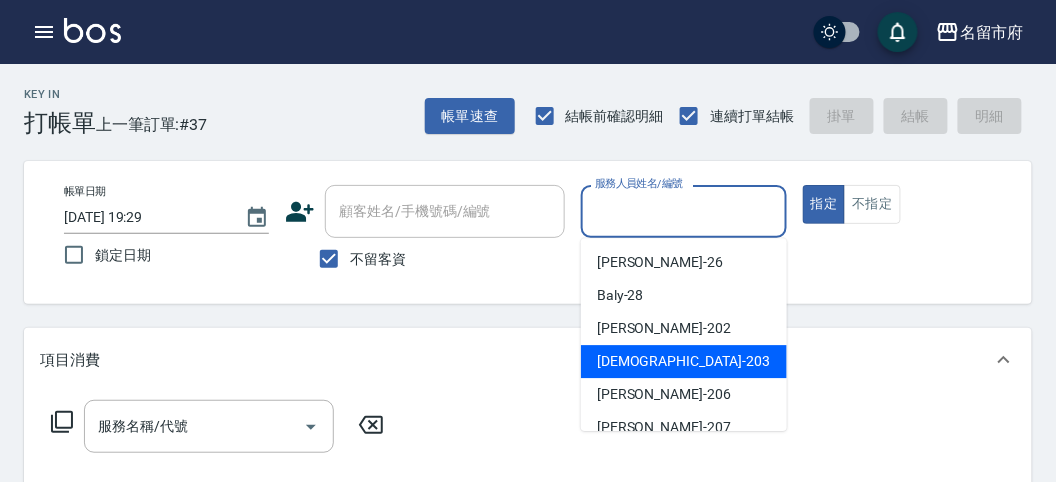 drag, startPoint x: 616, startPoint y: 358, endPoint x: 0, endPoint y: 447, distance: 622.3962 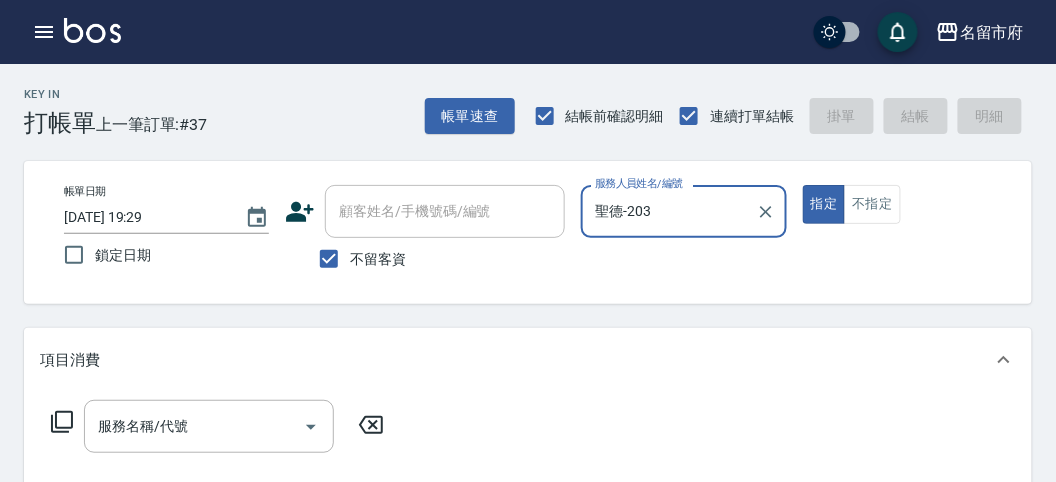 click 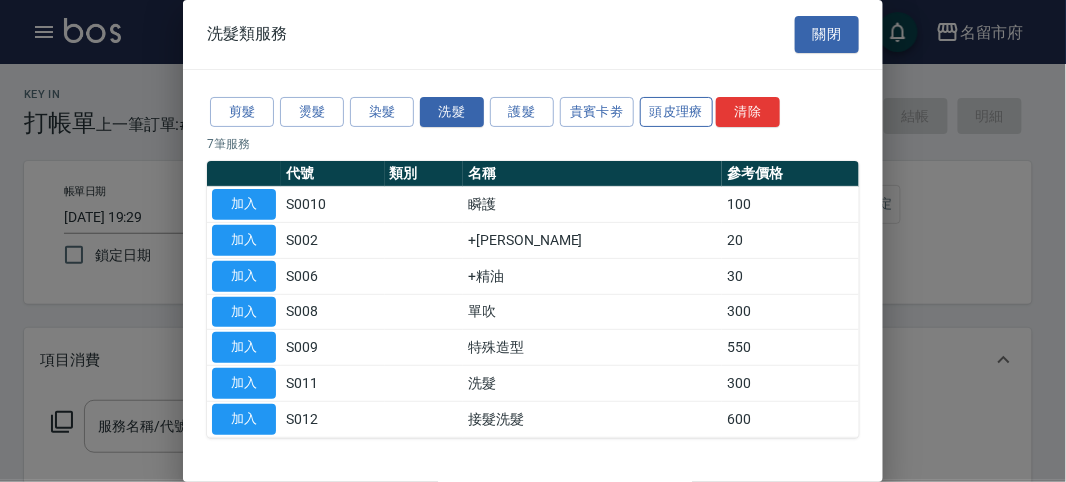 click on "頭皮理療" at bounding box center [677, 112] 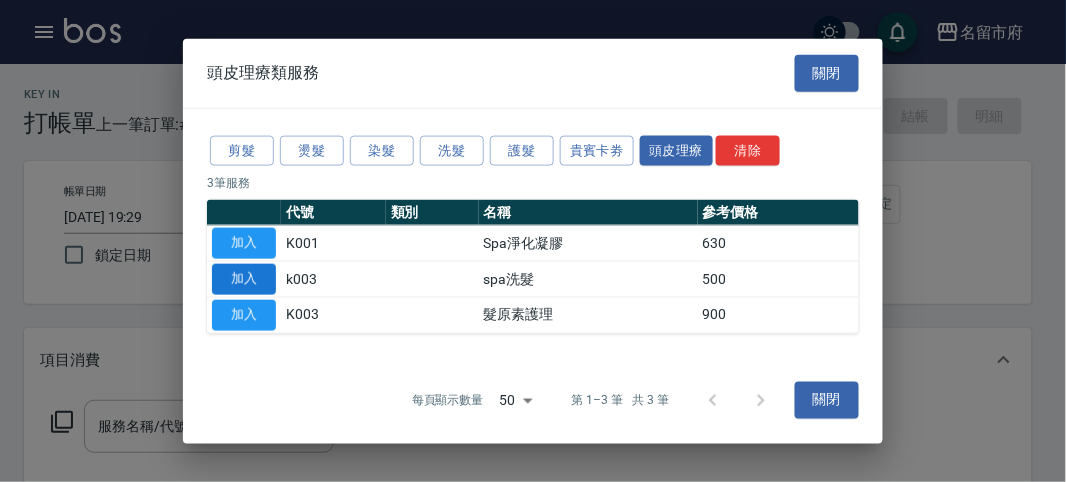 click on "加入" at bounding box center (244, 279) 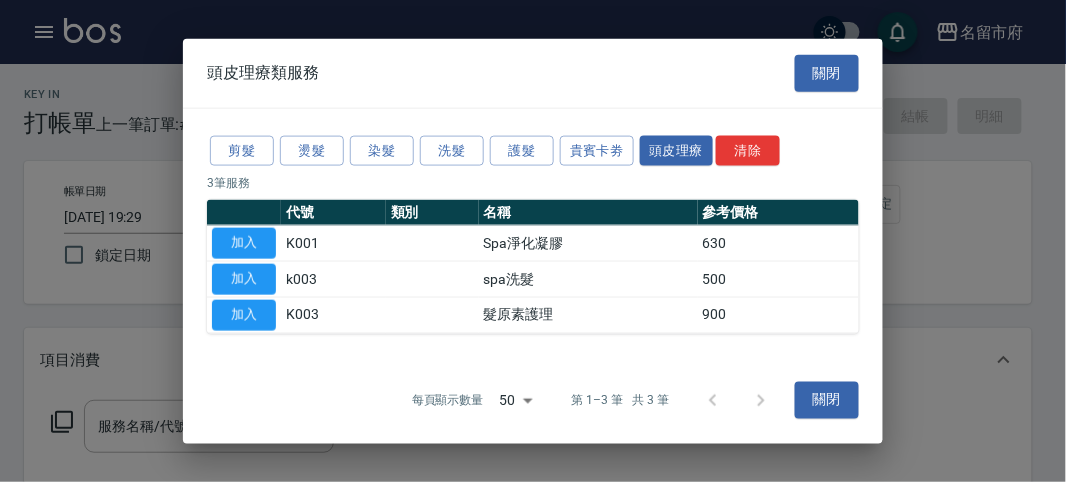 type on "spa洗髮(k003)" 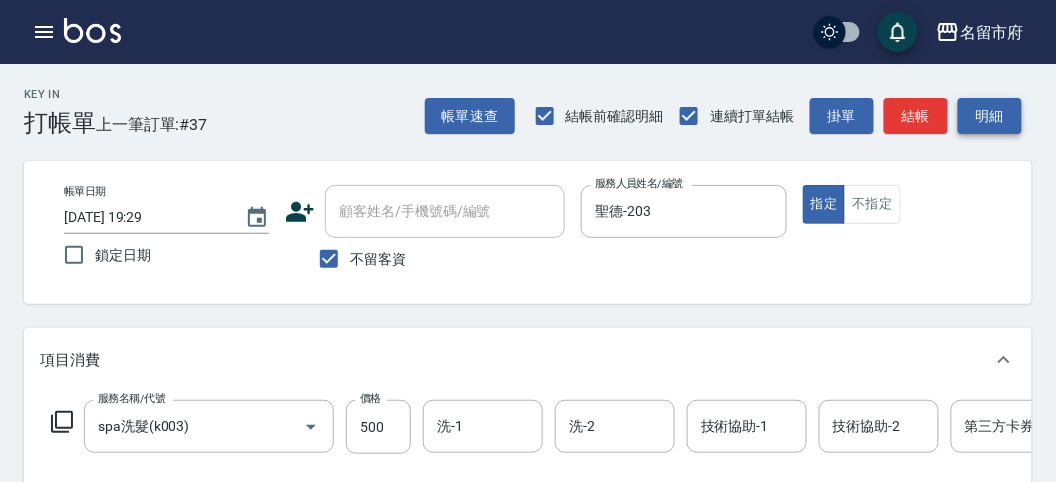 click on "明細" at bounding box center (990, 116) 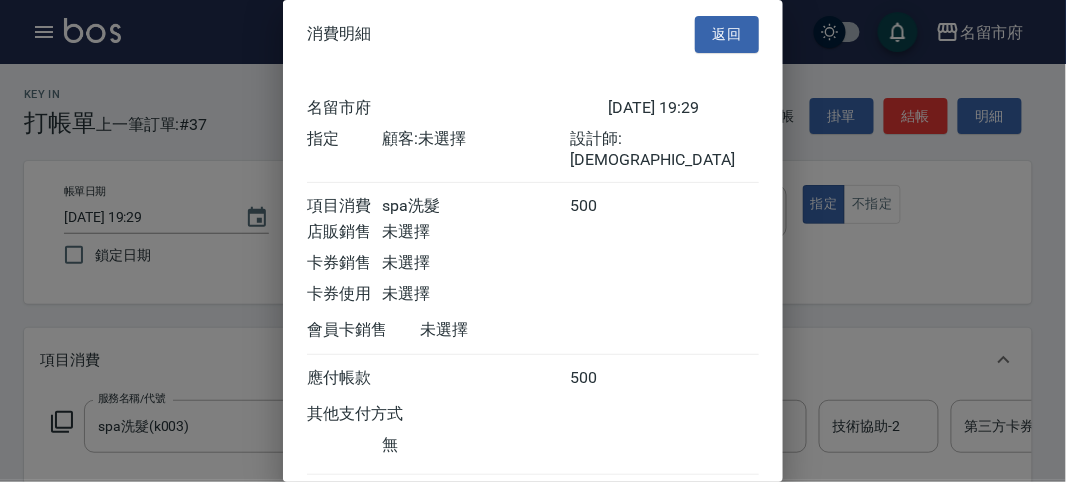 scroll, scrollTop: 111, scrollLeft: 0, axis: vertical 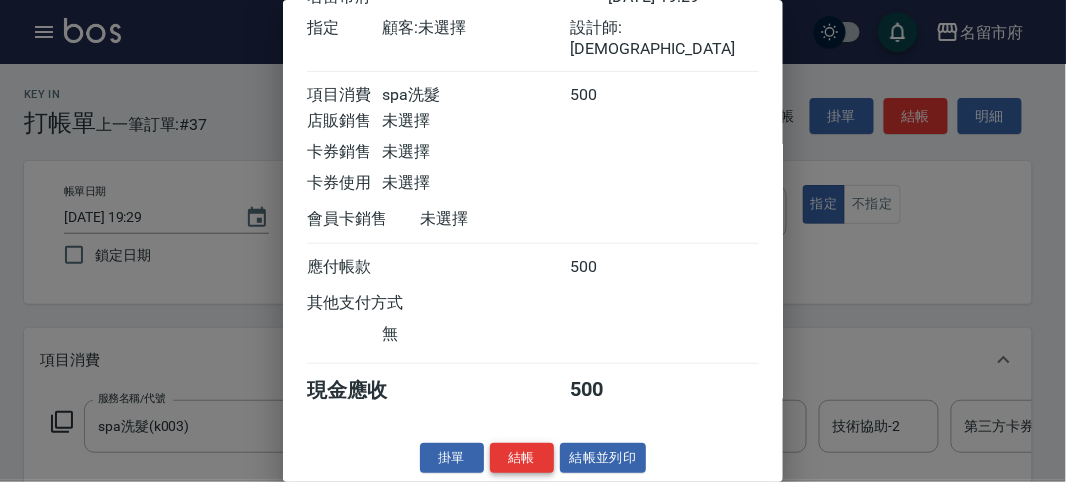 click on "結帳" at bounding box center [522, 458] 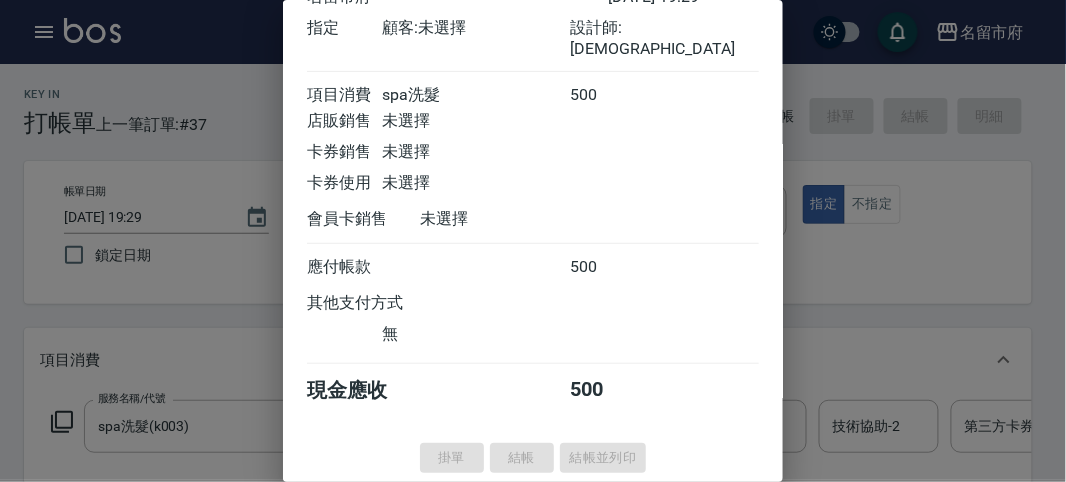 type on "[DATE] 20:13" 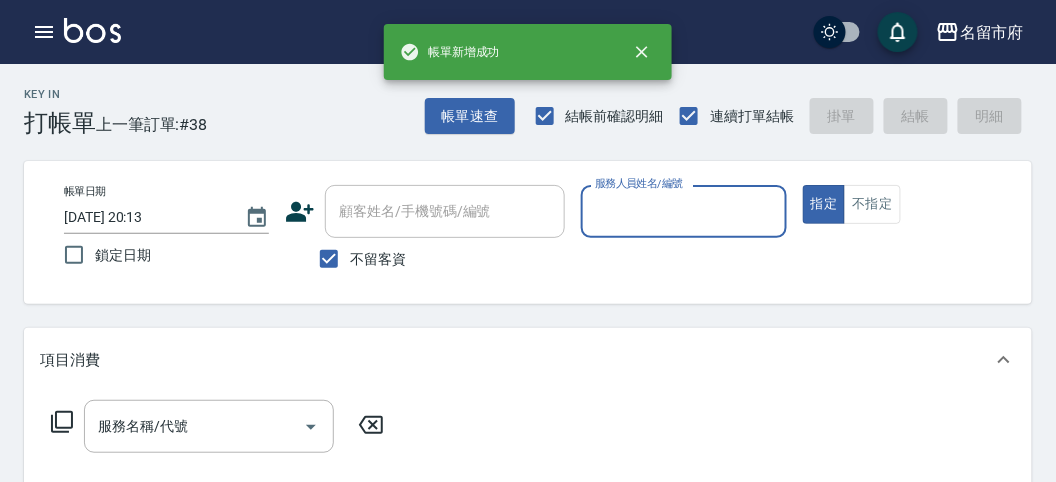 drag, startPoint x: 615, startPoint y: 176, endPoint x: 620, endPoint y: 213, distance: 37.336308 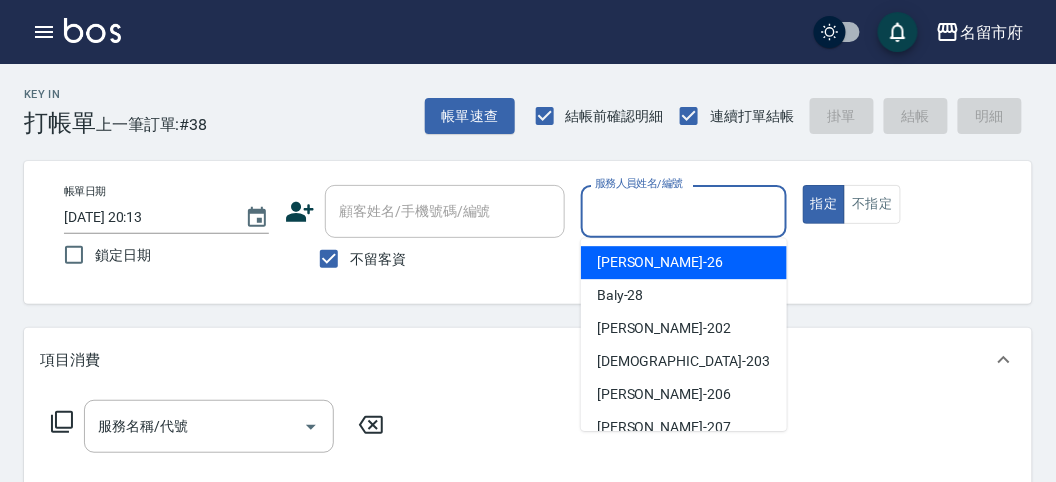 click on "服務人員姓名/編號" at bounding box center [683, 211] 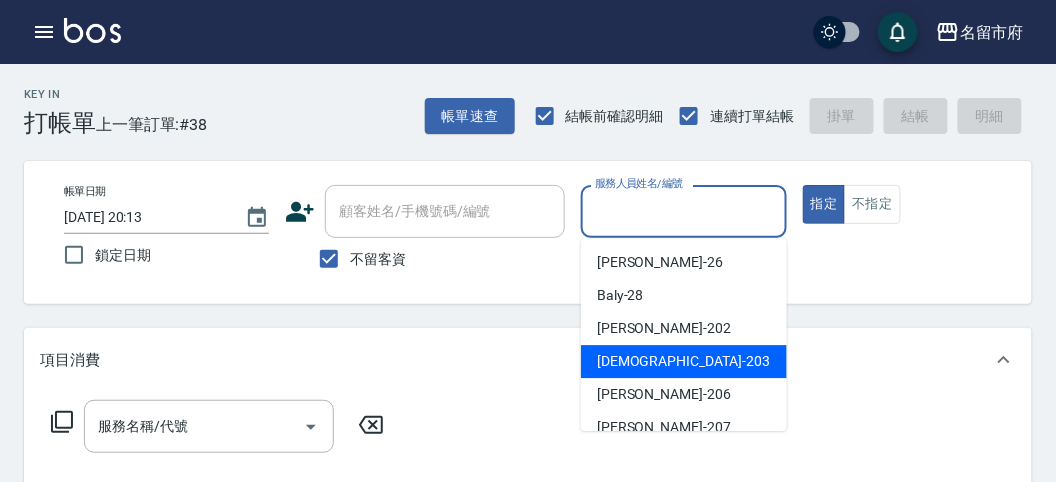 click on "聖德 -203" at bounding box center [683, 361] 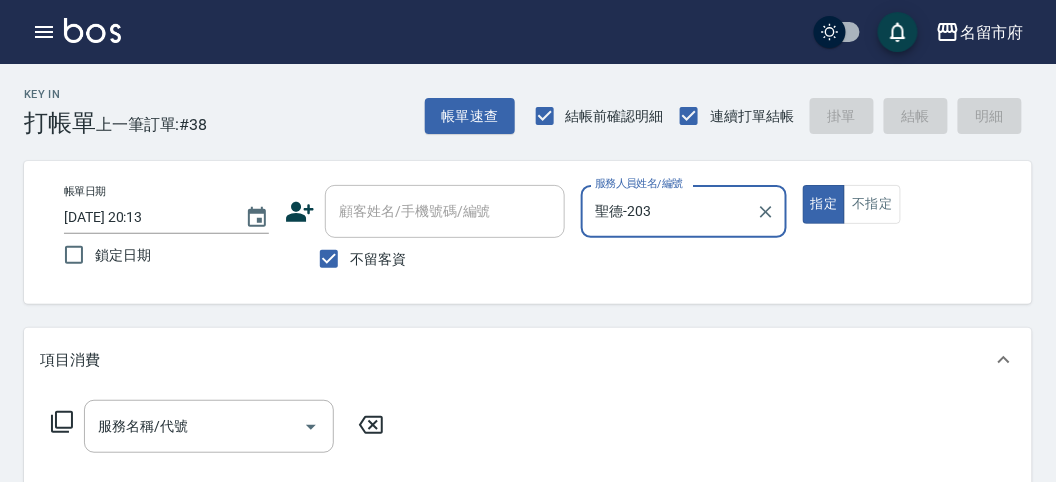 click 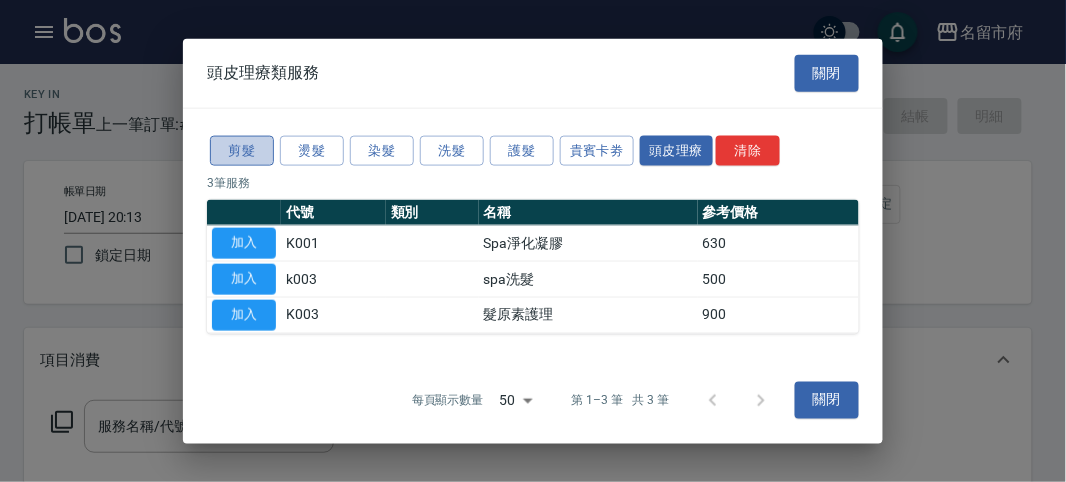 click on "剪髮" at bounding box center [242, 150] 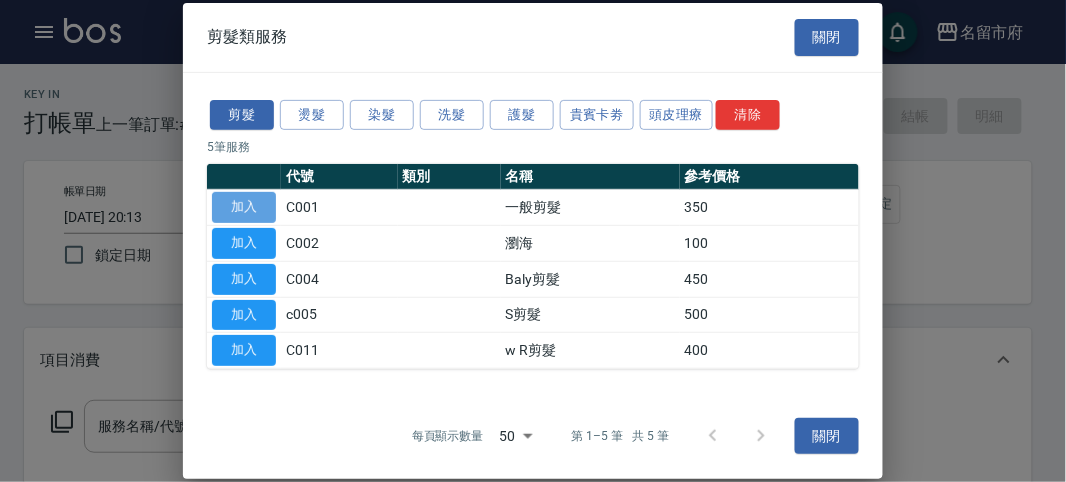 click on "加入" at bounding box center (244, 207) 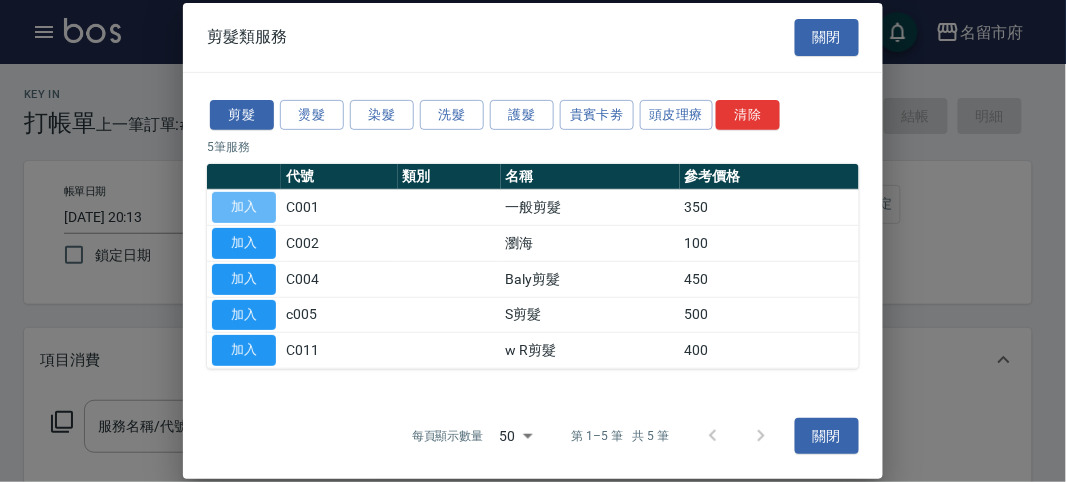 type on "一般剪髮(C001)" 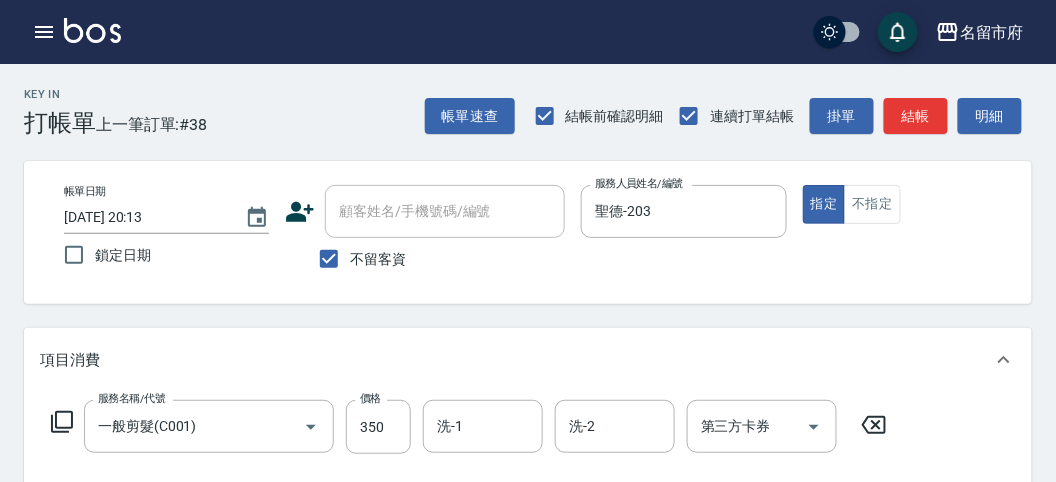 drag, startPoint x: 1005, startPoint y: 107, endPoint x: 743, endPoint y: 238, distance: 292.9249 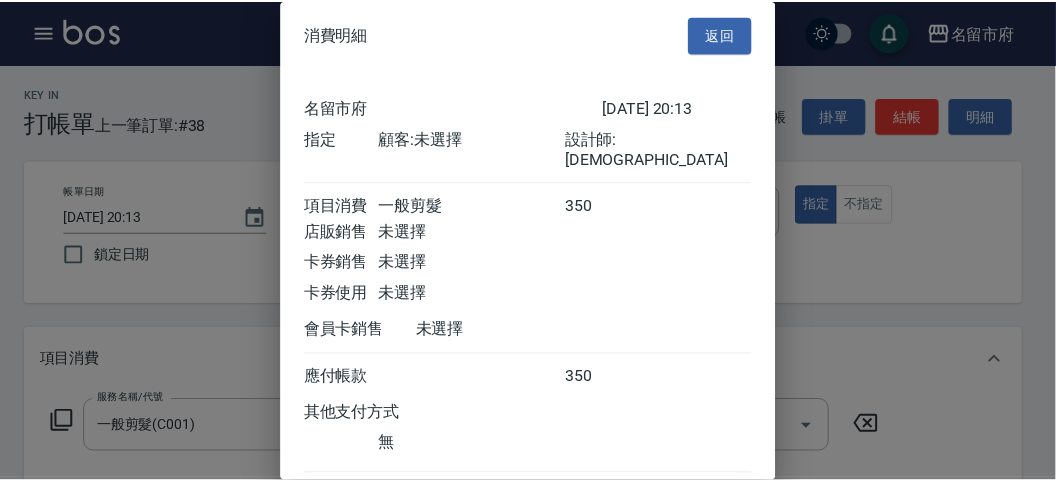 scroll, scrollTop: 111, scrollLeft: 0, axis: vertical 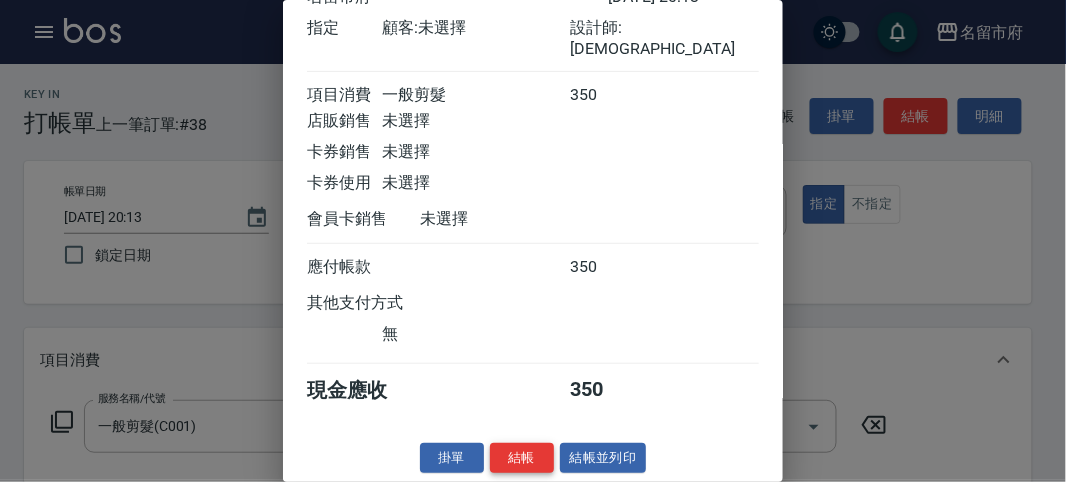 click on "結帳" at bounding box center [522, 458] 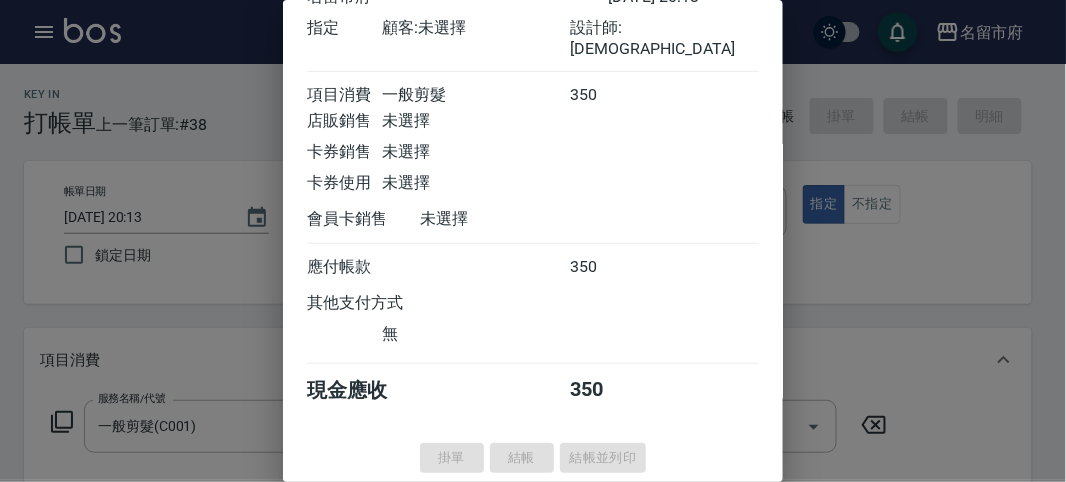 type 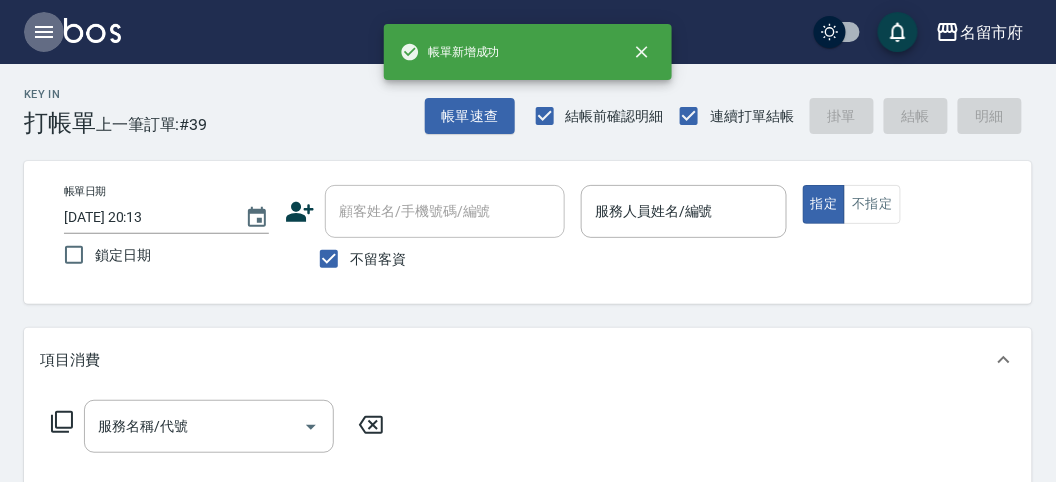 click 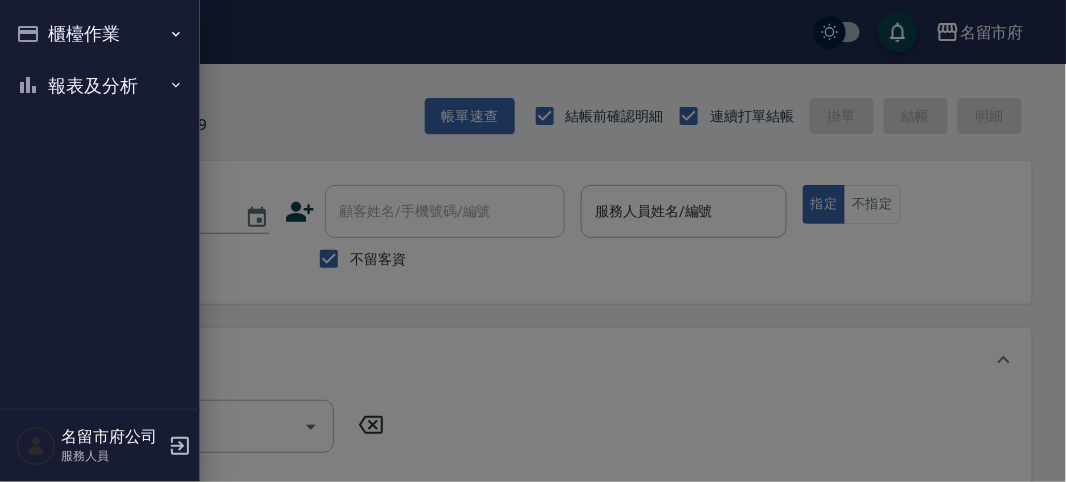 click on "報表及分析" at bounding box center (100, 86) 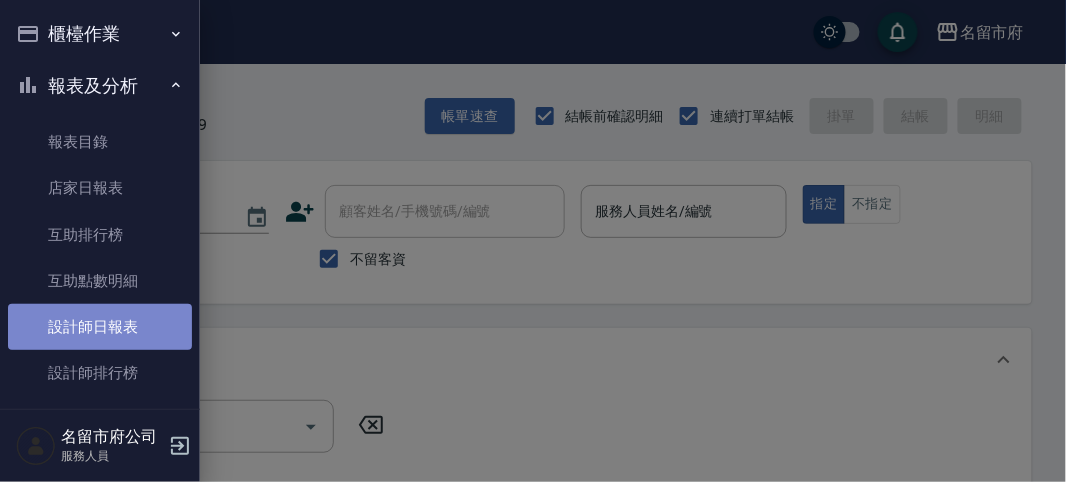 click on "設計師日報表" at bounding box center (100, 327) 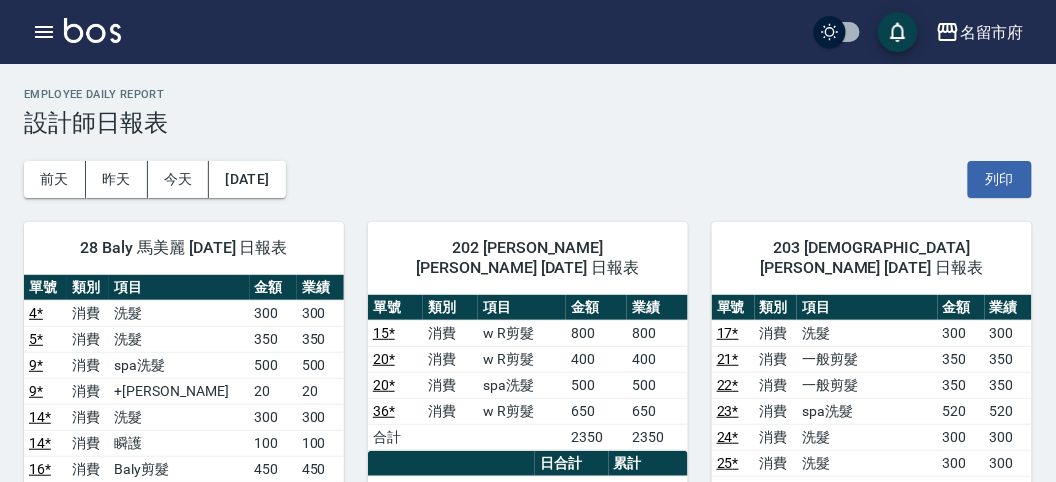 scroll, scrollTop: 222, scrollLeft: 0, axis: vertical 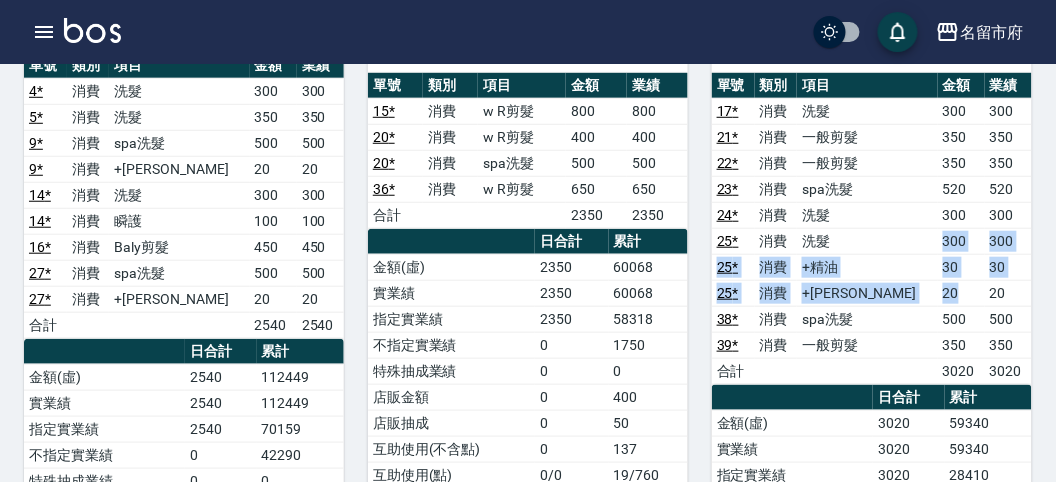 drag, startPoint x: 913, startPoint y: 211, endPoint x: 936, endPoint y: 263, distance: 56.859474 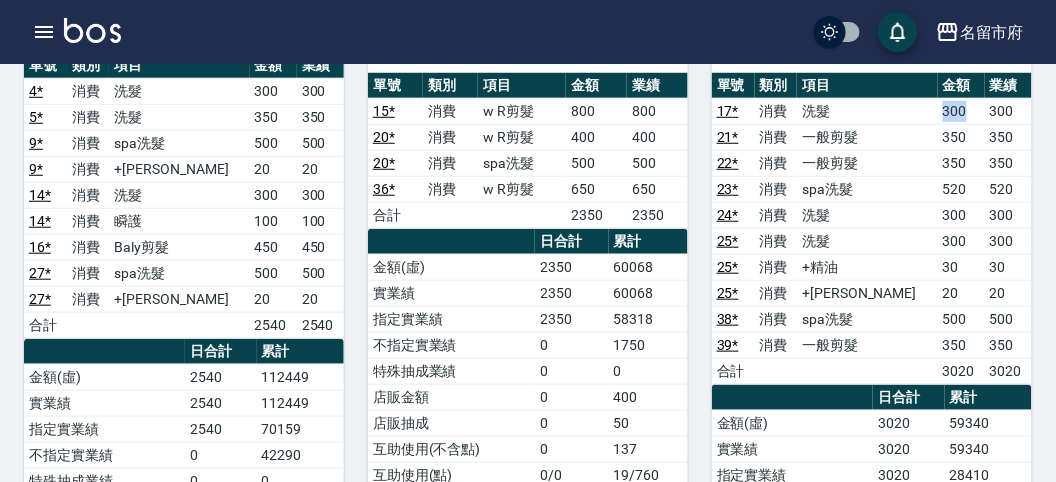 drag, startPoint x: 907, startPoint y: 85, endPoint x: 956, endPoint y: 84, distance: 49.010204 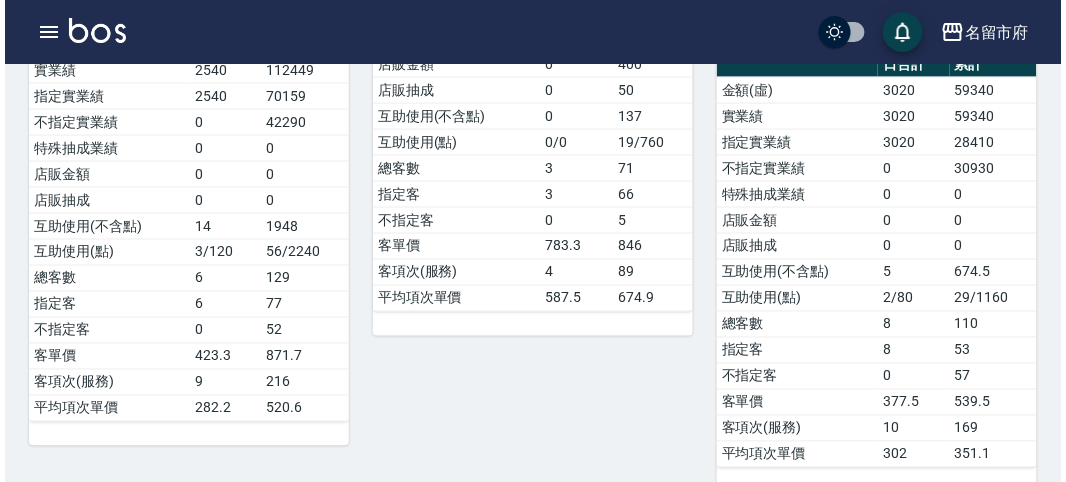 scroll, scrollTop: 333, scrollLeft: 0, axis: vertical 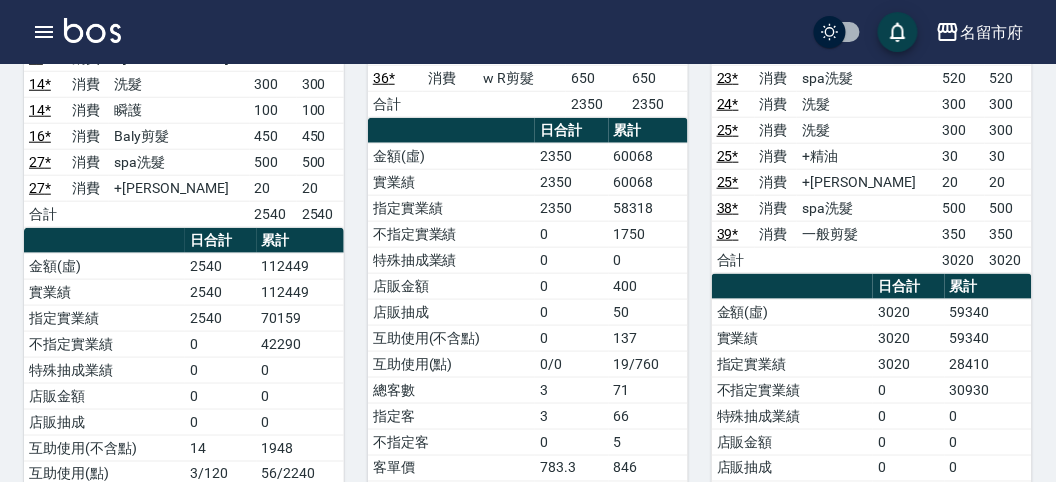 click on "名留市府 登出" at bounding box center (528, 32) 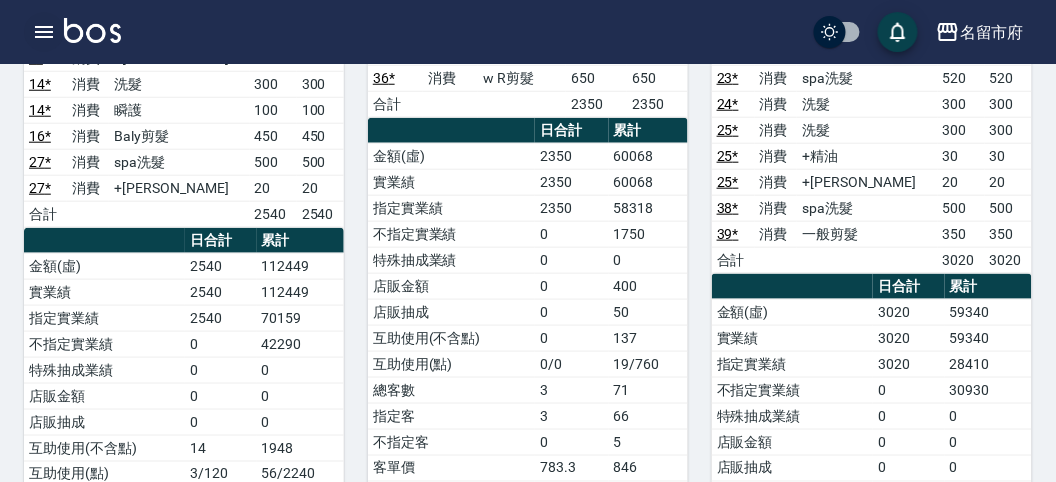 click 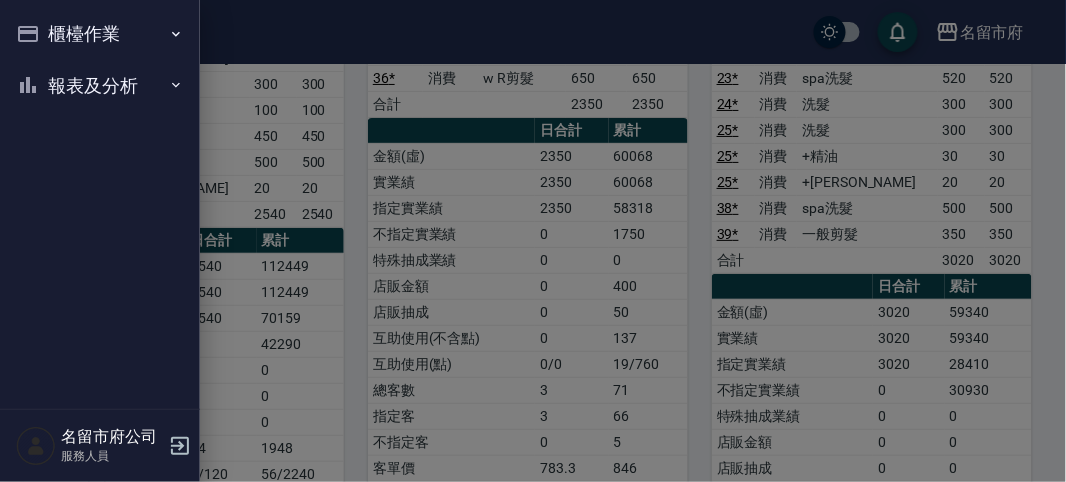 click on "櫃檯作業" at bounding box center (100, 34) 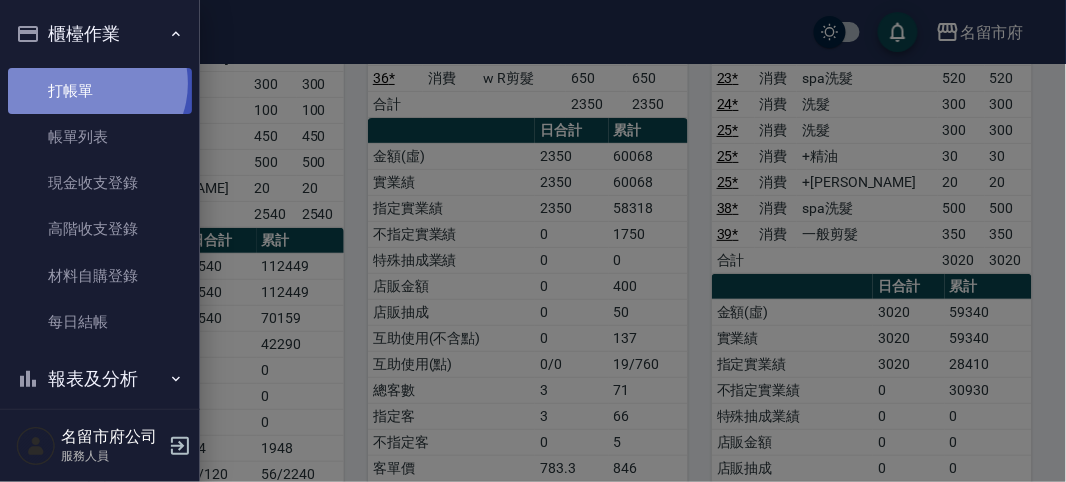 click on "打帳單" at bounding box center [100, 91] 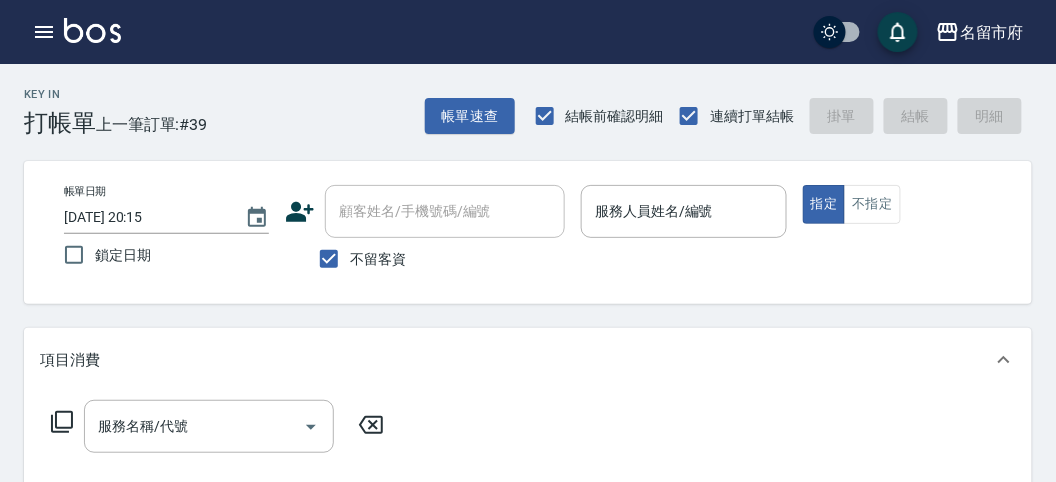 click on "Key In 打帳單 上一筆訂單:#39 帳單速查 結帳前確認明細 連續打單結帳 掛單 結帳 明細" at bounding box center (516, 100) 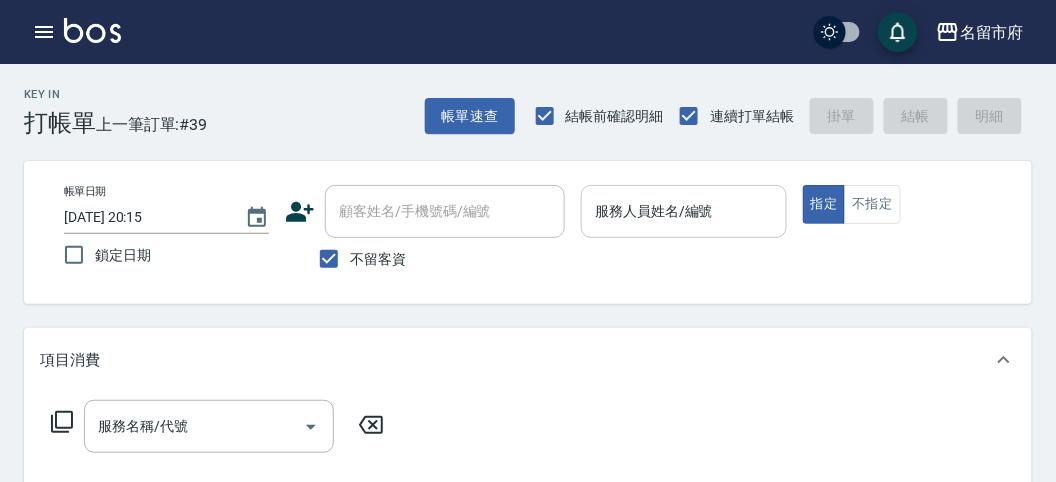 click on "服務人員姓名/編號" at bounding box center [683, 211] 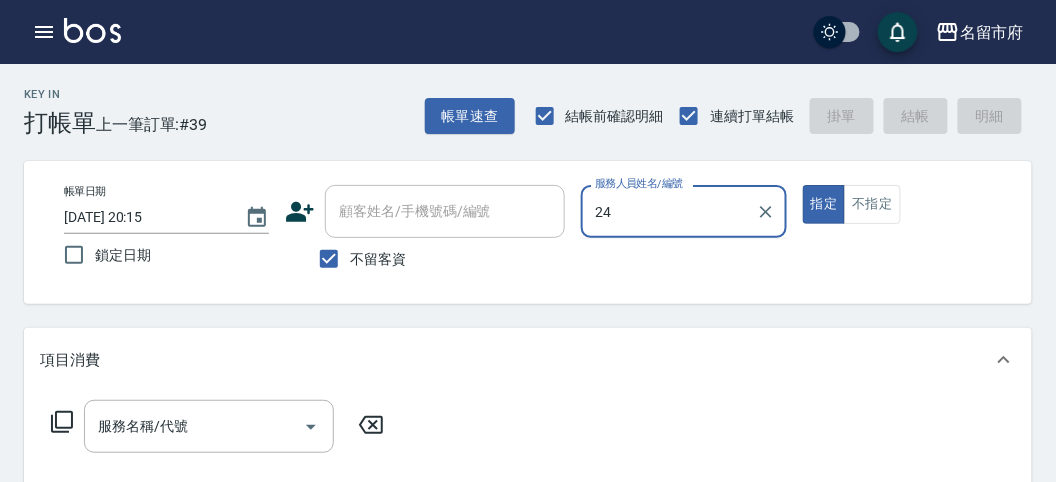 type on "2" 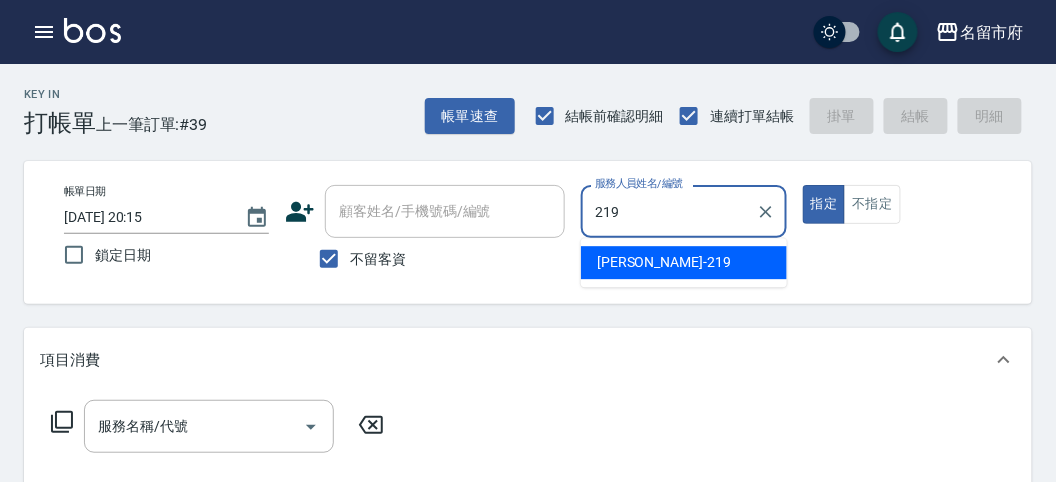 type on "[PERSON_NAME]-219" 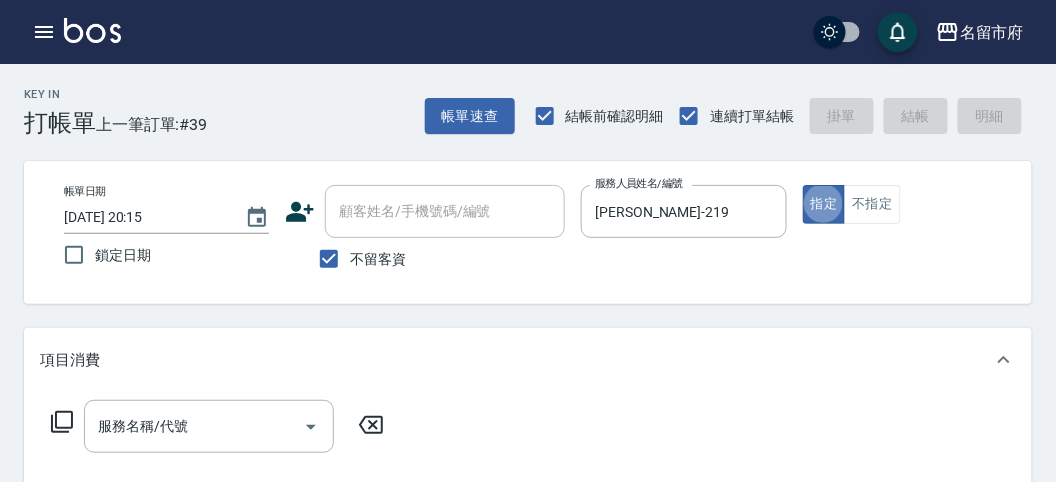 type on "true" 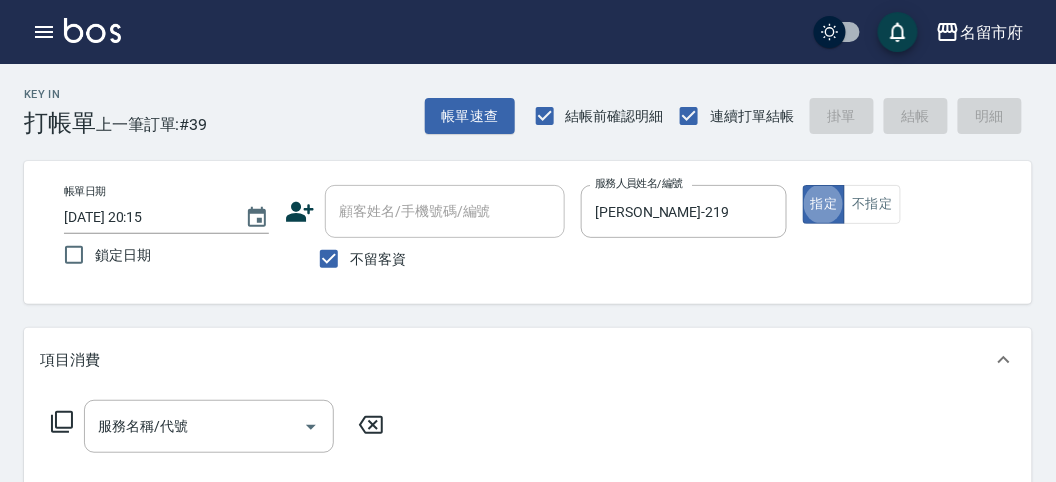click 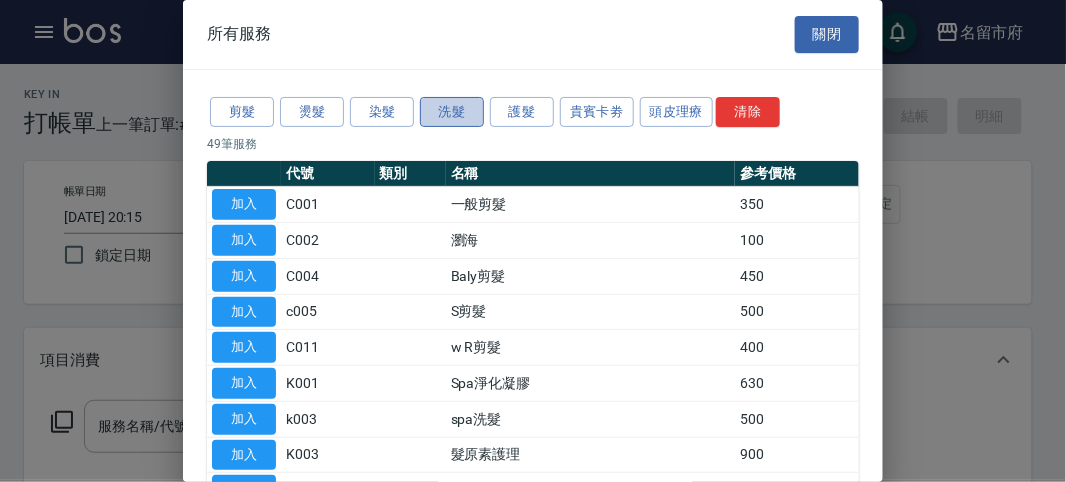 click on "洗髮" at bounding box center [452, 112] 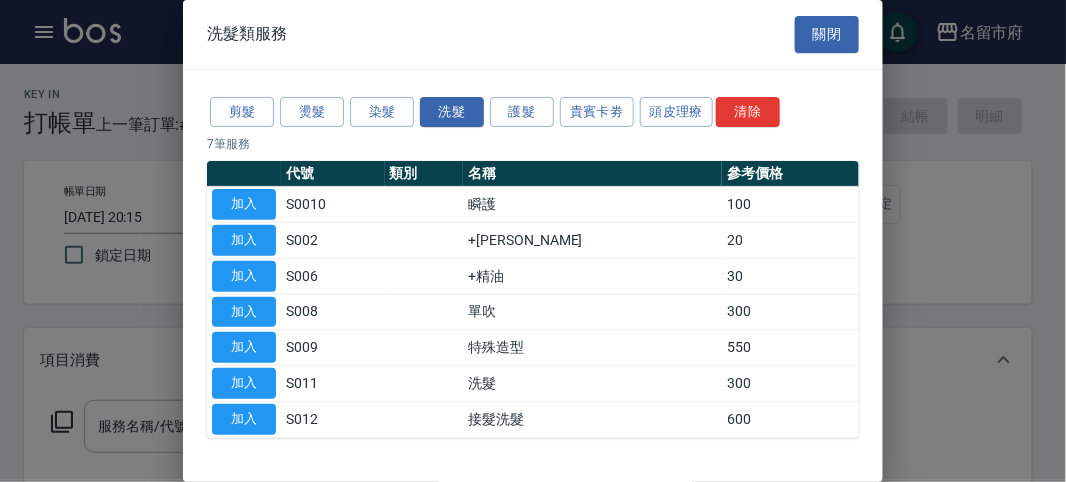 scroll, scrollTop: 61, scrollLeft: 0, axis: vertical 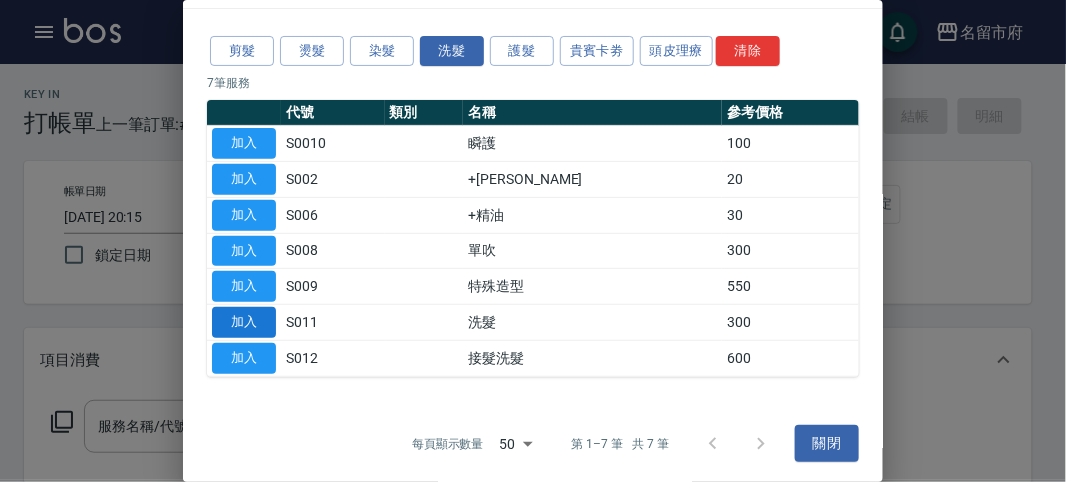 click on "加入" at bounding box center (244, 322) 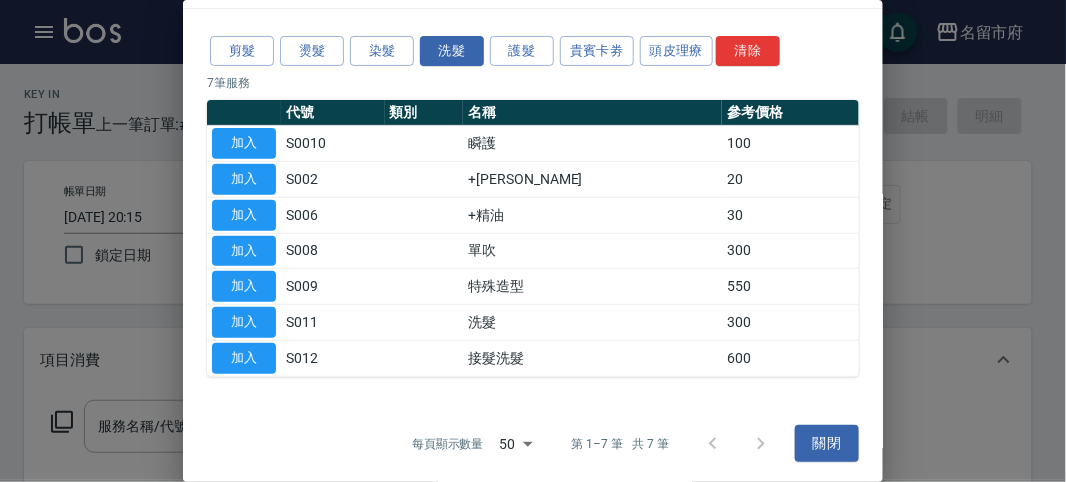 type on "洗髮(S011)" 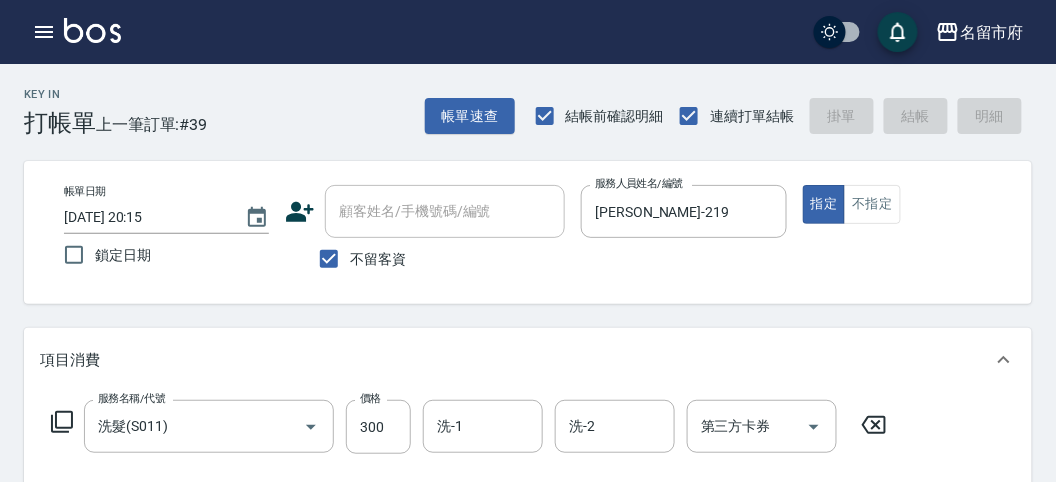 type 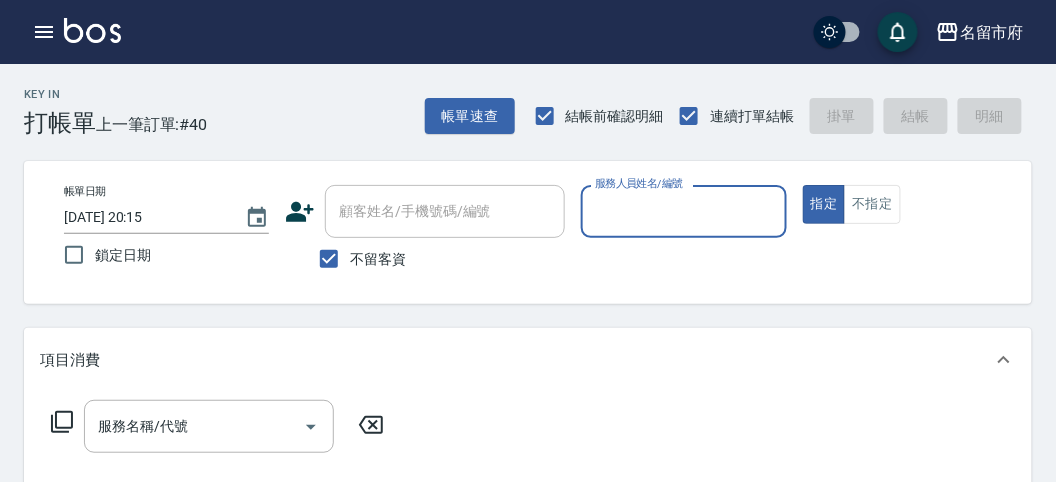 click on "服務人員姓名/編號" at bounding box center (683, 211) 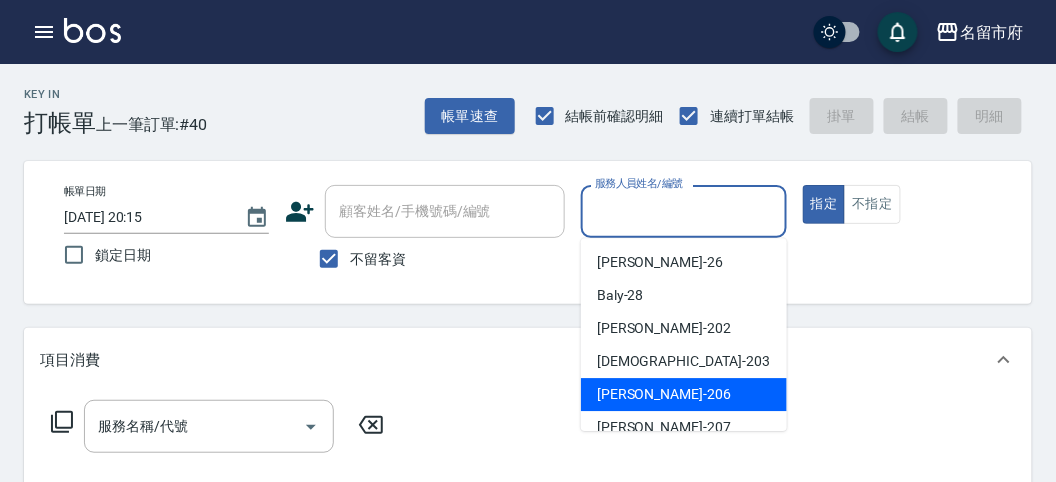click on "聖德 -203" at bounding box center [684, 361] 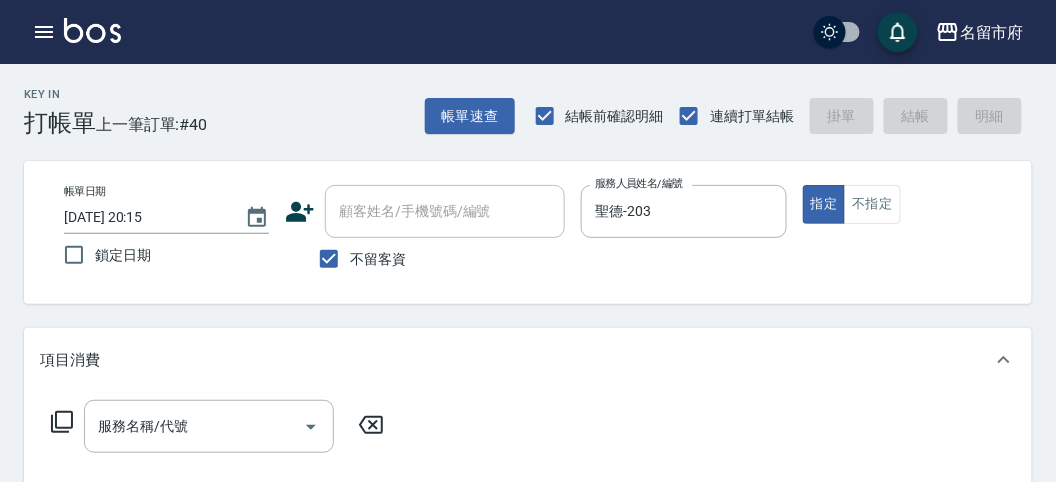 click 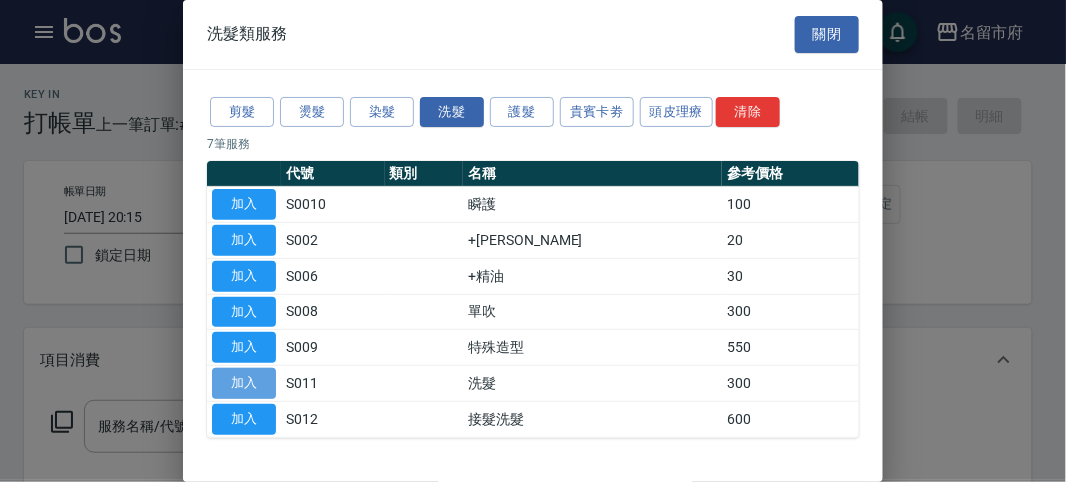 click on "加入" at bounding box center [244, 383] 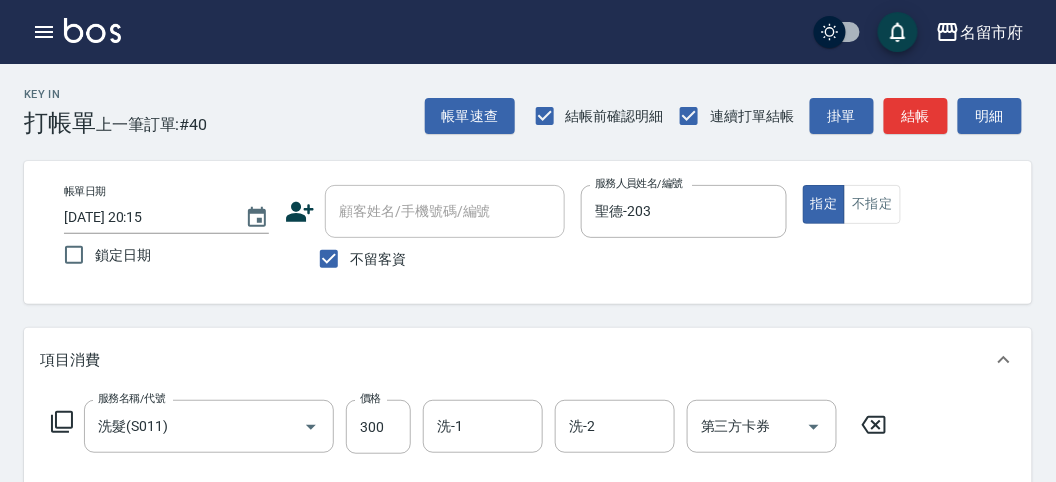 click 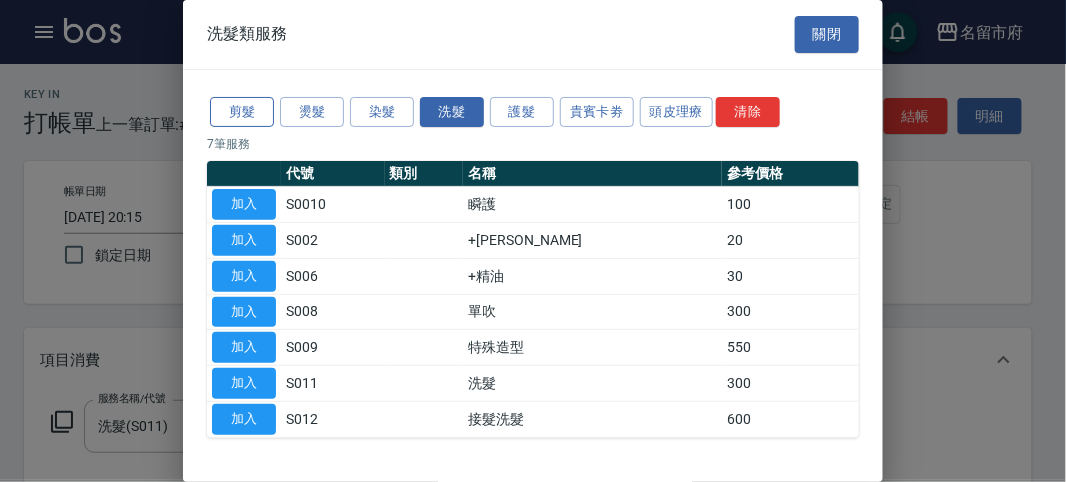 drag, startPoint x: 237, startPoint y: 100, endPoint x: 266, endPoint y: 216, distance: 119.57006 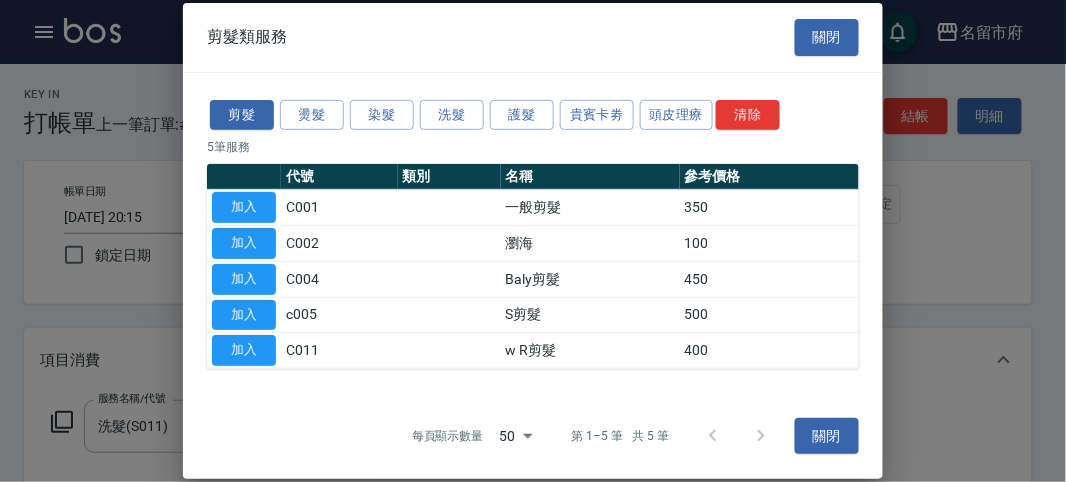 click on "加入" at bounding box center [244, 208] 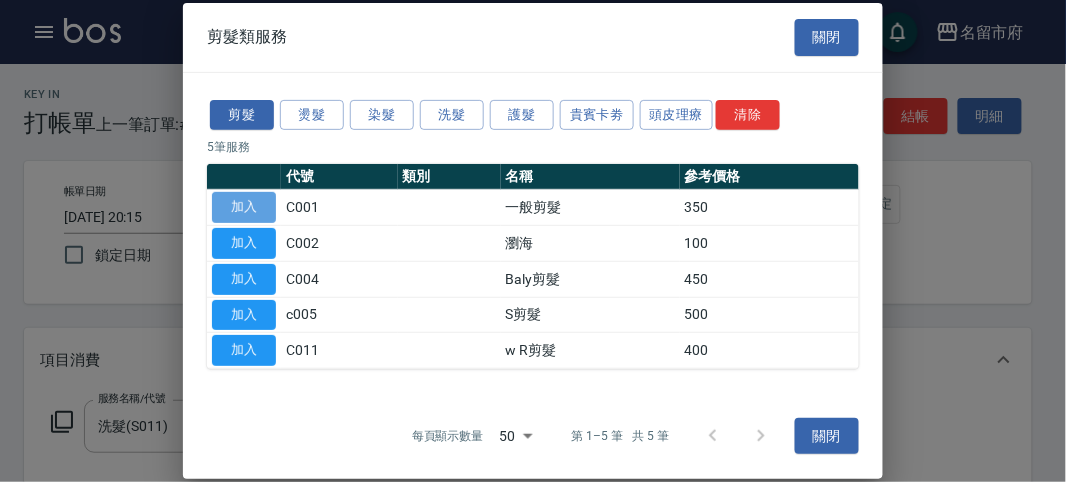 click on "加入" at bounding box center (244, 207) 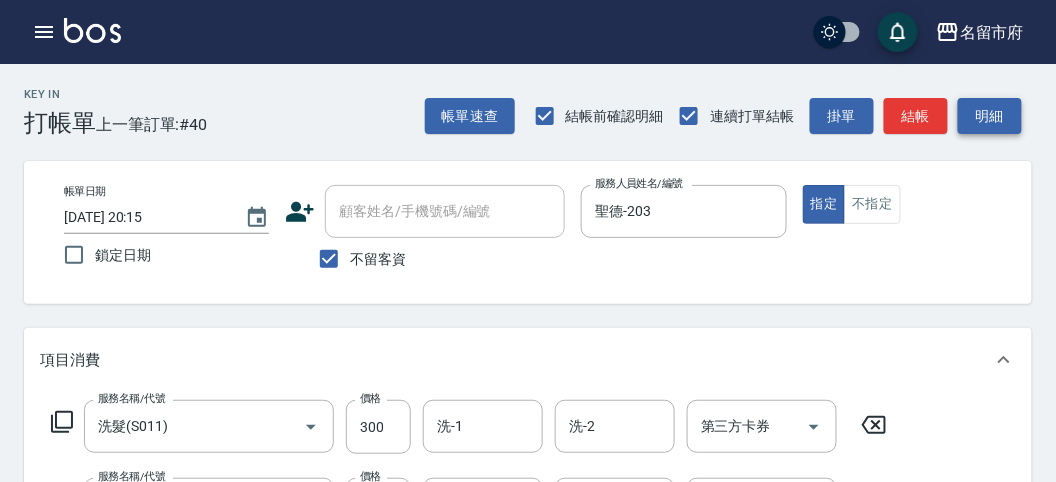 click on "明細" at bounding box center [990, 116] 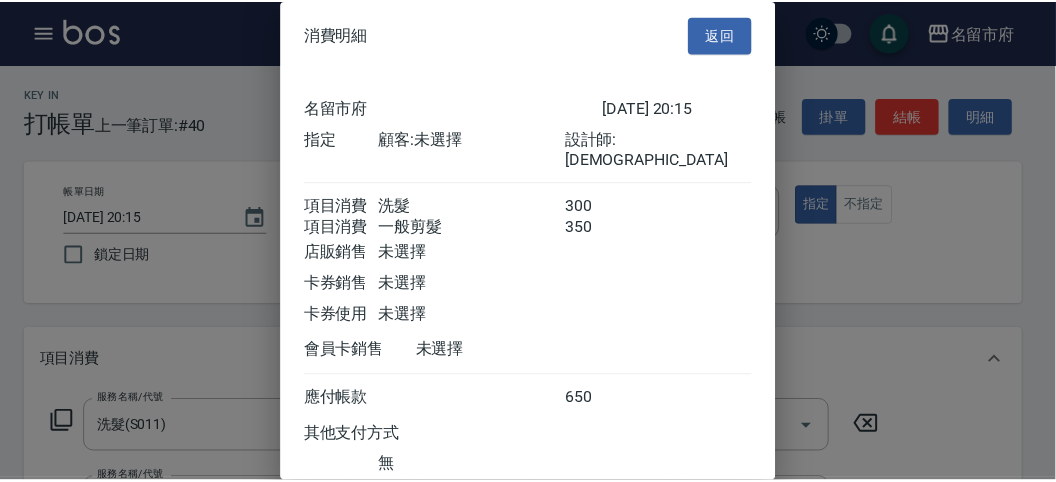 scroll, scrollTop: 133, scrollLeft: 0, axis: vertical 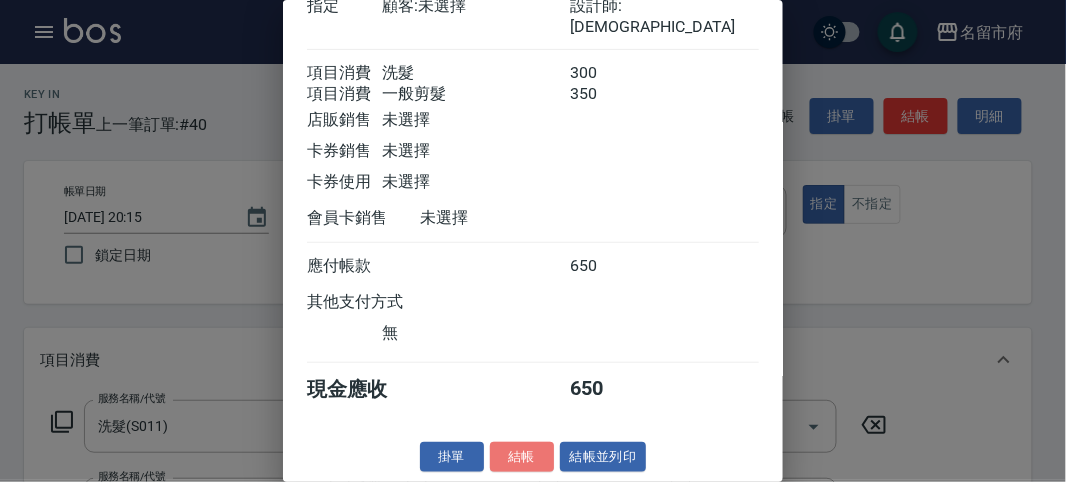 click on "結帳" at bounding box center (522, 457) 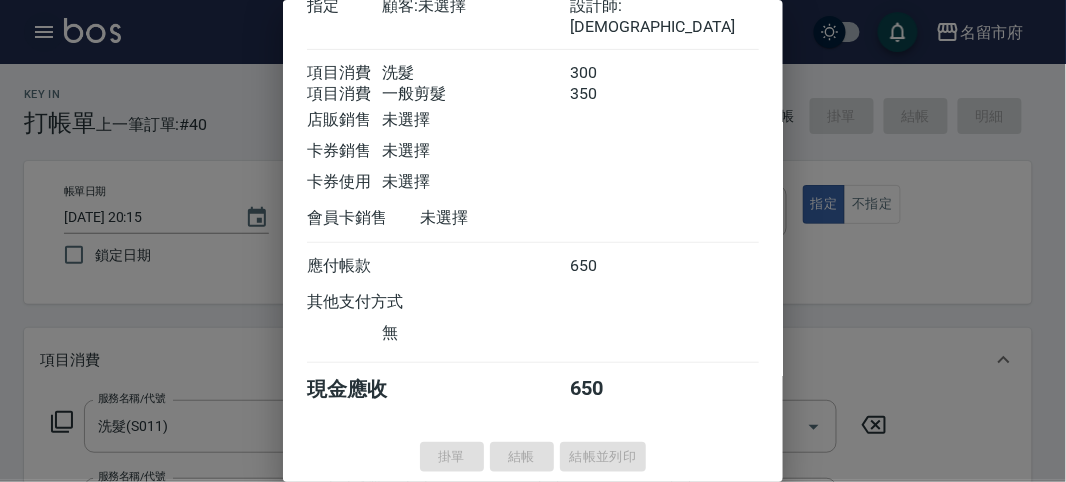 type on "[DATE] 20:21" 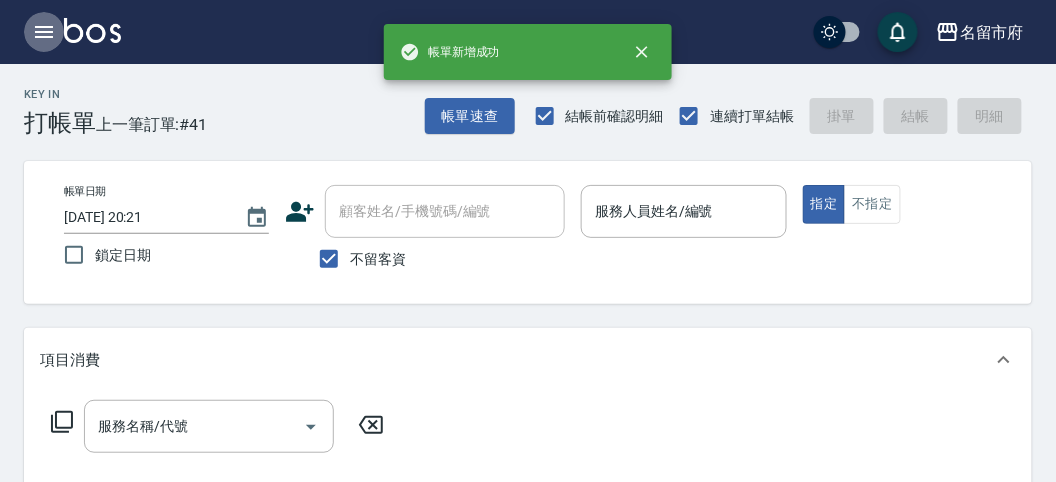 click 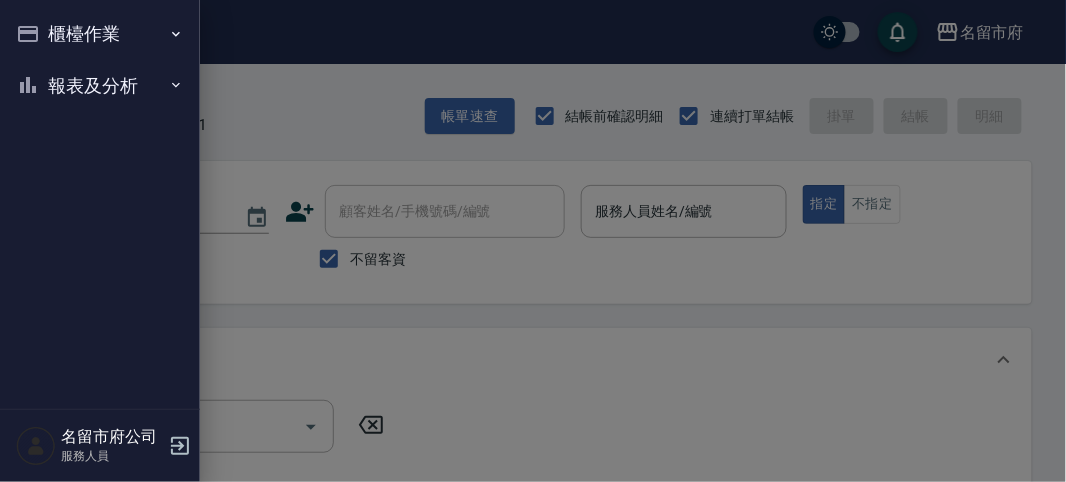click on "報表及分析" at bounding box center (100, 86) 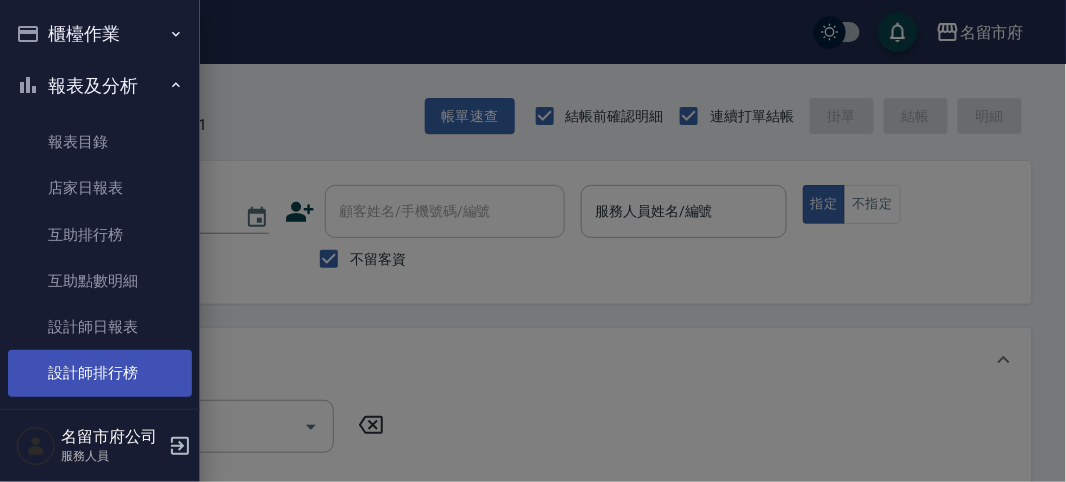 click on "設計師排行榜" at bounding box center (100, 373) 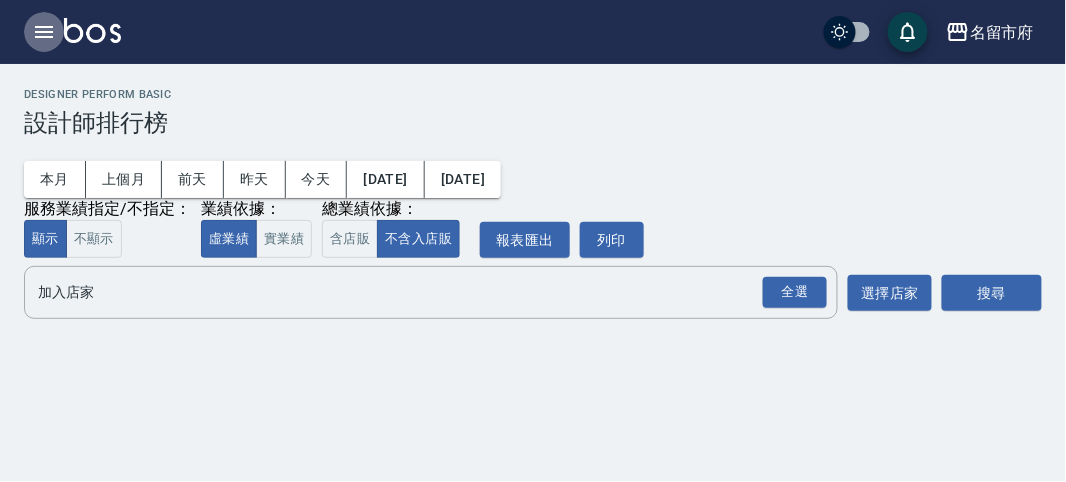 click 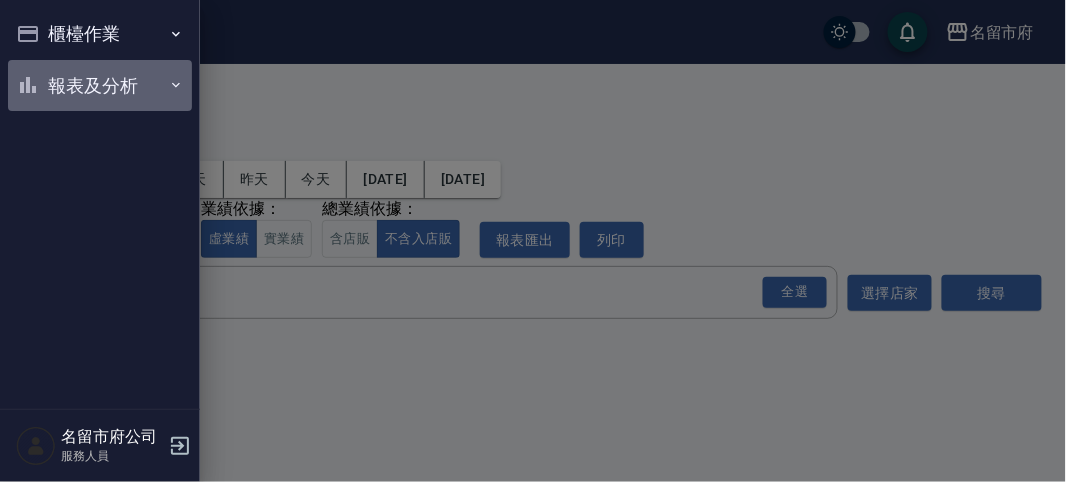 click on "報表及分析" at bounding box center (100, 86) 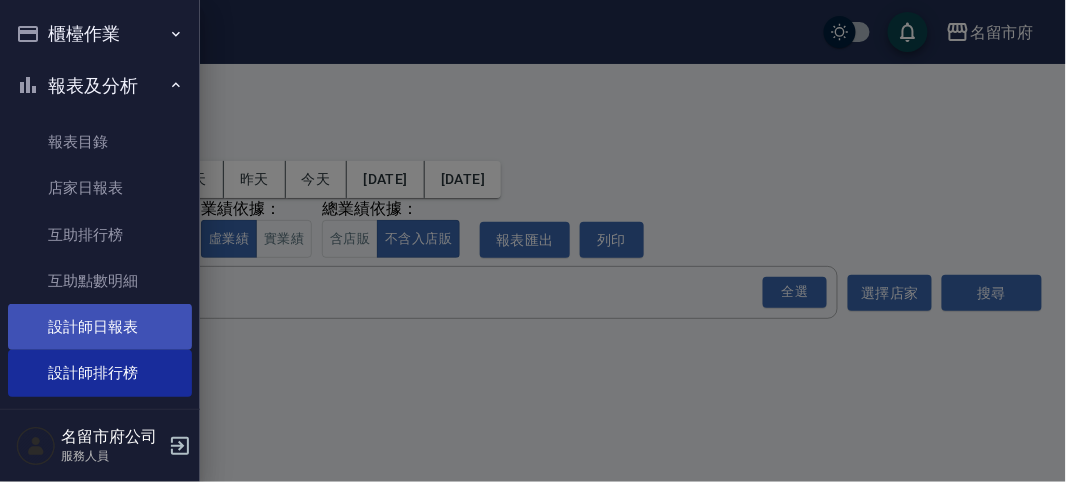 click on "設計師日報表" at bounding box center [100, 327] 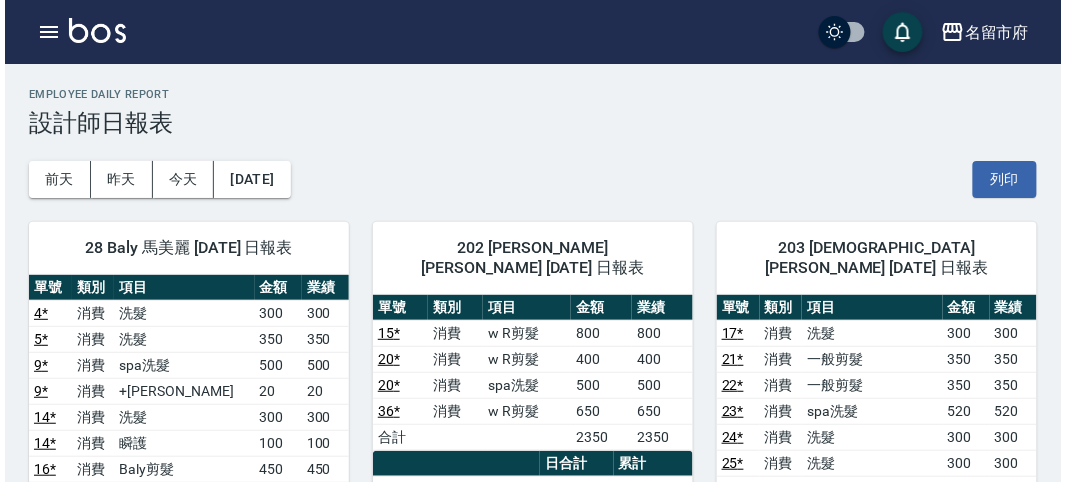 scroll, scrollTop: 222, scrollLeft: 0, axis: vertical 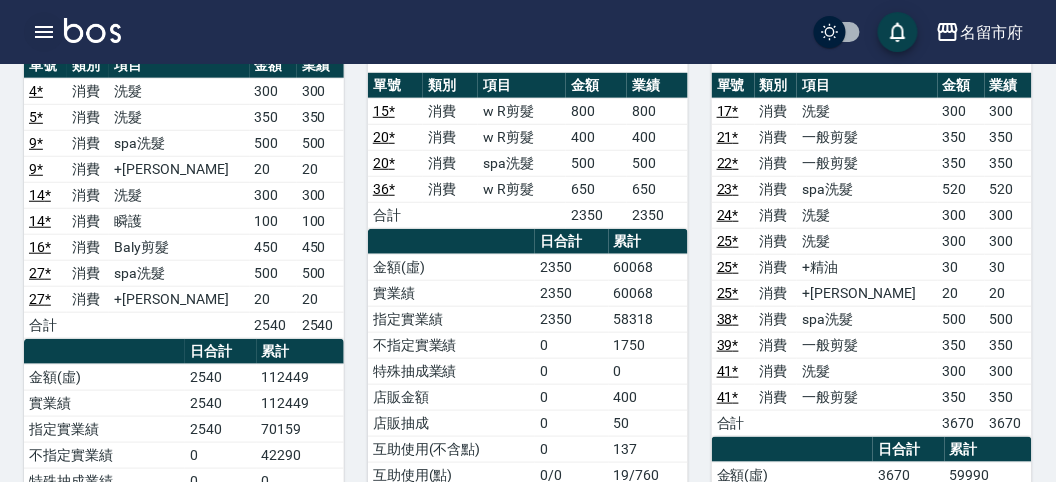 click 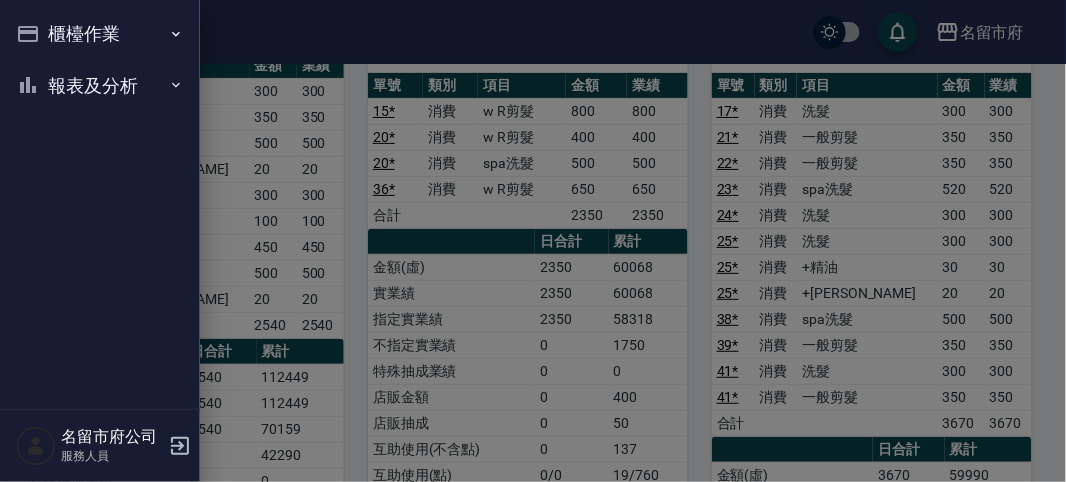 click on "櫃檯作業" at bounding box center [100, 34] 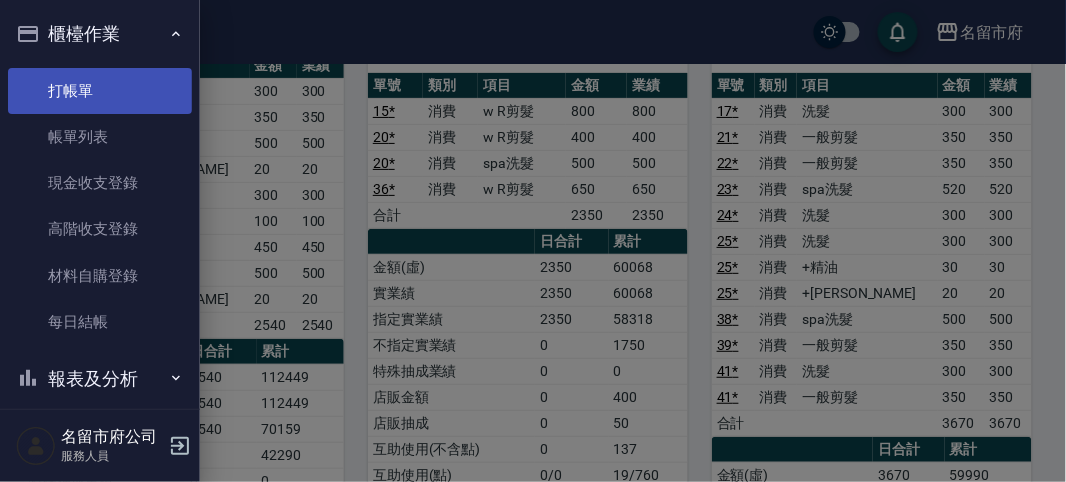click on "打帳單" at bounding box center [100, 91] 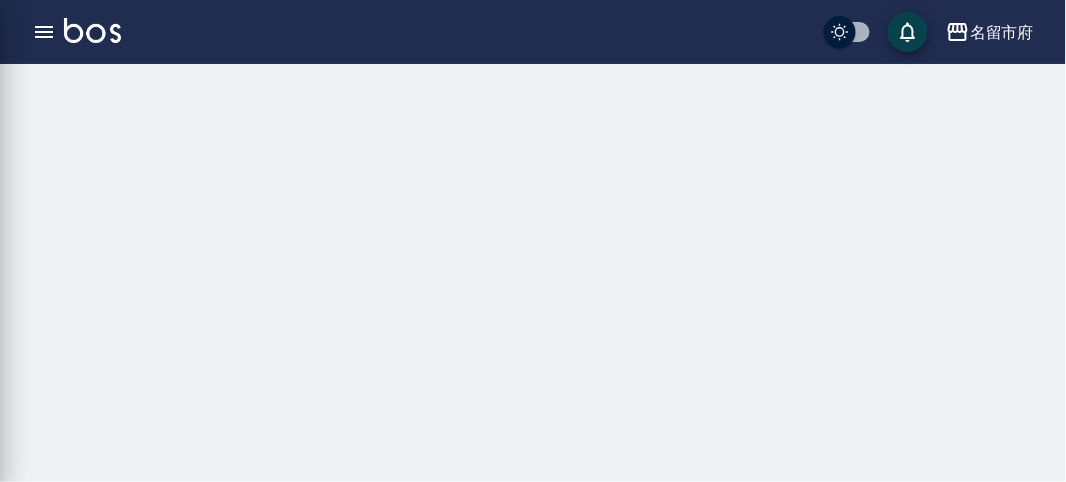 scroll, scrollTop: 0, scrollLeft: 0, axis: both 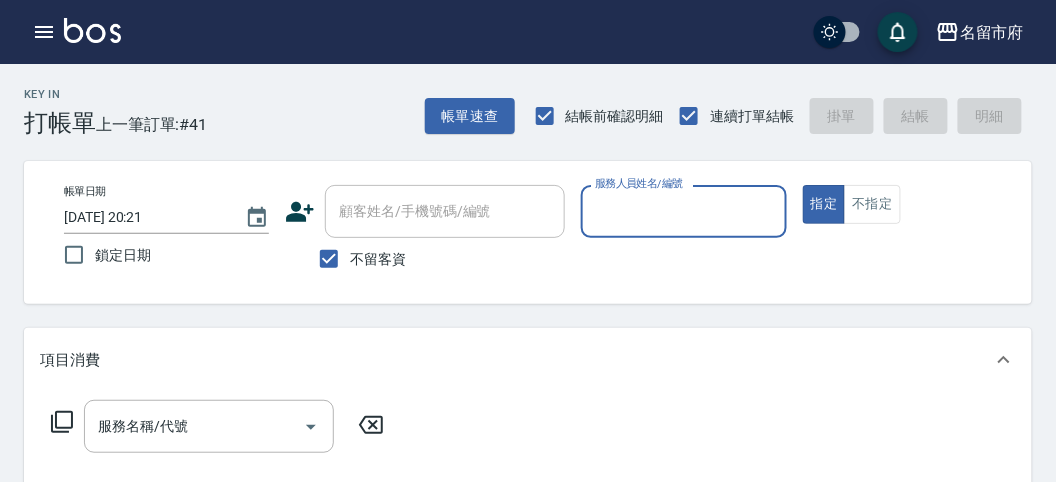 click on "服務人員姓名/編號" at bounding box center (683, 211) 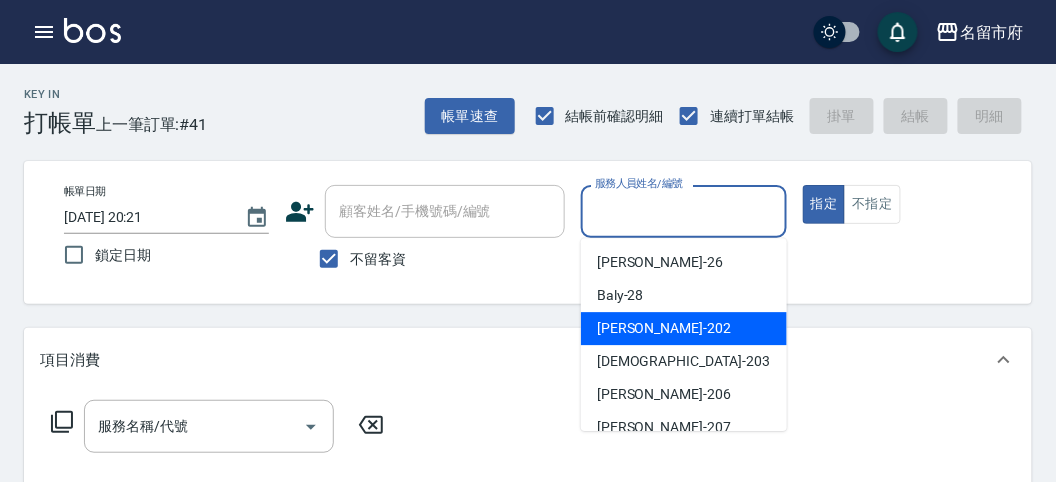 drag, startPoint x: 739, startPoint y: 322, endPoint x: 659, endPoint y: 325, distance: 80.05623 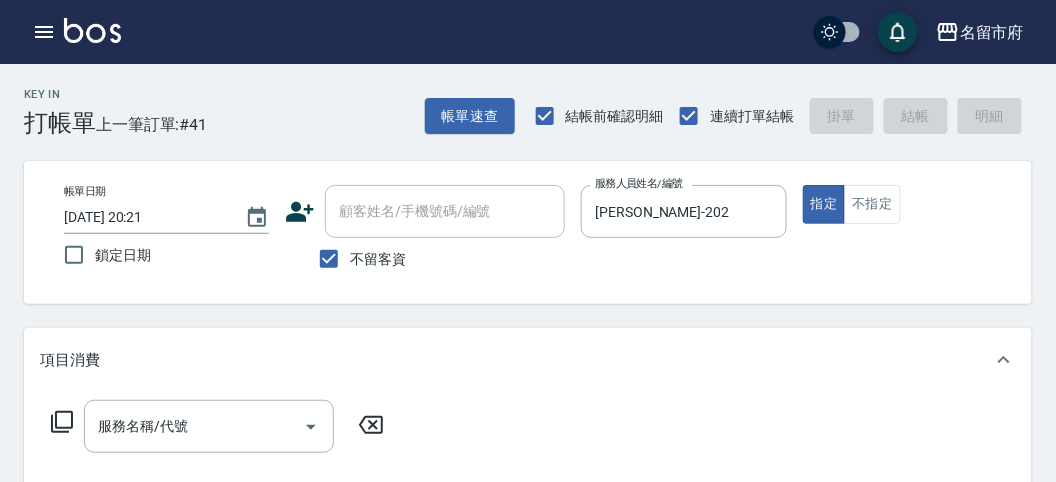 click 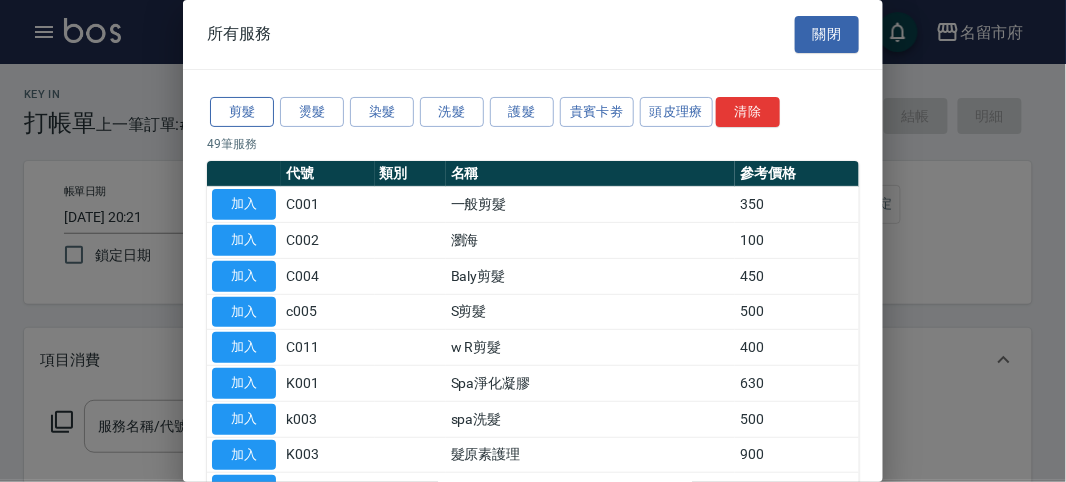 click on "剪髮" at bounding box center (242, 112) 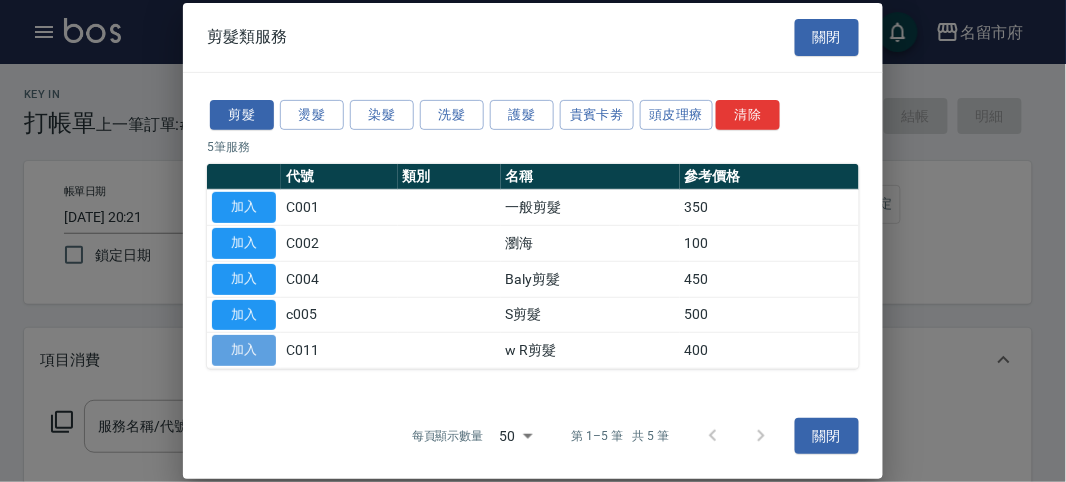 click on "加入" at bounding box center [244, 350] 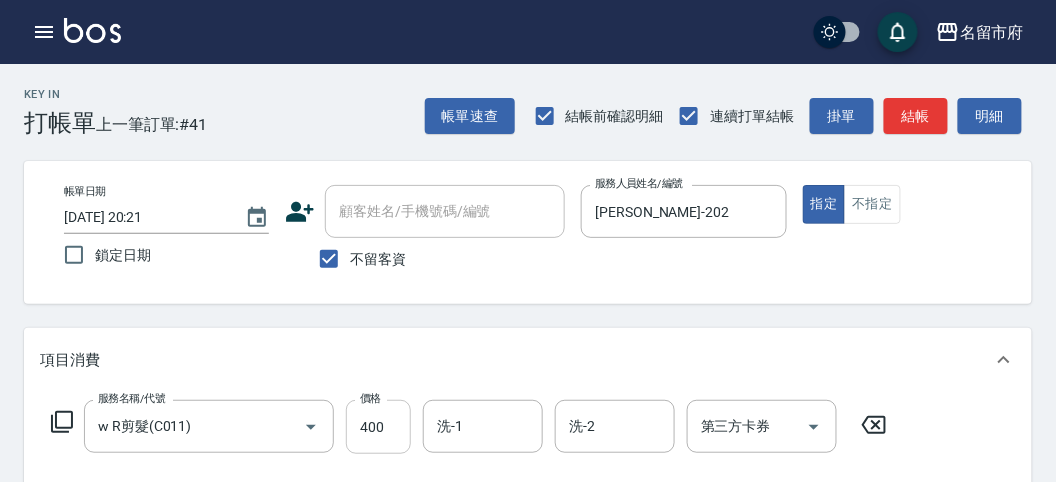 click on "400" at bounding box center [378, 427] 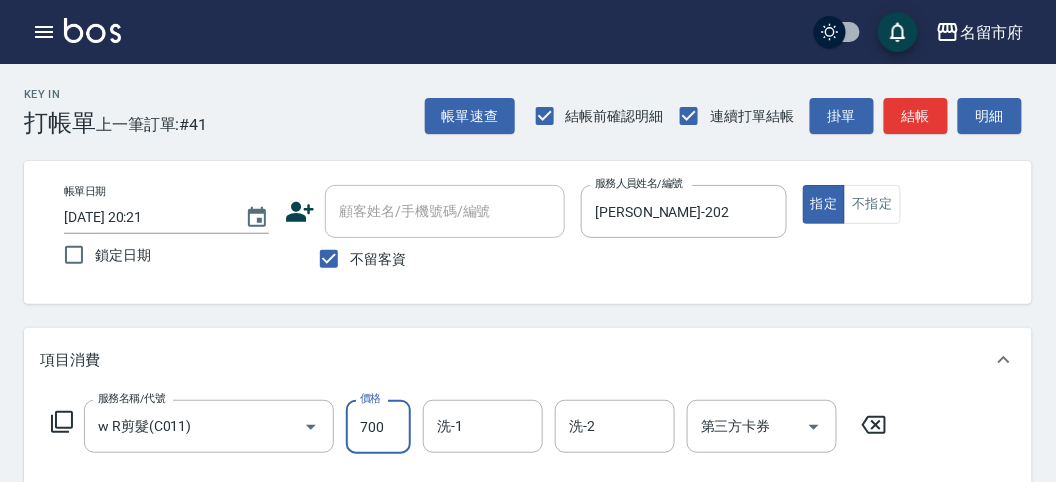 type on "700" 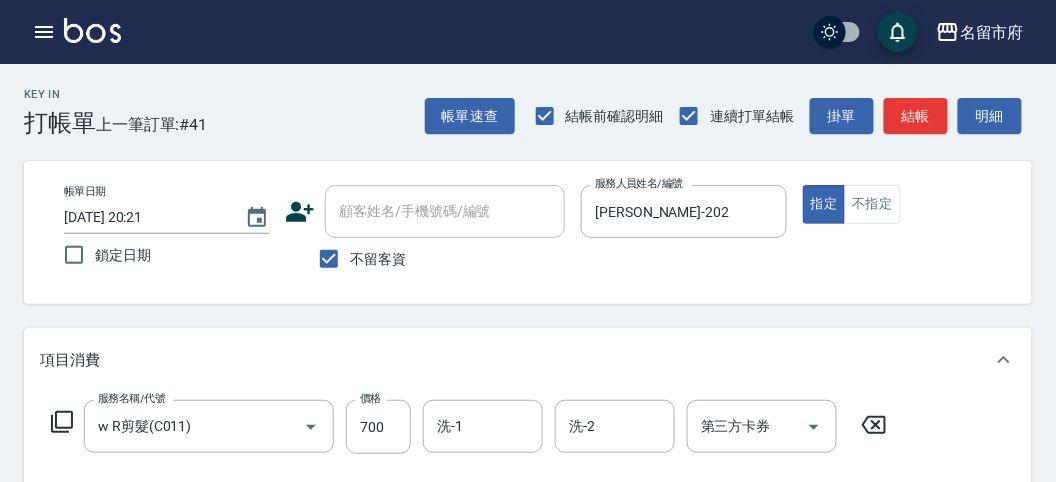 click 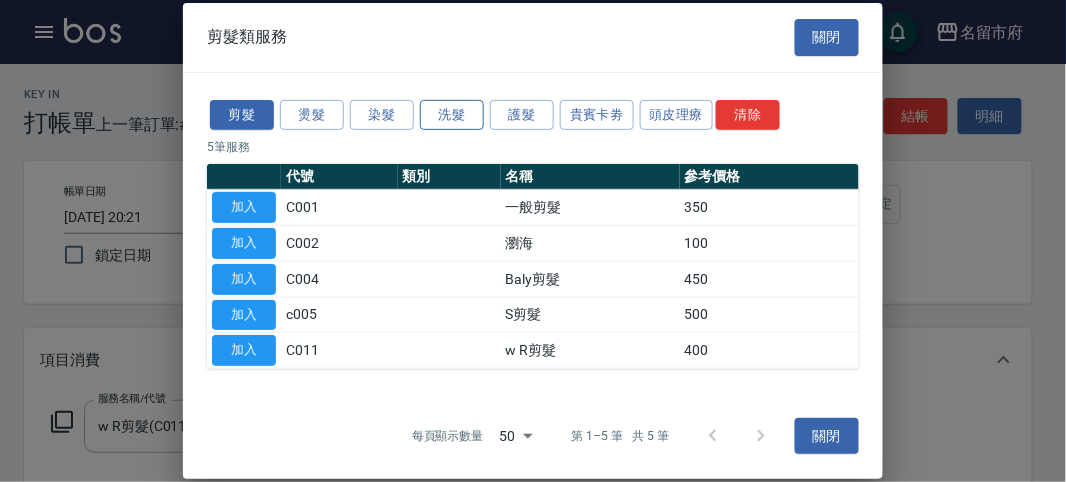 click on "洗髮" at bounding box center (452, 114) 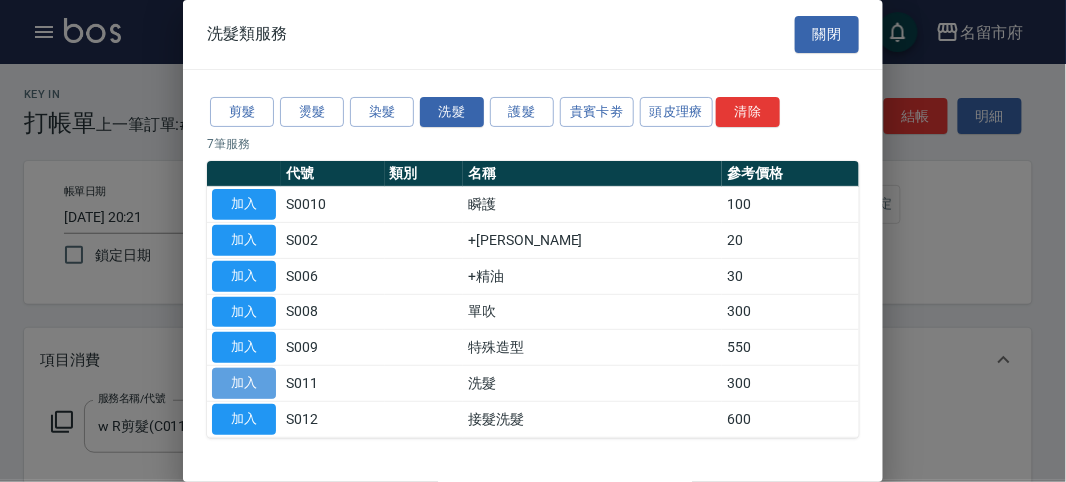 click on "加入" at bounding box center (244, 383) 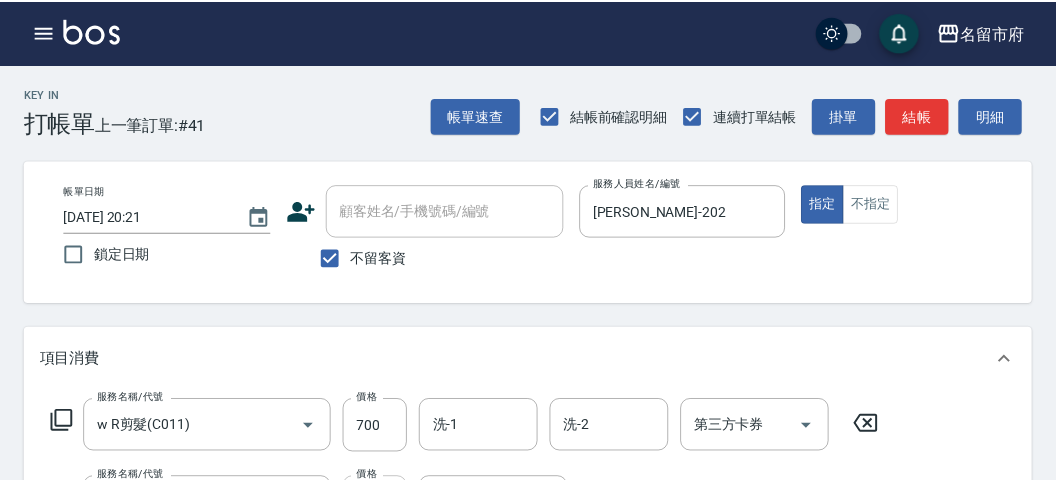 scroll, scrollTop: 50, scrollLeft: 0, axis: vertical 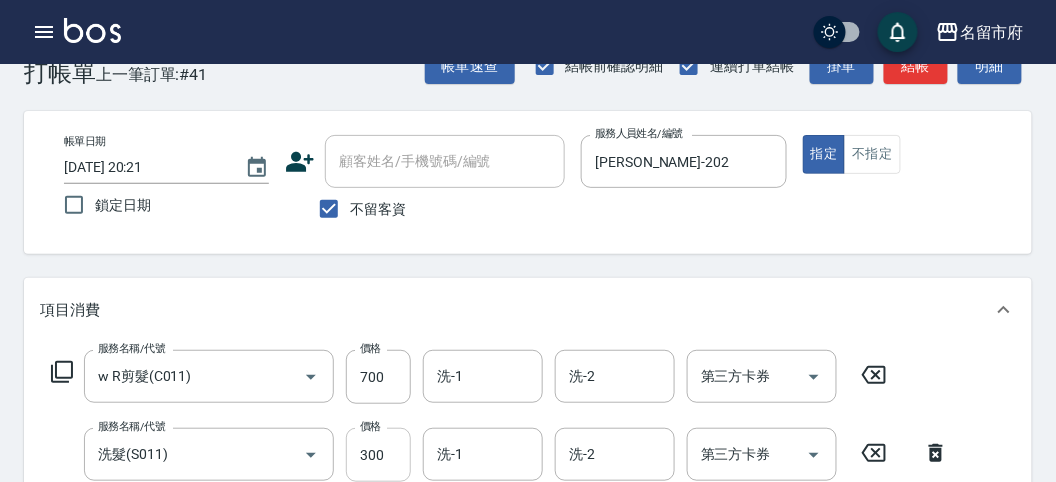 click on "300" at bounding box center (378, 455) 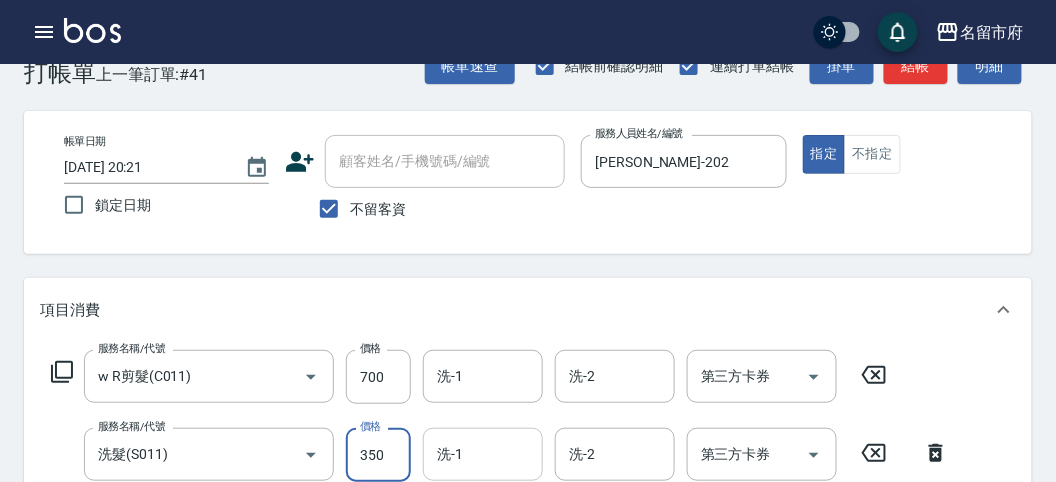 click on "洗-1" at bounding box center (483, 454) 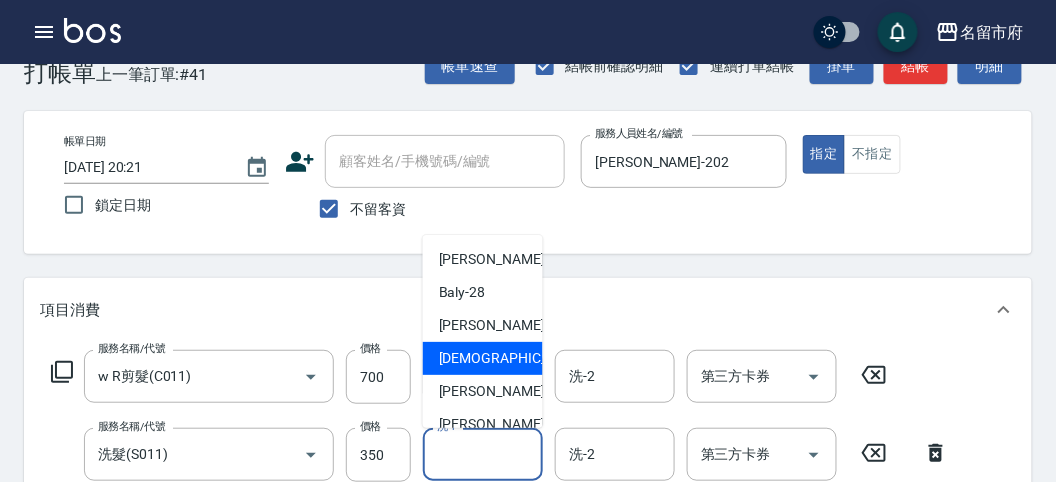 scroll, scrollTop: 153, scrollLeft: 0, axis: vertical 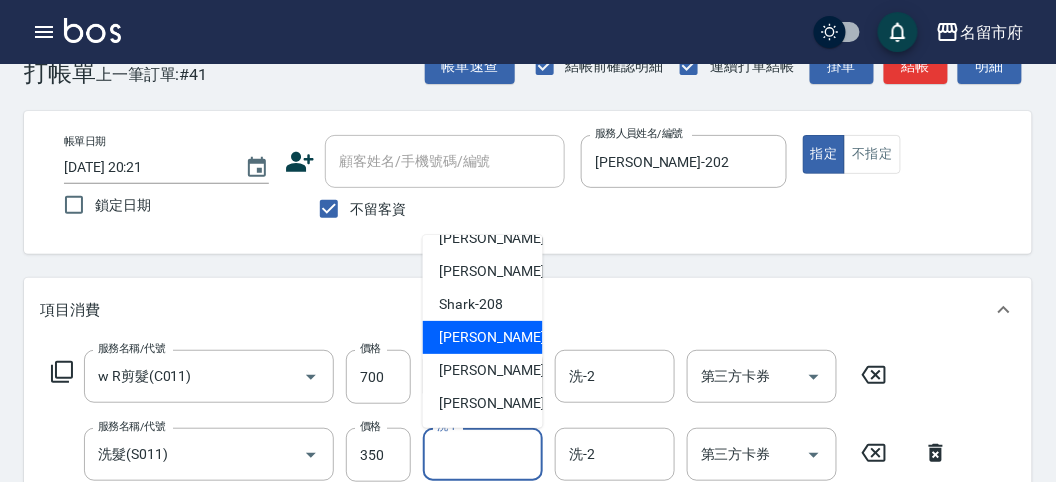 click on "小雲 -214" at bounding box center (483, 337) 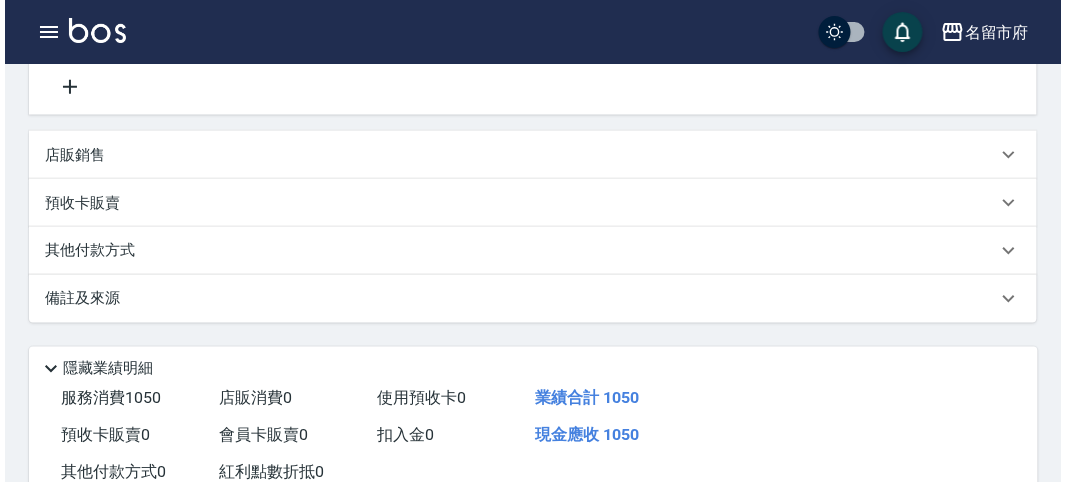 scroll, scrollTop: 605, scrollLeft: 0, axis: vertical 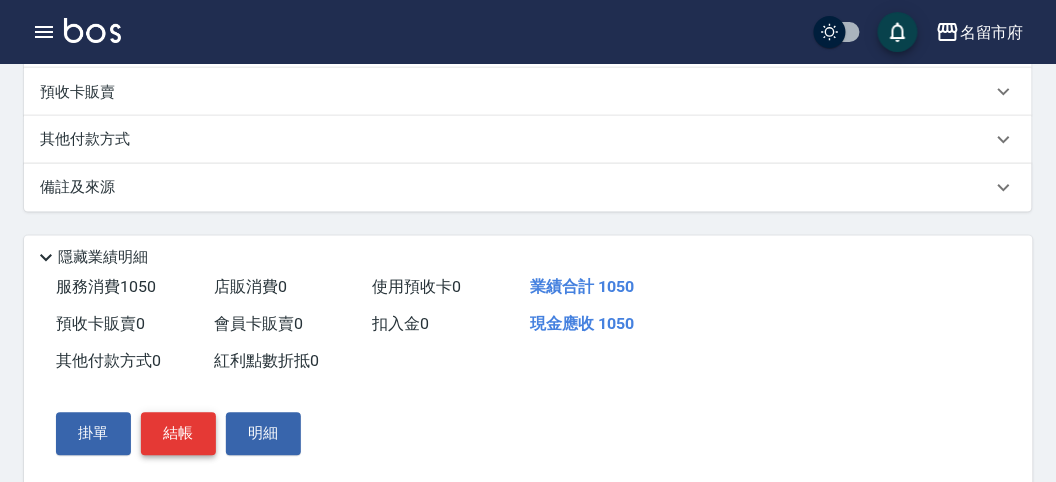 click on "結帳" at bounding box center [178, 434] 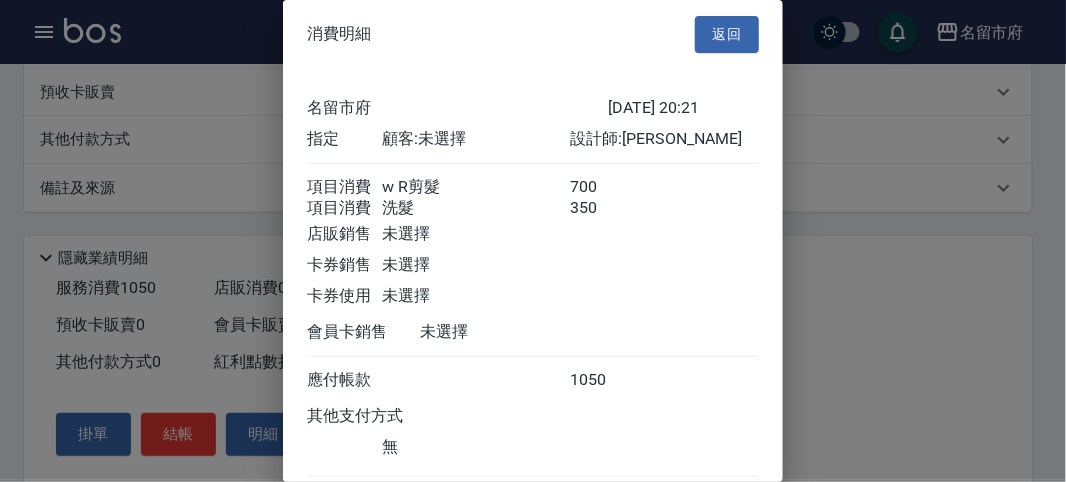 scroll, scrollTop: 133, scrollLeft: 0, axis: vertical 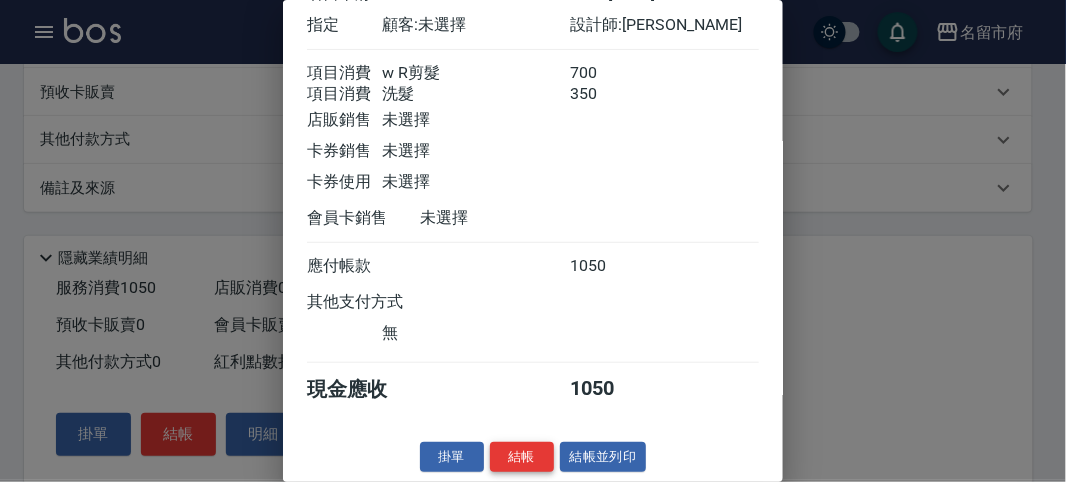 click on "結帳" at bounding box center [522, 457] 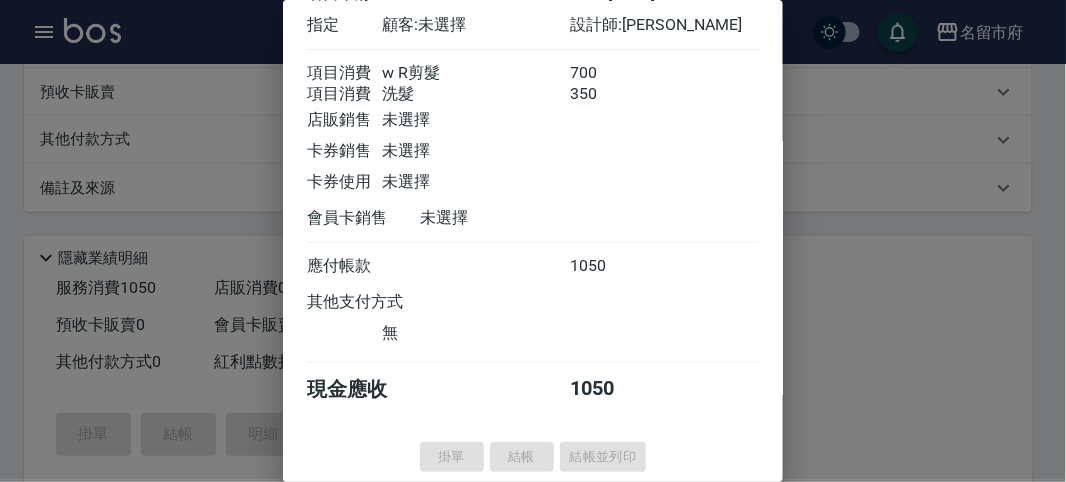 type on "[DATE] 20:22" 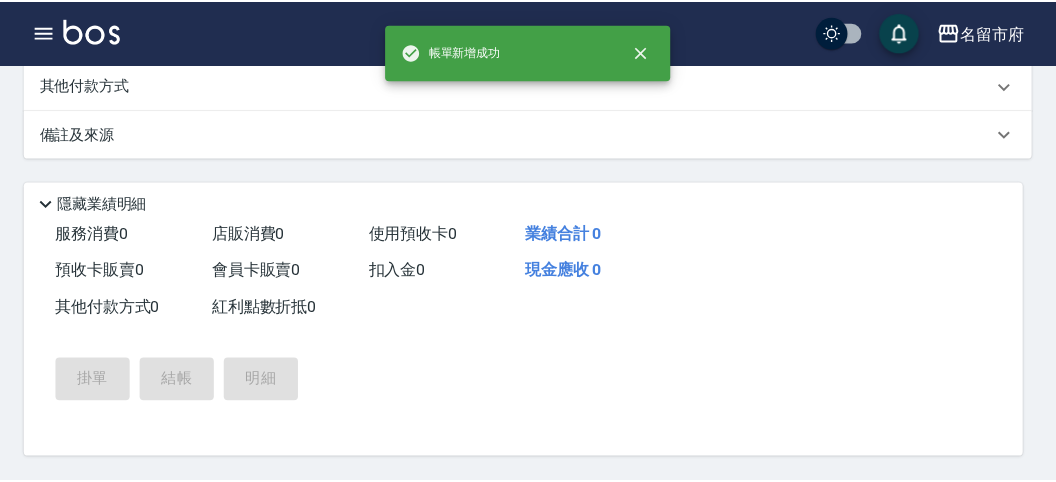 scroll, scrollTop: 0, scrollLeft: 0, axis: both 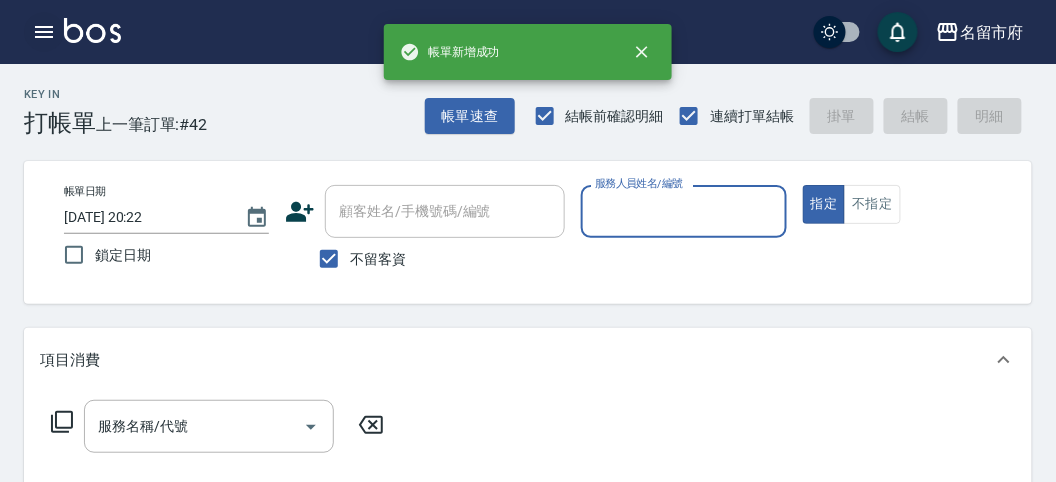 click 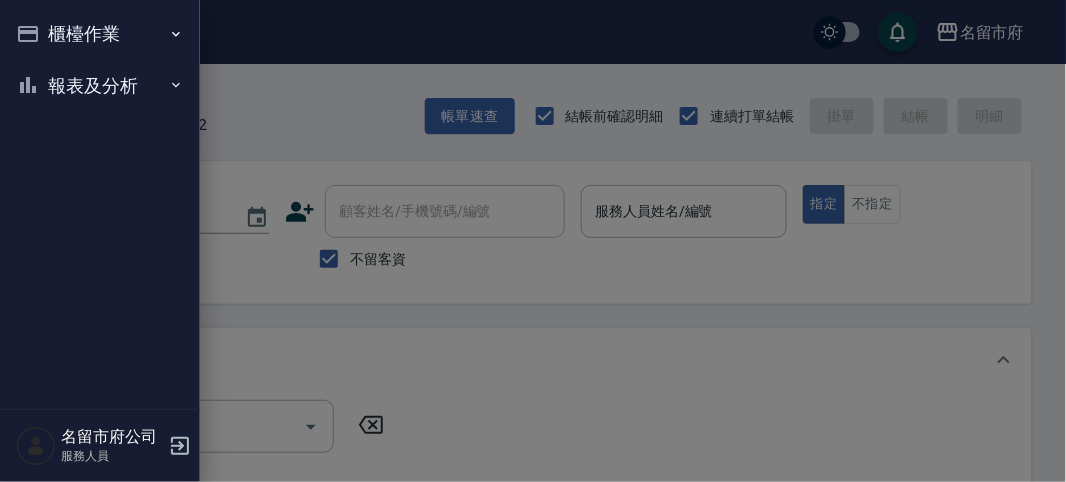 click on "櫃檯作業" at bounding box center [100, 34] 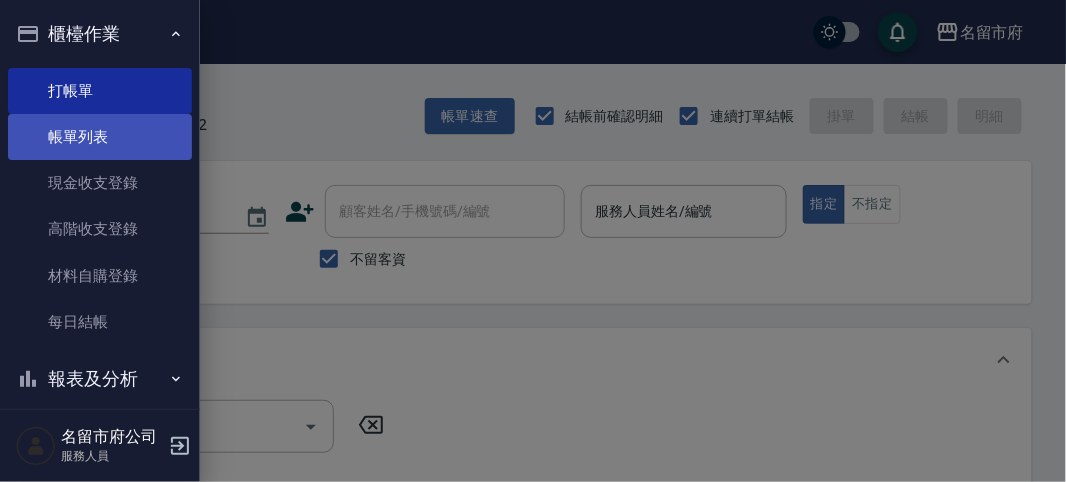 click on "帳單列表" at bounding box center [100, 137] 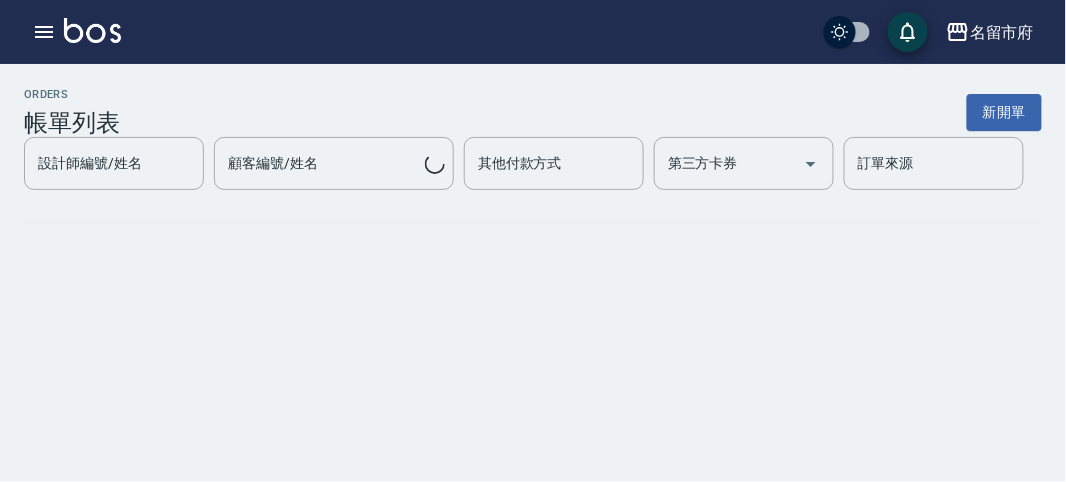 click on "設計師編號/姓名" at bounding box center (114, 163) 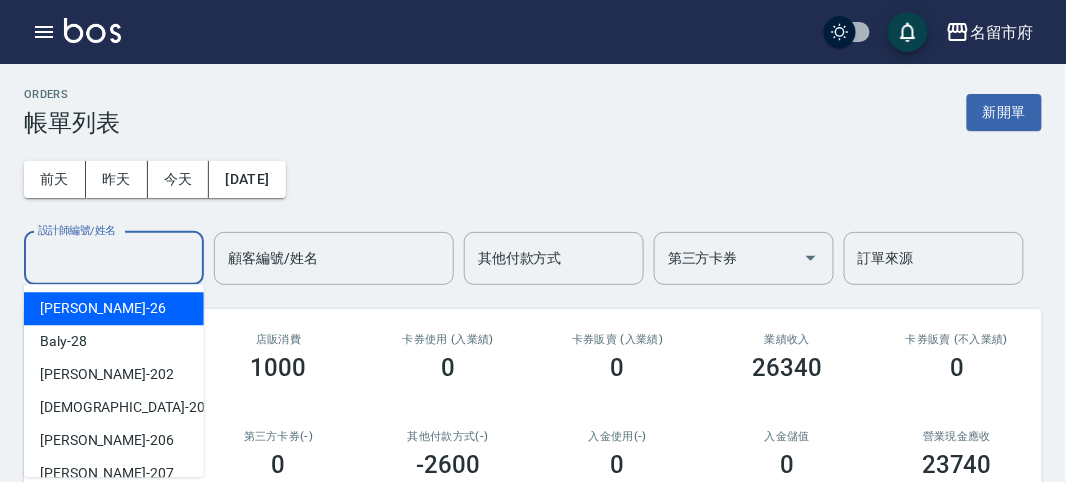 click on "設計師編號/姓名" at bounding box center (114, 258) 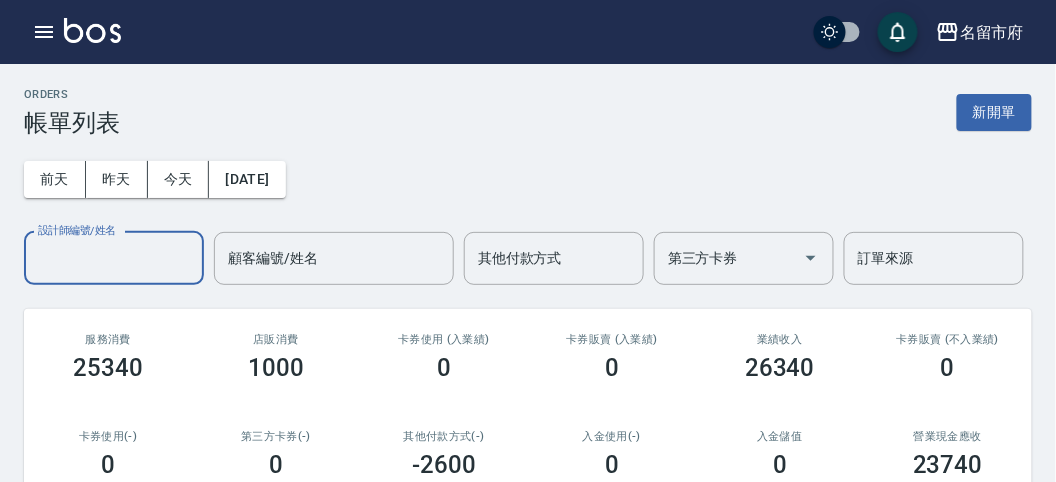 click on "設計師編號/姓名" at bounding box center (114, 258) 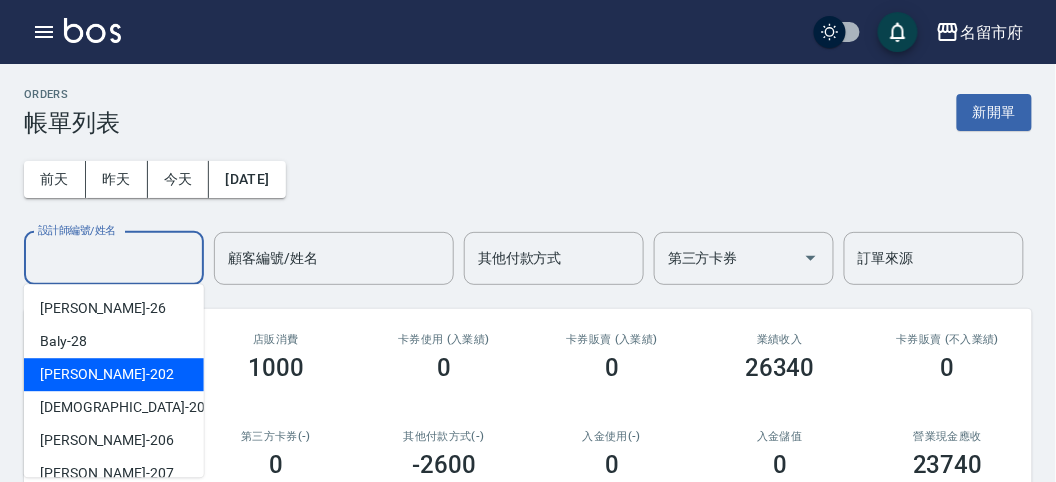 click on "[PERSON_NAME] -202" at bounding box center (114, 374) 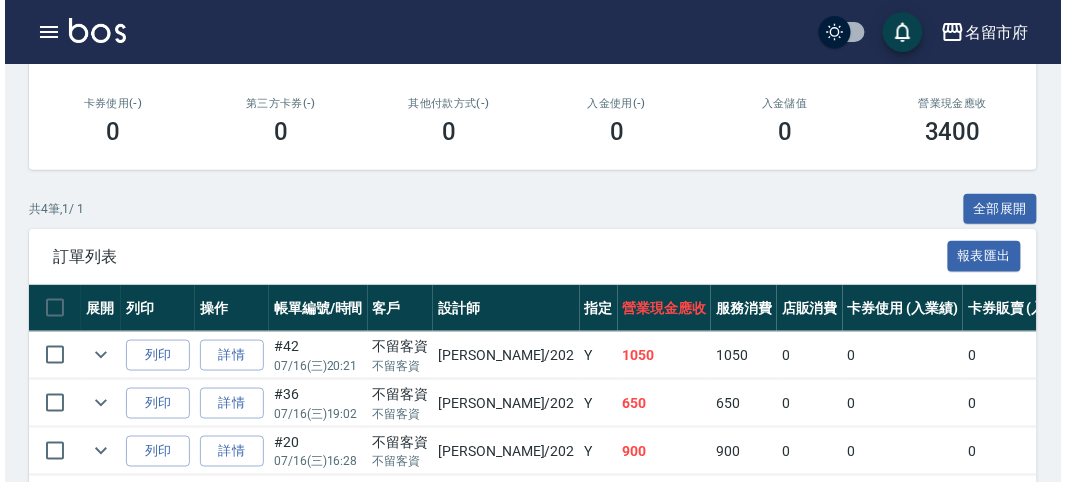 scroll, scrollTop: 111, scrollLeft: 0, axis: vertical 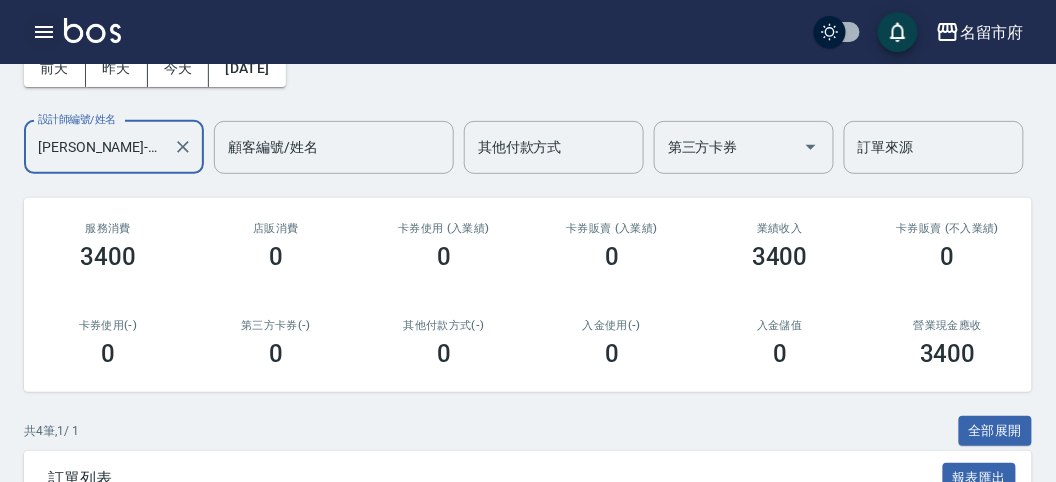 click 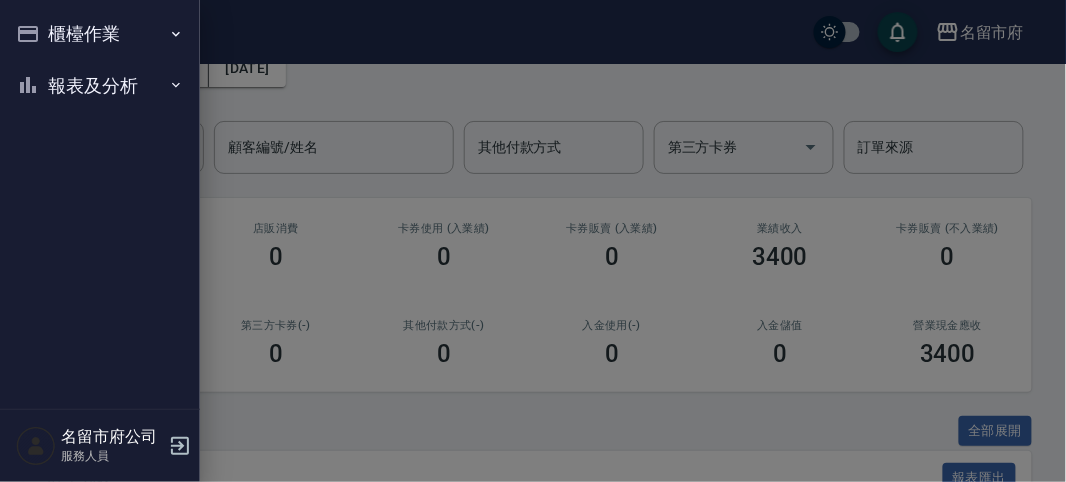 click on "櫃檯作業" at bounding box center (100, 34) 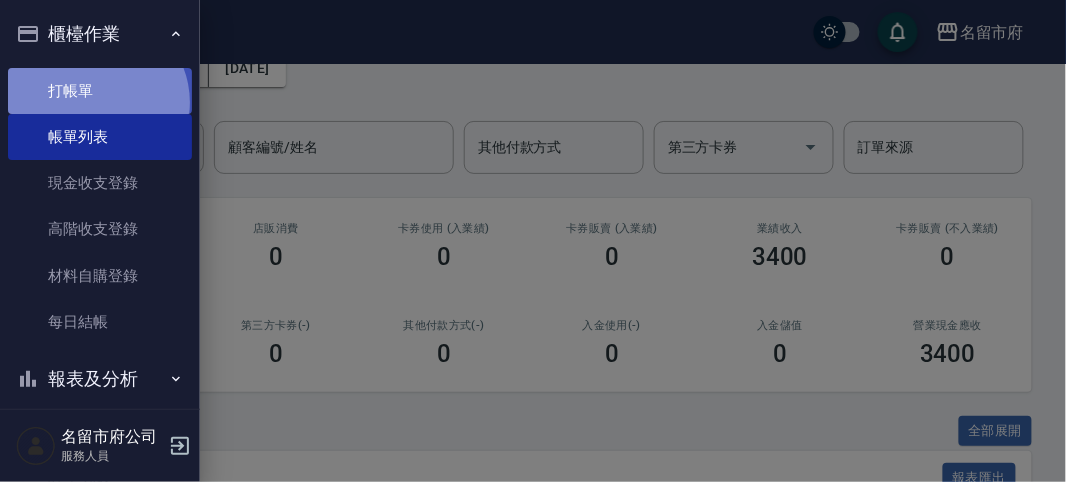 click on "打帳單" at bounding box center [100, 91] 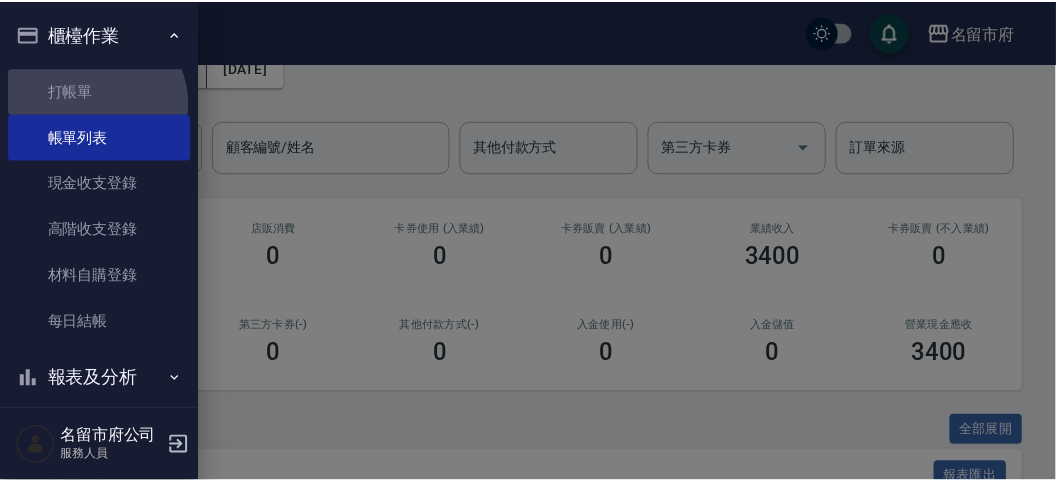 scroll, scrollTop: 0, scrollLeft: 0, axis: both 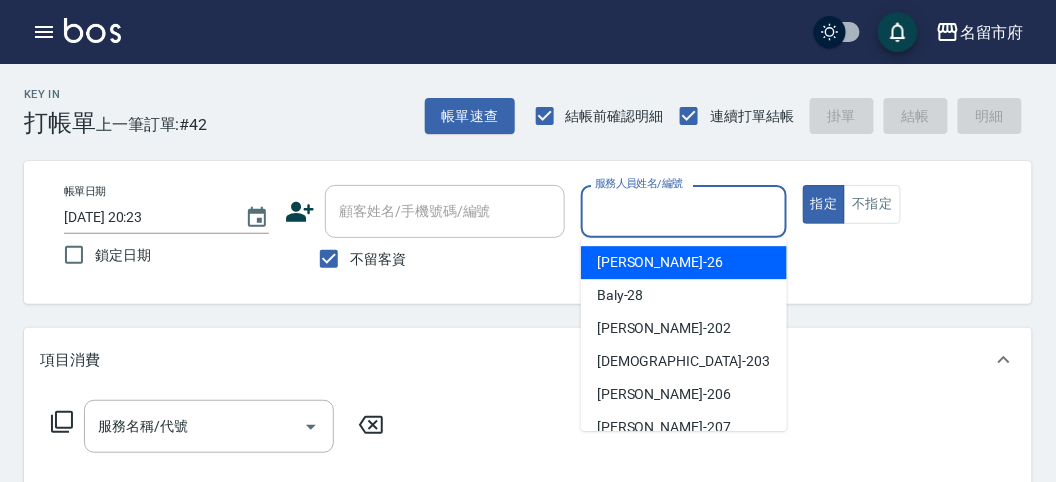 click on "服務人員姓名/編號" at bounding box center (683, 211) 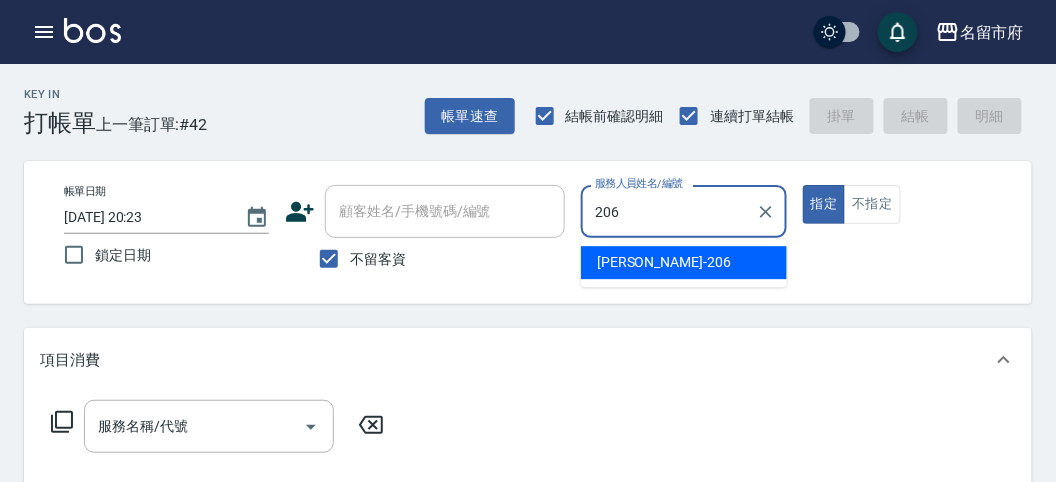 type on "[PERSON_NAME]-206" 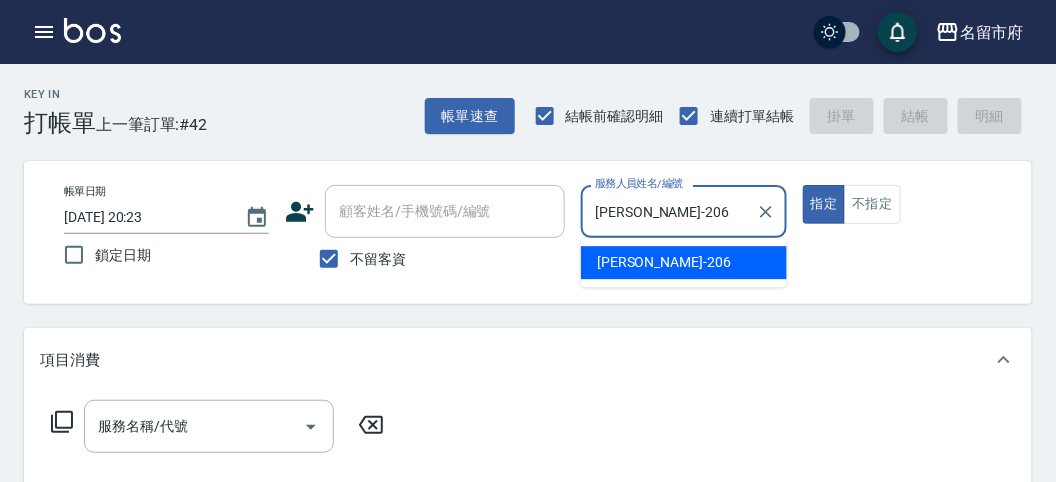 type on "true" 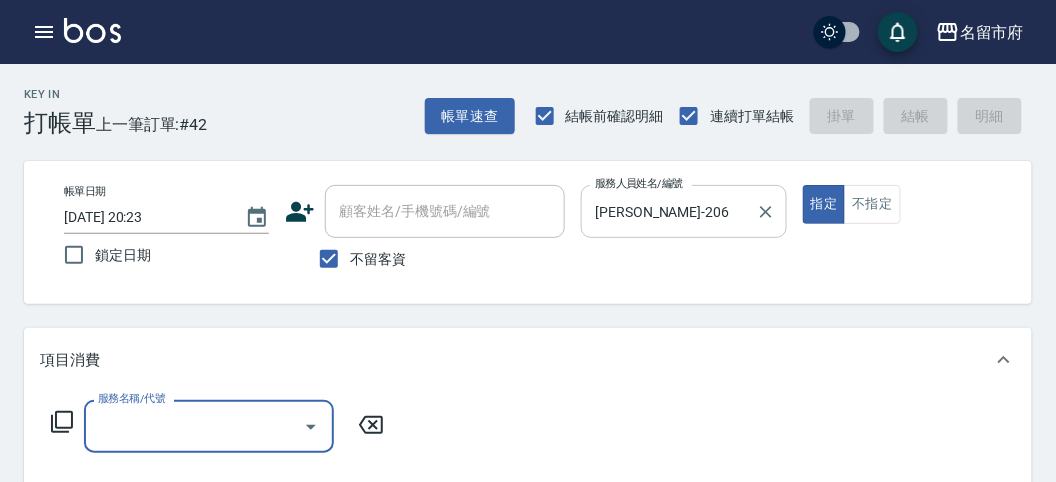 type on "1" 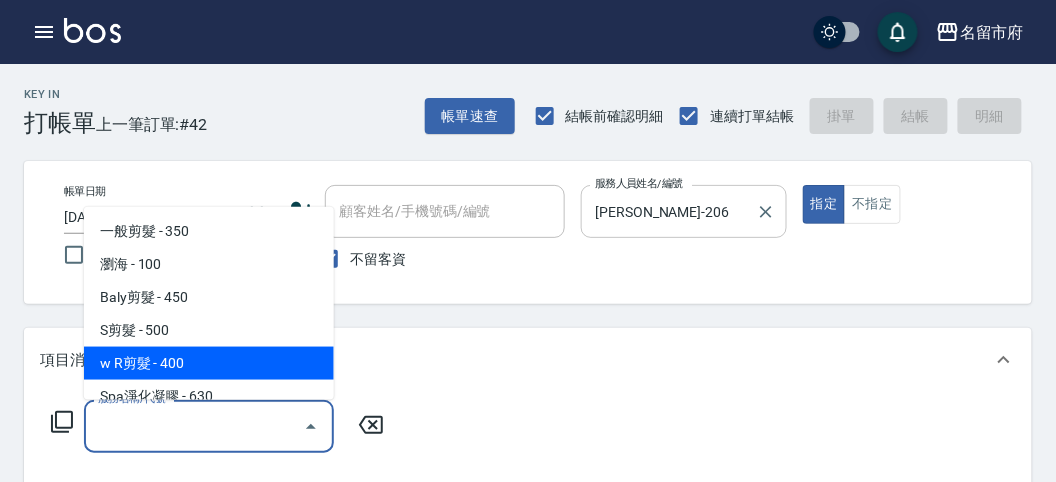 type on "w R剪髮(C011)" 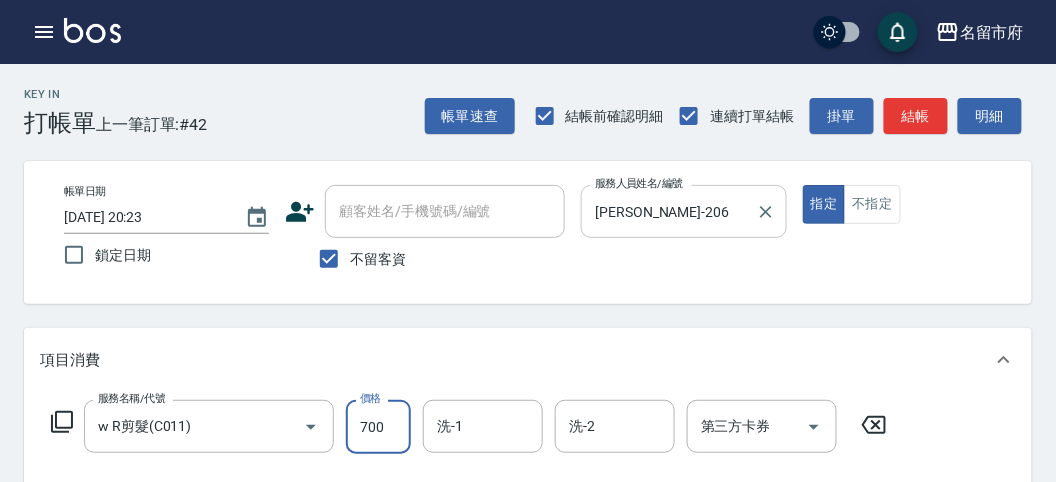type on "700" 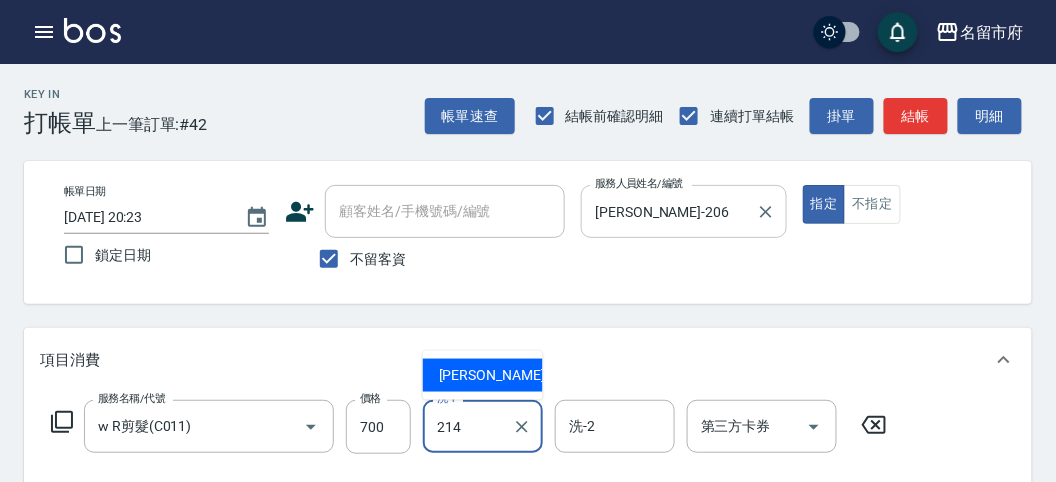 type on "小雲-214" 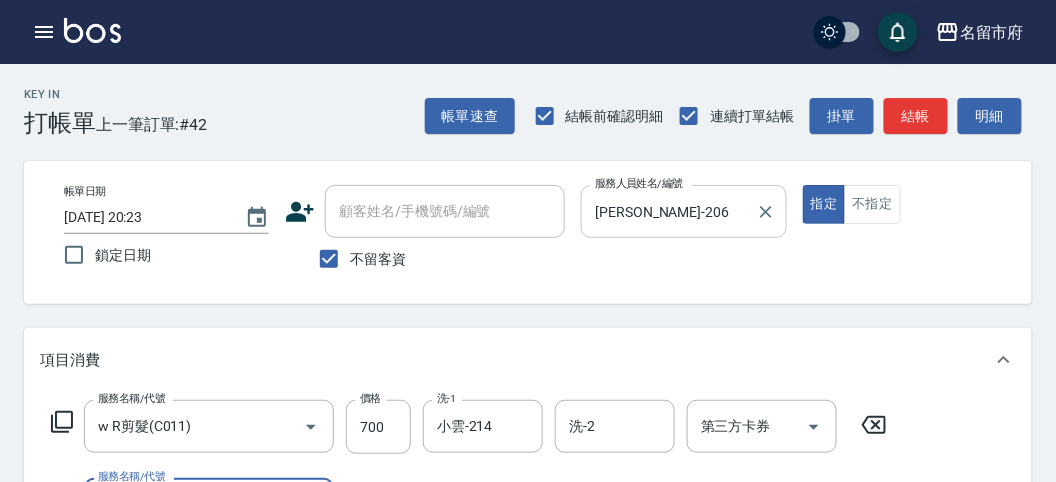 scroll, scrollTop: 263, scrollLeft: 0, axis: vertical 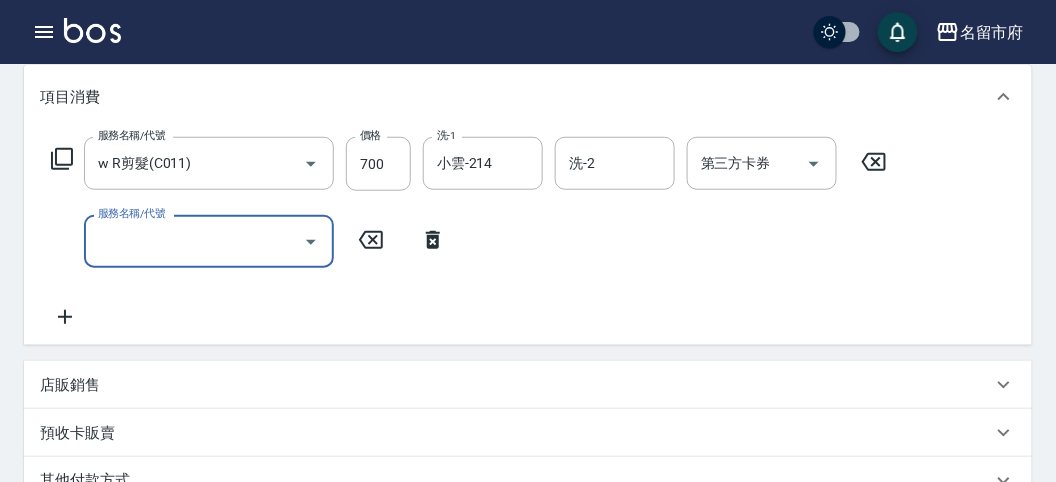 type on "[DATE] 20:30" 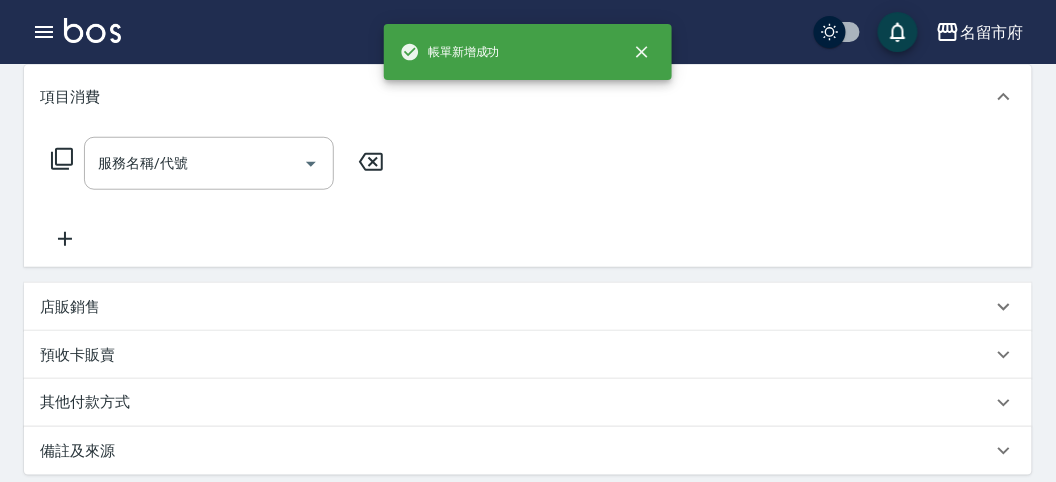 scroll, scrollTop: 0, scrollLeft: 0, axis: both 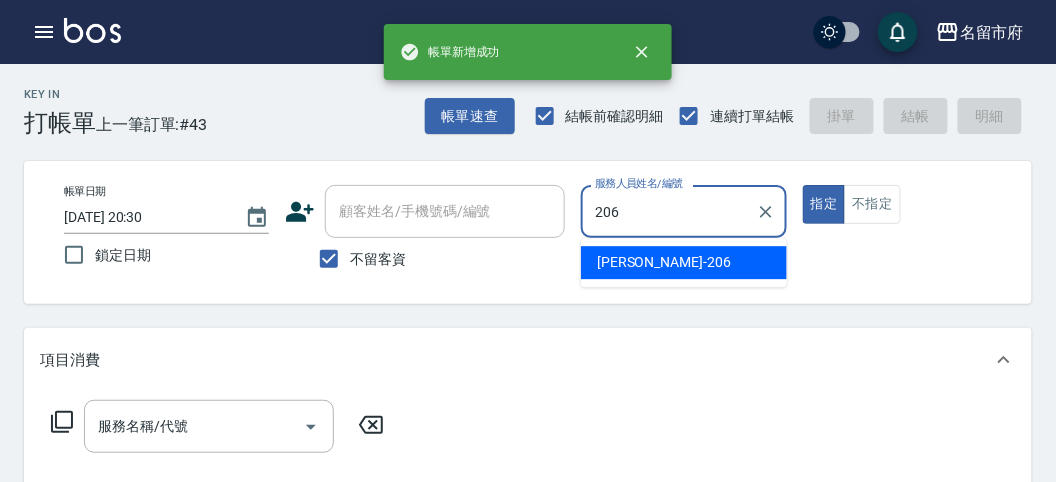 type on "[PERSON_NAME]-206" 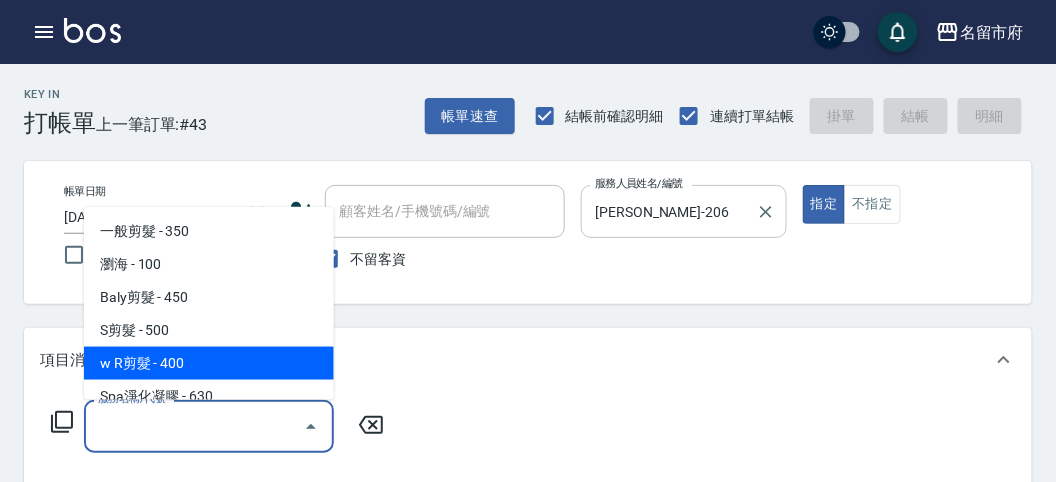 type on "w R剪髮(C011)" 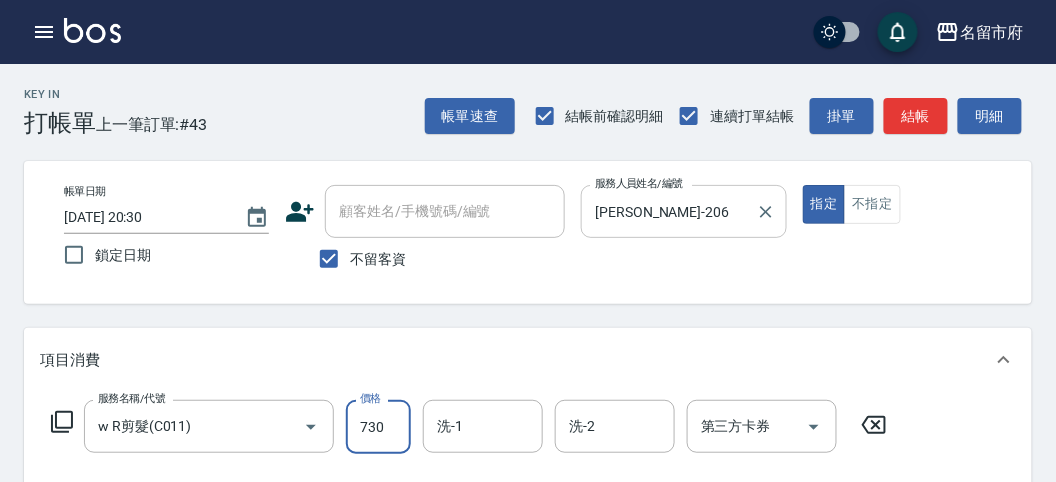 type on "730" 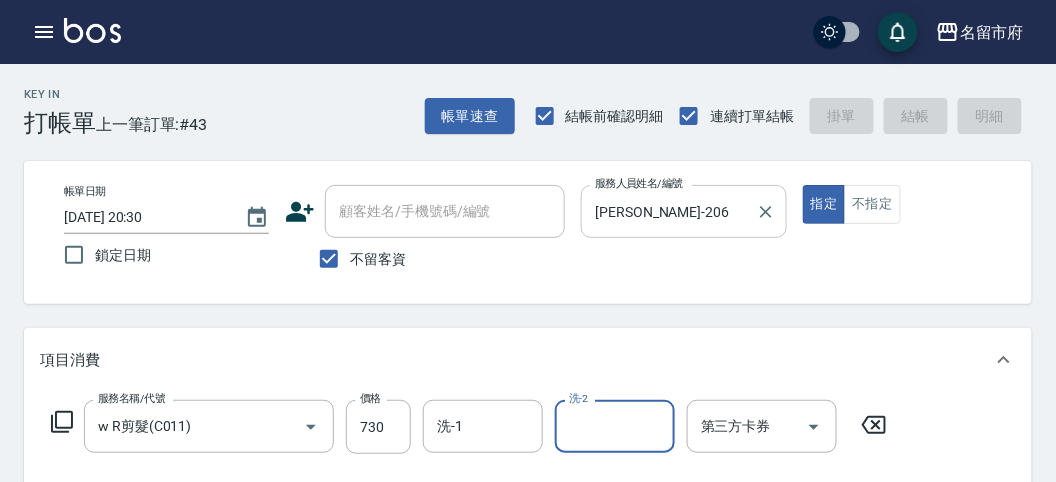 type 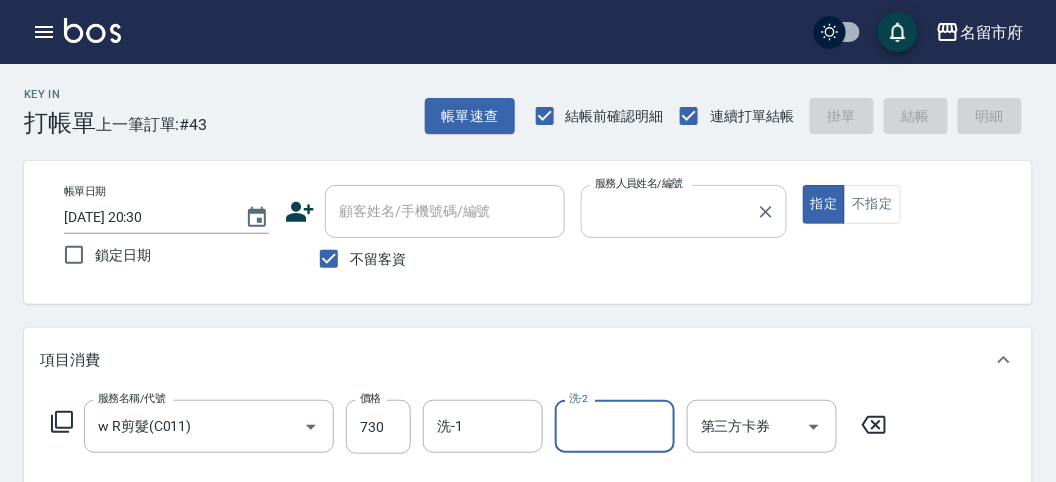 type 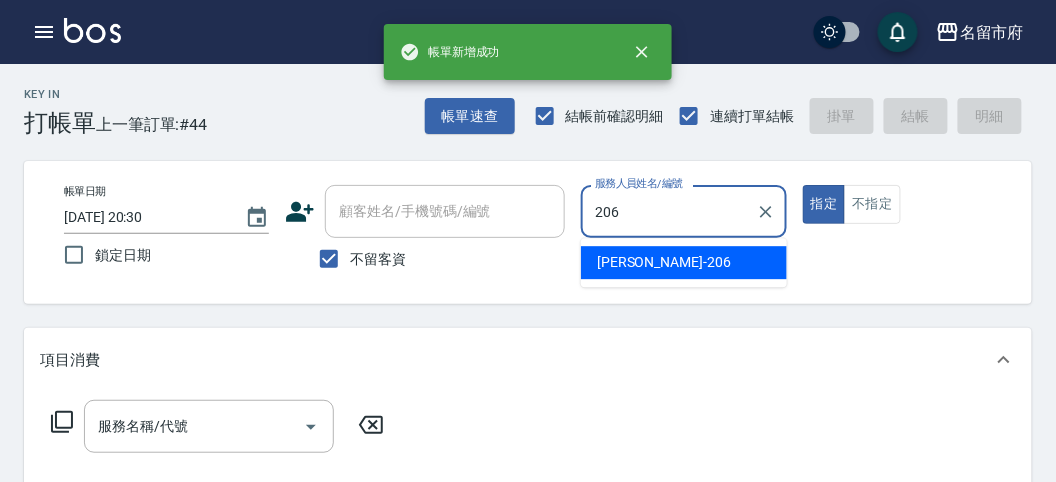 type on "[PERSON_NAME]-206" 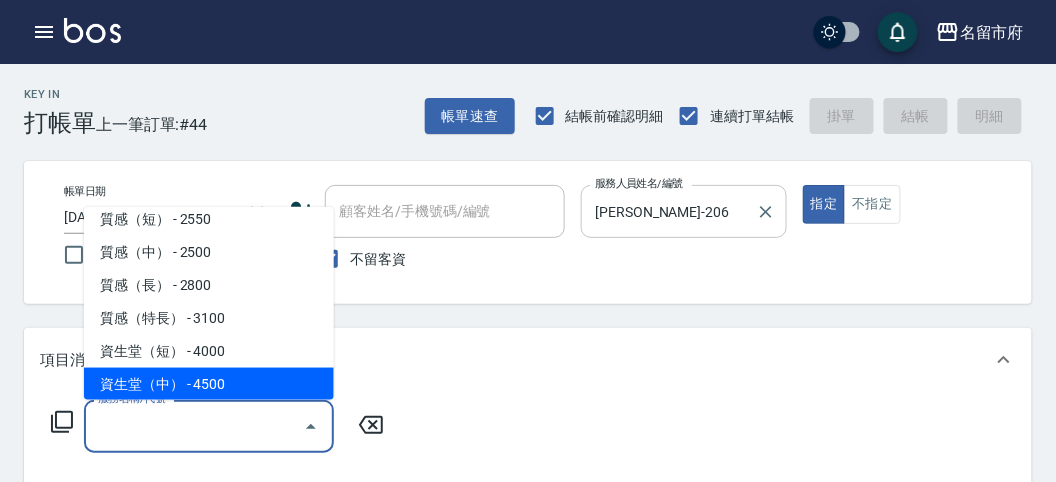 scroll, scrollTop: 606, scrollLeft: 0, axis: vertical 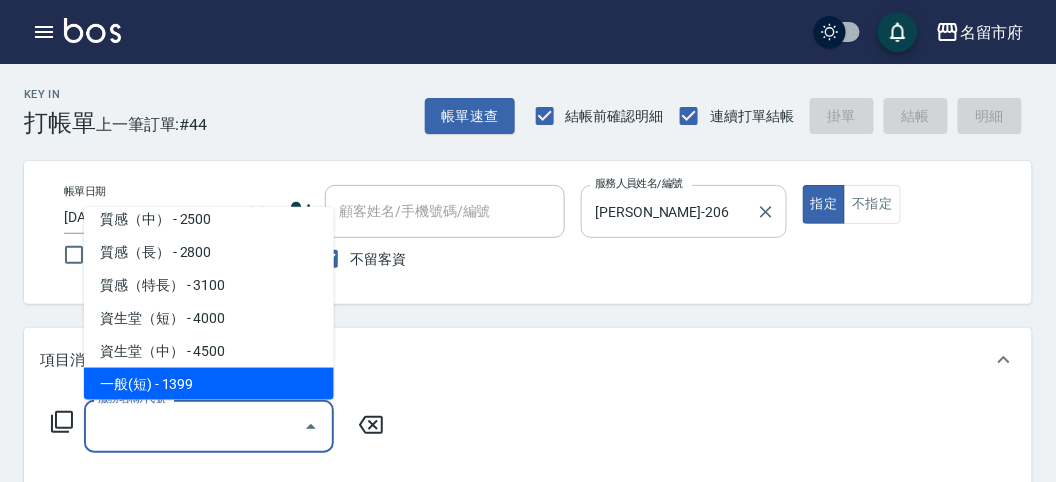 type 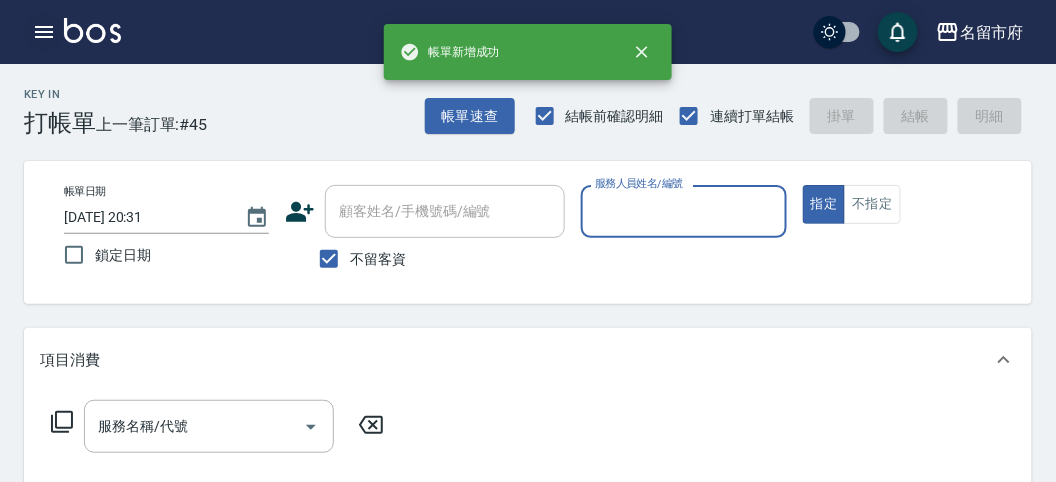 click at bounding box center [44, 32] 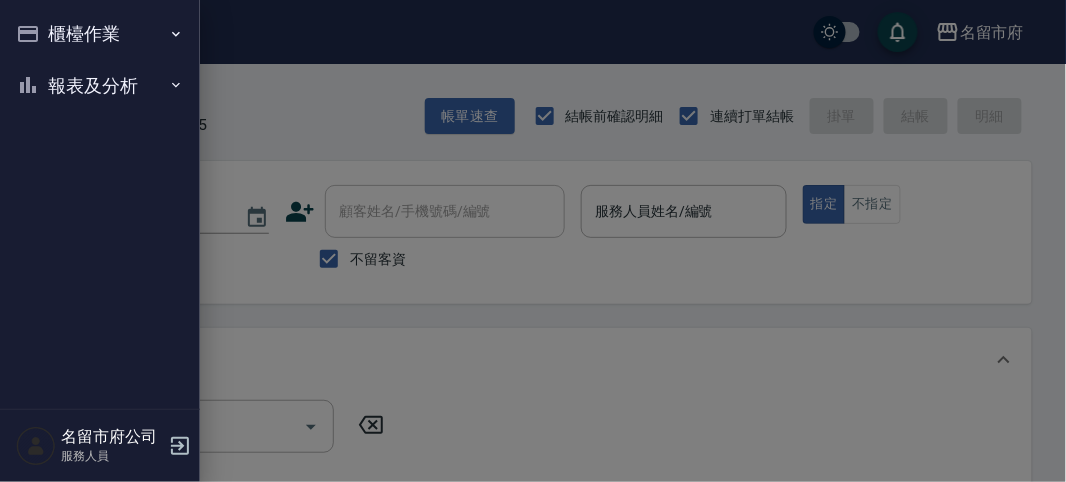 click on "櫃檯作業" at bounding box center [100, 34] 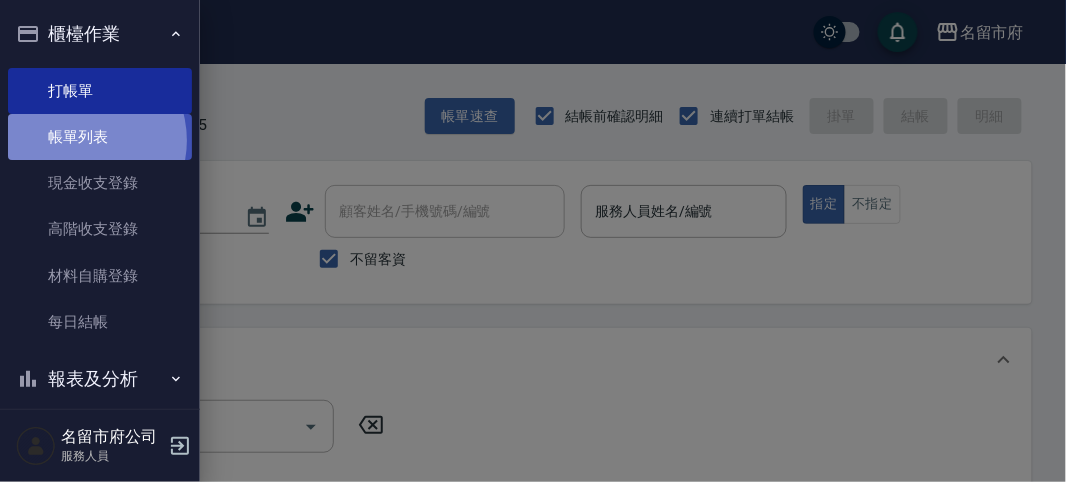 click on "帳單列表" at bounding box center (100, 137) 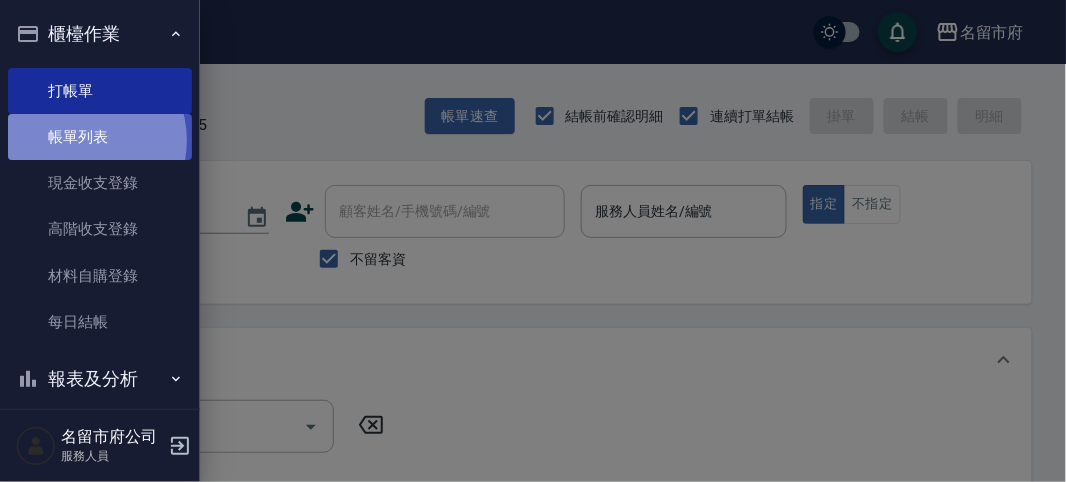 click on "帳單列表" at bounding box center [100, 137] 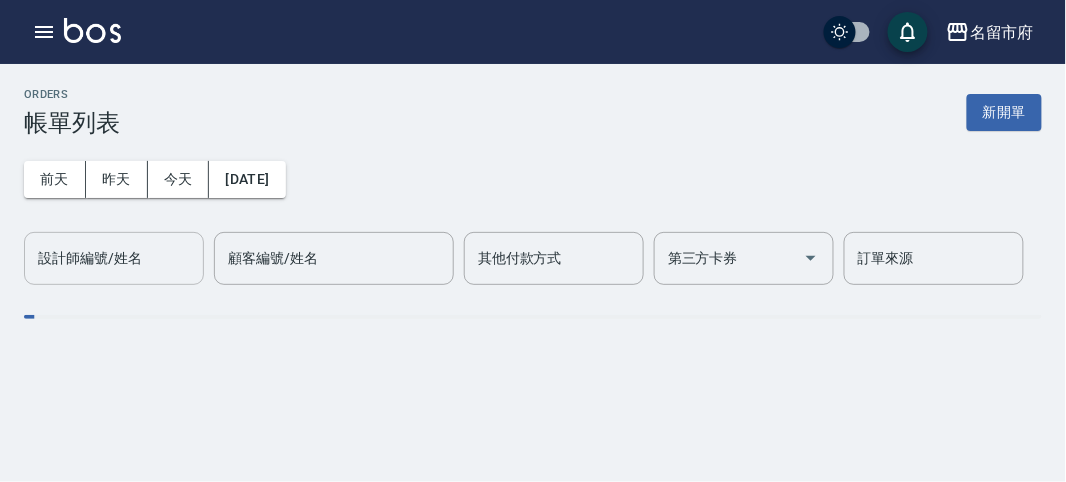 click on "設計師編號/姓名" at bounding box center (114, 258) 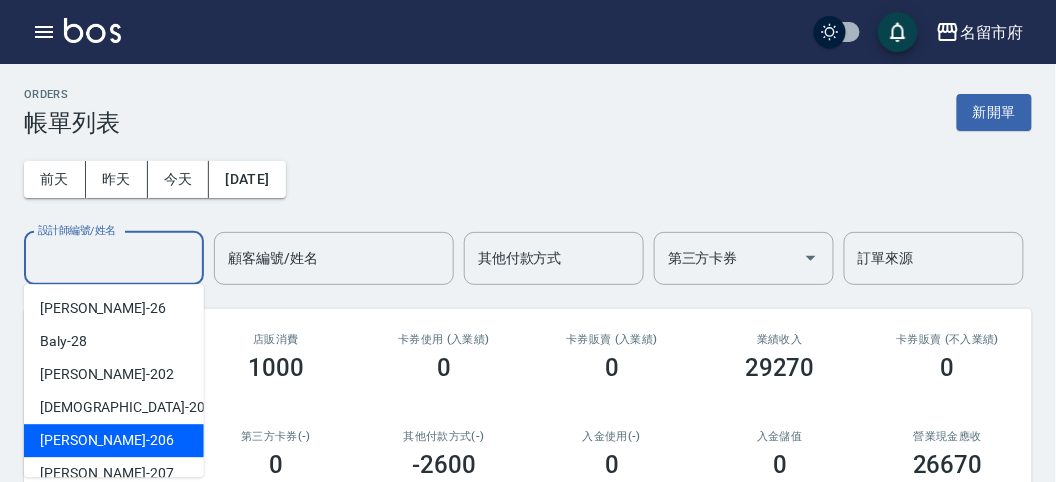 click on "[PERSON_NAME] -206" at bounding box center [114, 440] 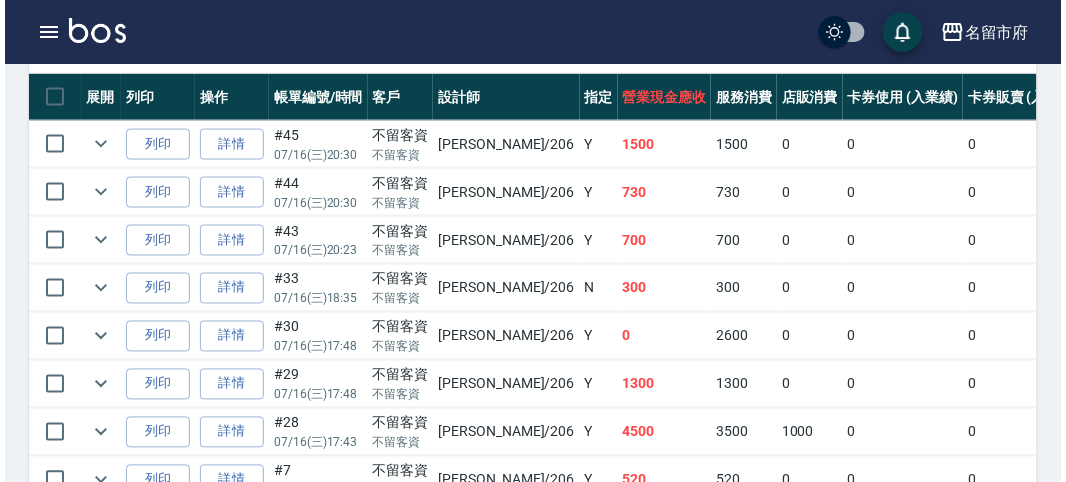 scroll, scrollTop: 211, scrollLeft: 0, axis: vertical 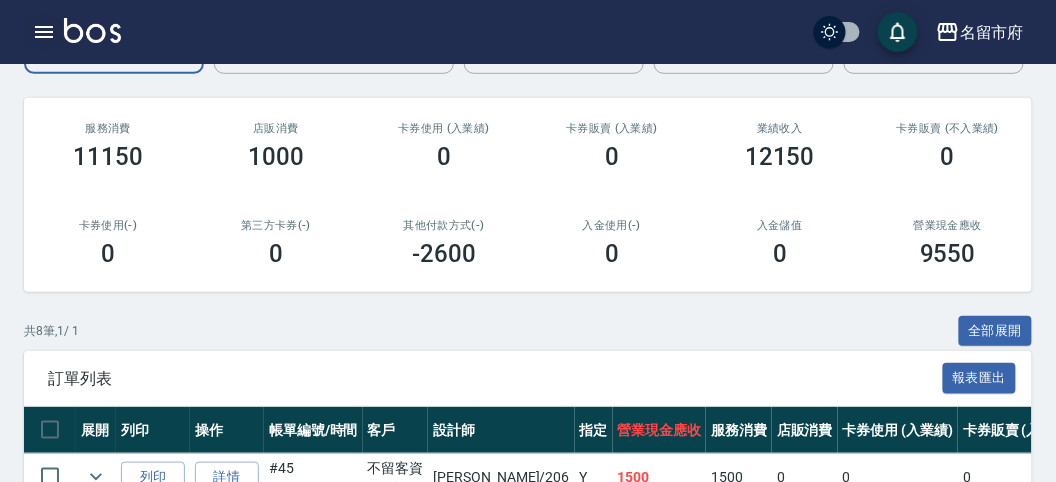 click 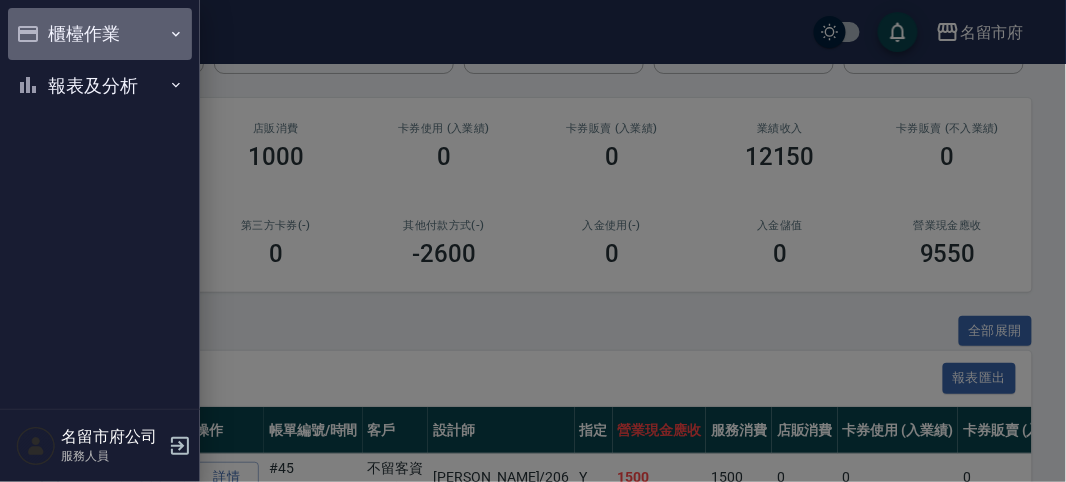 click on "櫃檯作業" at bounding box center (100, 34) 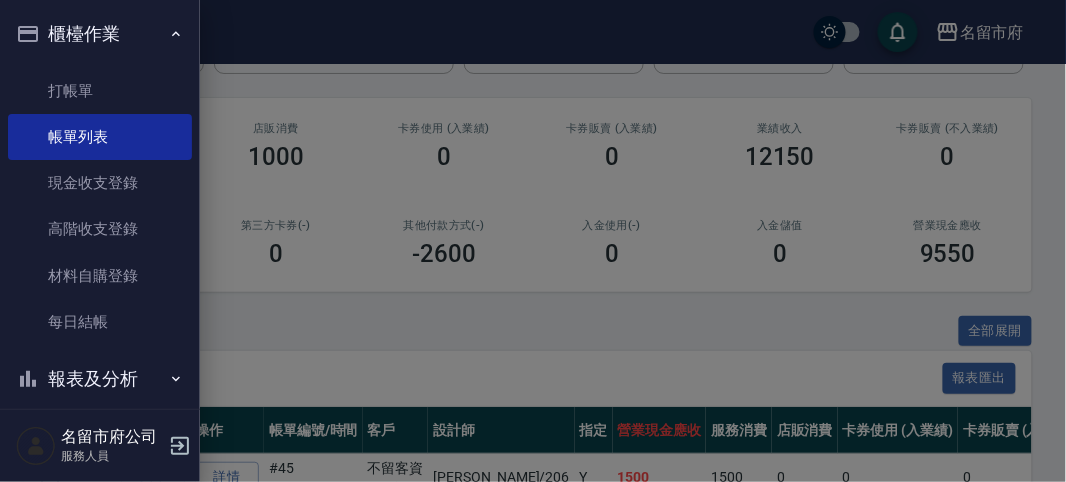 click at bounding box center [533, 241] 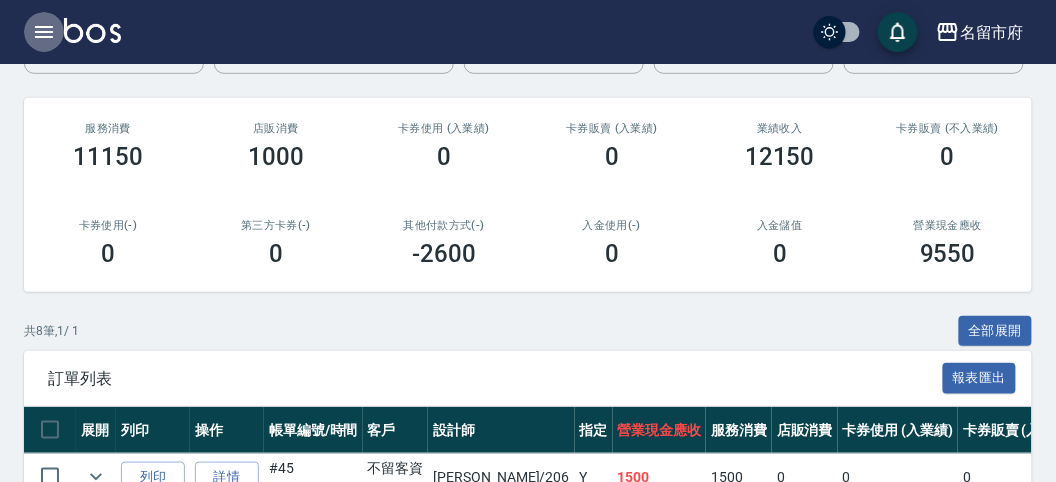 click 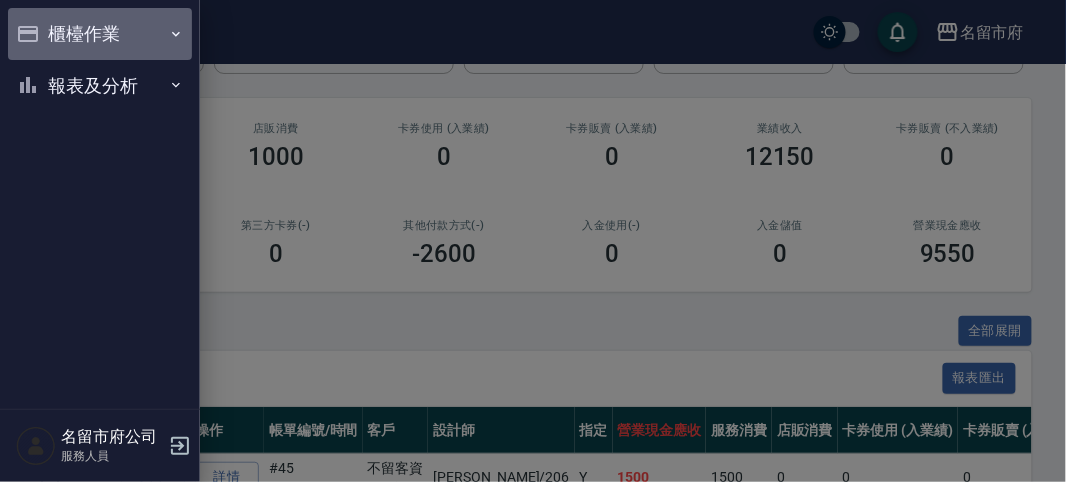 click on "櫃檯作業" at bounding box center [100, 34] 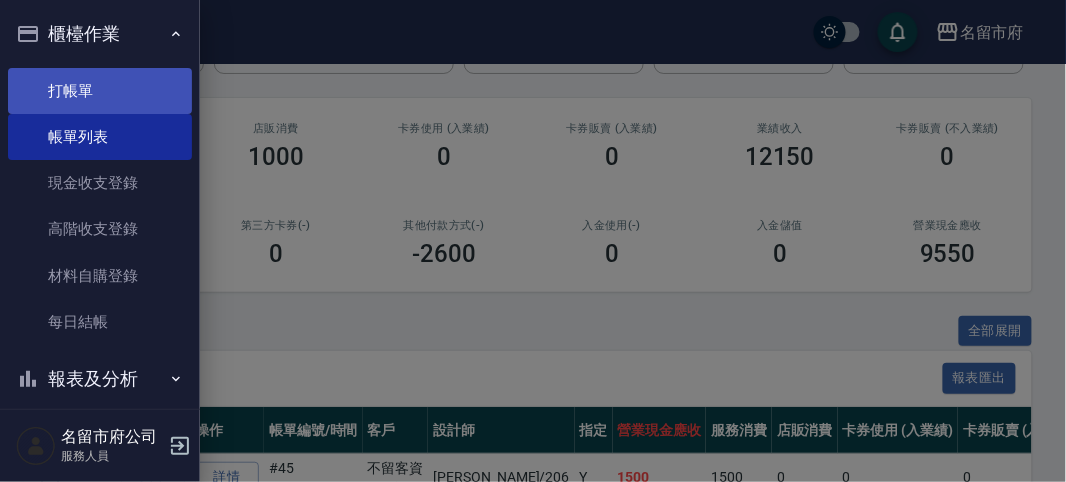click on "打帳單" at bounding box center [100, 91] 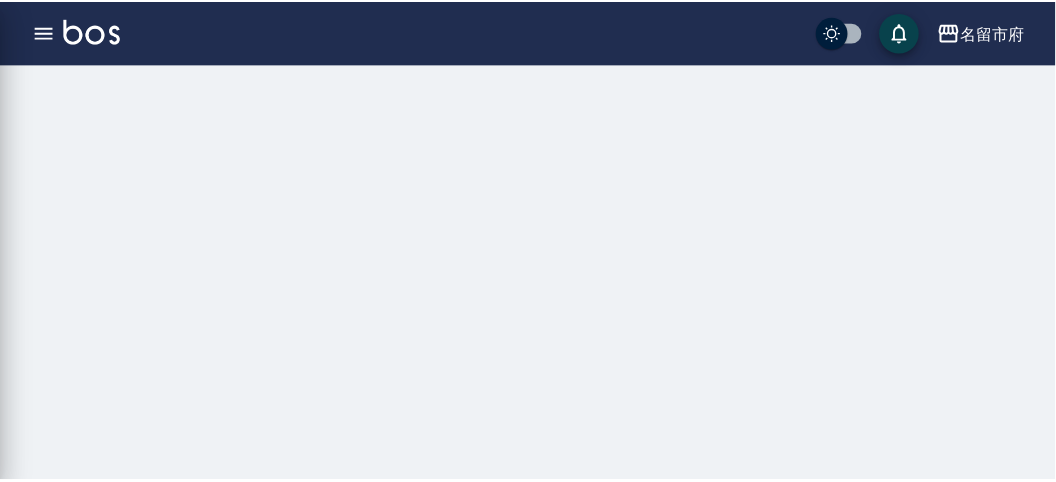 scroll, scrollTop: 0, scrollLeft: 0, axis: both 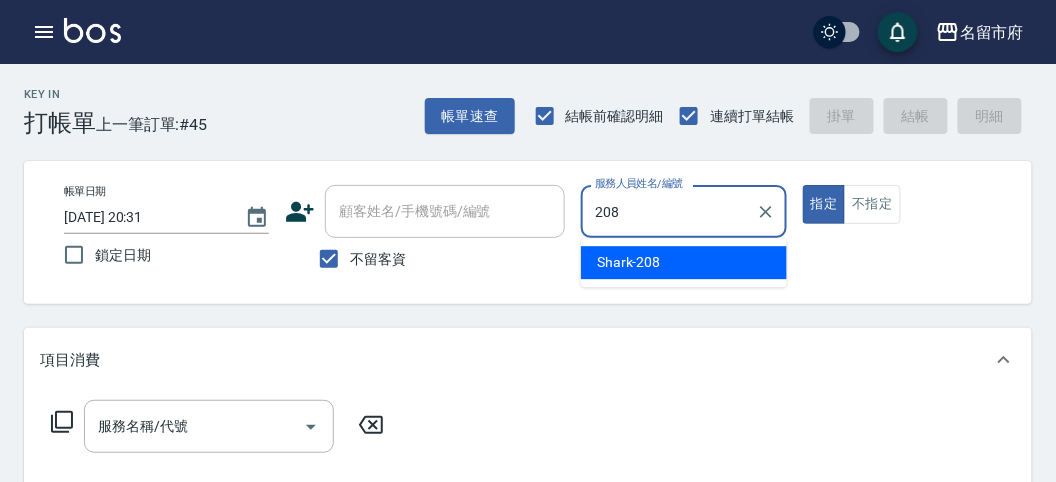 click on "Shark -208" at bounding box center [629, 262] 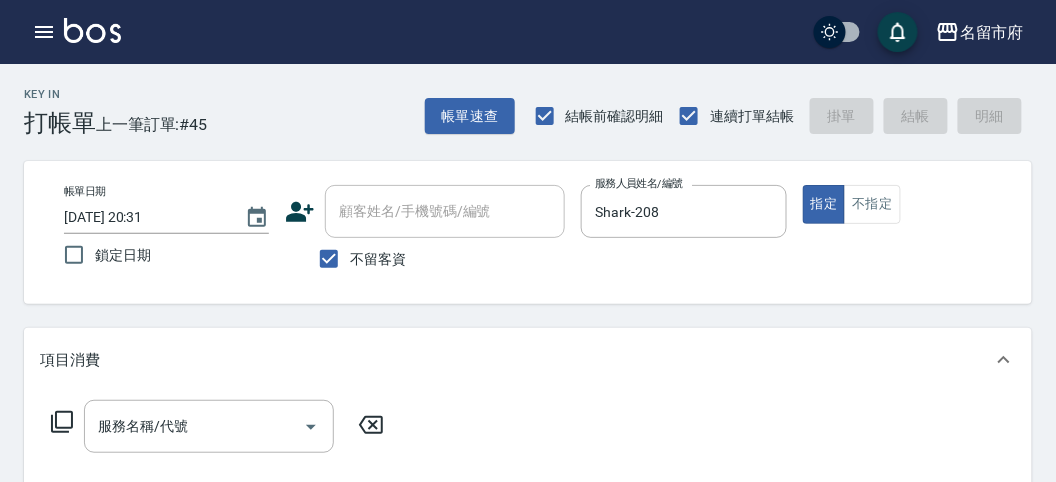 click 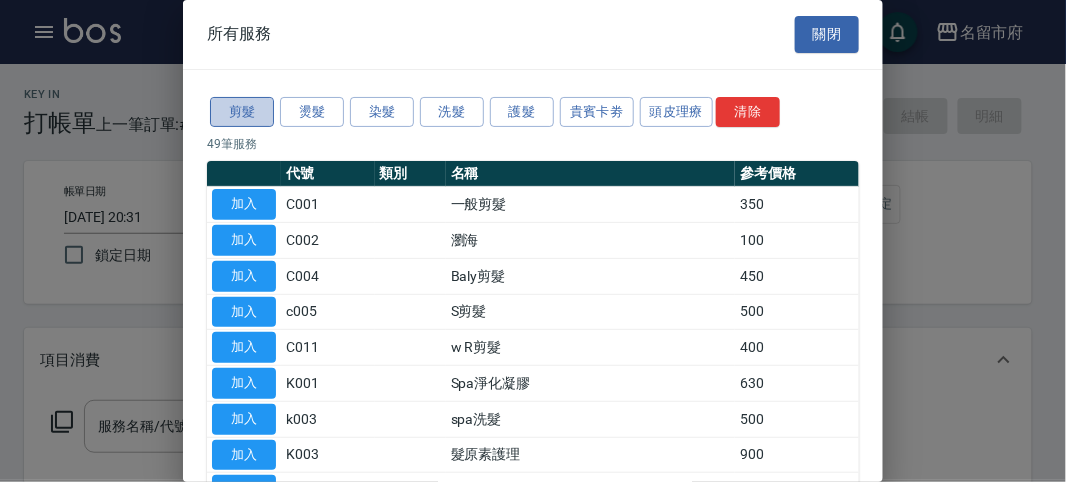 click on "剪髮" at bounding box center [242, 112] 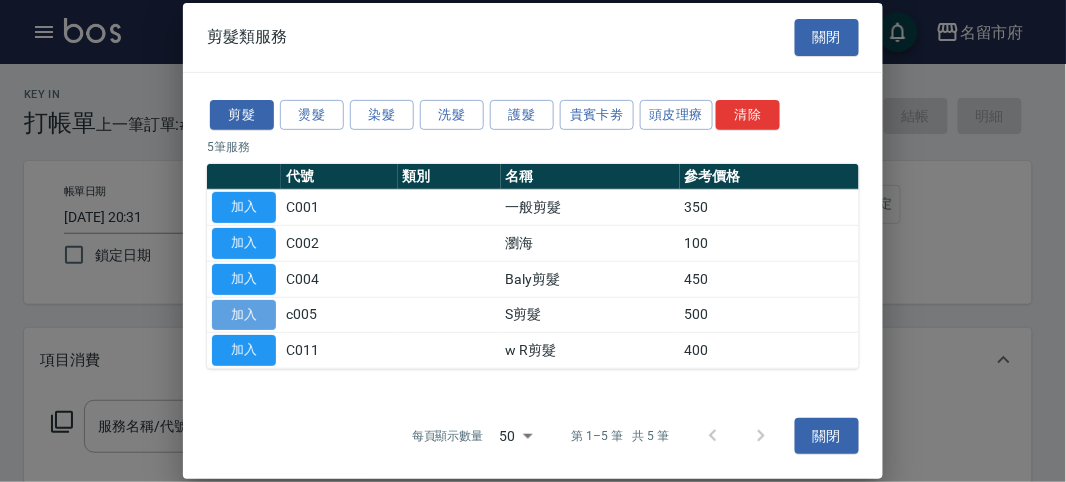 click on "加入" at bounding box center [244, 314] 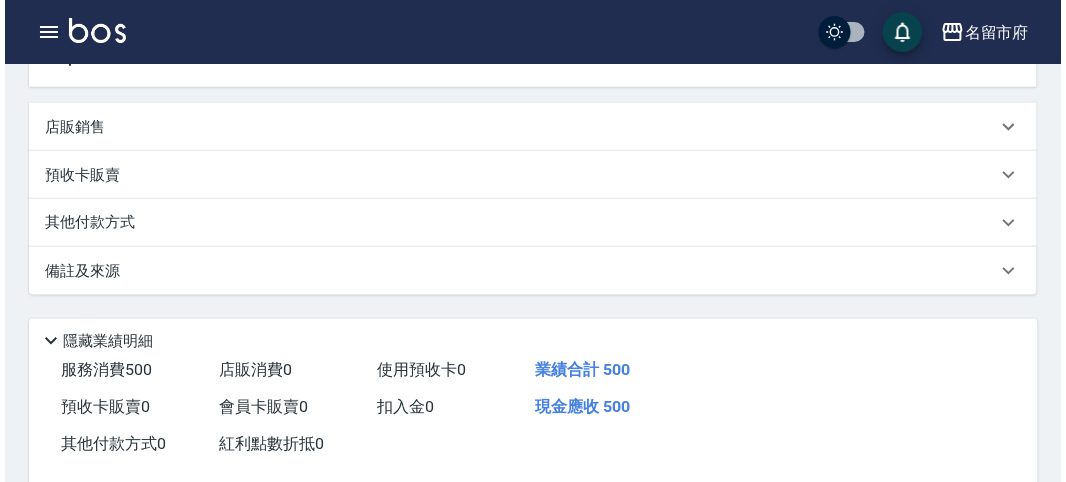 scroll, scrollTop: 555, scrollLeft: 0, axis: vertical 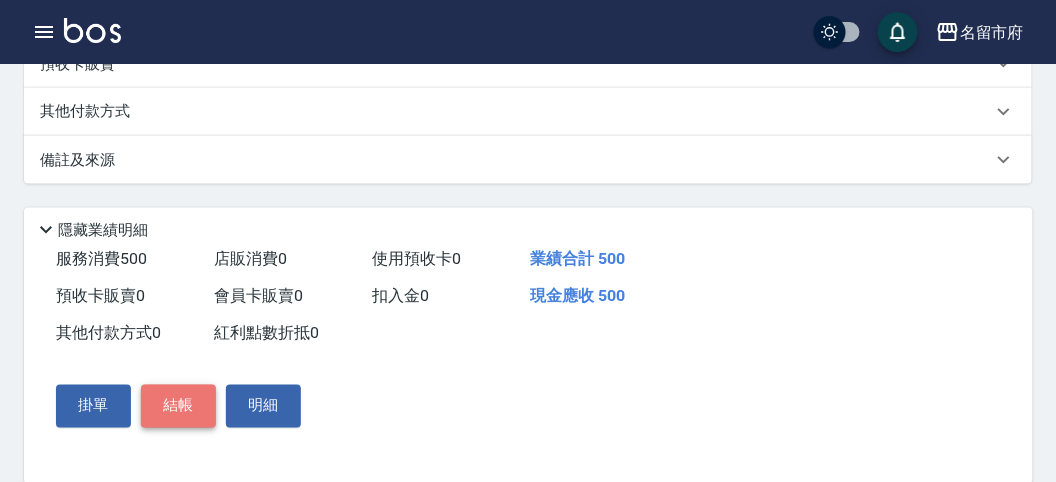 click on "結帳" at bounding box center [178, 406] 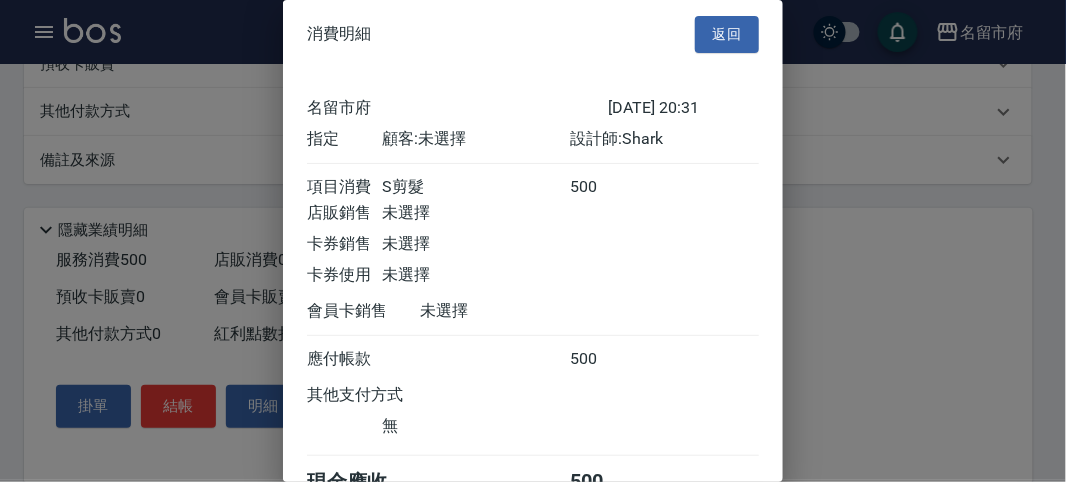 scroll, scrollTop: 111, scrollLeft: 0, axis: vertical 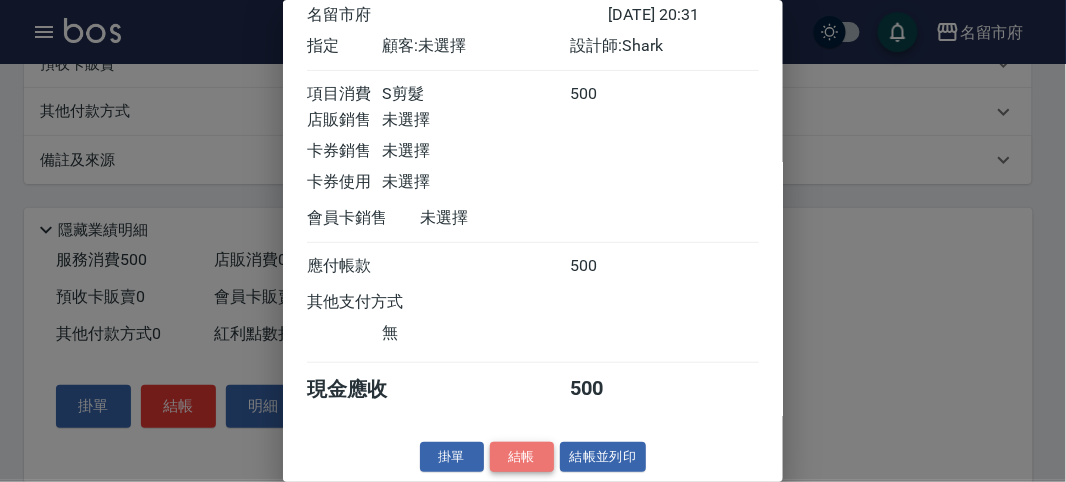 click on "結帳" at bounding box center [522, 457] 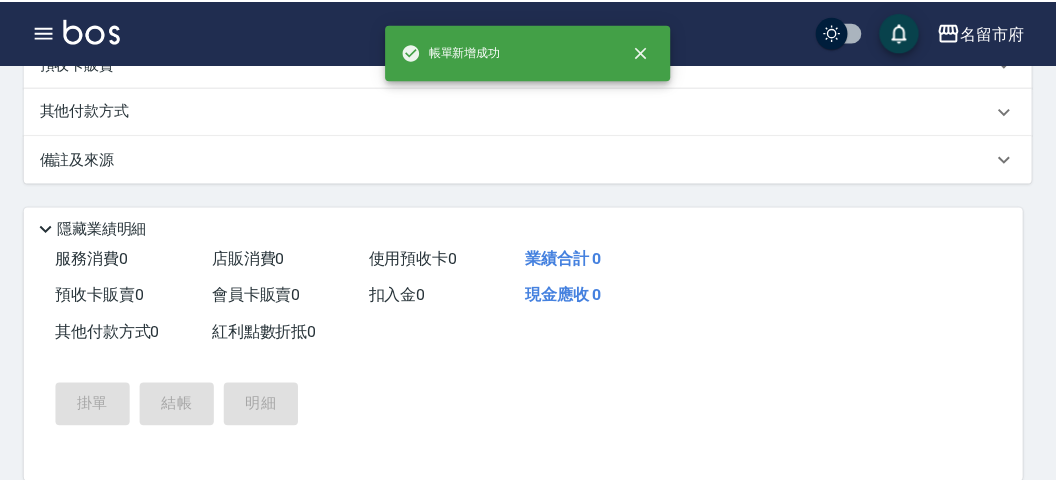 scroll, scrollTop: 0, scrollLeft: 0, axis: both 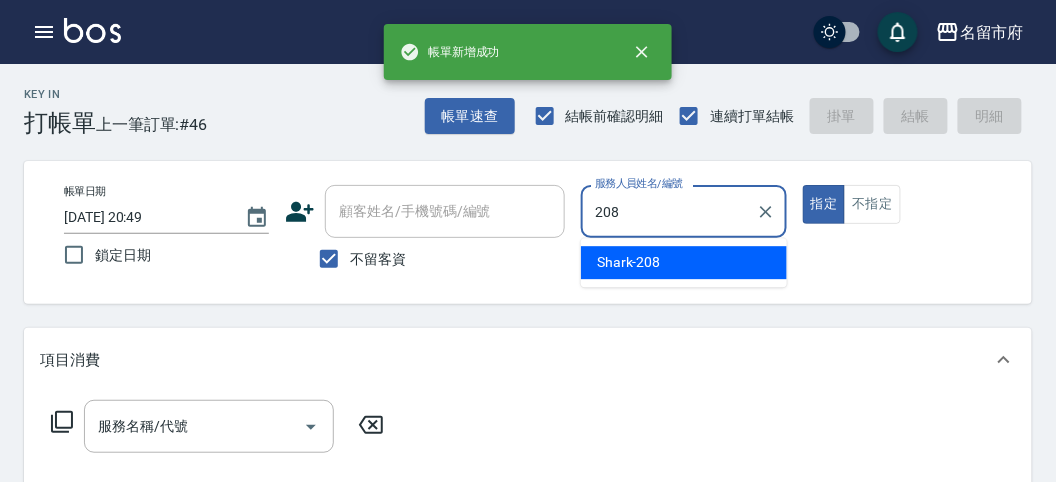 drag, startPoint x: 666, startPoint y: 255, endPoint x: 657, endPoint y: 262, distance: 11.401754 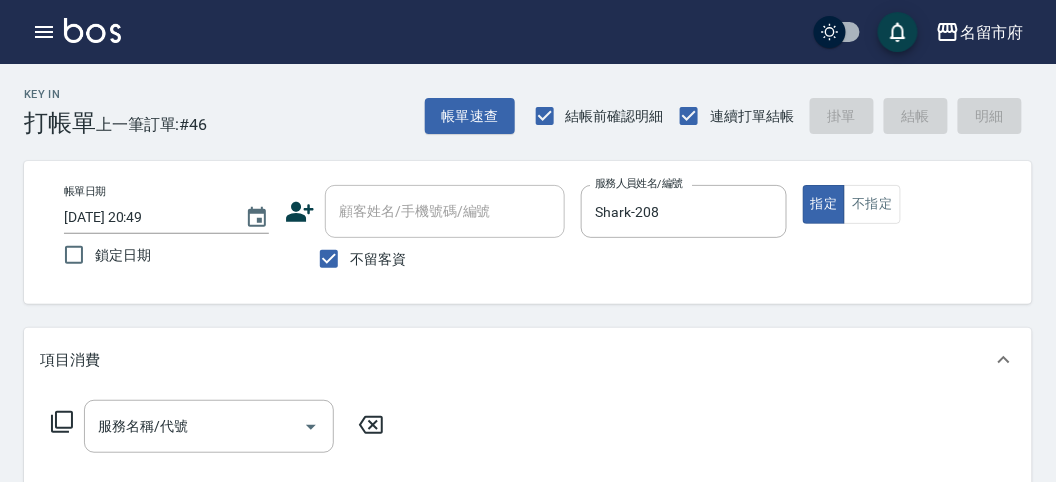 click 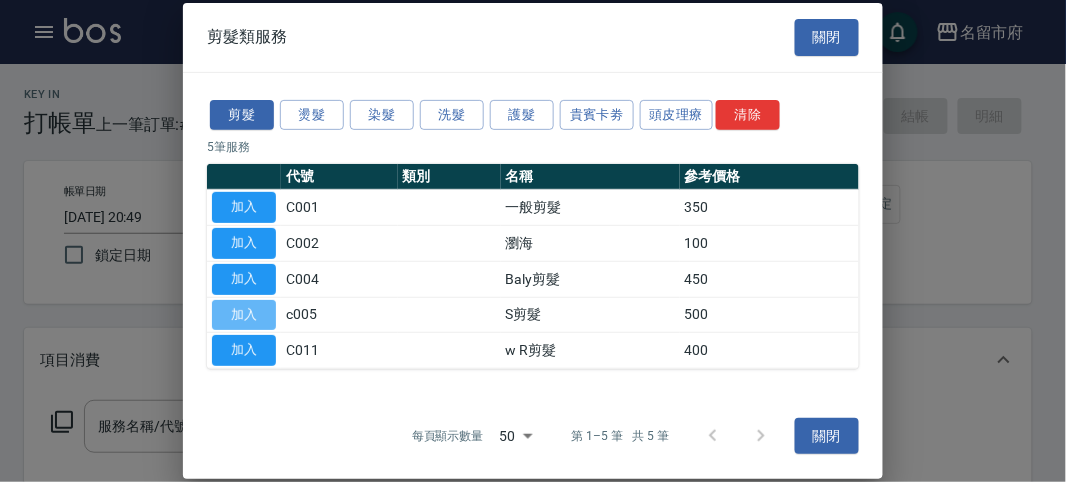 click on "加入" at bounding box center (244, 314) 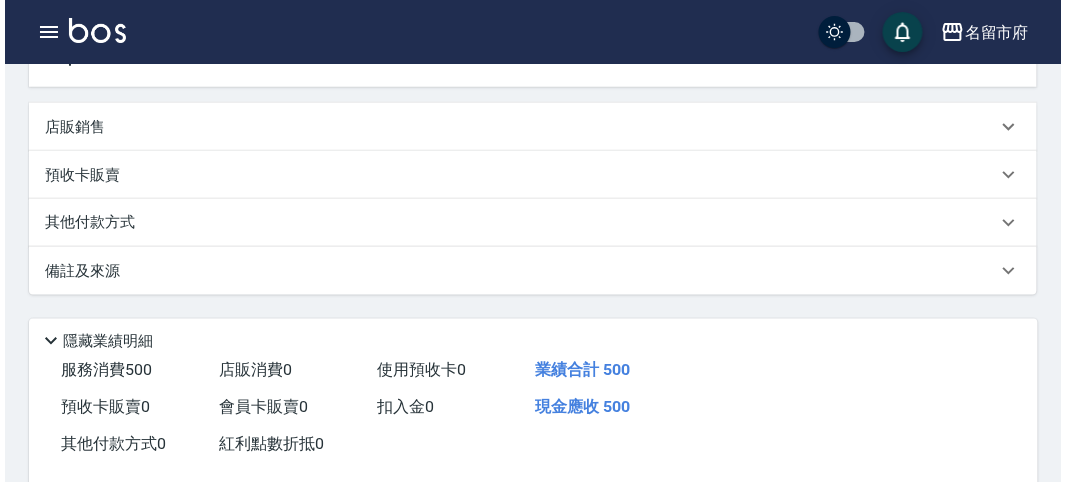 scroll, scrollTop: 585, scrollLeft: 0, axis: vertical 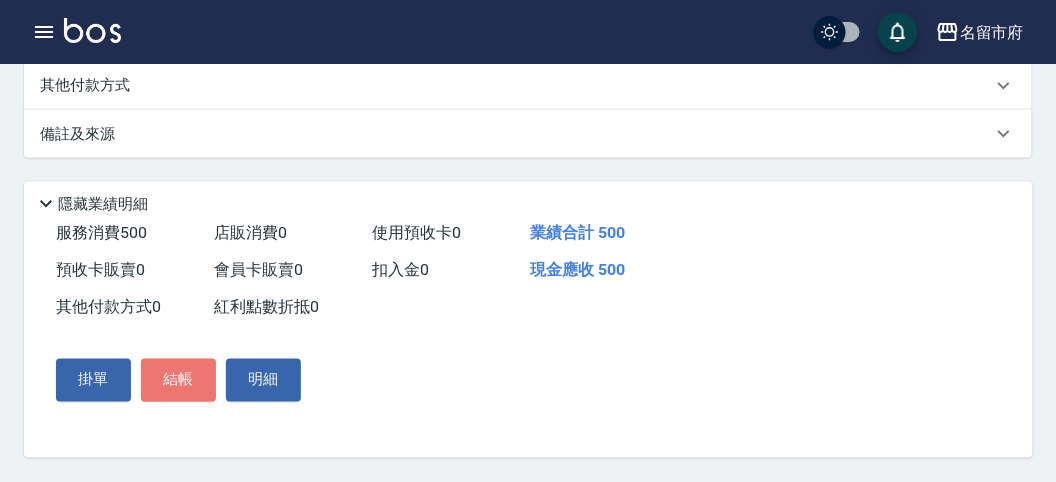 drag, startPoint x: 184, startPoint y: 382, endPoint x: 191, endPoint y: 402, distance: 21.189621 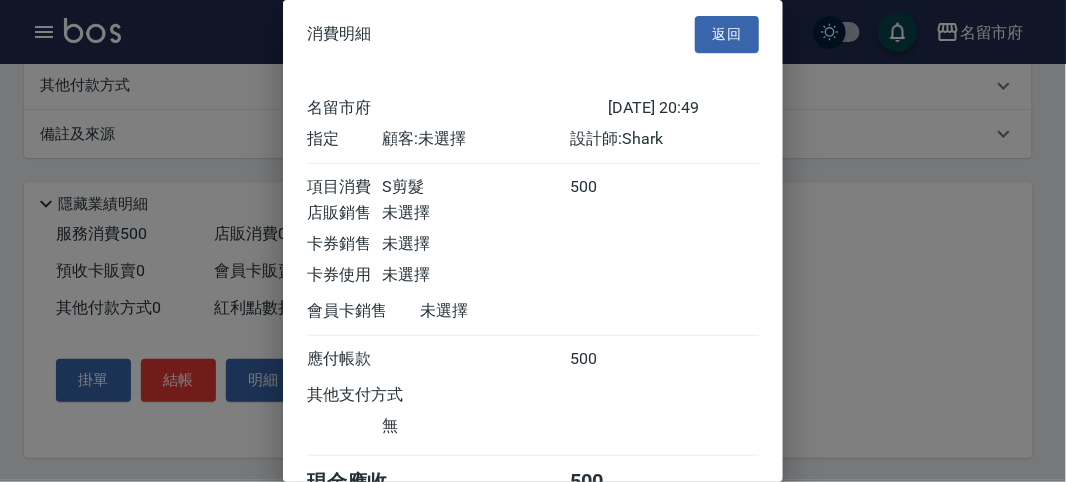 scroll, scrollTop: 111, scrollLeft: 0, axis: vertical 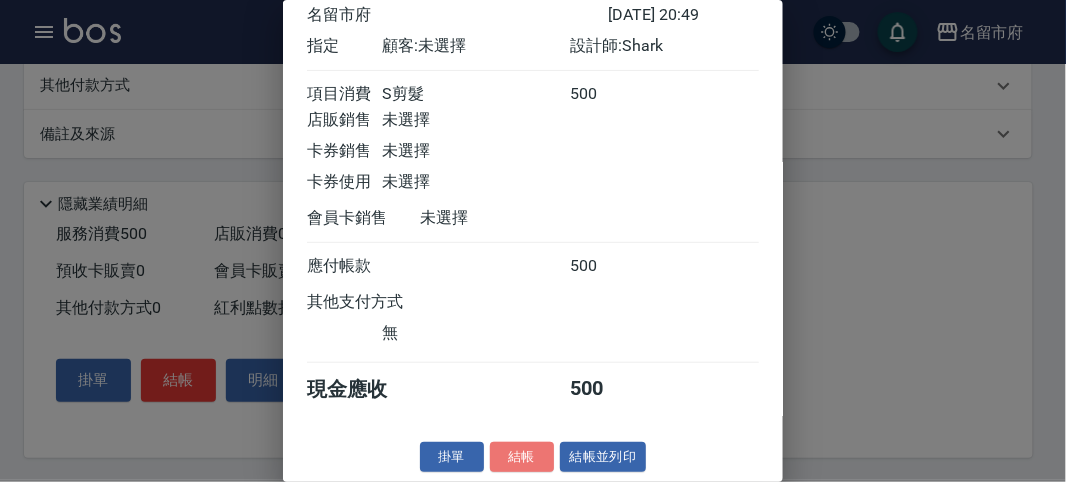 click on "結帳" at bounding box center (522, 457) 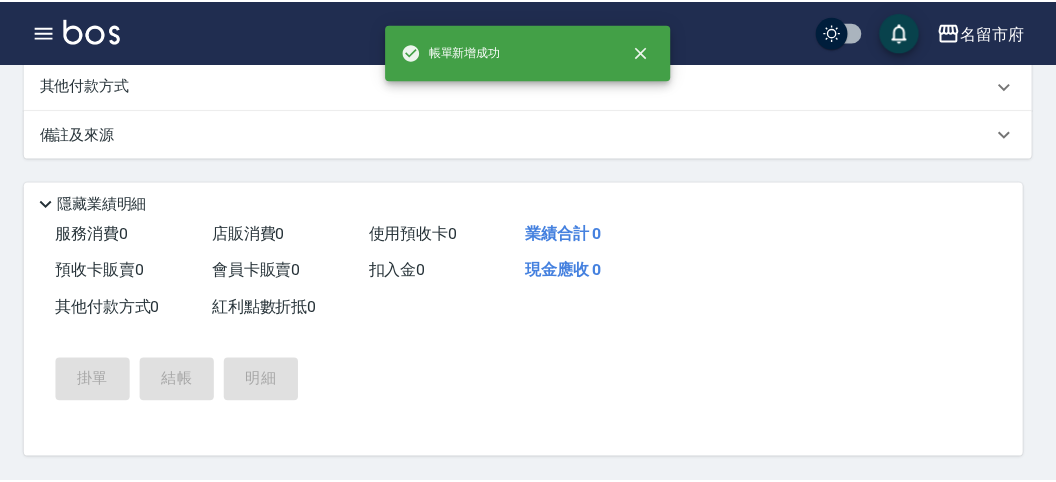 scroll, scrollTop: 0, scrollLeft: 0, axis: both 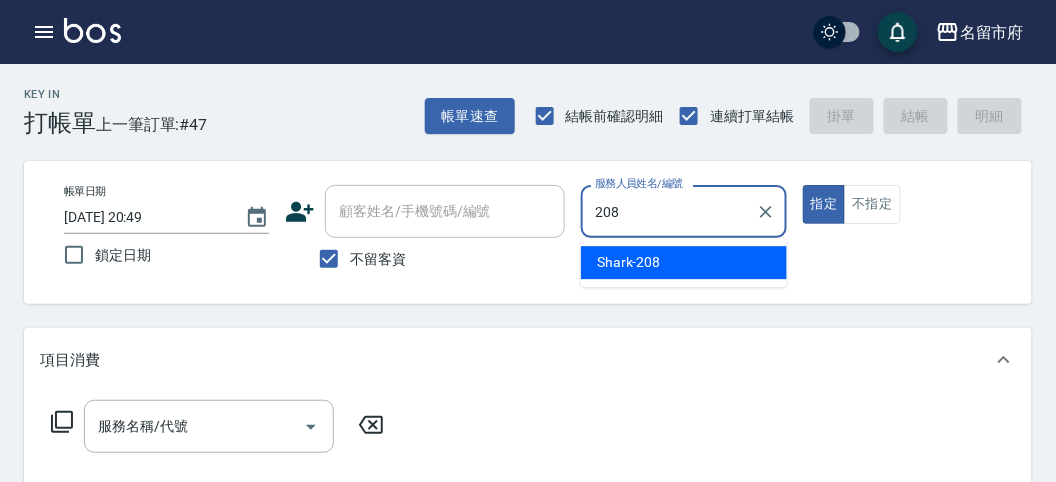 click on "Shark -208" at bounding box center [629, 262] 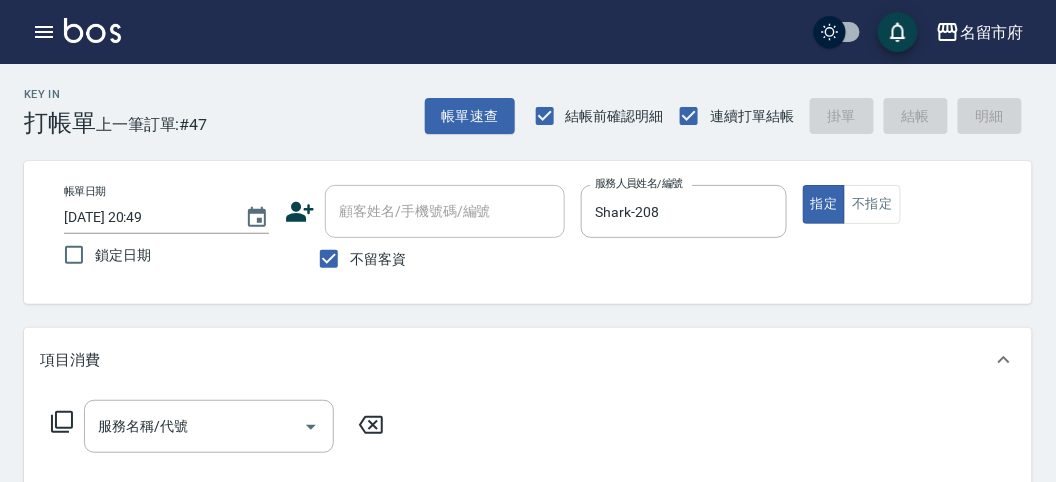 click 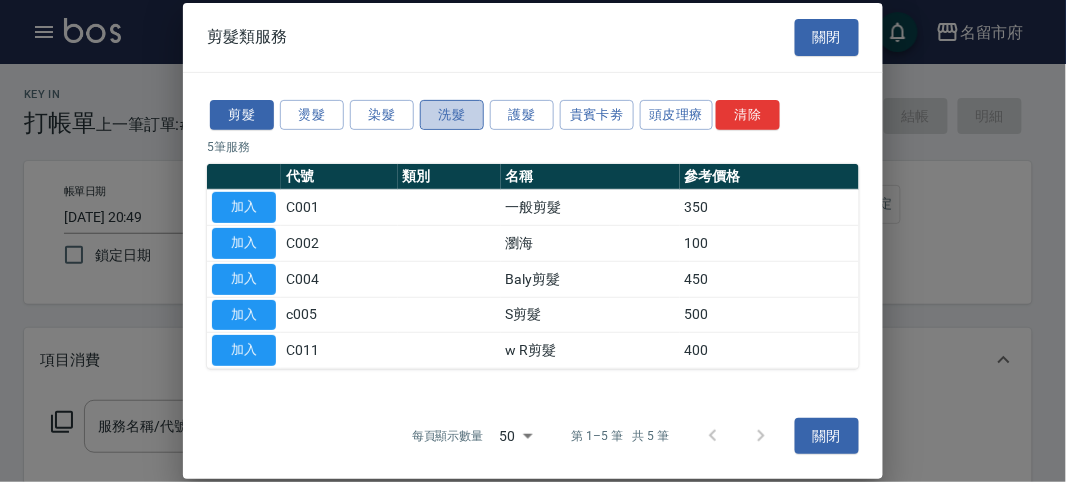 click on "洗髮" at bounding box center (452, 114) 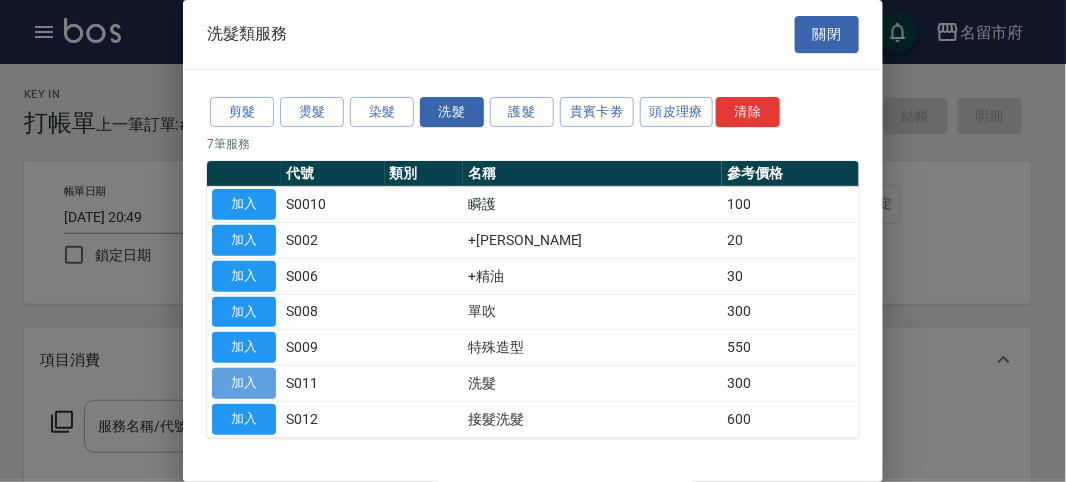 click on "加入" at bounding box center [244, 383] 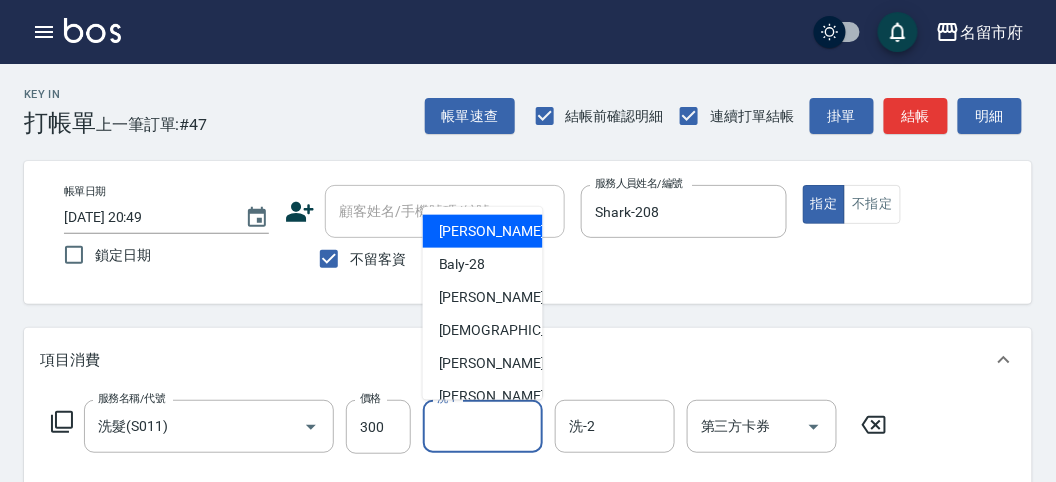 click on "洗-1" at bounding box center (483, 426) 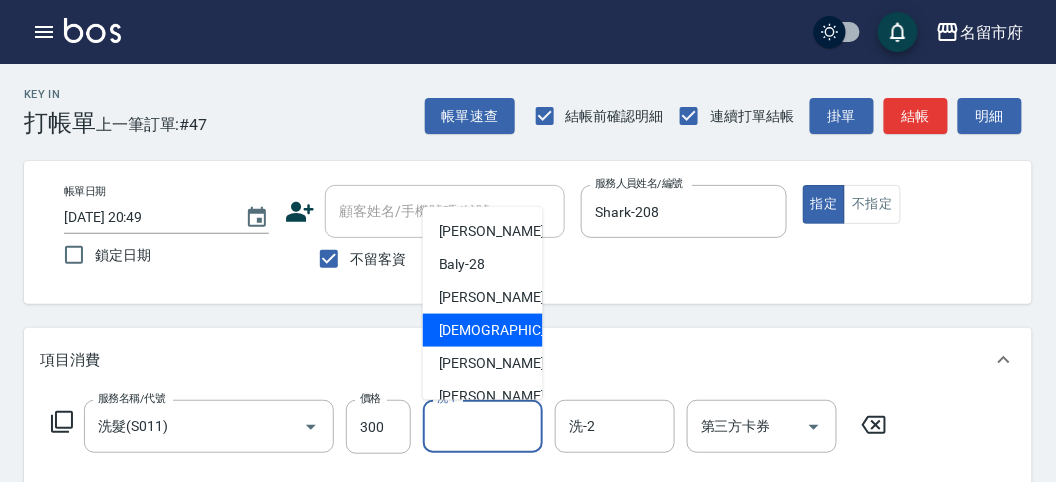 click on "聖德 -203" at bounding box center [525, 330] 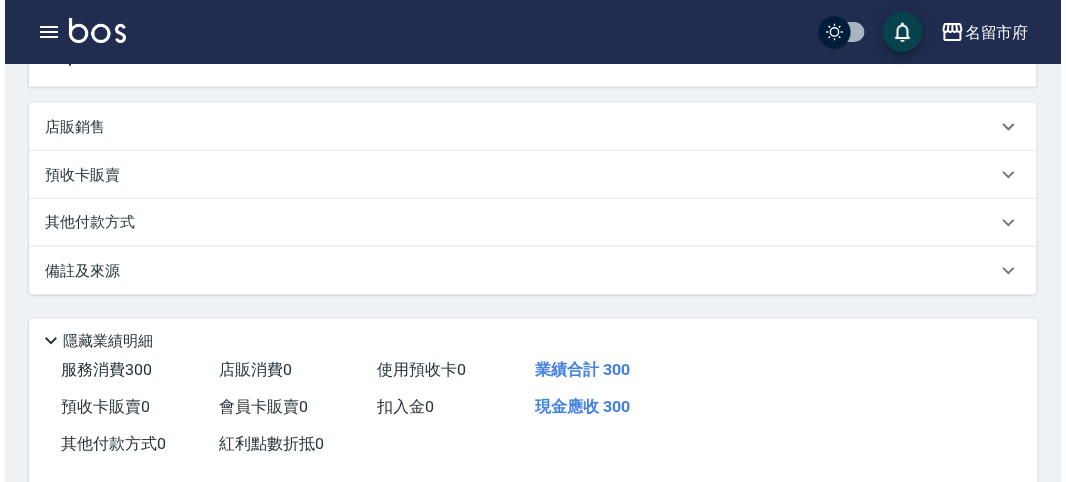 scroll, scrollTop: 585, scrollLeft: 0, axis: vertical 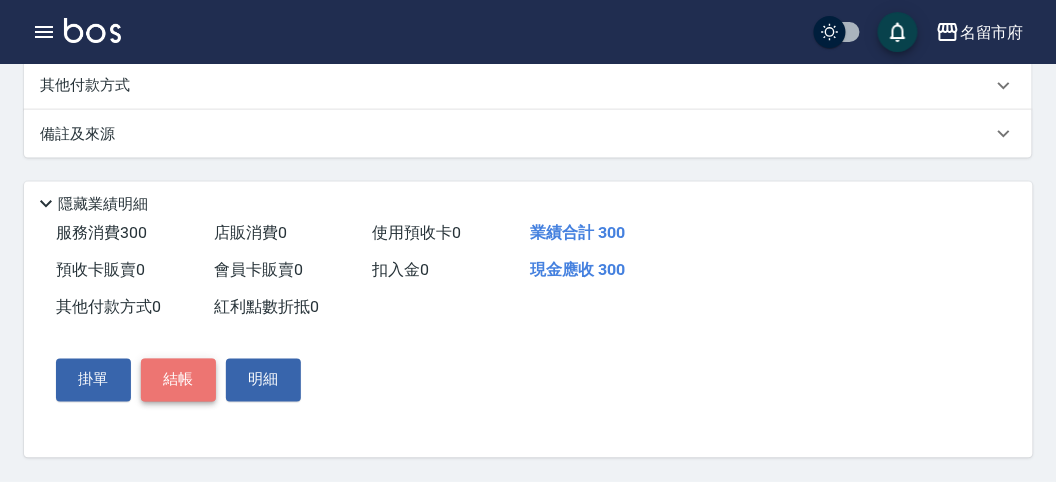 click on "結帳" at bounding box center [178, 380] 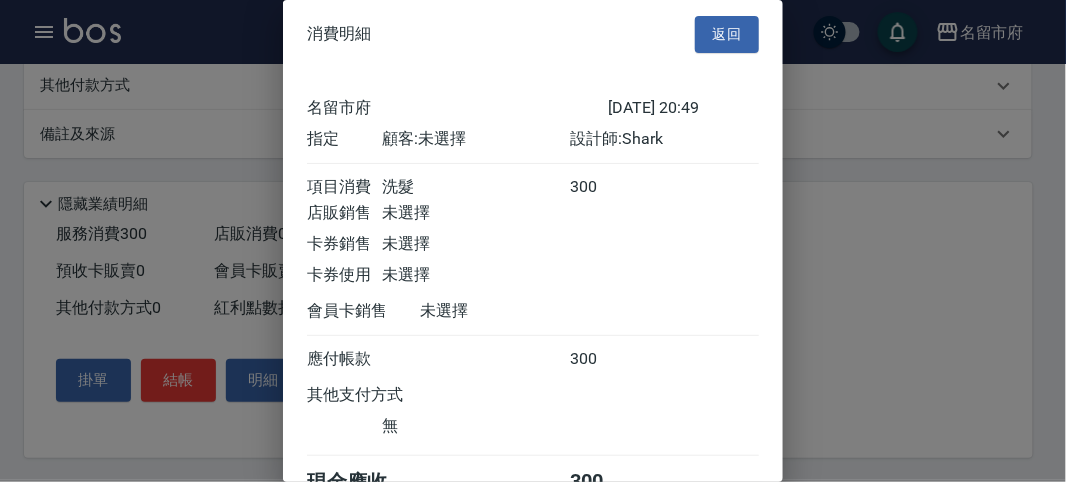 scroll, scrollTop: 111, scrollLeft: 0, axis: vertical 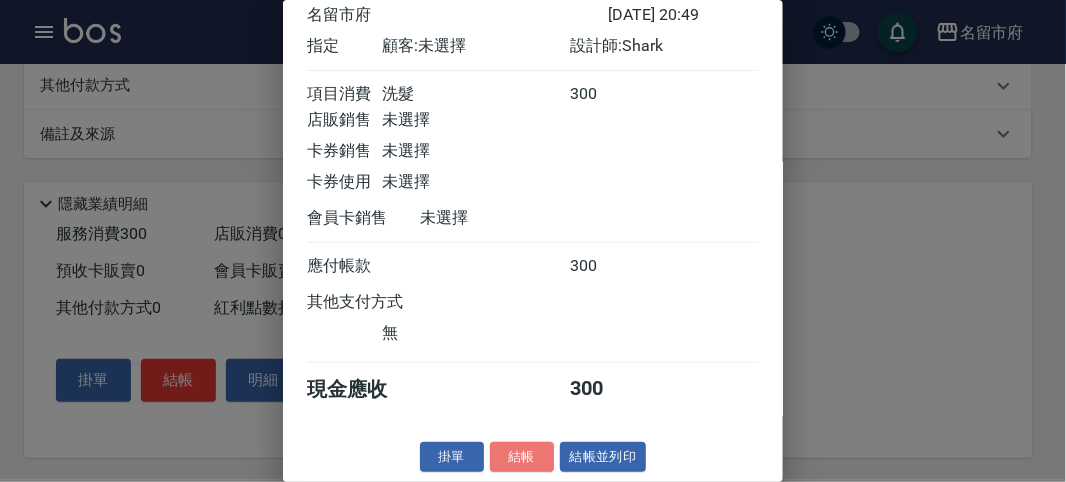 click on "結帳" at bounding box center (522, 457) 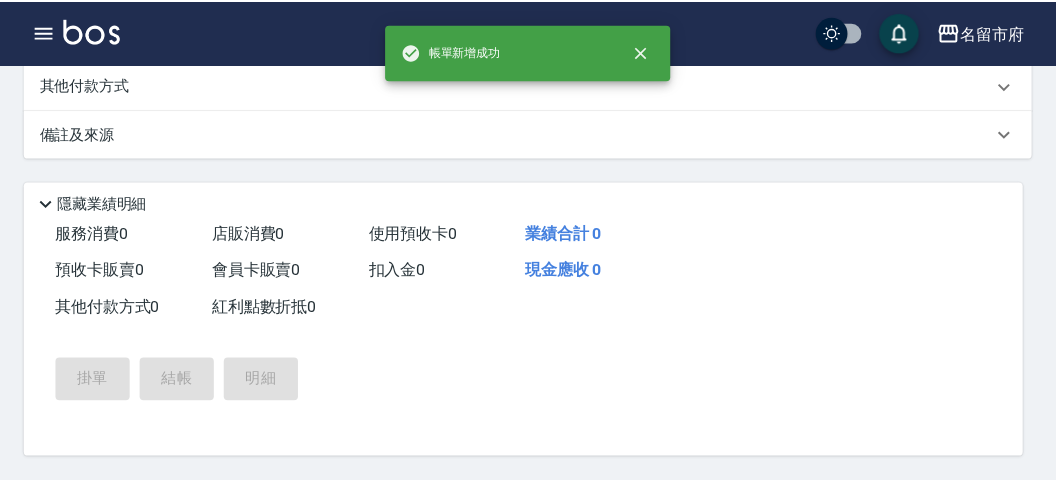scroll, scrollTop: 0, scrollLeft: 0, axis: both 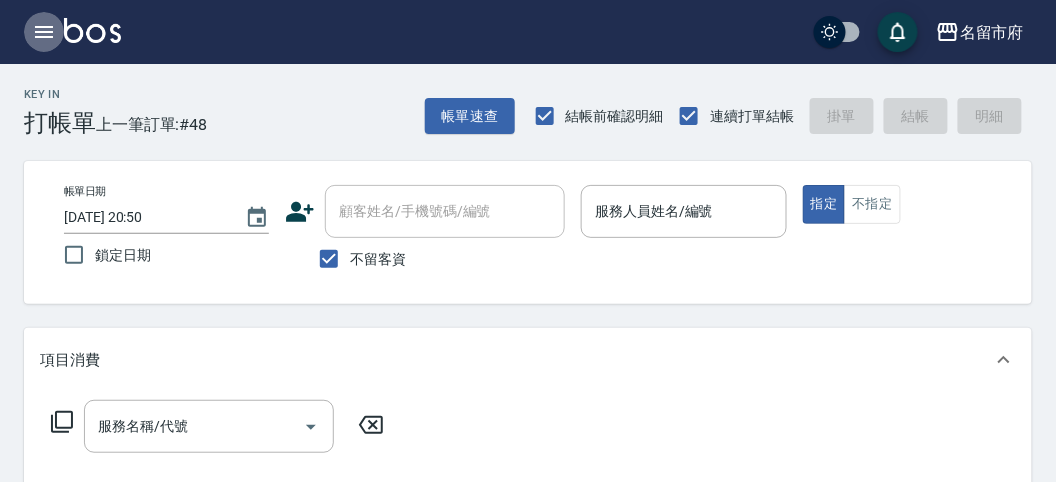 click 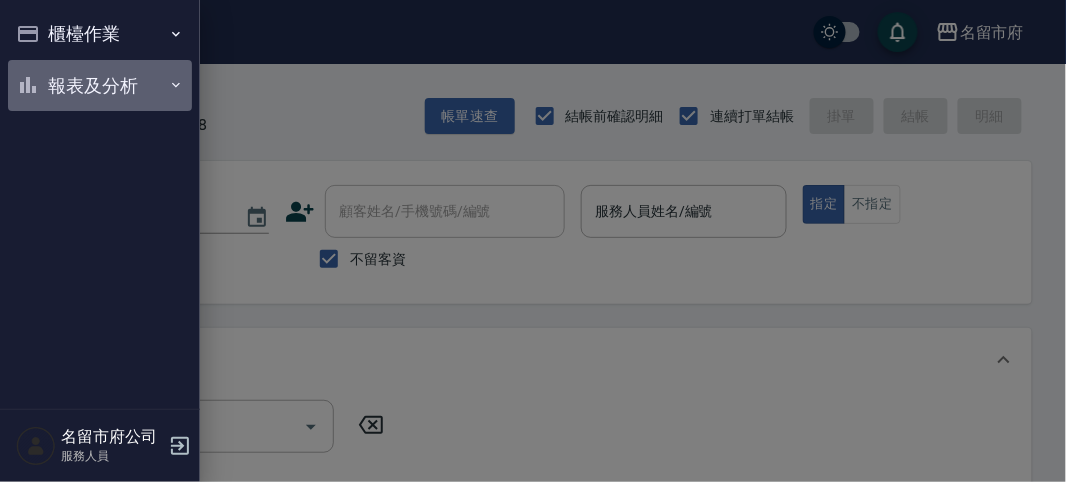 click on "報表及分析" at bounding box center (100, 86) 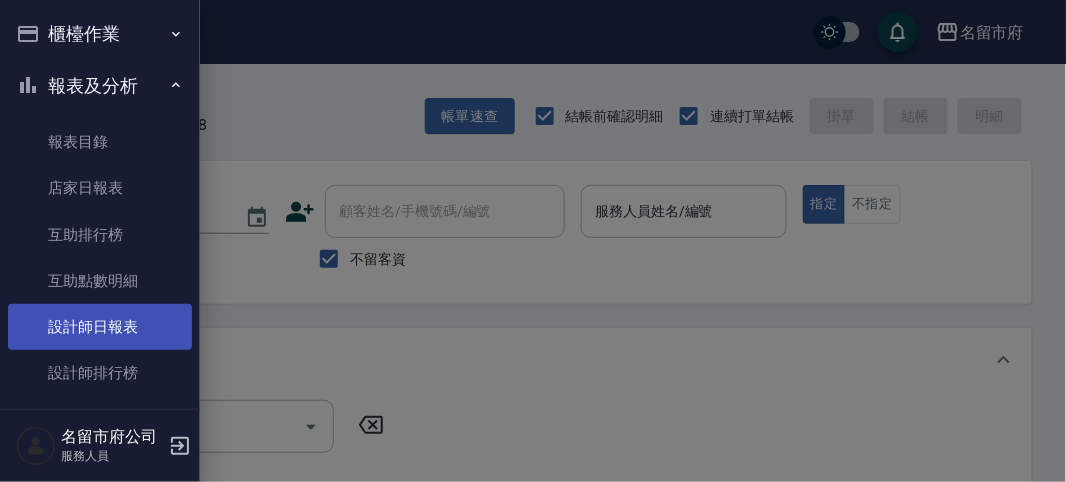 click on "設計師日報表" at bounding box center [100, 327] 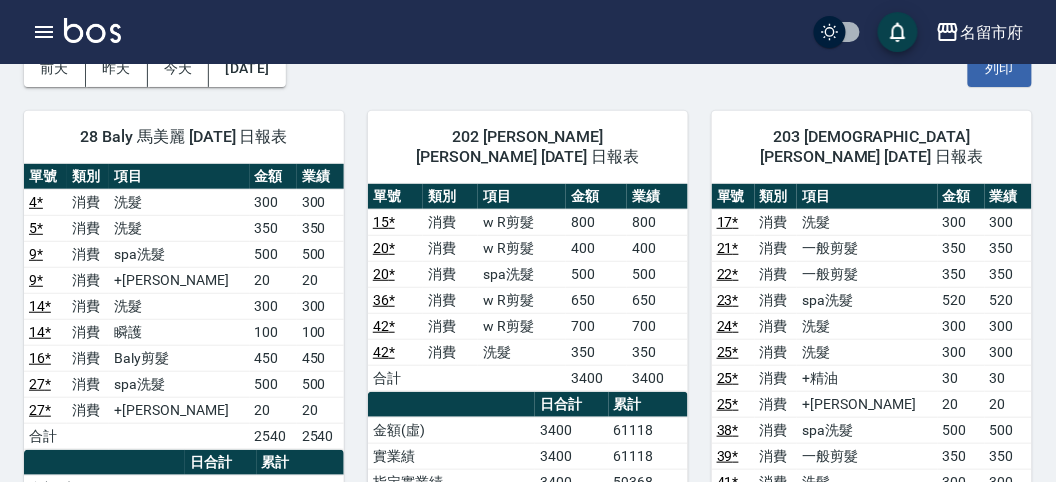 scroll, scrollTop: 0, scrollLeft: 0, axis: both 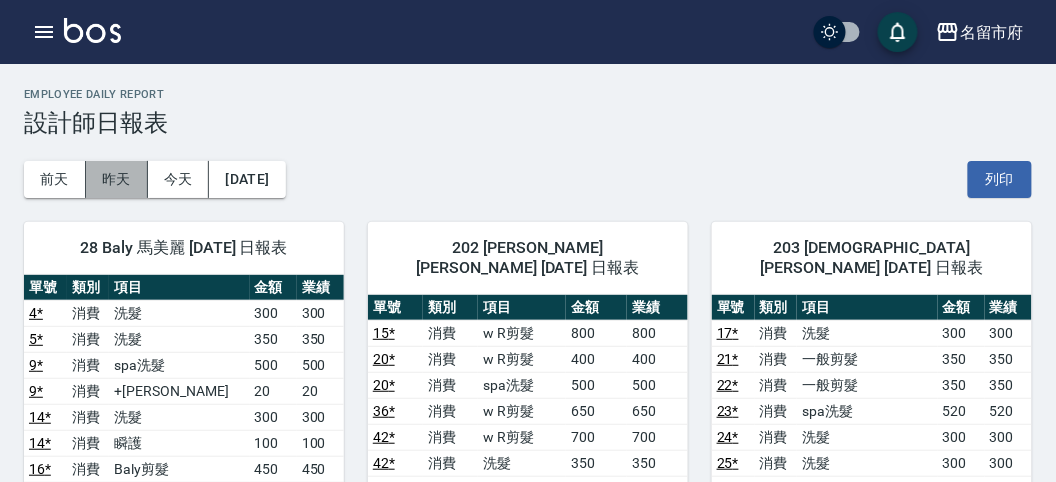 click on "昨天" at bounding box center (117, 179) 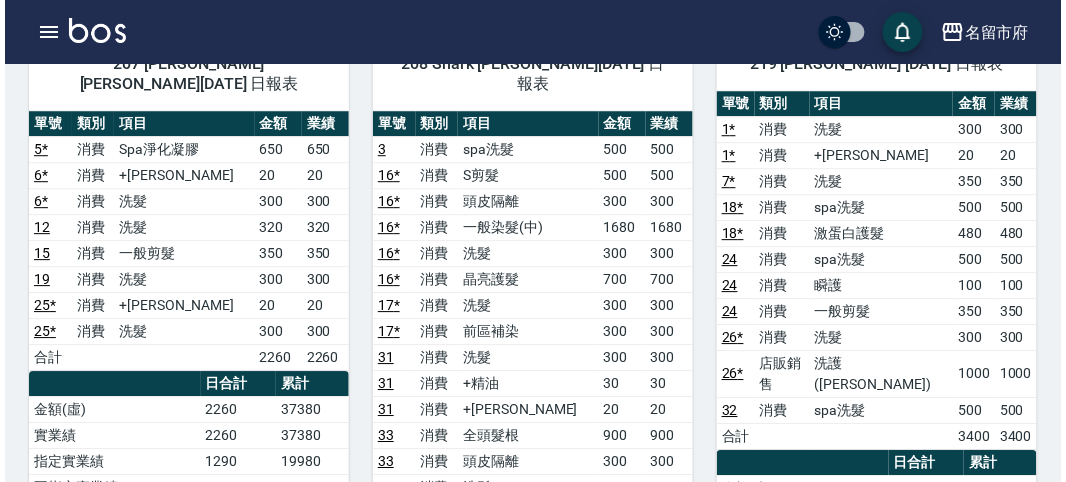 scroll, scrollTop: 1222, scrollLeft: 0, axis: vertical 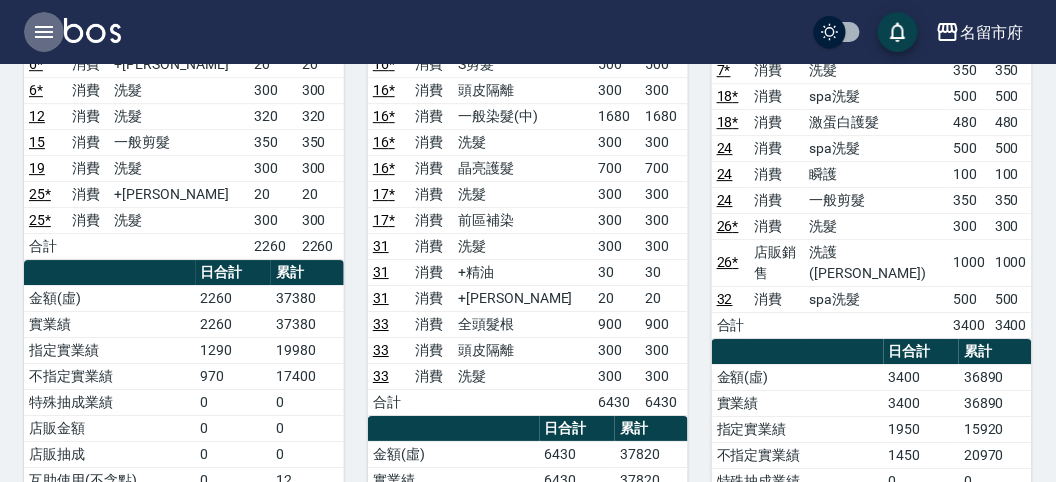 click 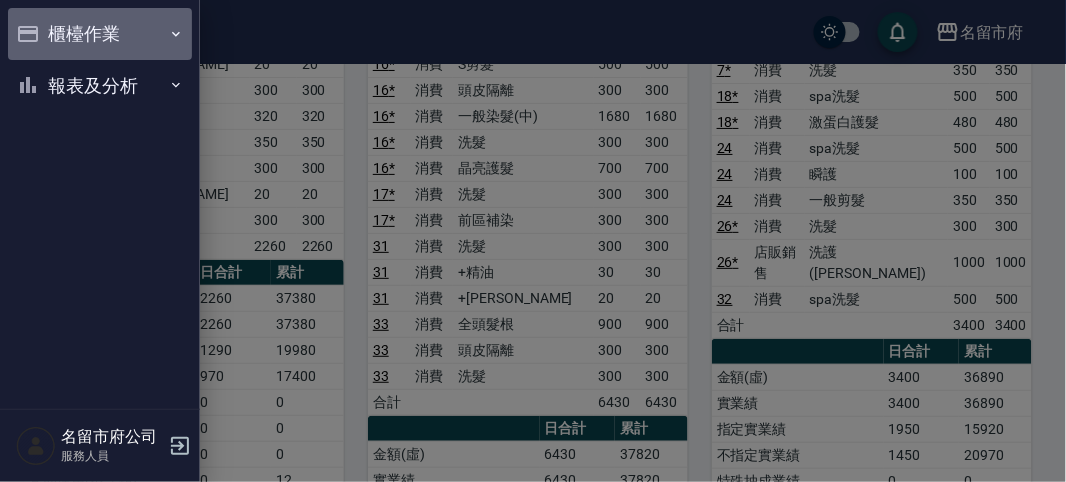 click on "櫃檯作業" at bounding box center (100, 34) 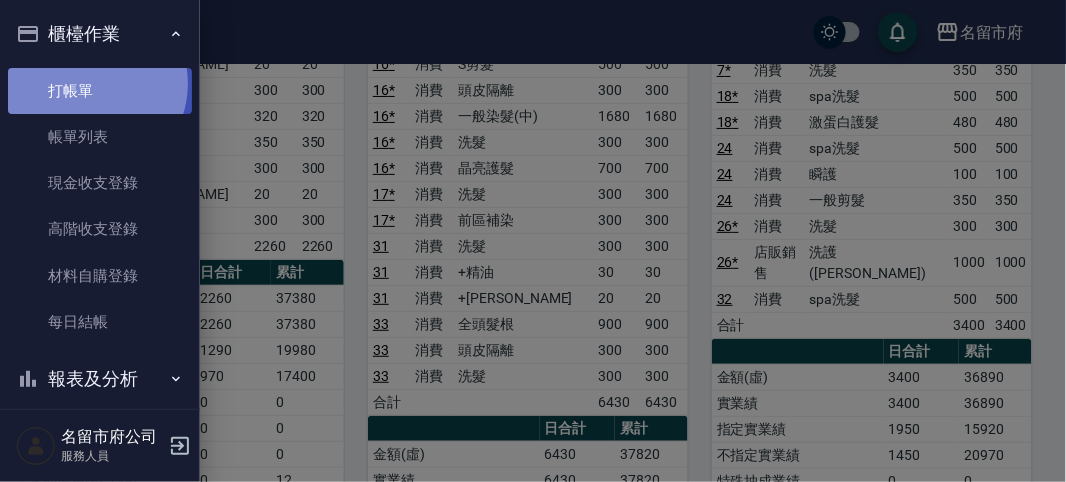 click on "打帳單" at bounding box center (100, 91) 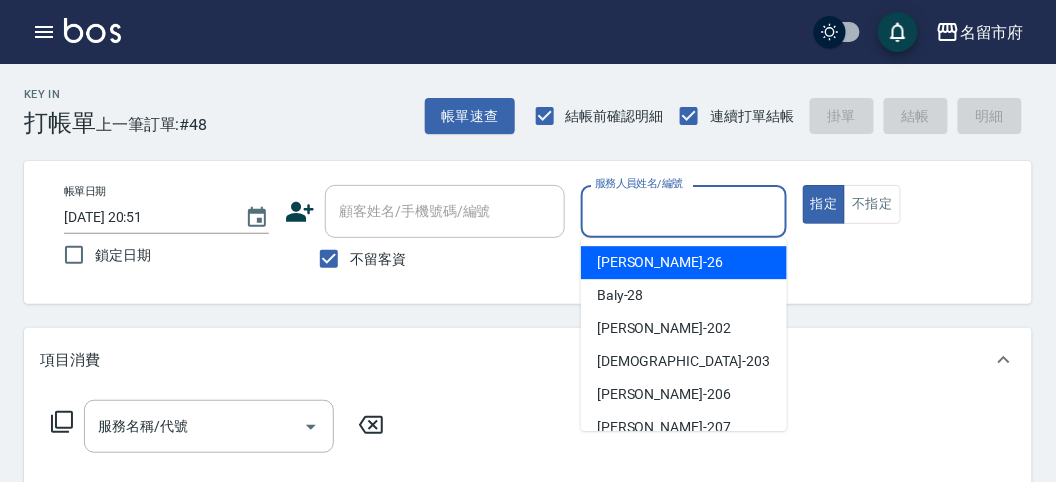 click on "服務人員姓名/編號" at bounding box center (683, 211) 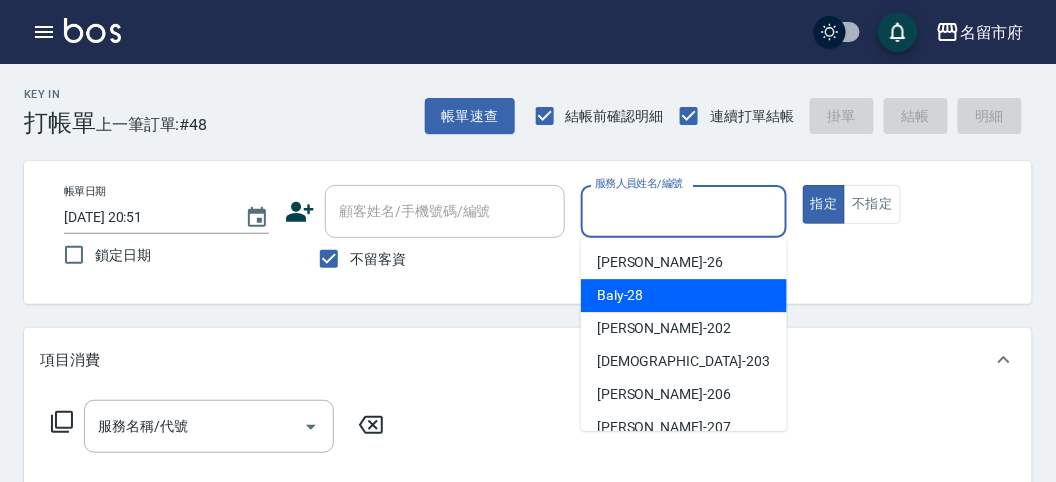 click on "Baly -28" at bounding box center (684, 295) 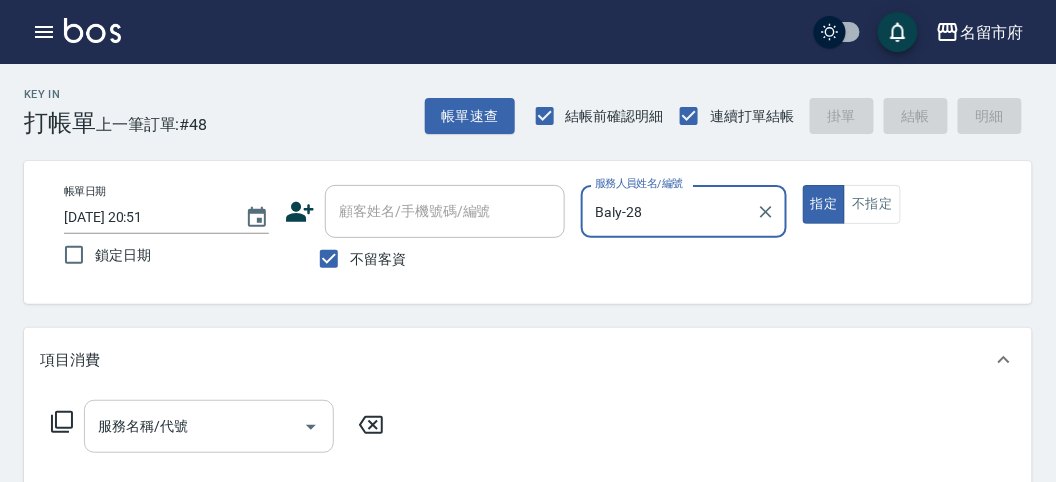 click on "服務名稱/代號" at bounding box center [194, 426] 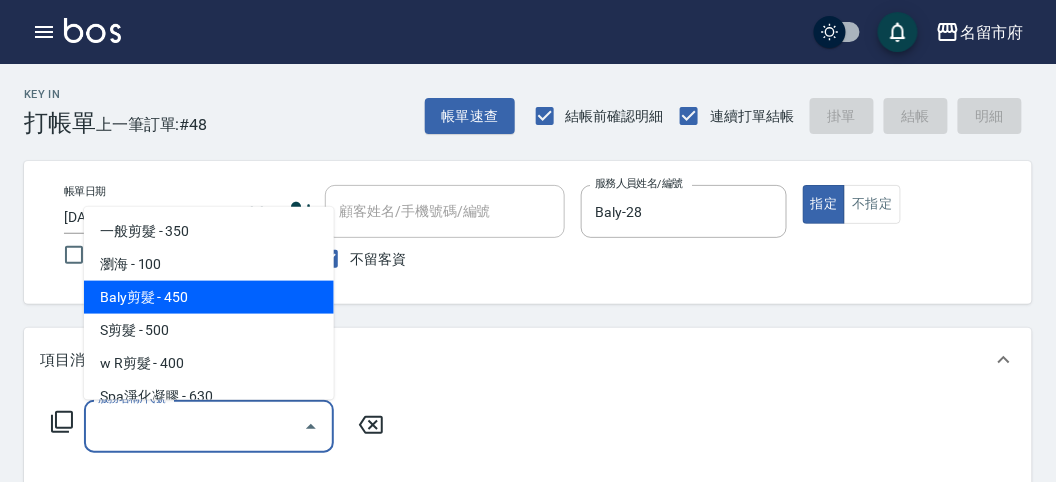 click on "Baly剪髮 - 450" at bounding box center [209, 297] 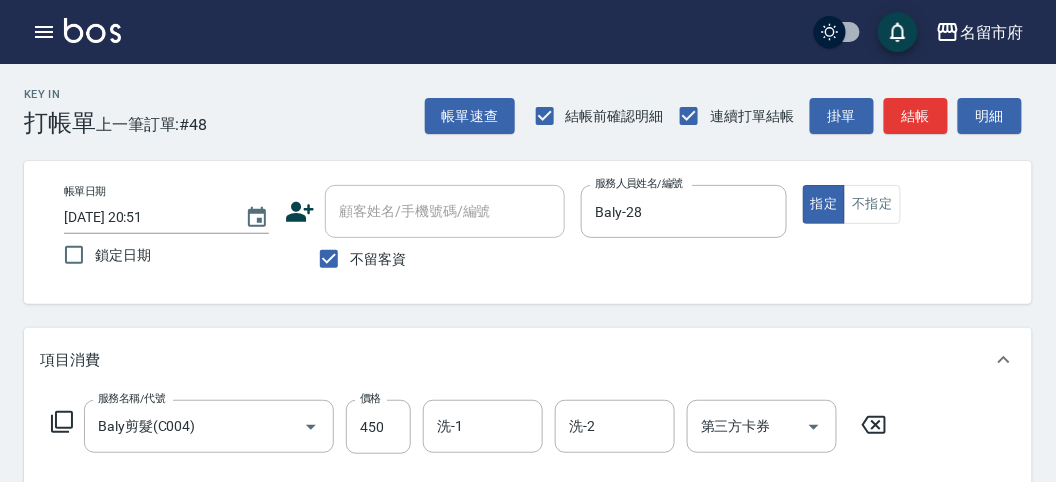click 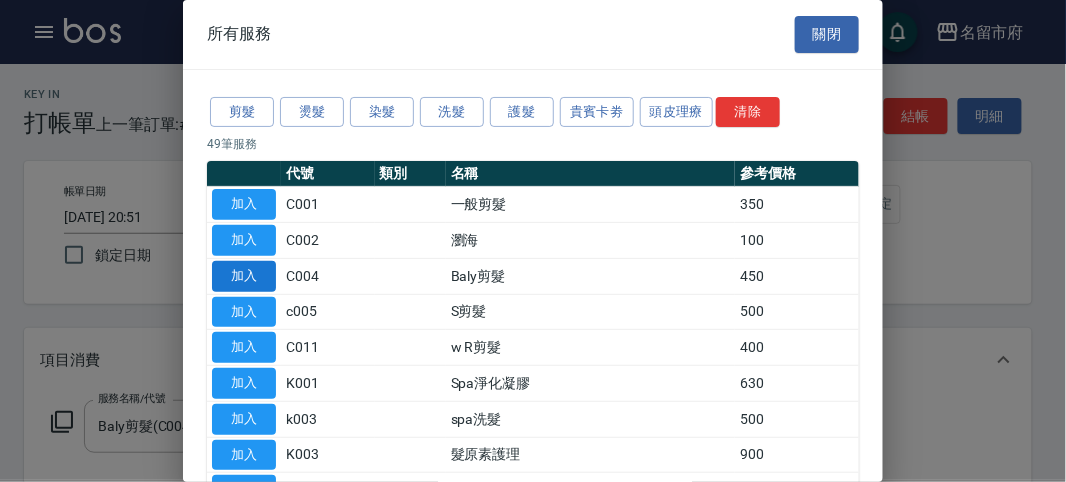 click on "加入" at bounding box center [244, 276] 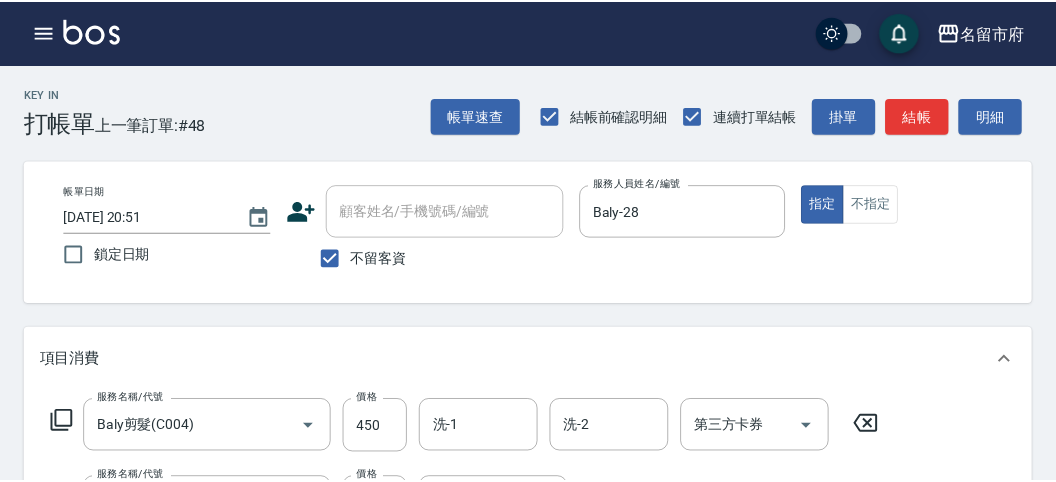 scroll, scrollTop: 263, scrollLeft: 0, axis: vertical 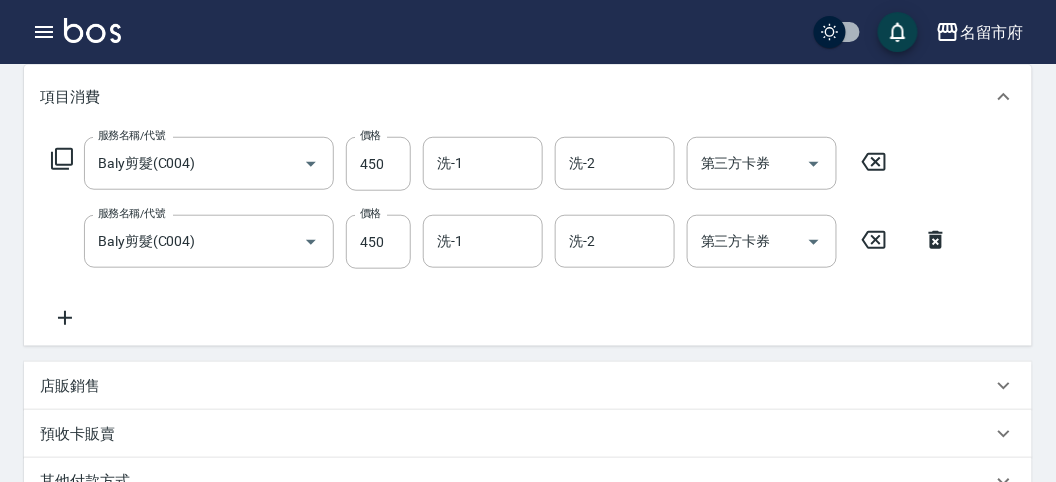 click 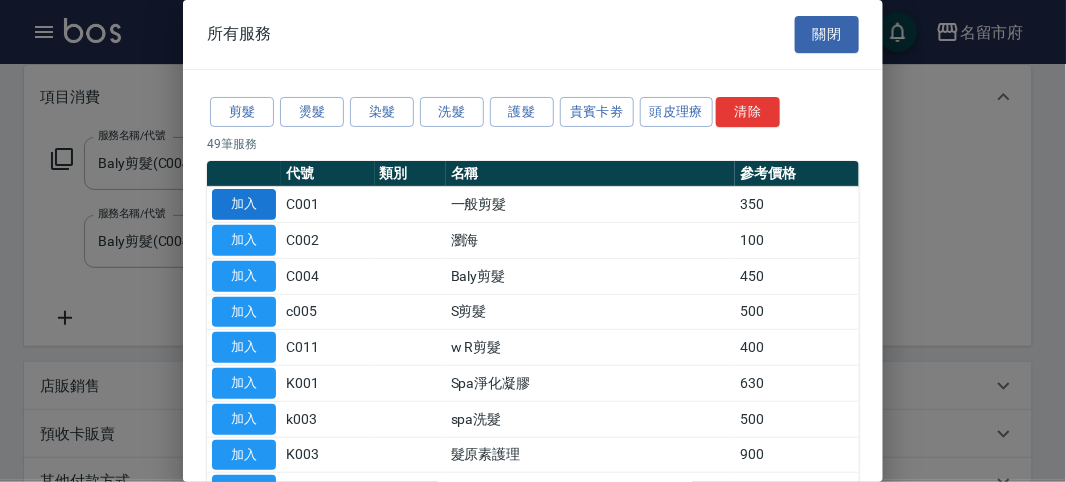 click on "加入" at bounding box center (244, 204) 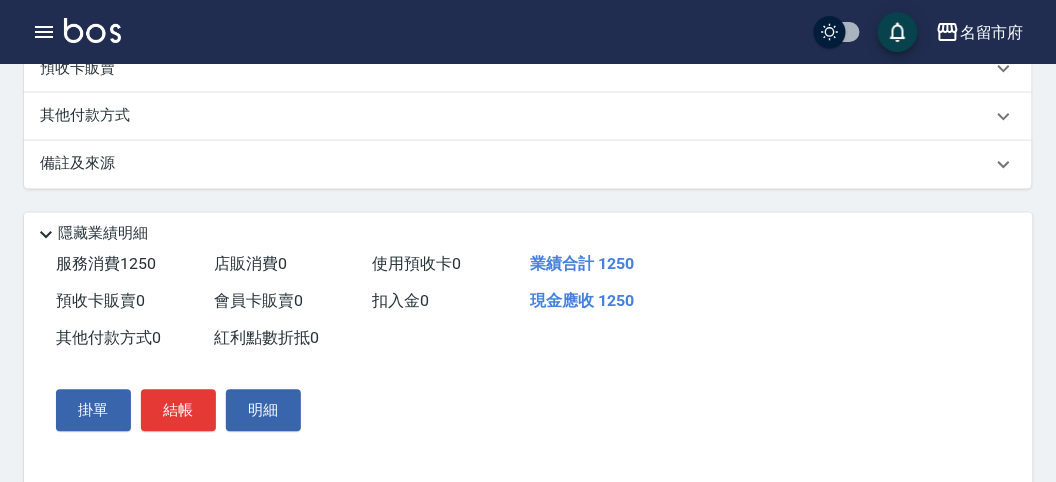 scroll, scrollTop: 741, scrollLeft: 0, axis: vertical 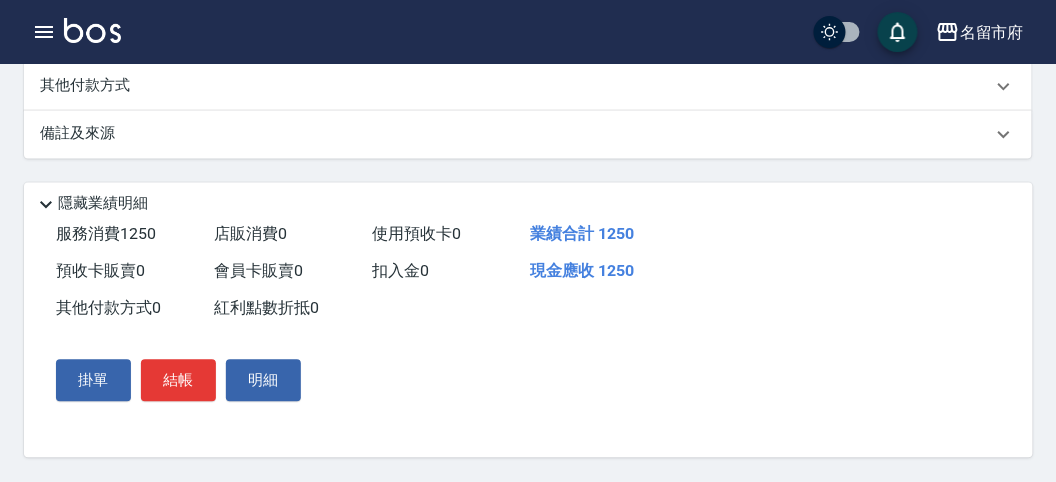 click on "其他付款方式" at bounding box center [90, 87] 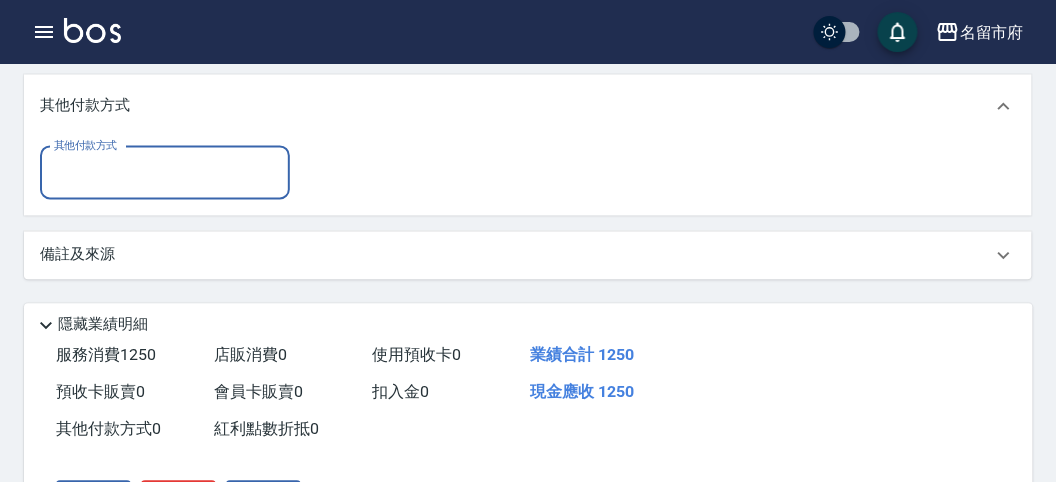 scroll, scrollTop: 0, scrollLeft: 0, axis: both 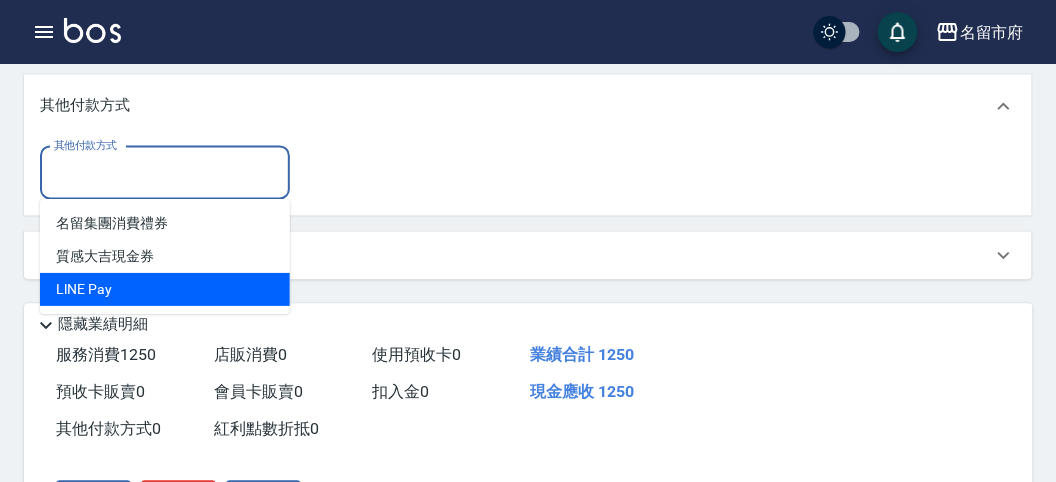 drag, startPoint x: 126, startPoint y: 289, endPoint x: 213, endPoint y: 271, distance: 88.84256 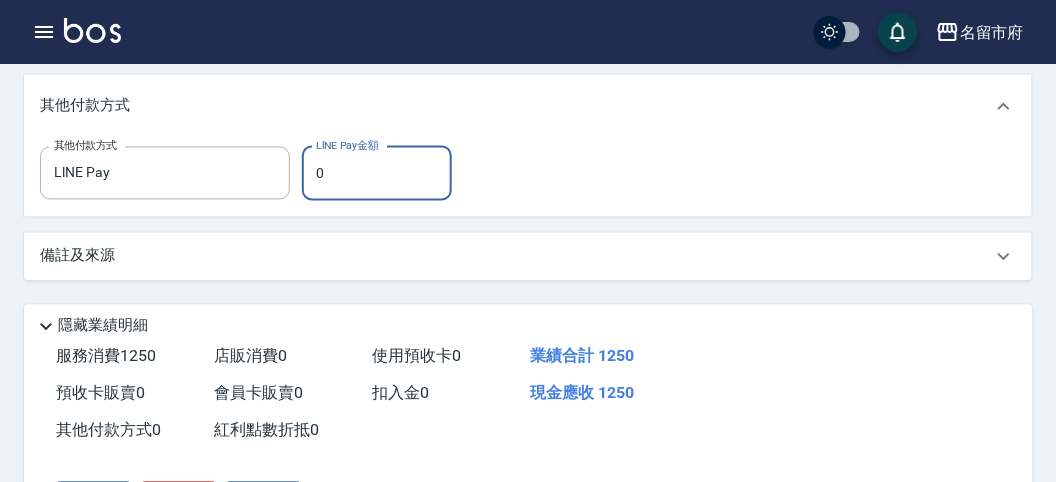 drag, startPoint x: 388, startPoint y: 180, endPoint x: 367, endPoint y: 155, distance: 32.649654 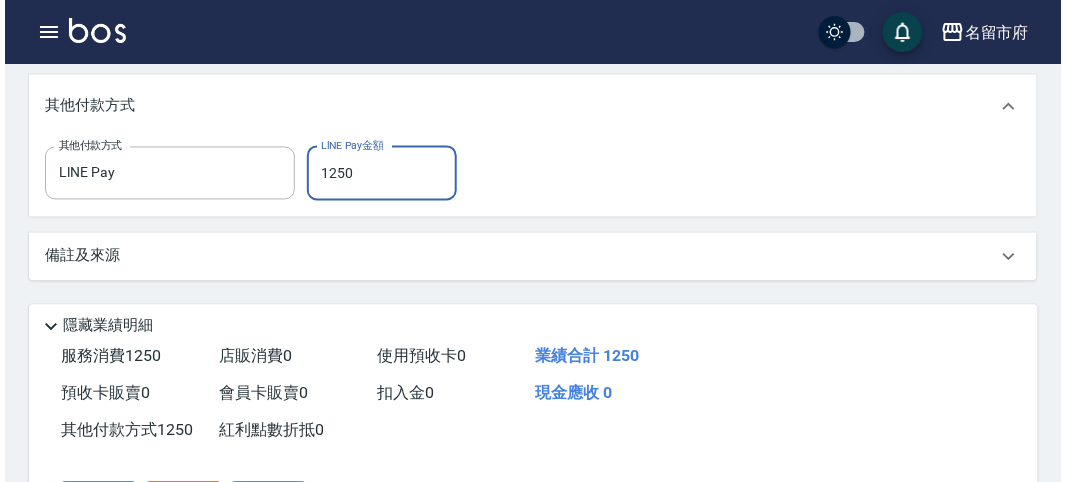 scroll, scrollTop: 867, scrollLeft: 0, axis: vertical 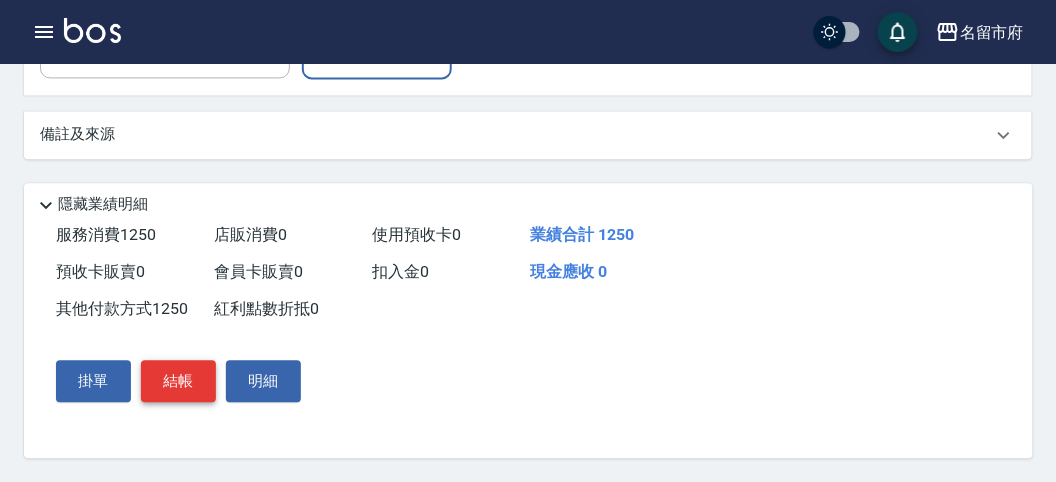click on "結帳" at bounding box center (178, 381) 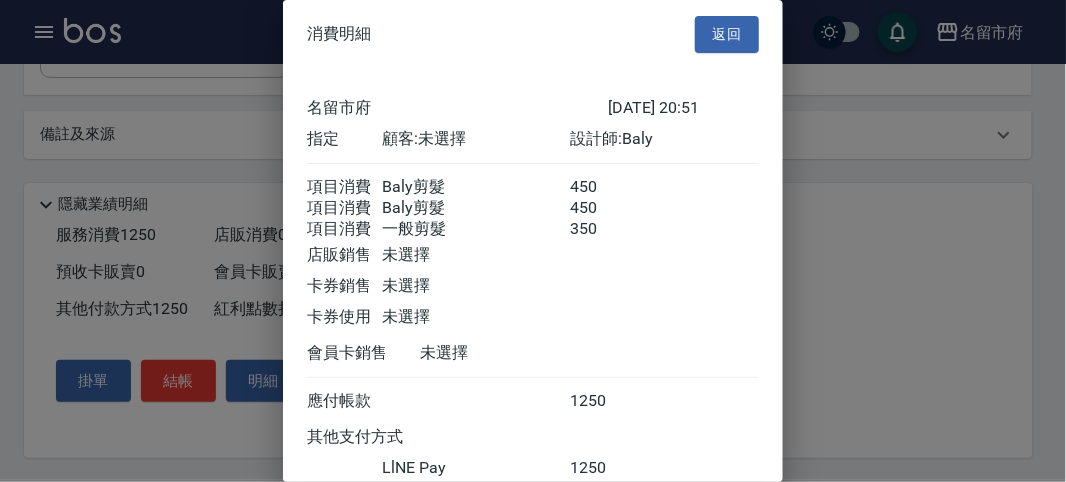 scroll, scrollTop: 152, scrollLeft: 0, axis: vertical 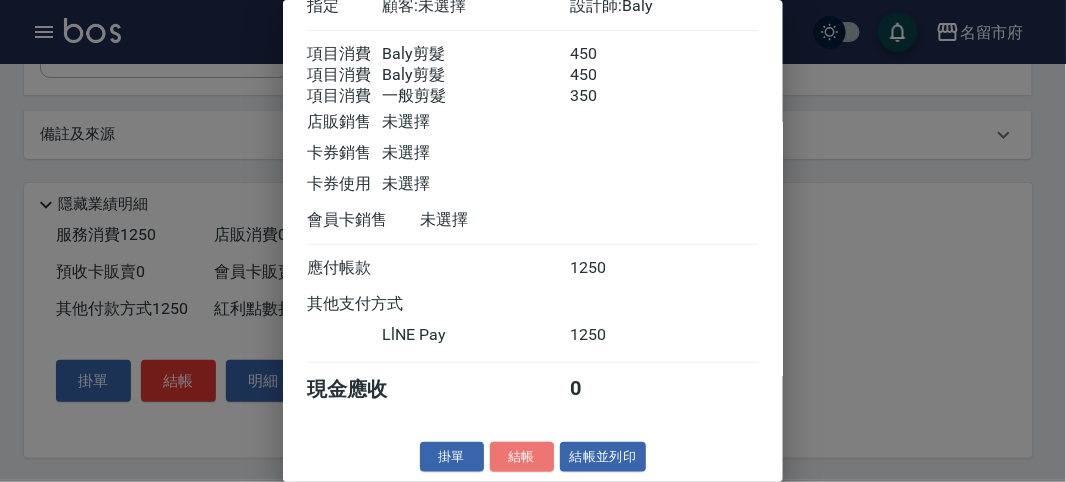 drag, startPoint x: 517, startPoint y: 456, endPoint x: 517, endPoint y: 443, distance: 13 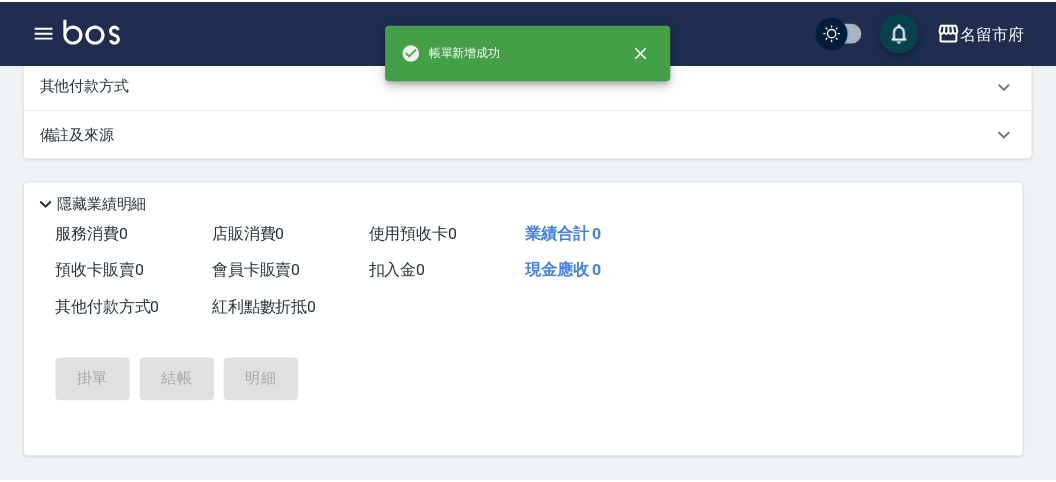 scroll, scrollTop: 0, scrollLeft: 0, axis: both 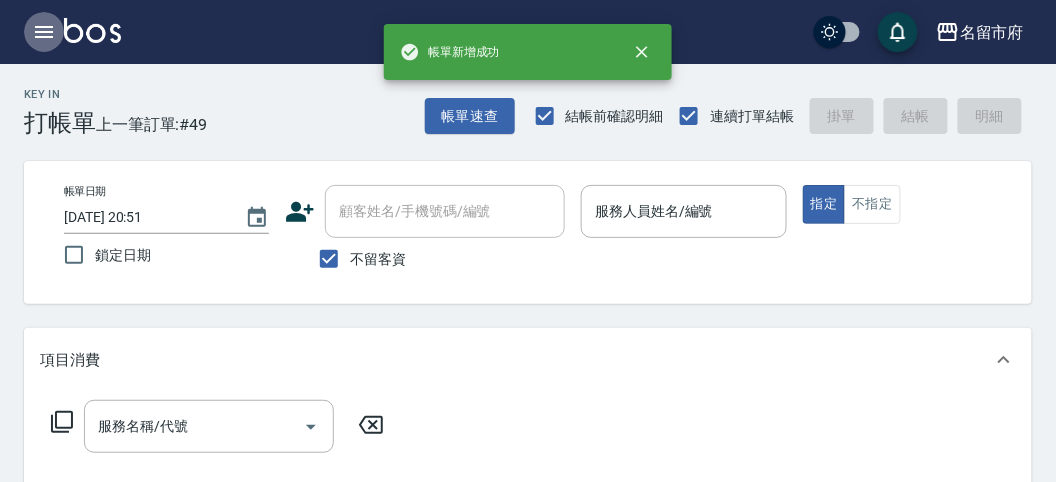 click 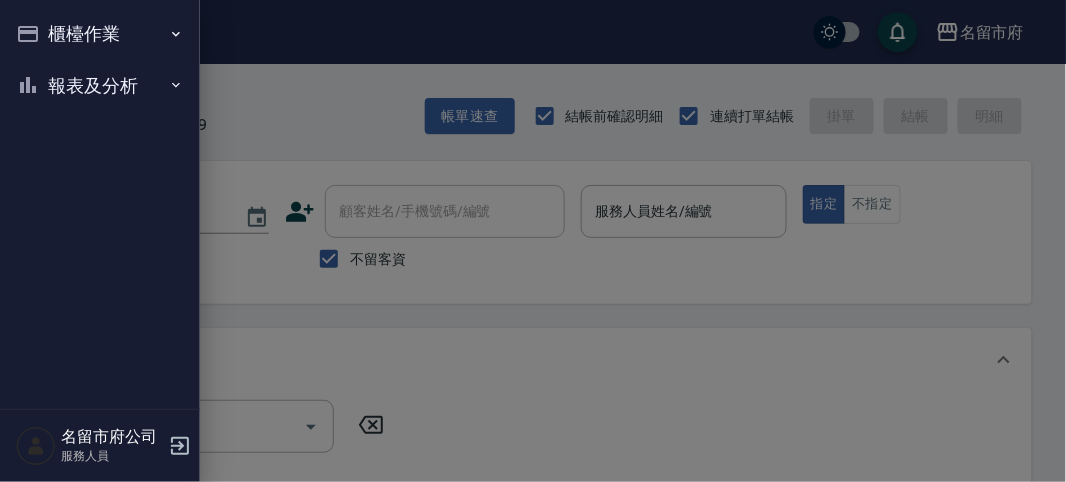 click on "櫃檯作業" at bounding box center [100, 34] 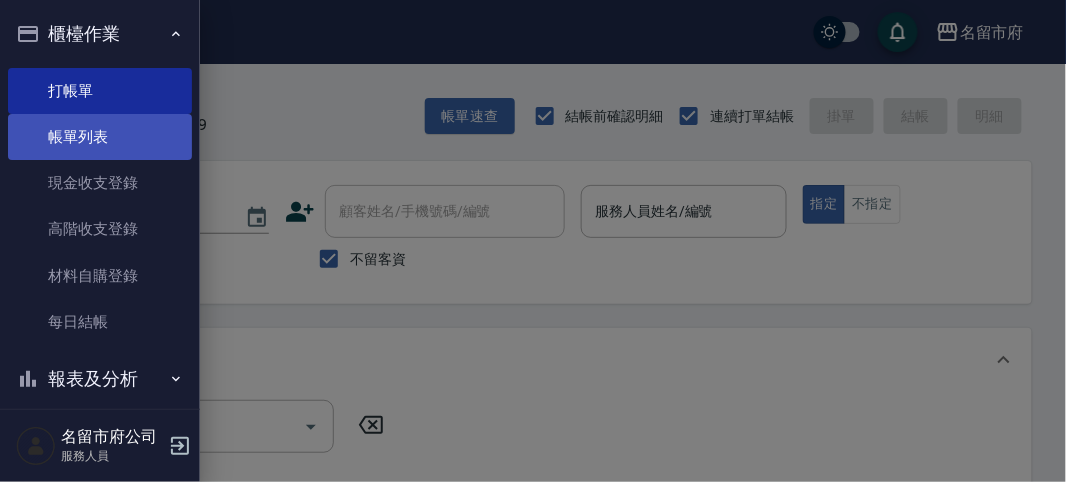 click on "帳單列表" at bounding box center (100, 137) 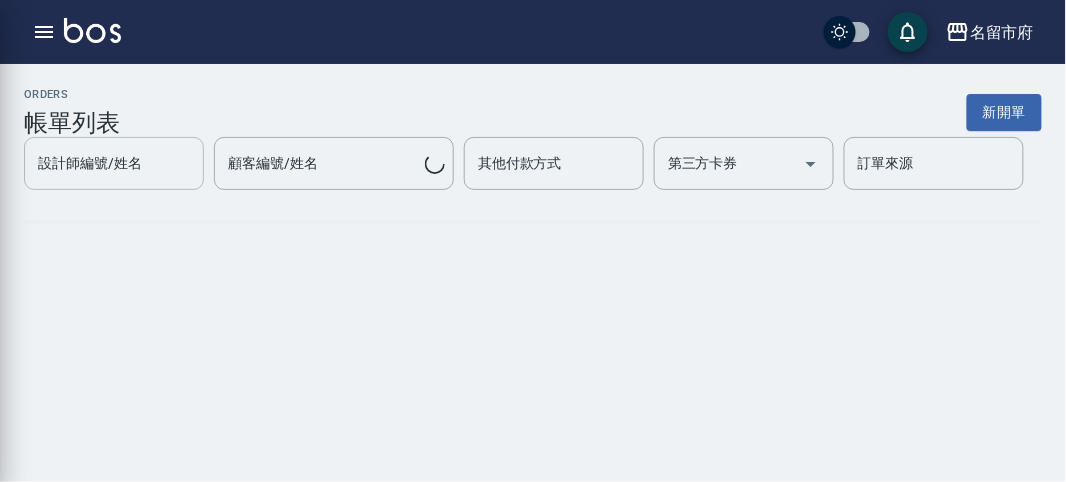 click on "設計師編號/姓名 設計師編號/姓名 顧客編號/姓名 顧客編號/姓名 其他付款方式 其他付款方式 第三方卡券 第三方卡券 訂單來源 訂單來源" at bounding box center (533, 163) 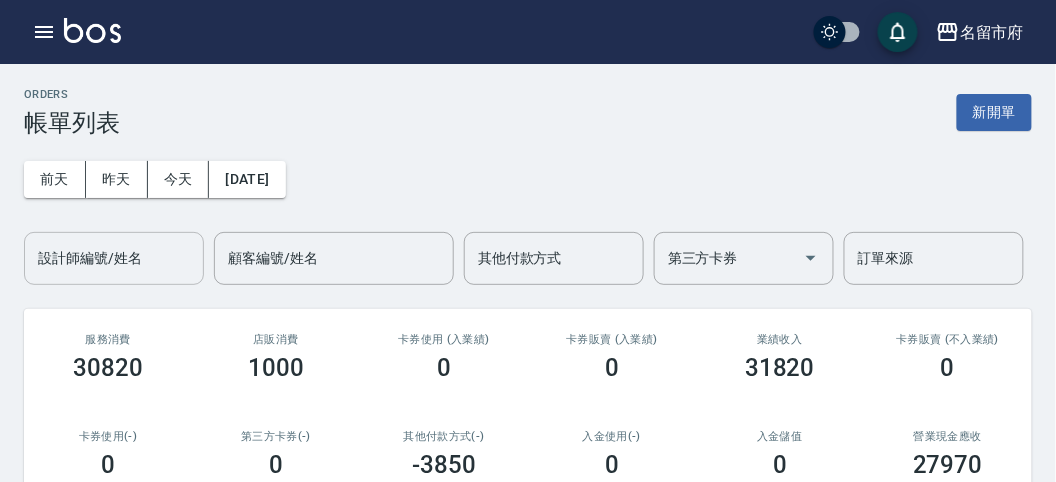 click on "設計師編號/姓名 設計師編號/姓名" at bounding box center [114, 258] 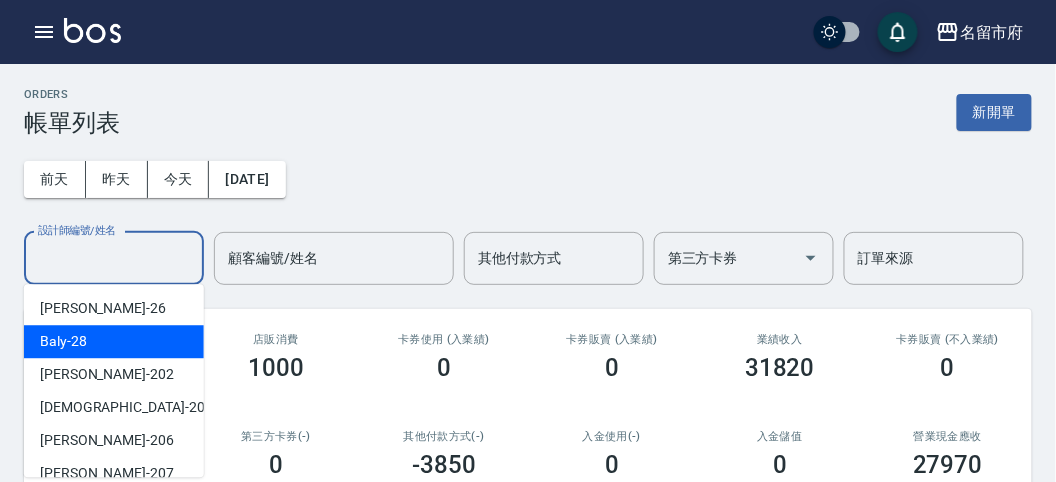 click on "Baly -28" at bounding box center [114, 341] 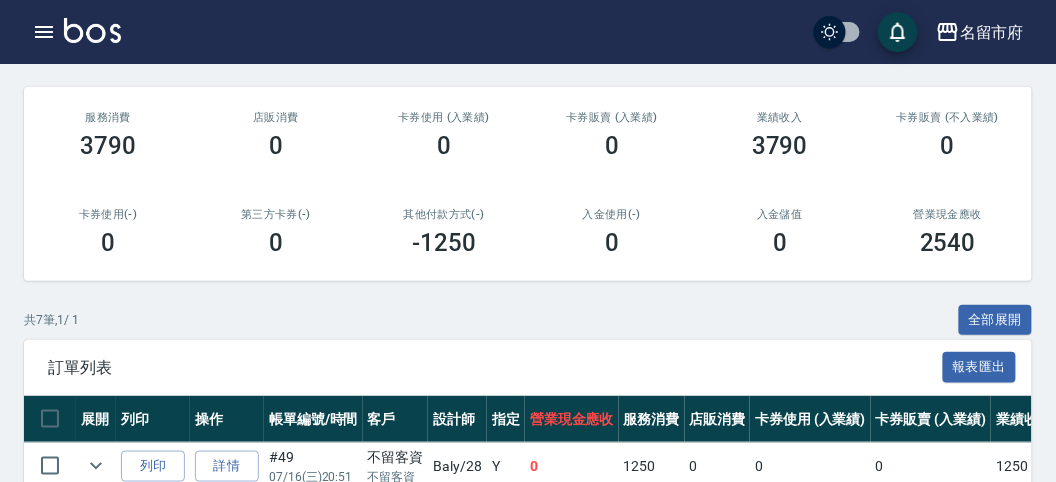 scroll, scrollTop: 0, scrollLeft: 0, axis: both 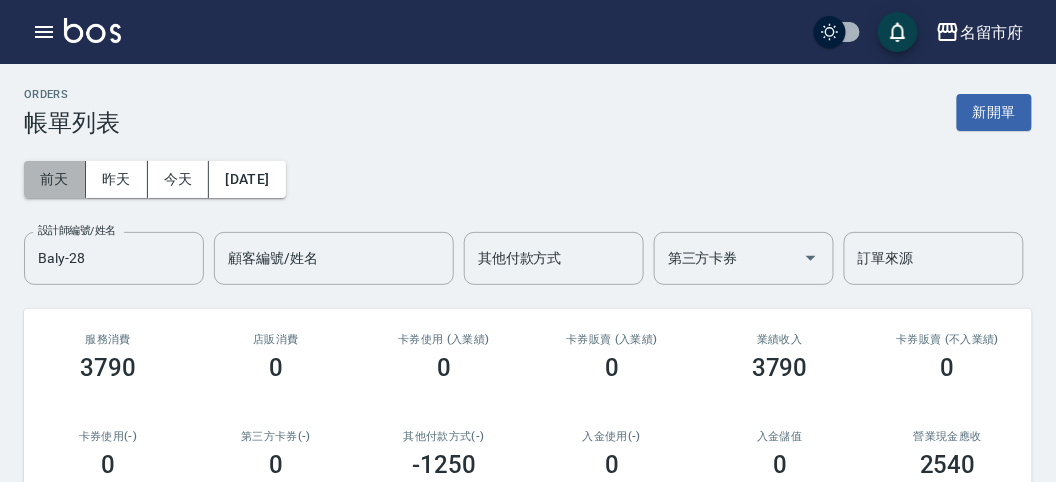 click on "前天" at bounding box center [55, 179] 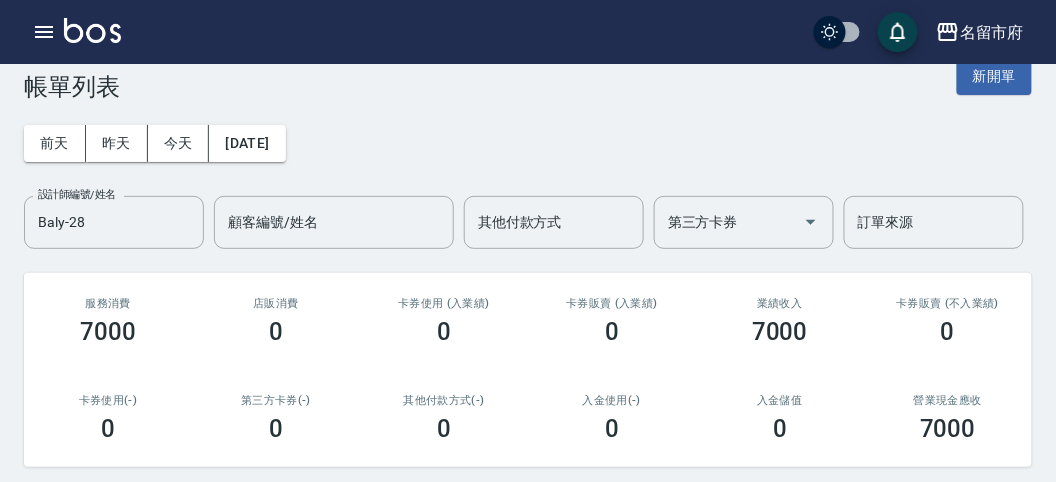 scroll, scrollTop: 0, scrollLeft: 0, axis: both 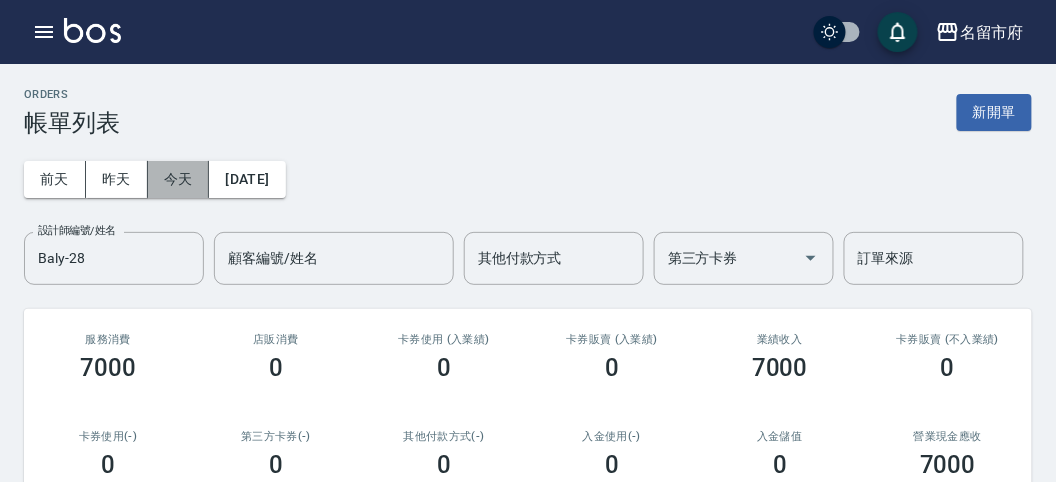 click on "今天" at bounding box center [179, 179] 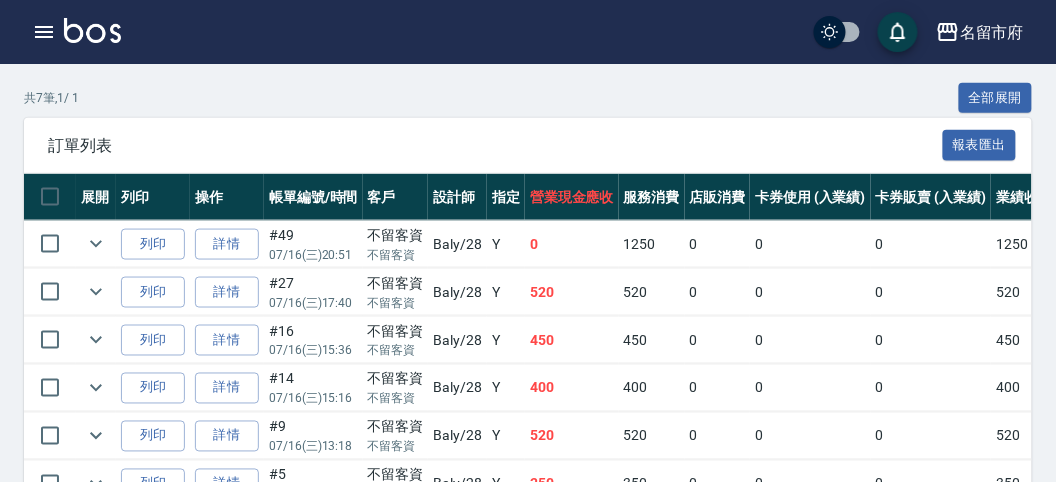 scroll, scrollTop: 0, scrollLeft: 0, axis: both 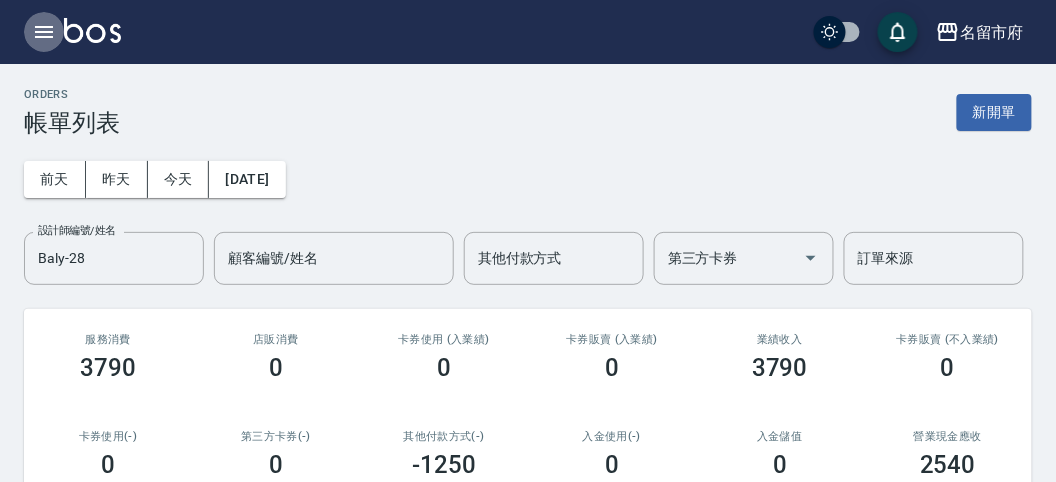click 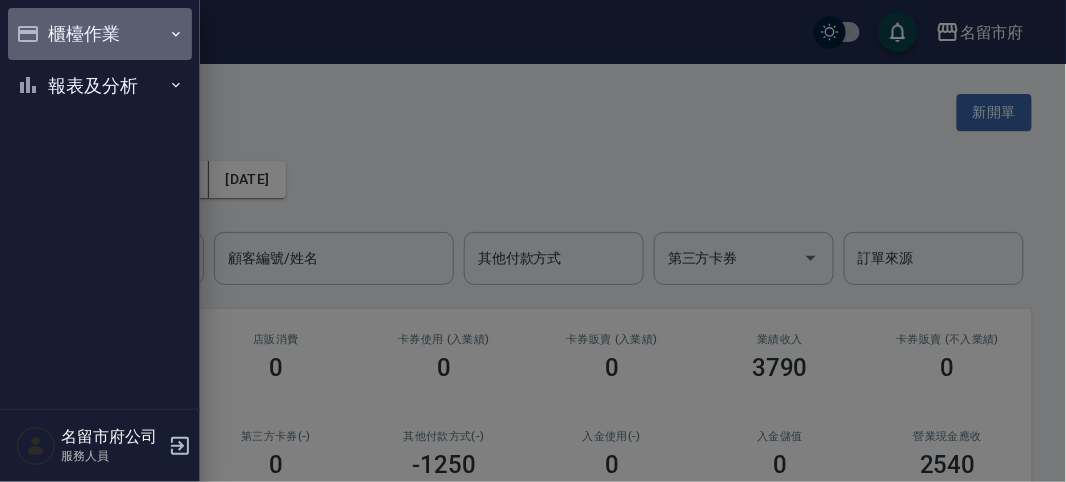 click on "櫃檯作業" at bounding box center (100, 34) 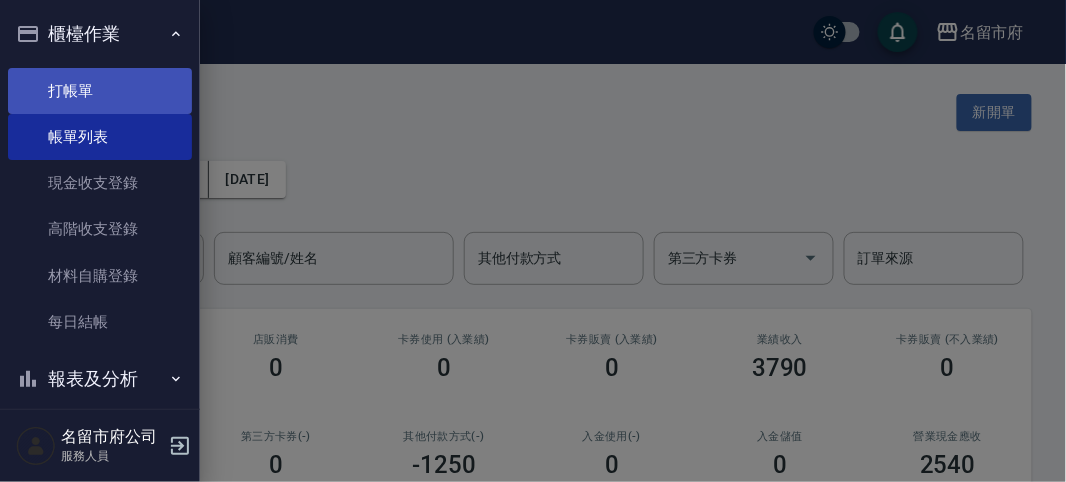 click on "打帳單" at bounding box center (100, 91) 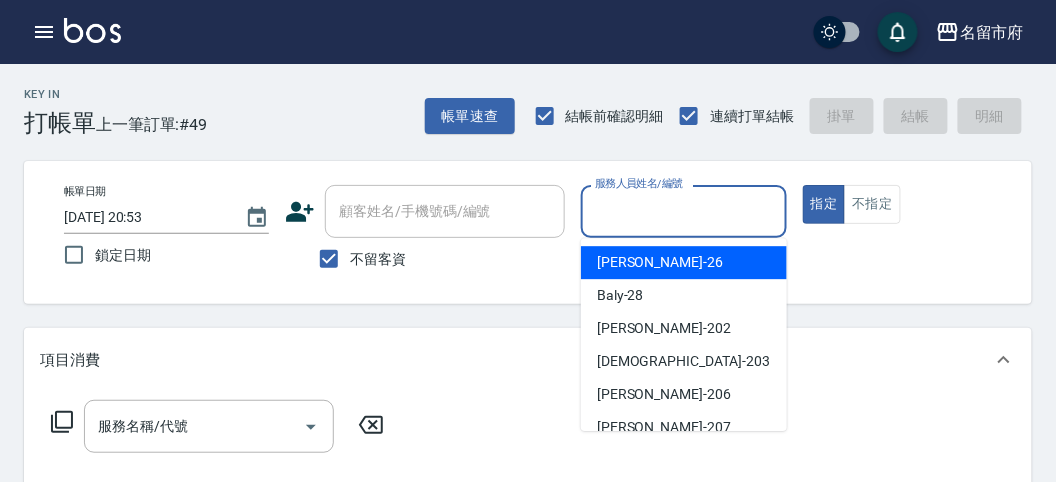 click on "服務人員姓名/編號" at bounding box center (683, 211) 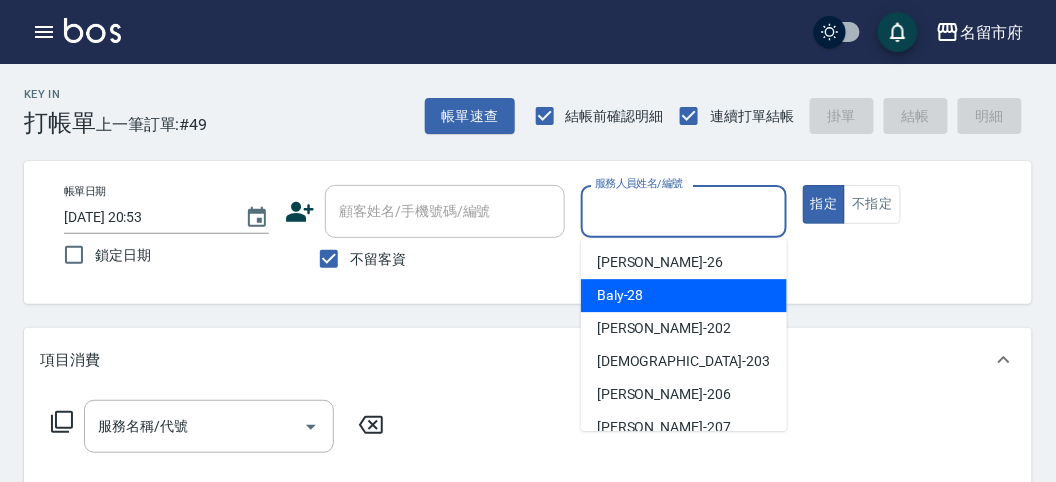 click on "Baly -28" at bounding box center (620, 295) 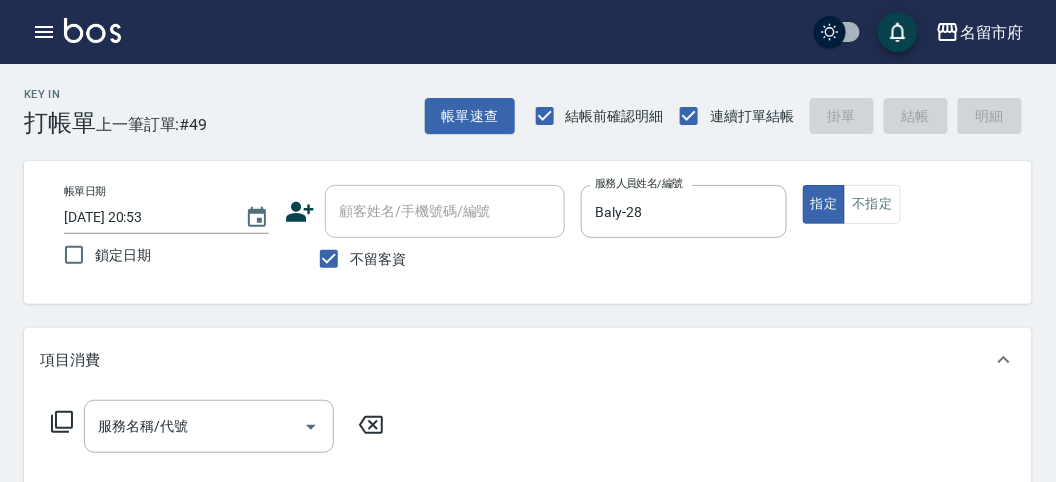 click 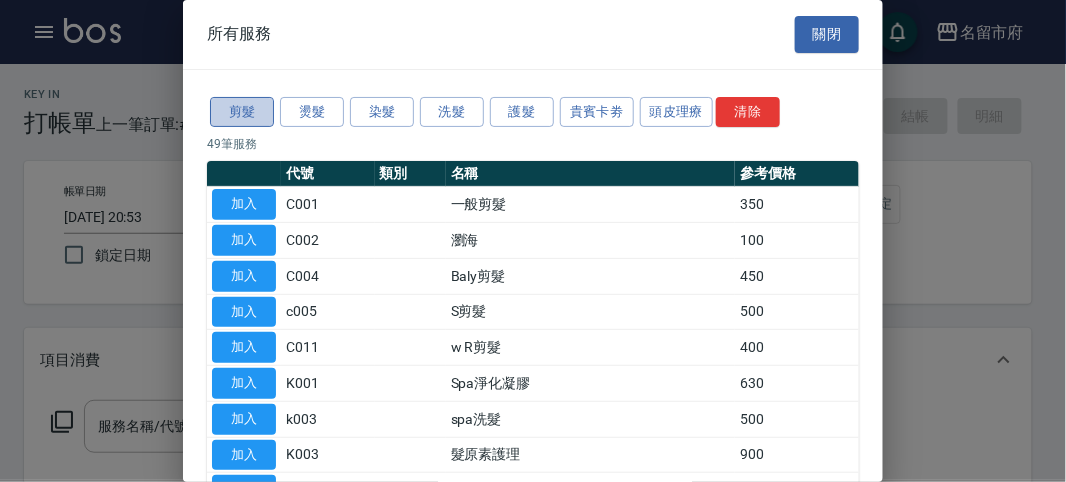 click on "剪髮" at bounding box center [242, 112] 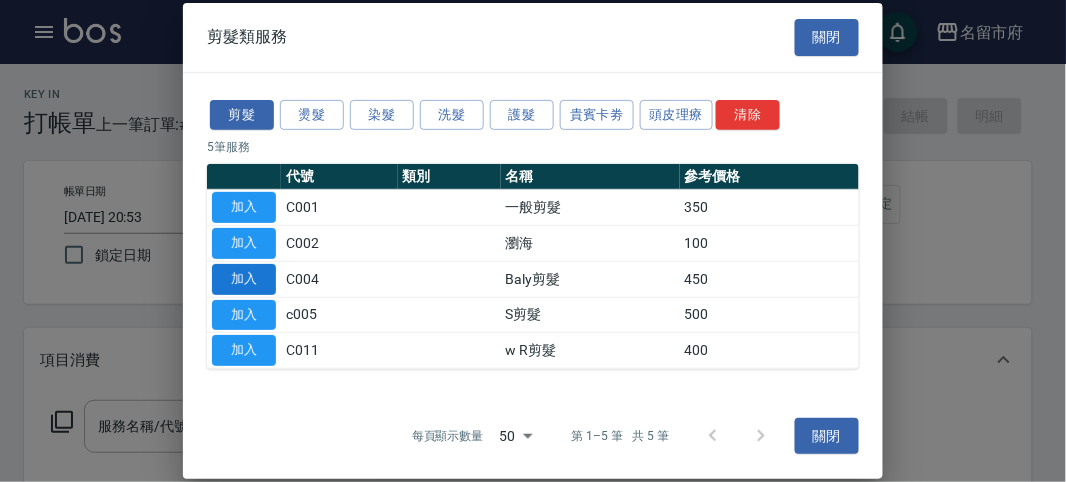 click on "加入" at bounding box center [244, 279] 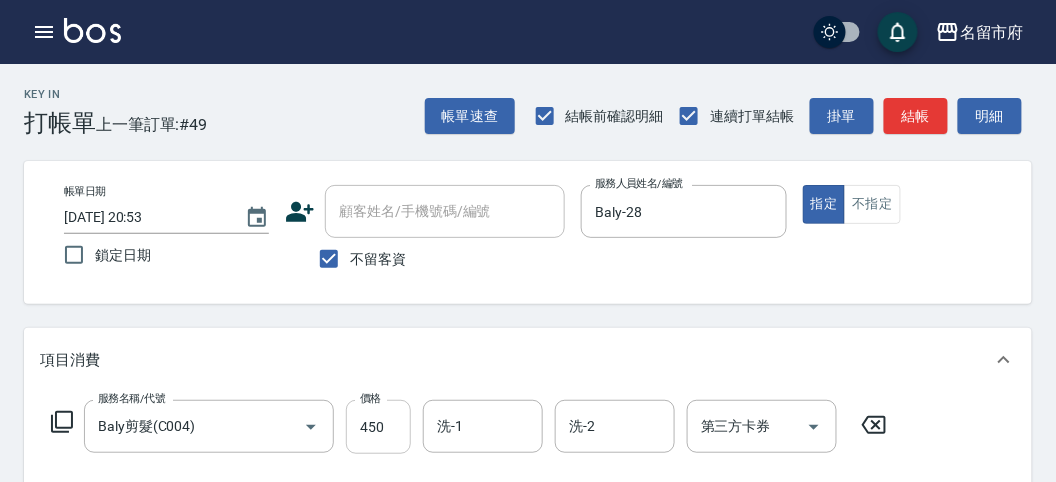 click on "450" at bounding box center (378, 427) 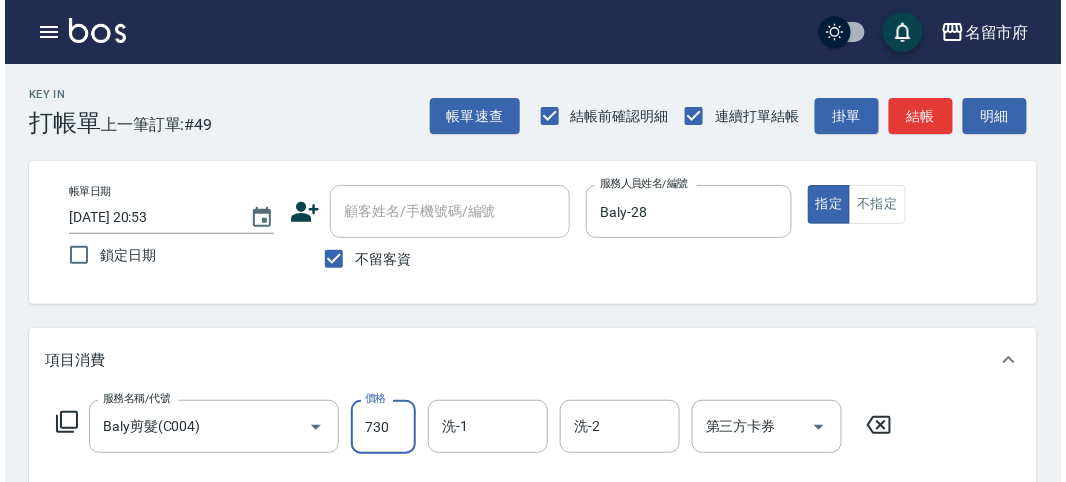 scroll, scrollTop: 585, scrollLeft: 0, axis: vertical 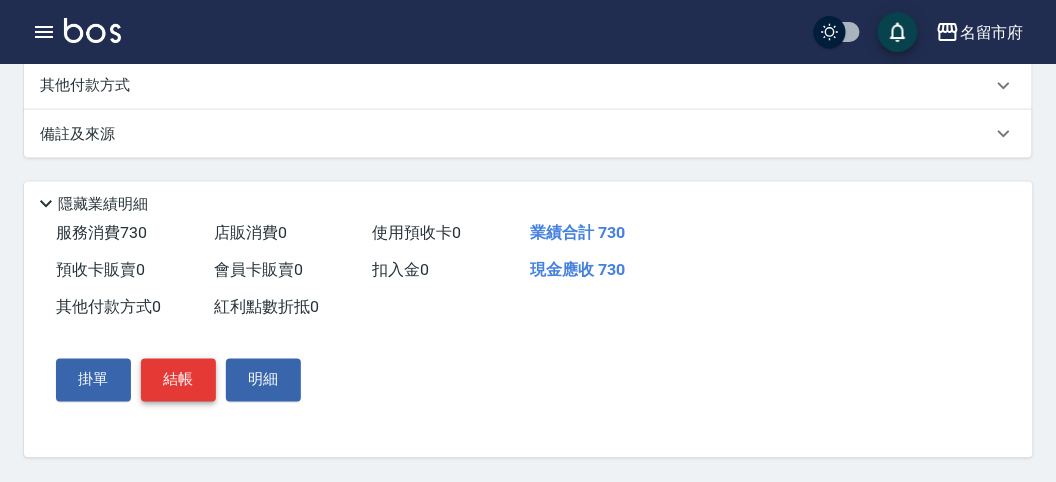 click on "結帳" at bounding box center [178, 380] 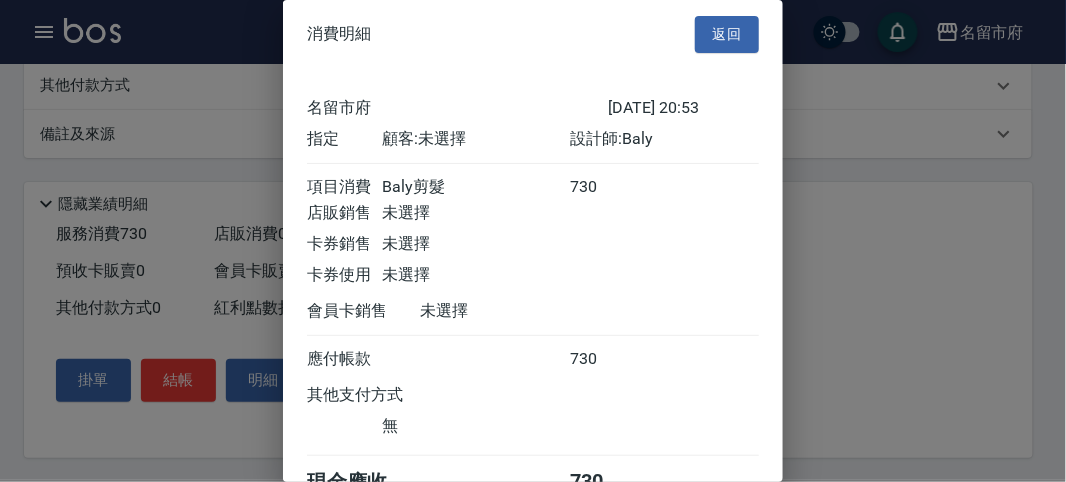 scroll, scrollTop: 111, scrollLeft: 0, axis: vertical 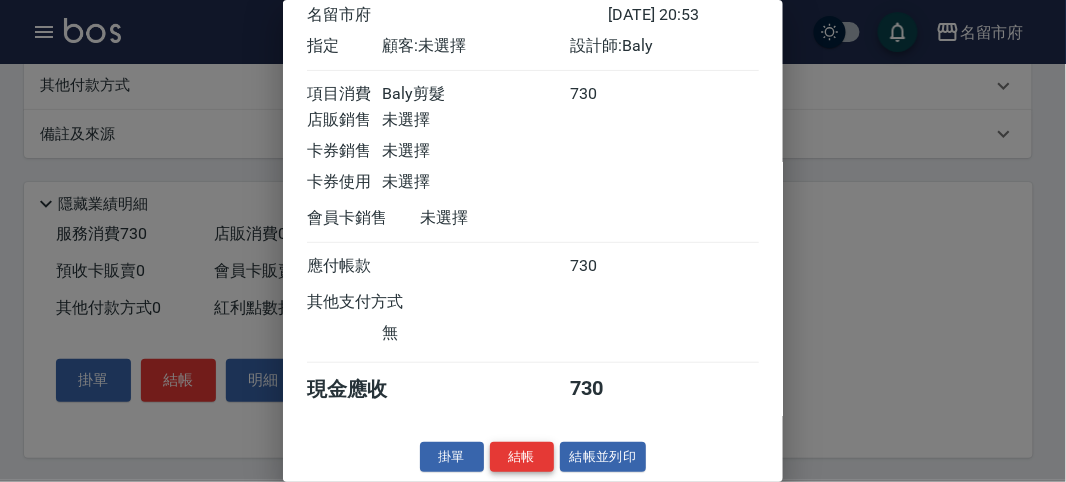 click on "結帳" at bounding box center [522, 457] 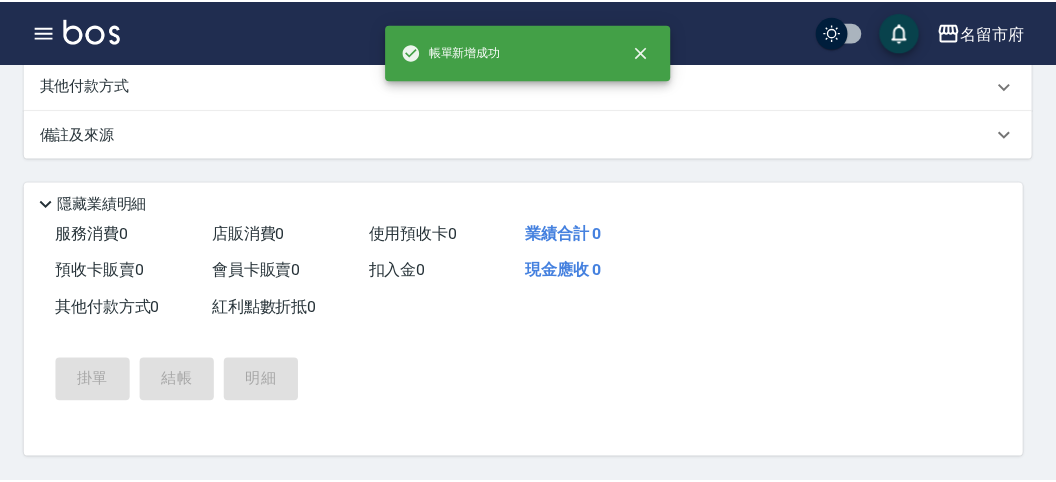scroll, scrollTop: 0, scrollLeft: 0, axis: both 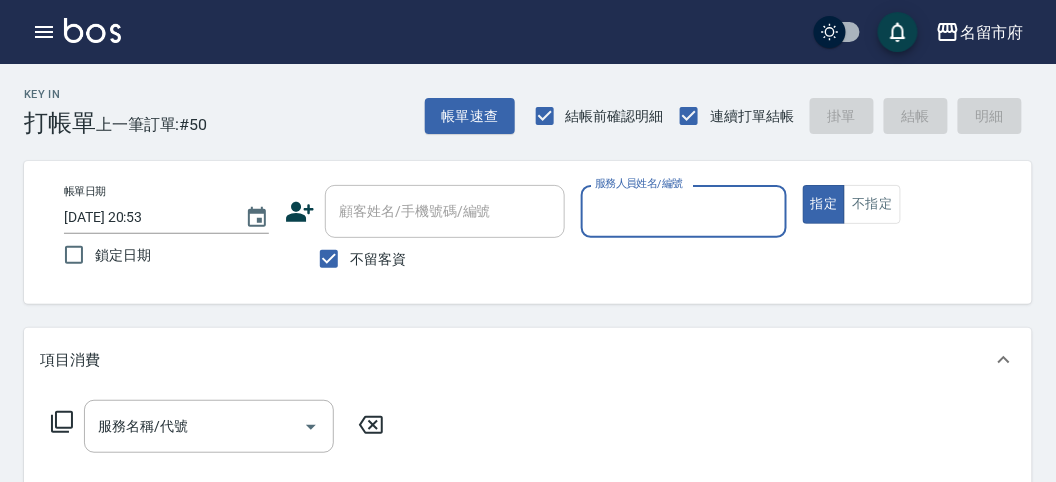 drag, startPoint x: 687, startPoint y: 217, endPoint x: 687, endPoint y: 231, distance: 14 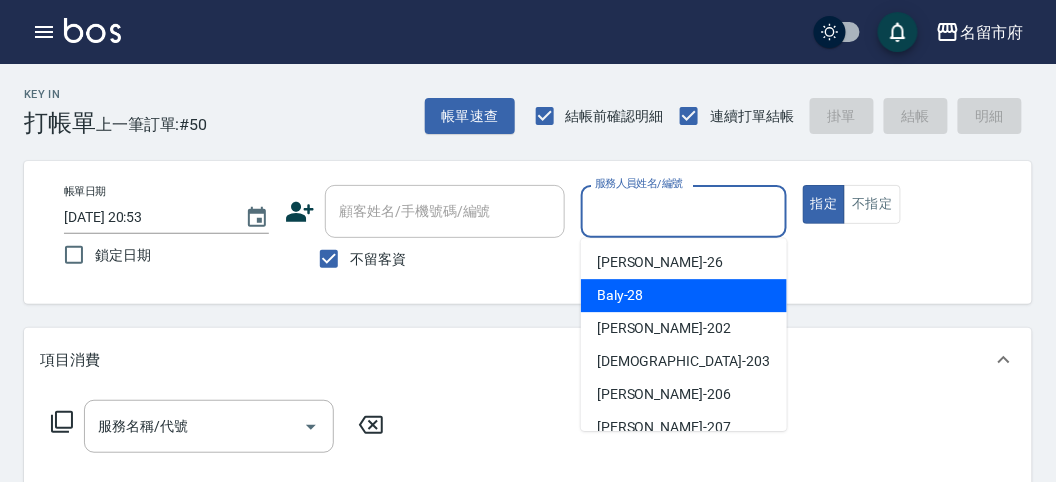 click on "Baly -28" at bounding box center (684, 295) 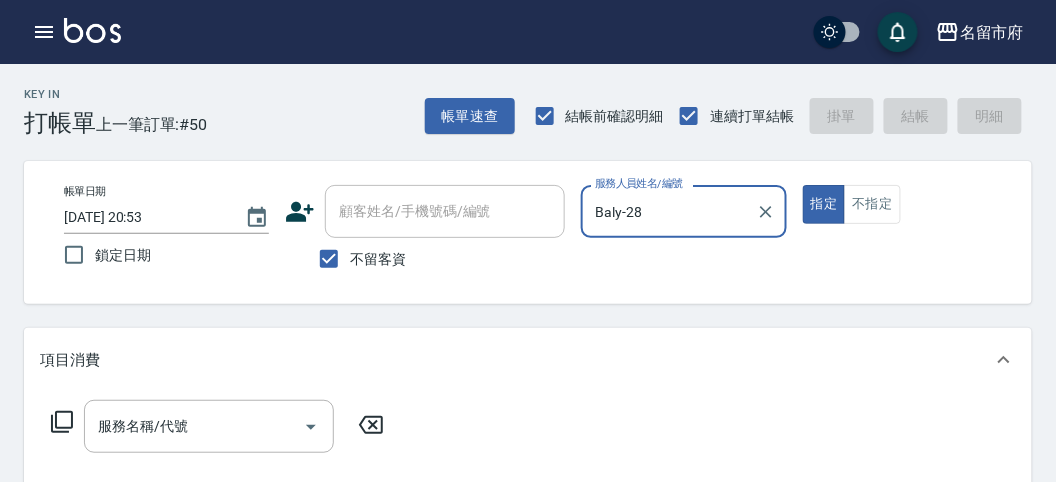 click 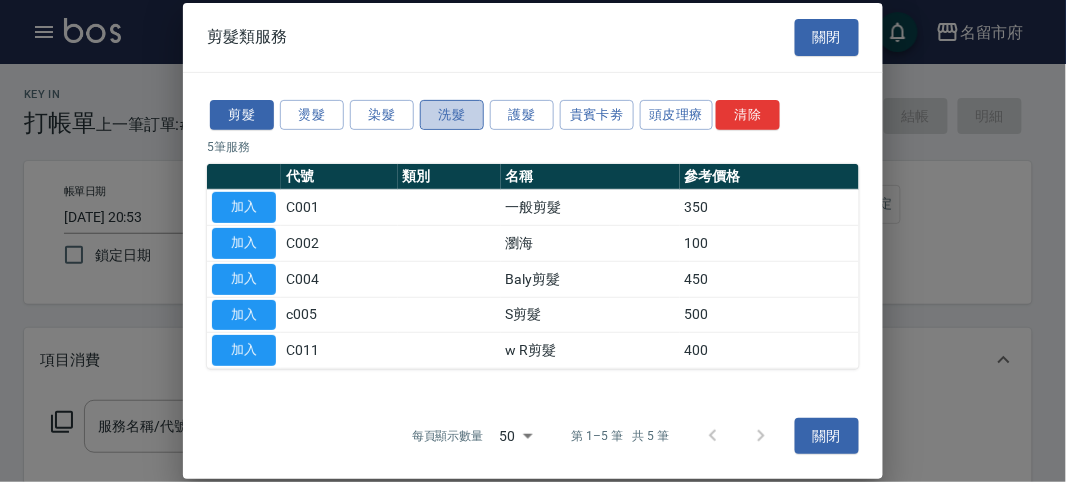 click on "洗髮" at bounding box center (452, 114) 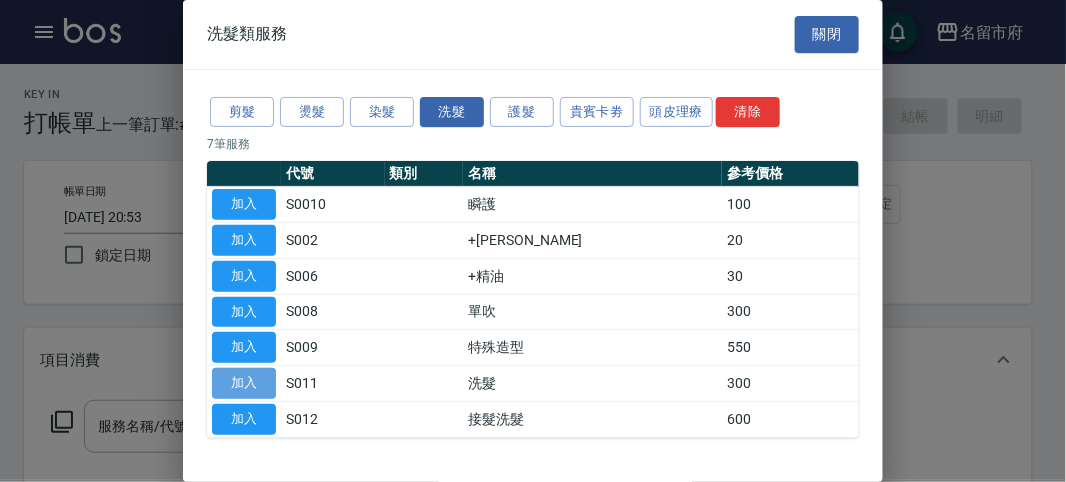 click on "加入" at bounding box center [244, 383] 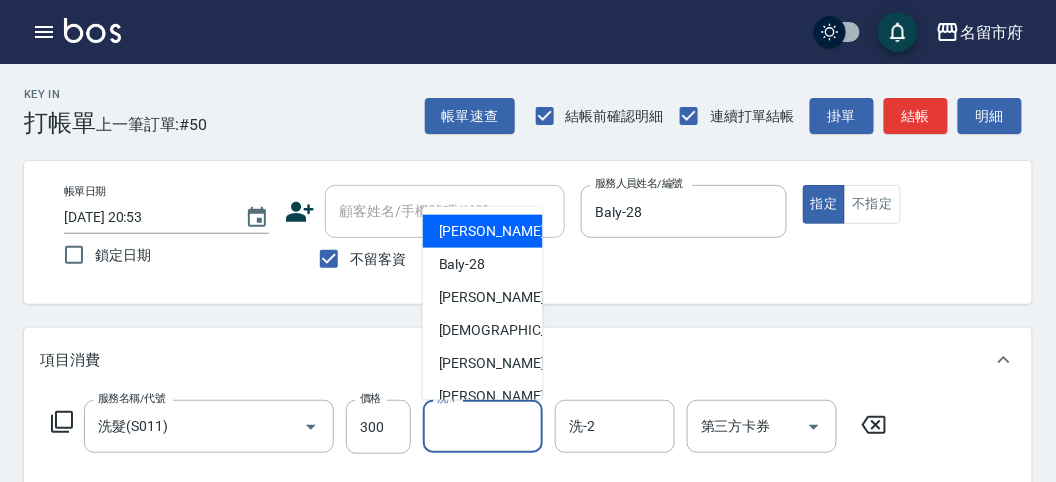 click on "洗-1" at bounding box center (483, 426) 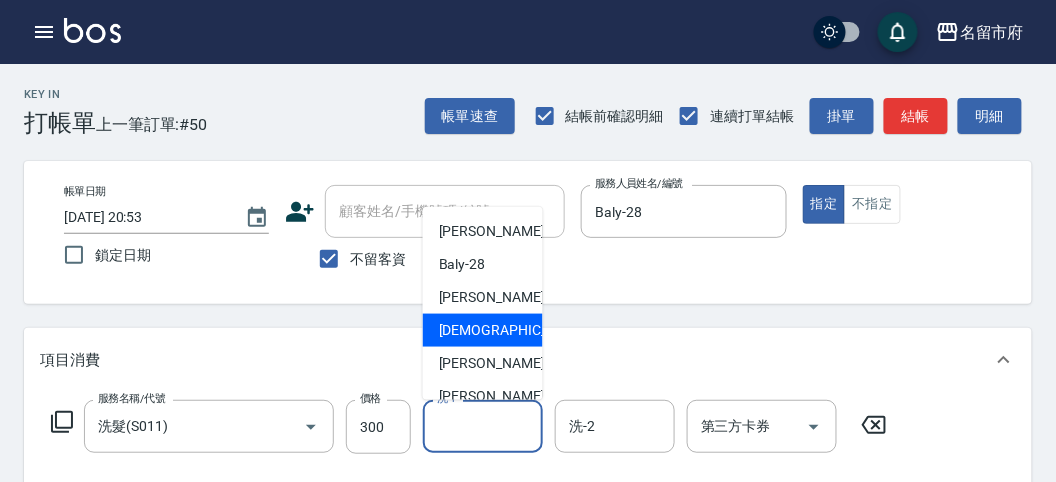 scroll, scrollTop: 111, scrollLeft: 0, axis: vertical 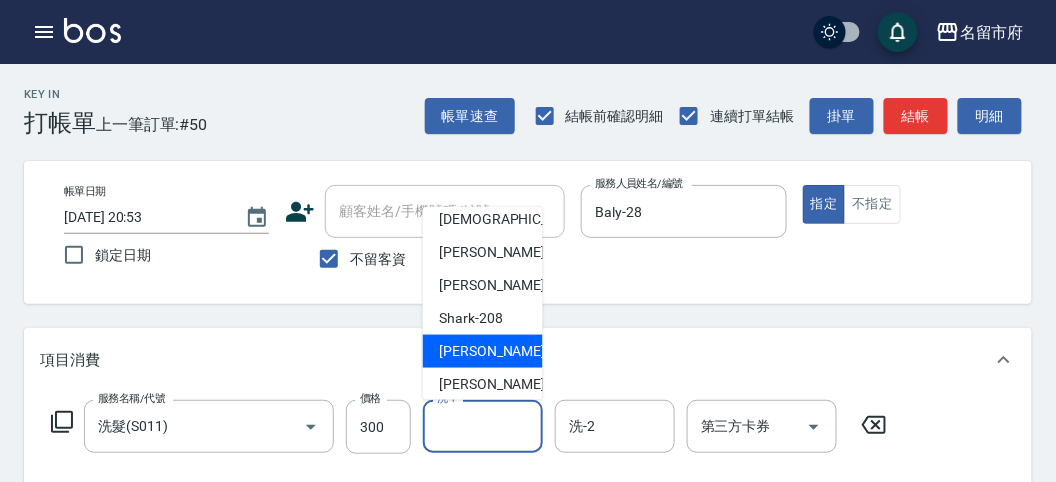 click on "小雲 -214" at bounding box center (506, 351) 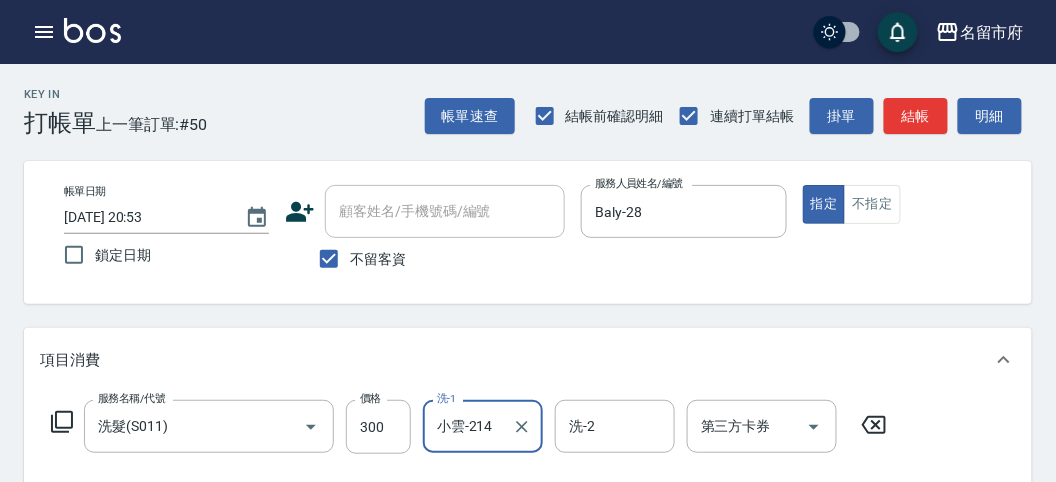 click 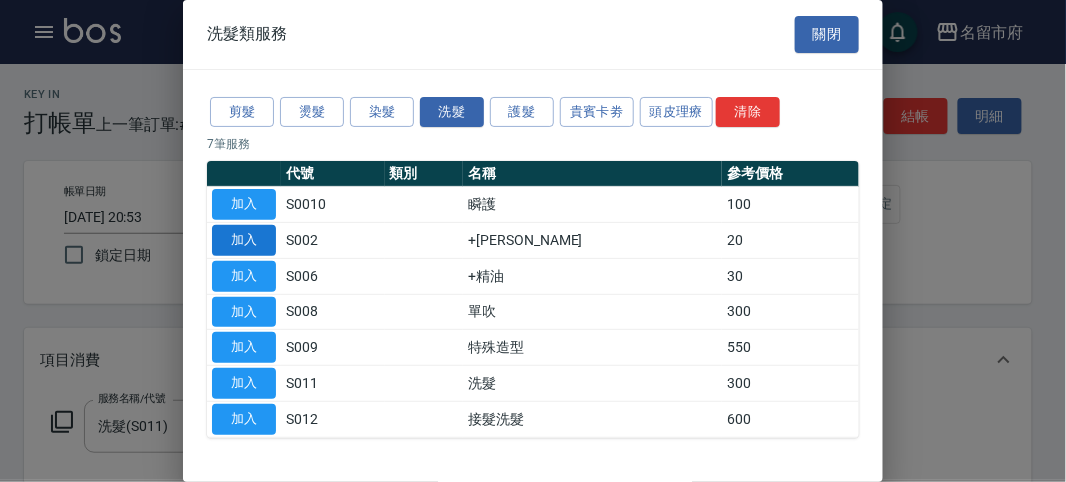 click on "加入" at bounding box center [244, 240] 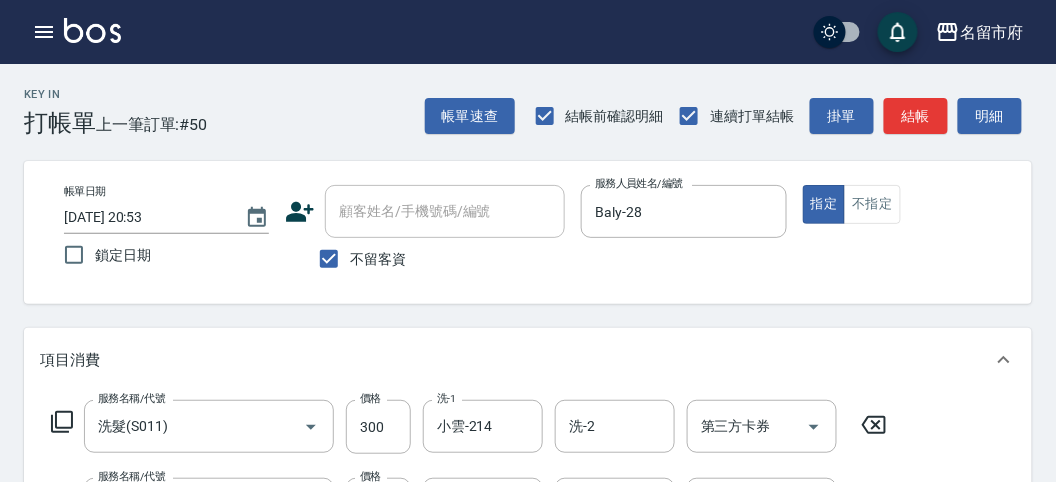 click 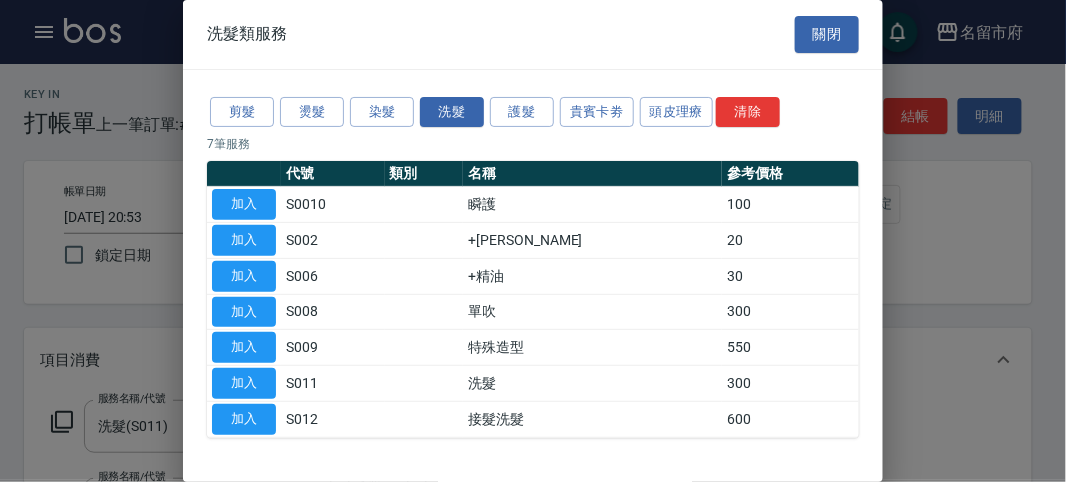 click on "加入" at bounding box center (244, 276) 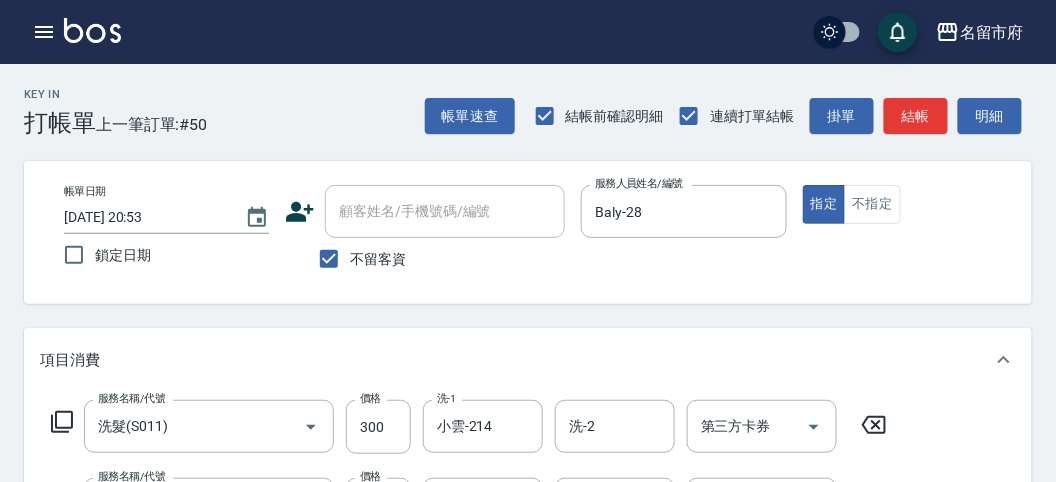 scroll, scrollTop: 333, scrollLeft: 0, axis: vertical 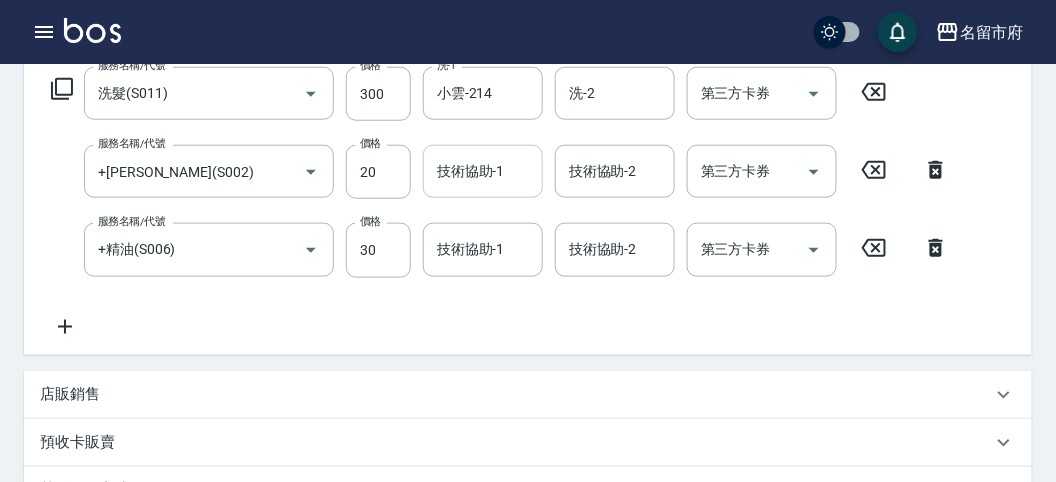 click on "技術協助-1" at bounding box center (483, 171) 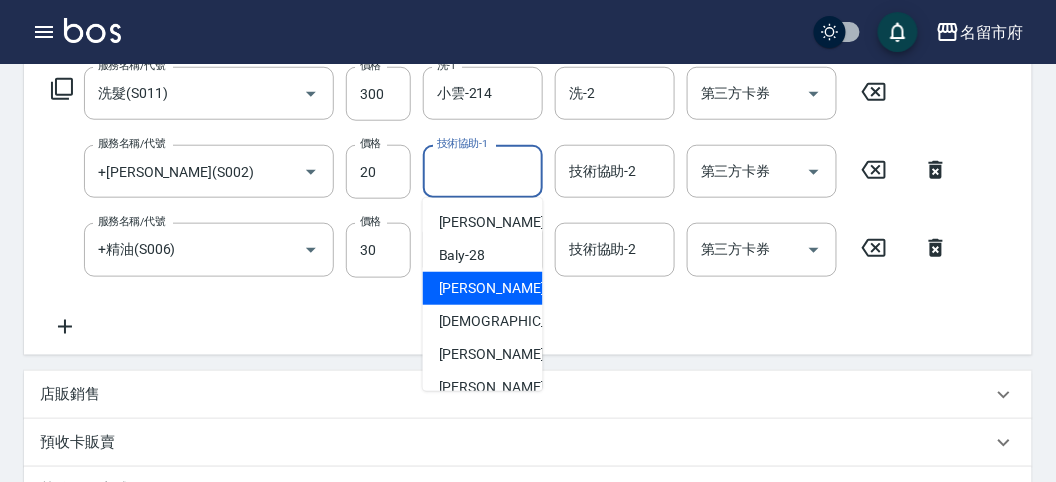 scroll, scrollTop: 153, scrollLeft: 0, axis: vertical 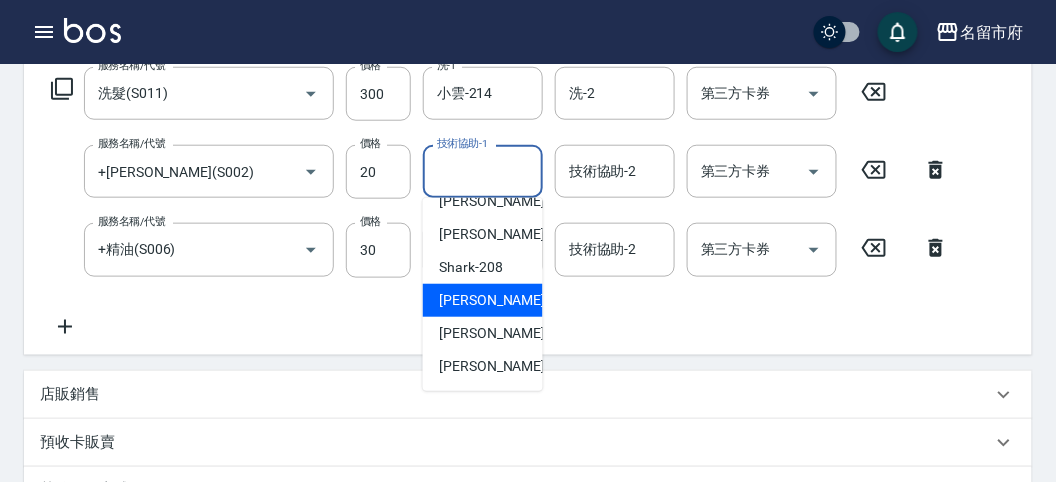 click on "小雲 -214" at bounding box center (483, 300) 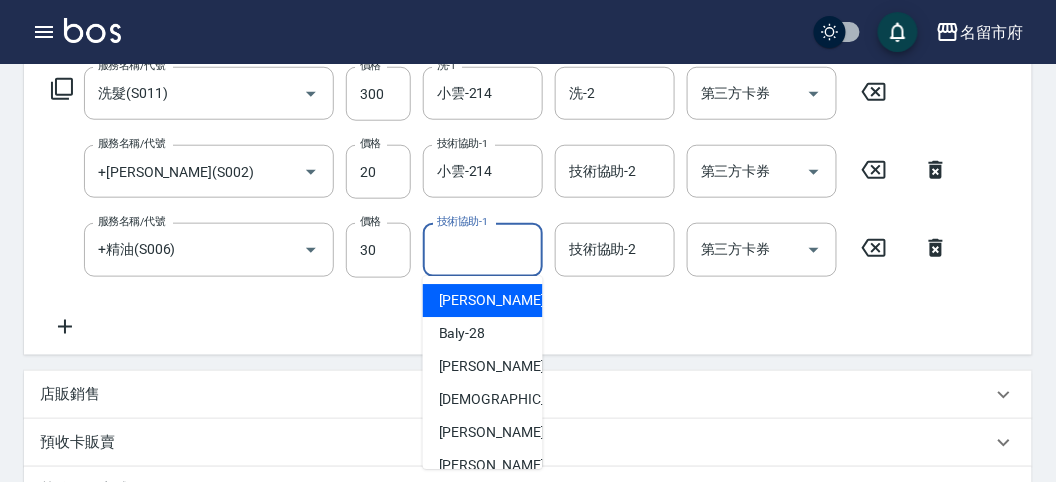 drag, startPoint x: 466, startPoint y: 255, endPoint x: 479, endPoint y: 245, distance: 16.40122 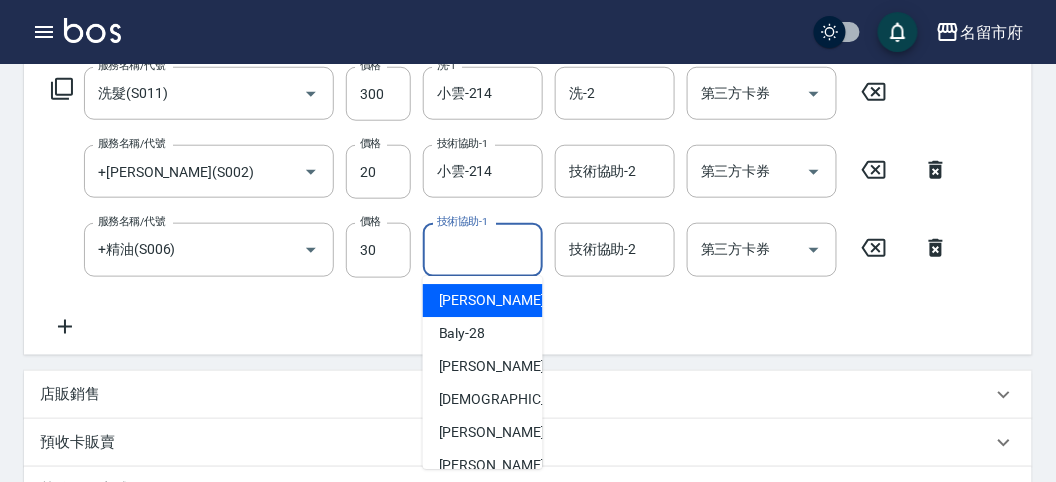 click on "技術協助-1" at bounding box center (483, 249) 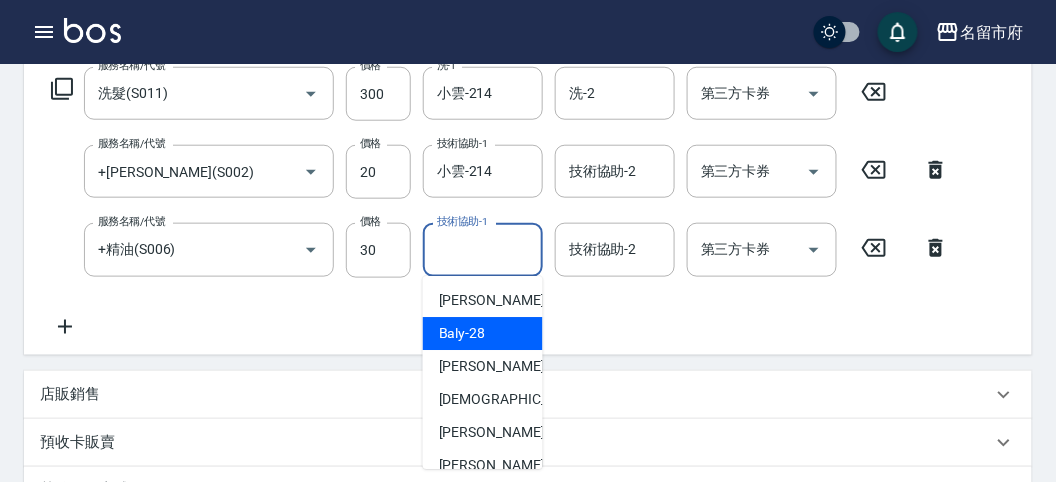 scroll, scrollTop: 153, scrollLeft: 0, axis: vertical 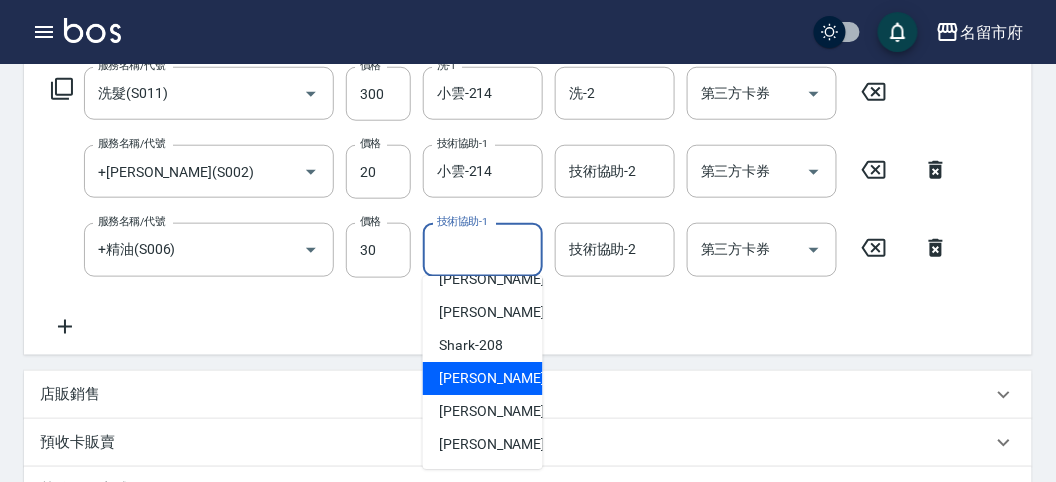 click on "小雲 -214" at bounding box center (506, 378) 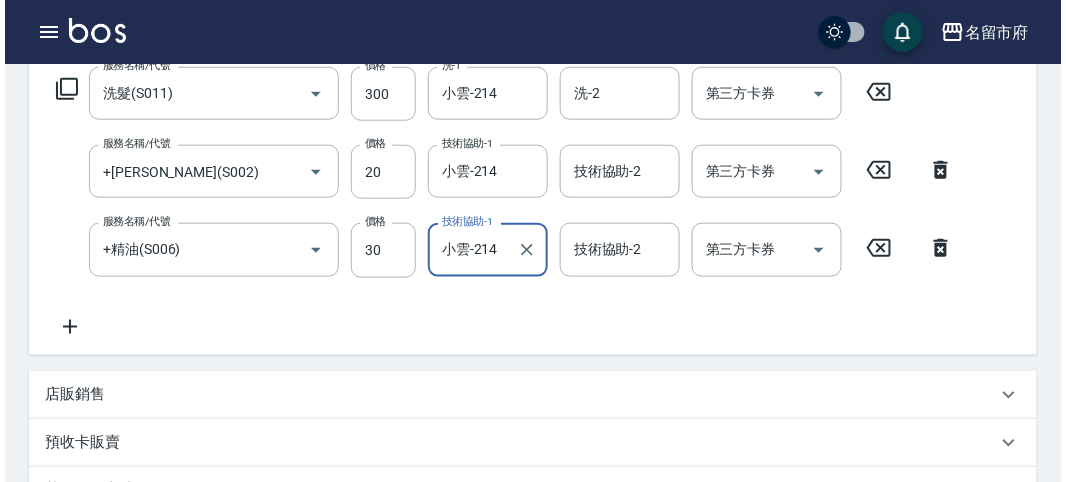 scroll, scrollTop: 741, scrollLeft: 0, axis: vertical 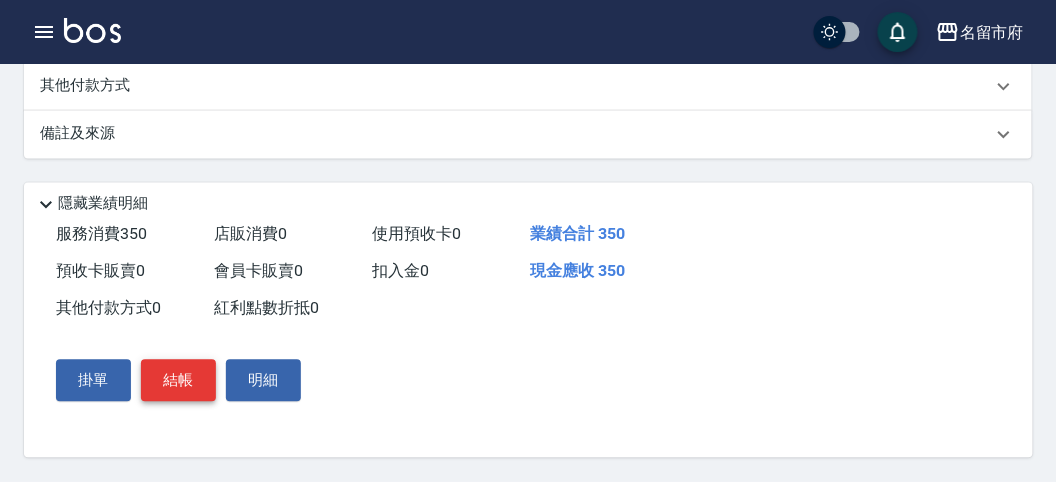 click on "結帳" at bounding box center (178, 381) 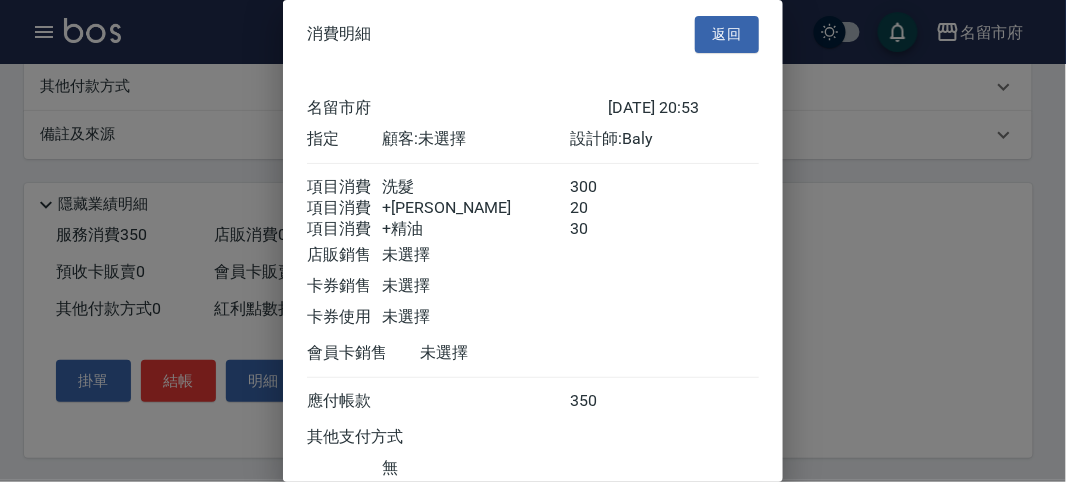scroll, scrollTop: 156, scrollLeft: 0, axis: vertical 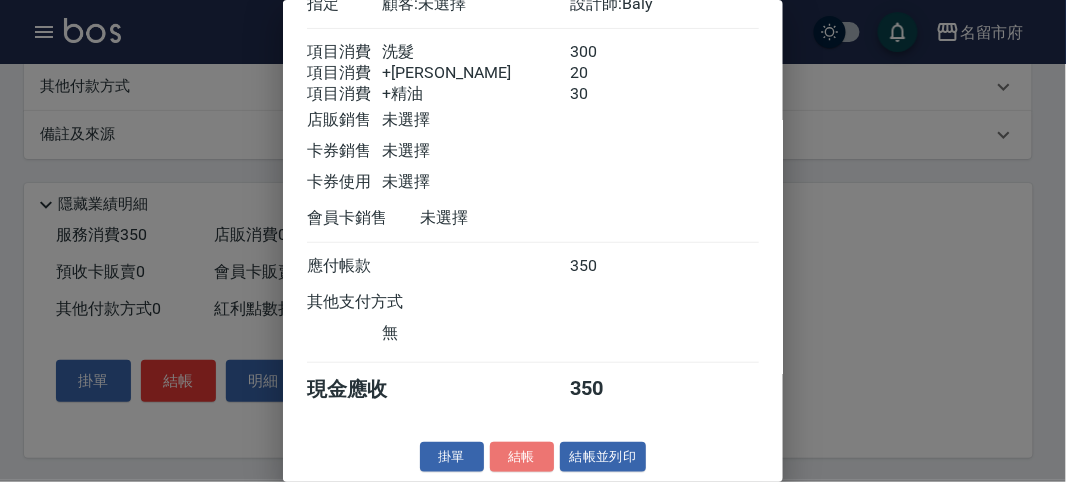 drag, startPoint x: 519, startPoint y: 462, endPoint x: 517, endPoint y: 426, distance: 36.05551 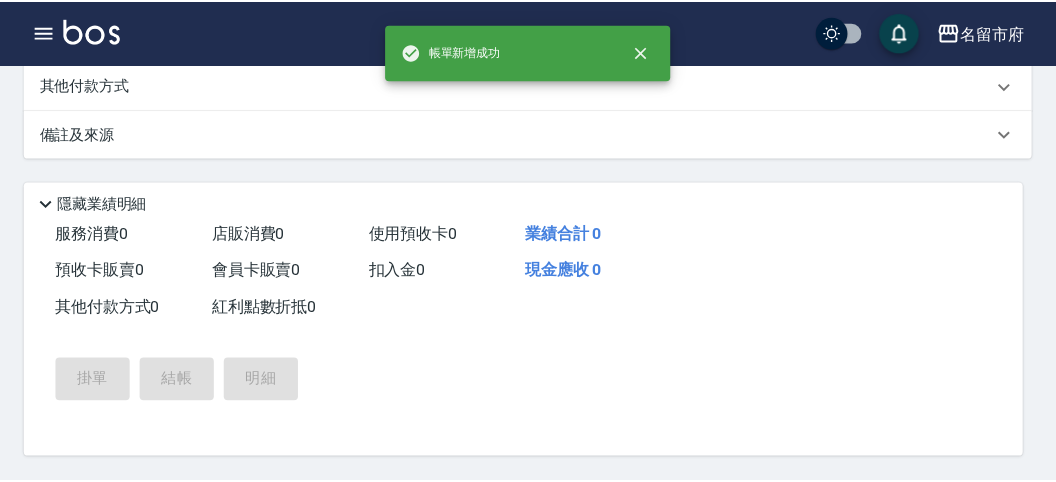 scroll, scrollTop: 0, scrollLeft: 0, axis: both 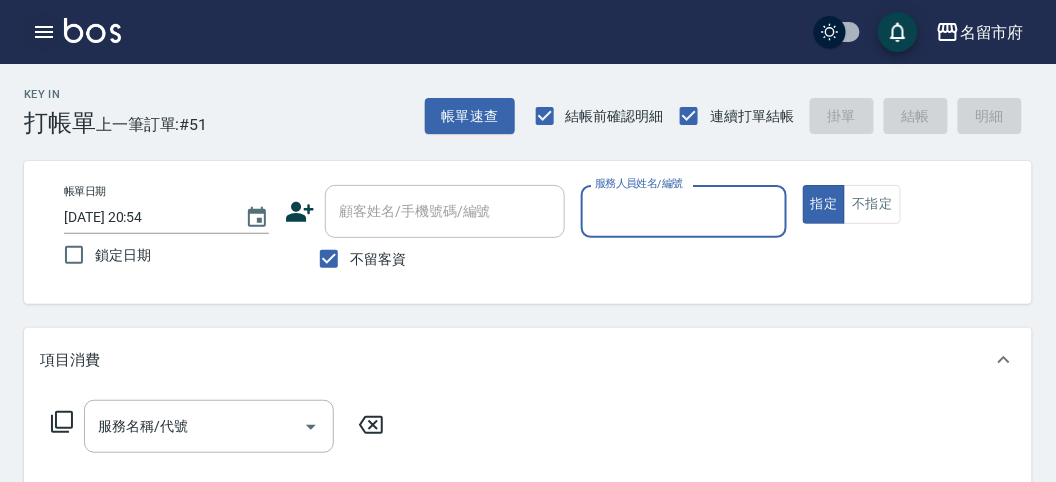 click 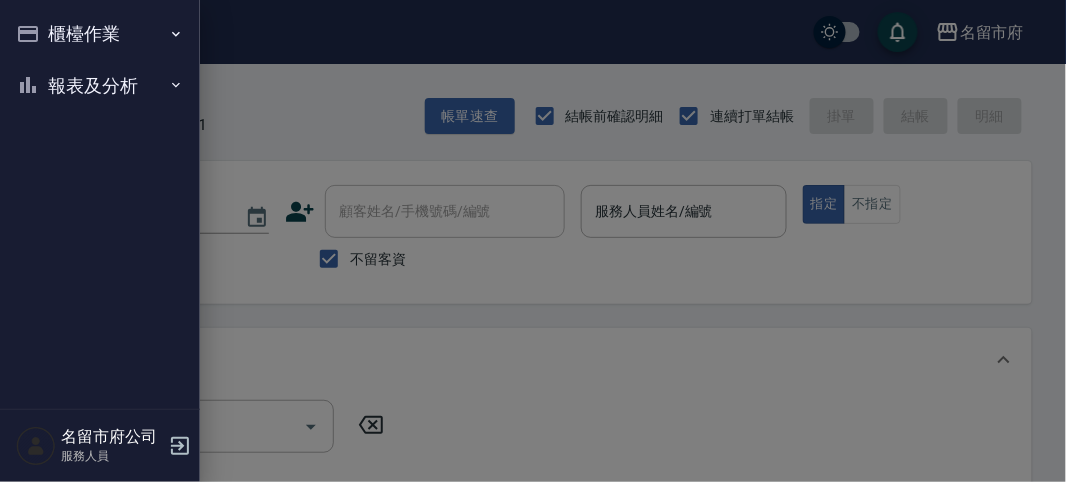click on "櫃檯作業" at bounding box center [100, 34] 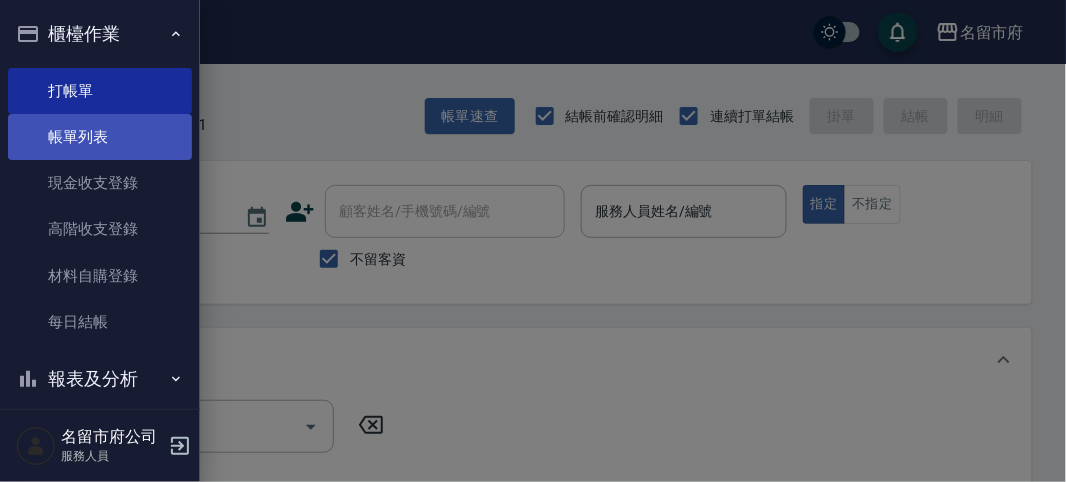 click on "帳單列表" at bounding box center [100, 137] 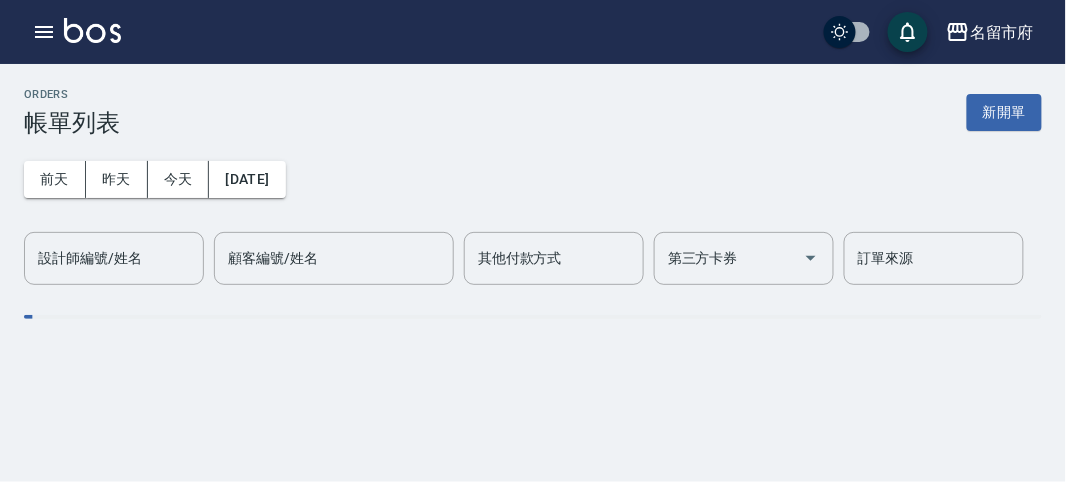 click on "[DATE] [DATE] [DATE] [DATE] 設計師編號/姓名 設計師編號/姓名 顧客編號/姓名 顧客編號/姓名 其他付款方式 其他付款方式 第三方卡券 第三方卡券 訂單來源 訂單來源" at bounding box center [533, 211] 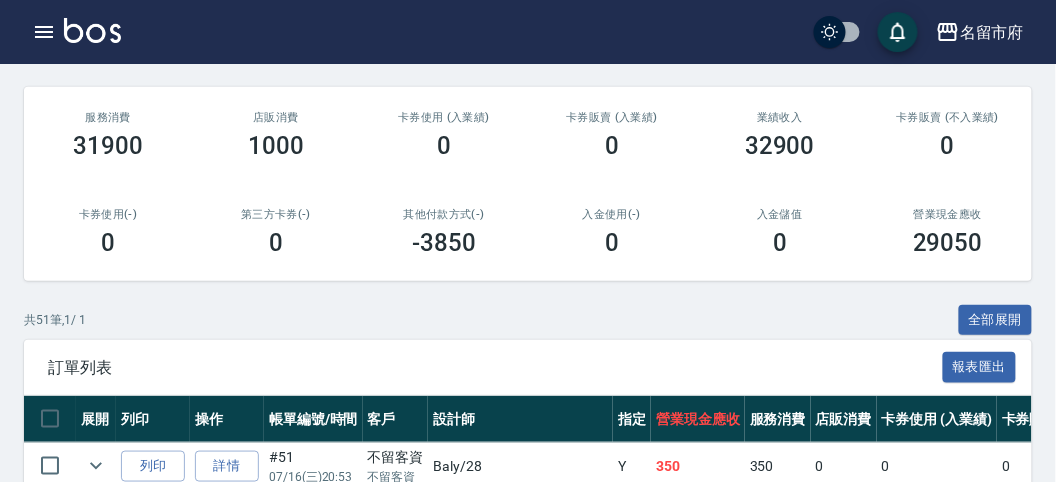 scroll, scrollTop: 0, scrollLeft: 0, axis: both 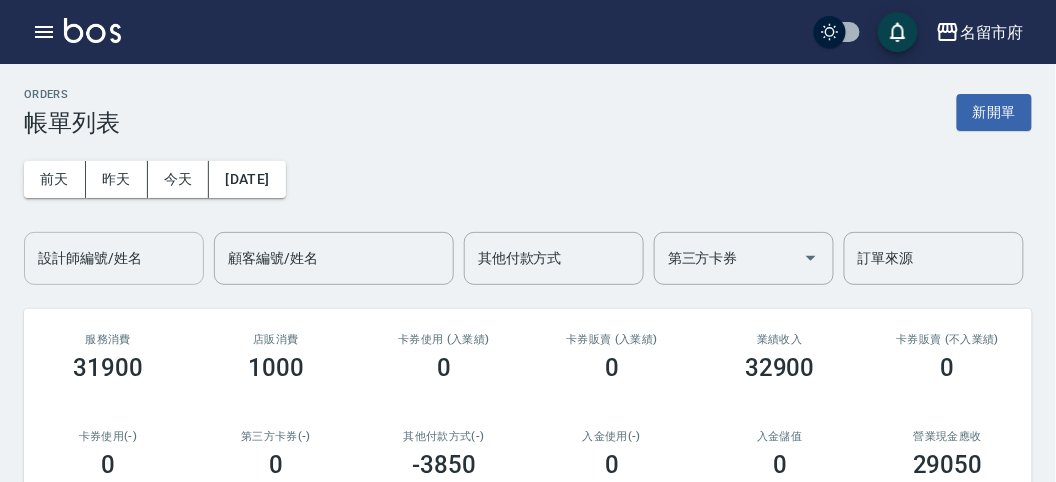click on "設計師編號/姓名" at bounding box center [114, 258] 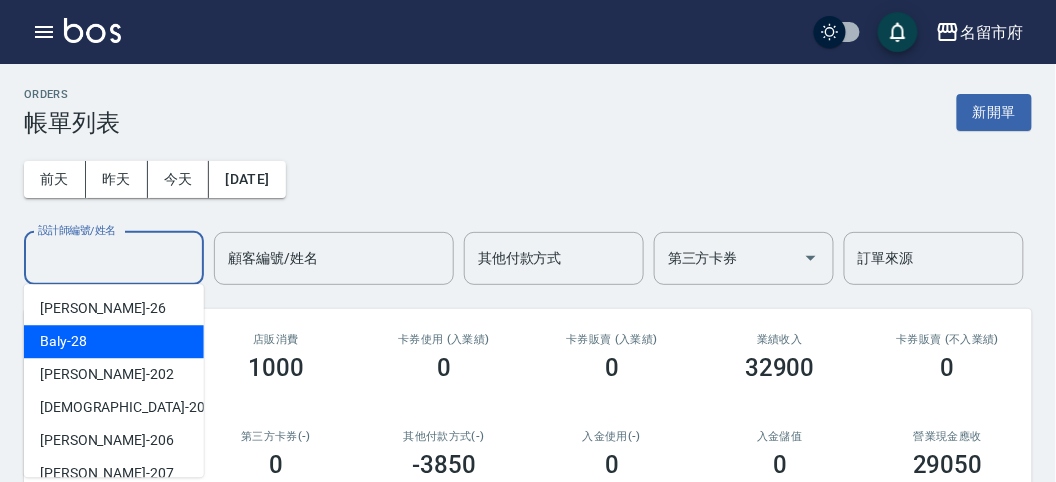 click on "Baly -28" at bounding box center [114, 341] 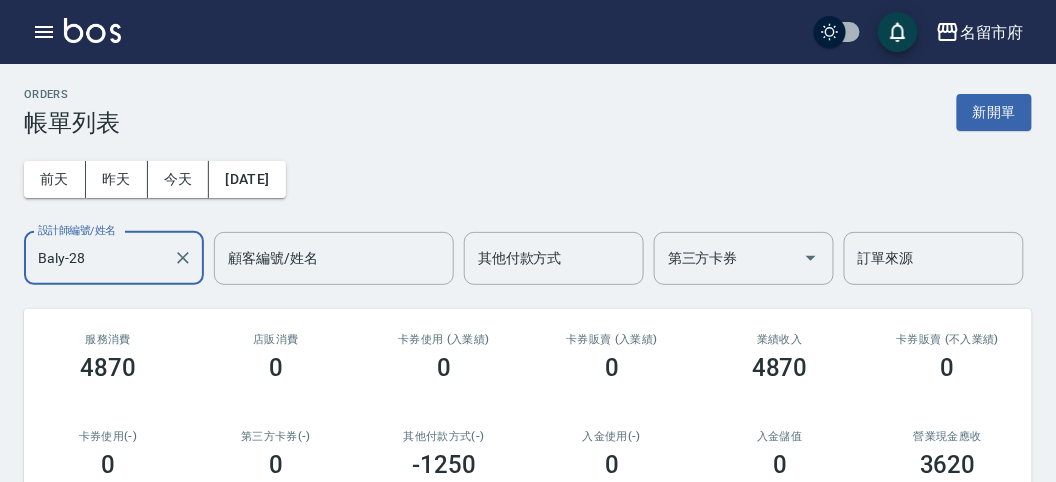 click on "Baly-28" at bounding box center (99, 258) 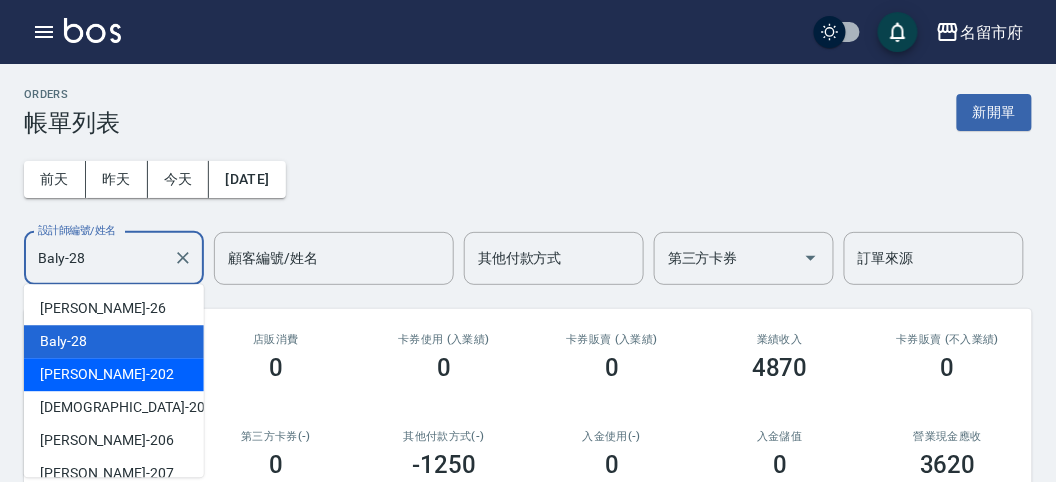 click on "[PERSON_NAME] -202" at bounding box center [114, 374] 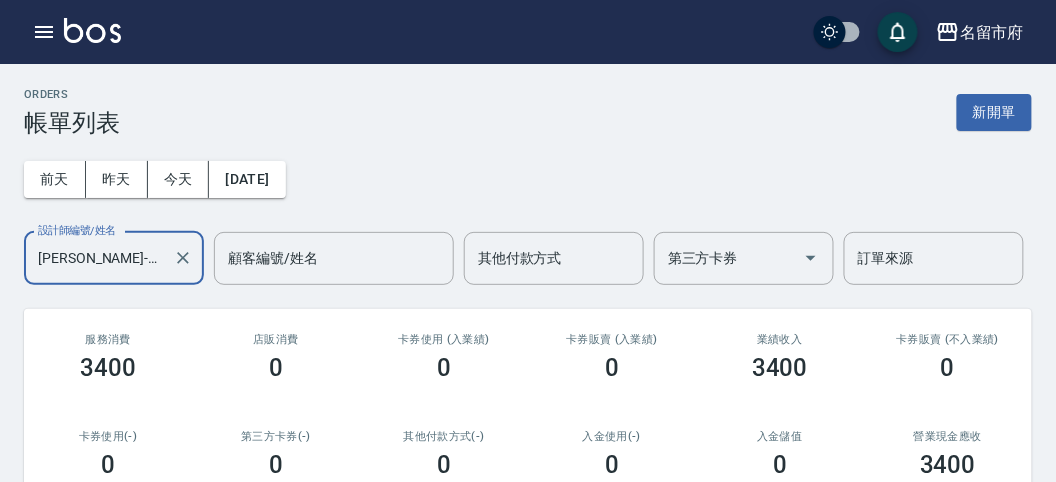 click on "[PERSON_NAME]-202" at bounding box center (99, 258) 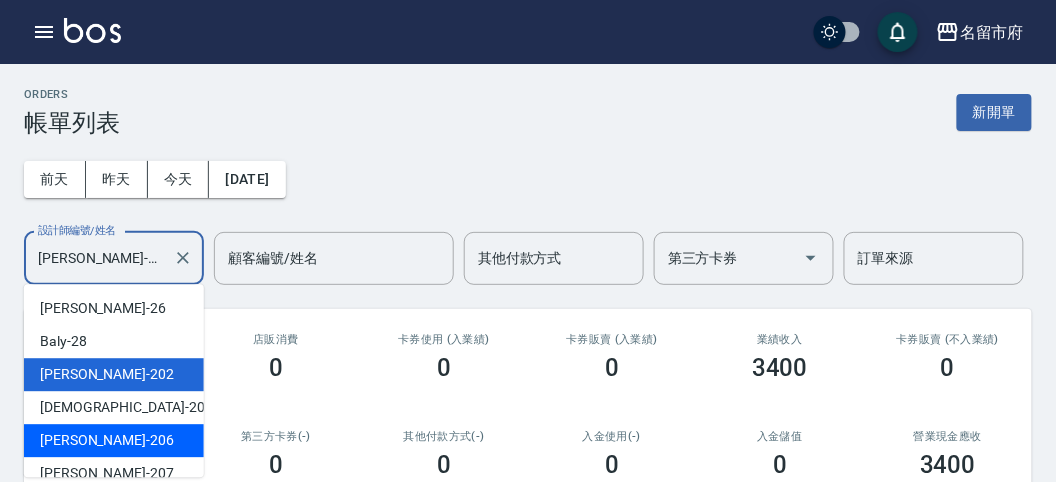 click on "[PERSON_NAME] -206" at bounding box center (114, 440) 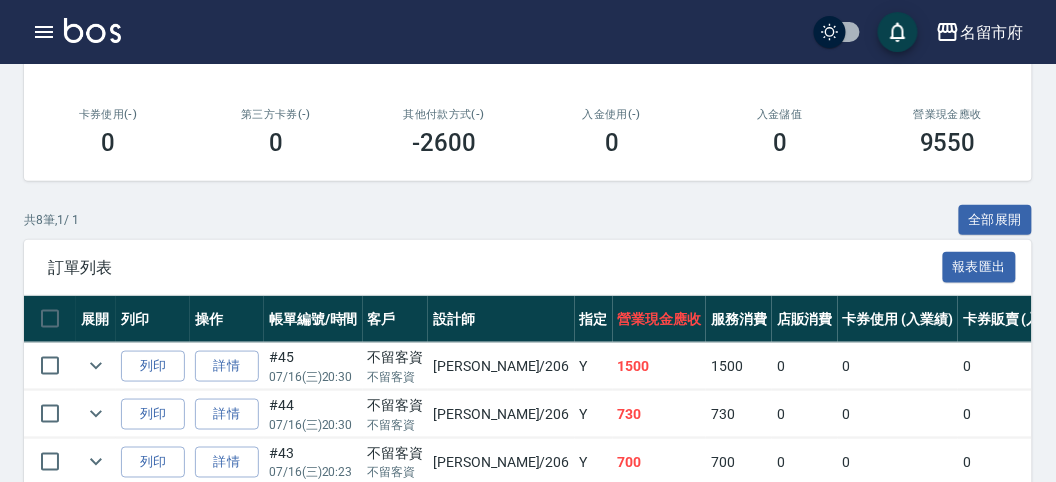 scroll, scrollTop: 0, scrollLeft: 0, axis: both 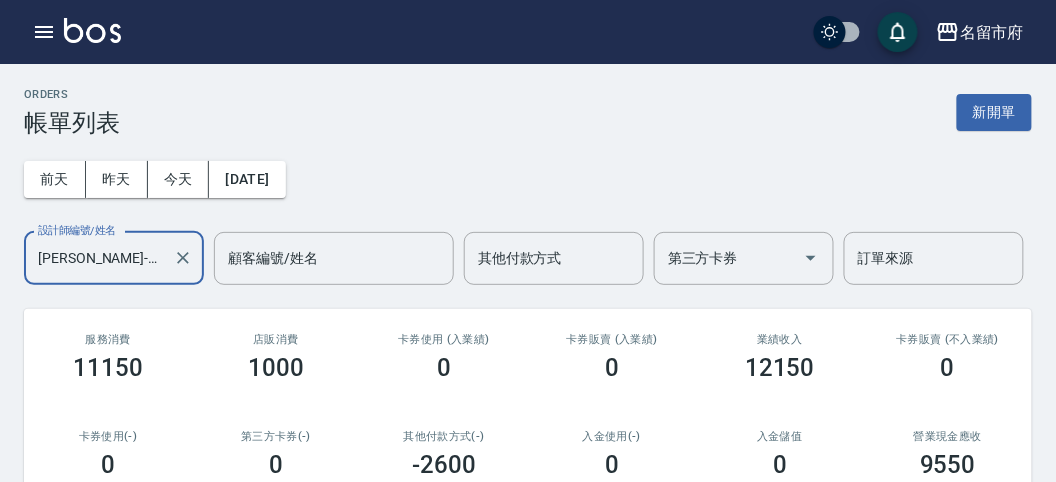 click on "[PERSON_NAME]-206" at bounding box center [99, 258] 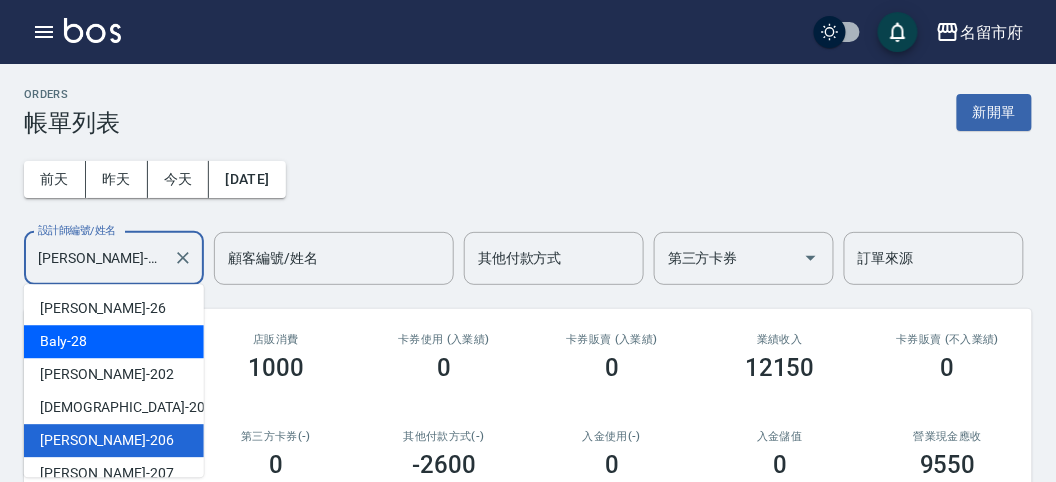 click on "Baly -28" at bounding box center [114, 341] 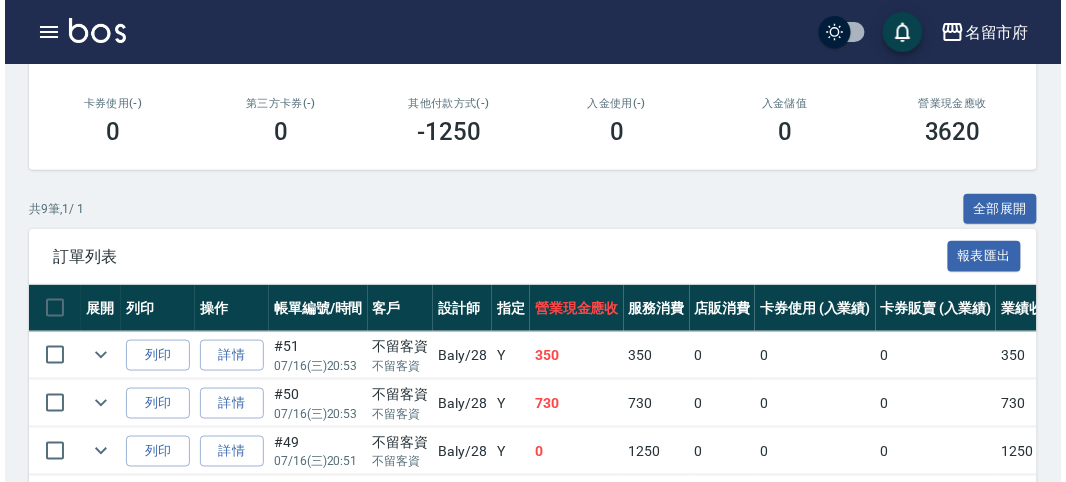 scroll, scrollTop: 444, scrollLeft: 0, axis: vertical 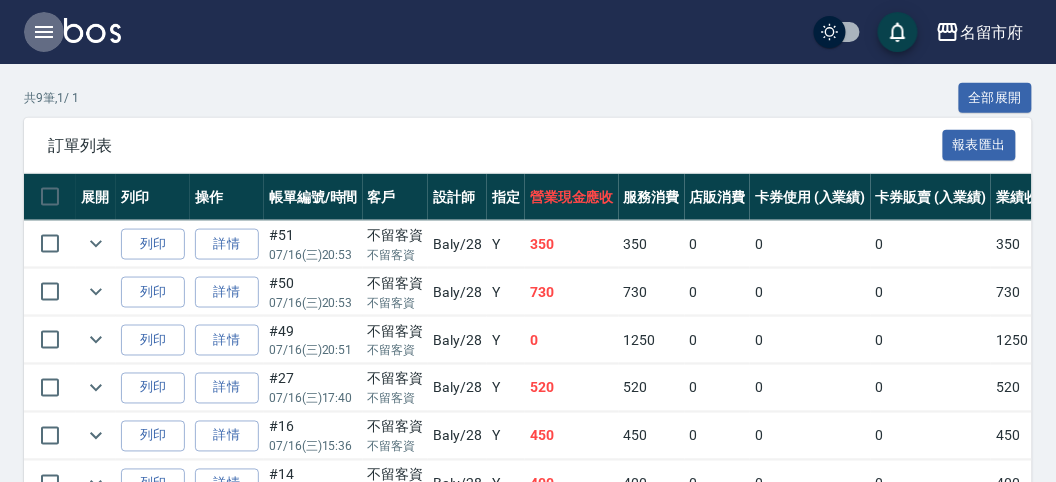 click 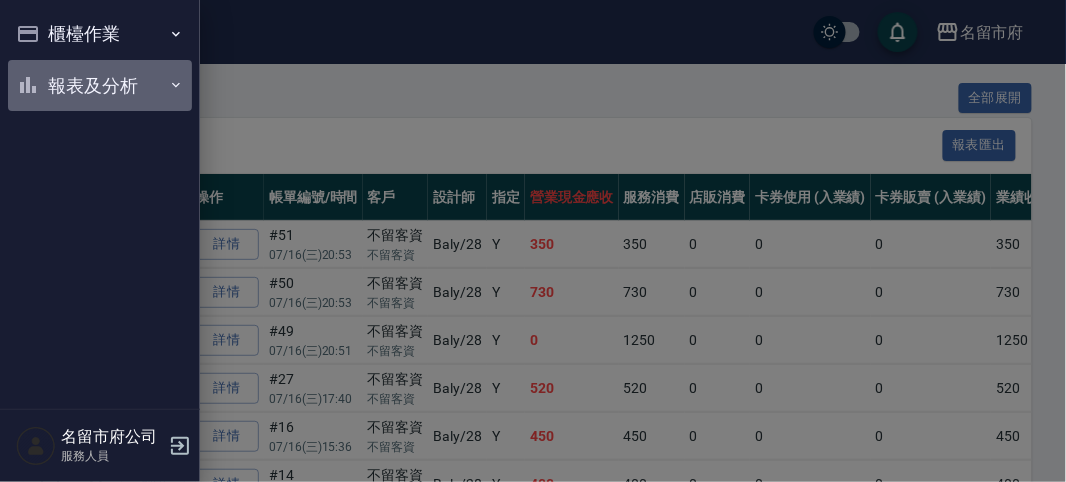 click on "報表及分析" at bounding box center (100, 86) 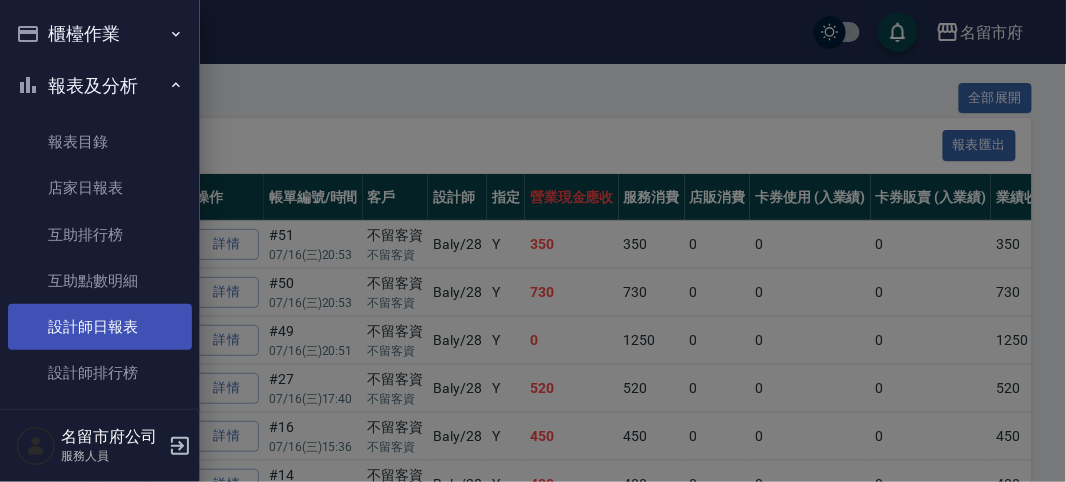 click on "設計師日報表" at bounding box center (100, 327) 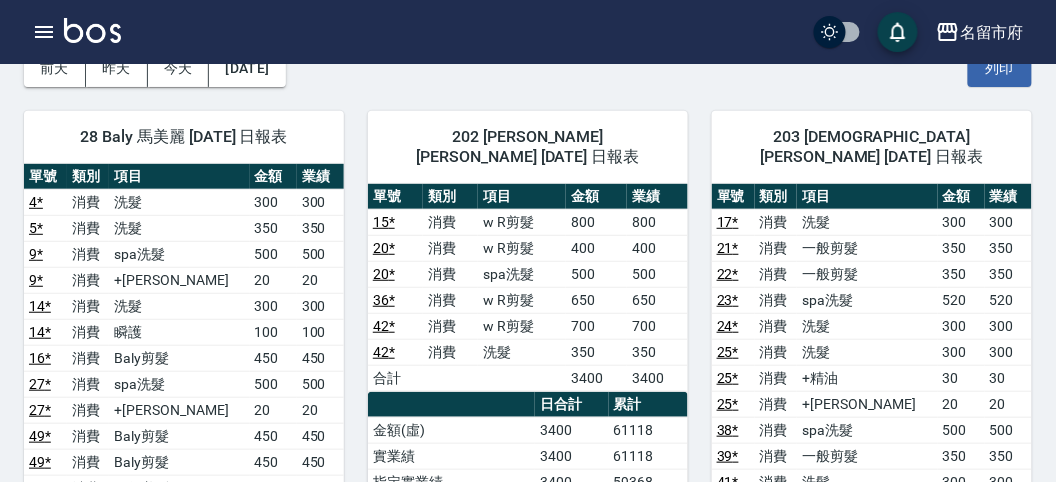 scroll, scrollTop: 0, scrollLeft: 0, axis: both 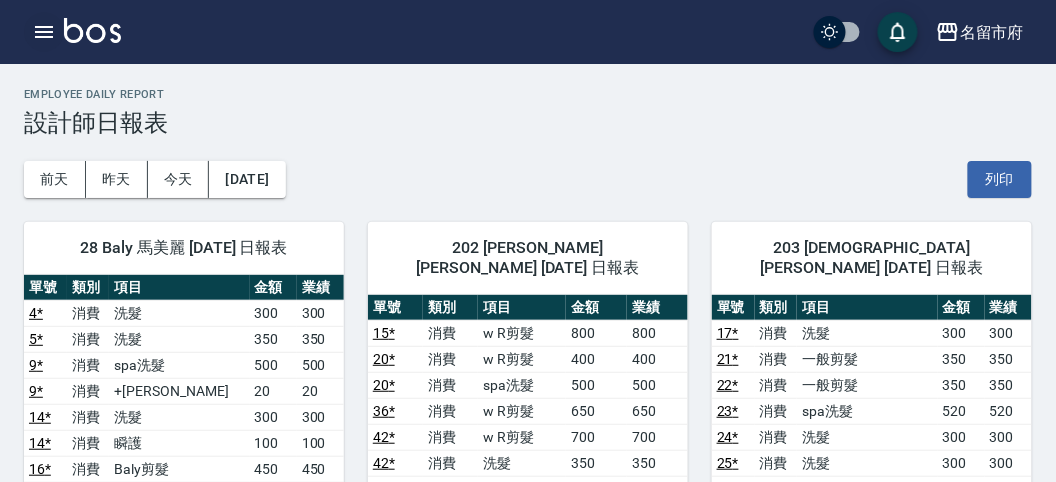 click 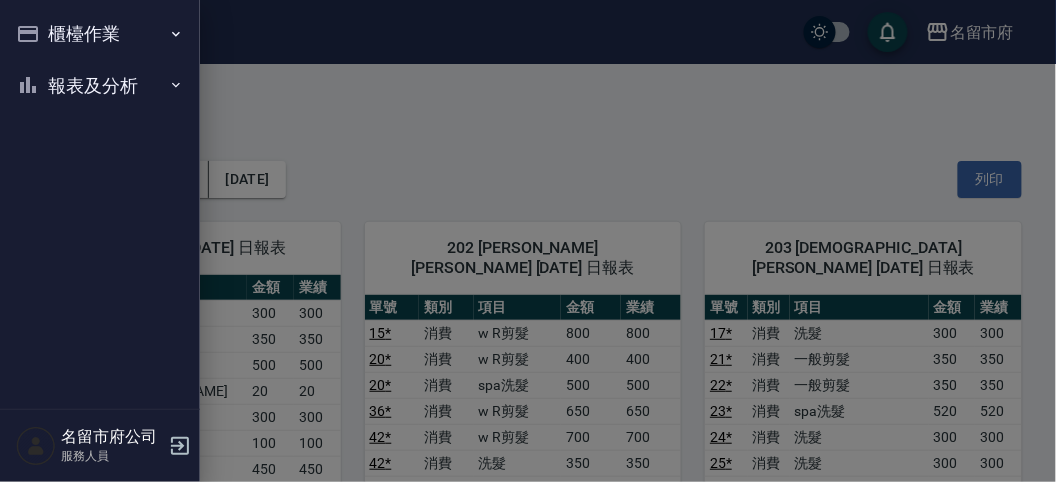 click on "櫃檯作業 打帳單 帳單列表 現金收支登錄 高階收支登錄 材料自購登錄 每日結帳 報表及分析 報表目錄 店家日報表 互助排行榜 互助點數明細 設計師日報表 設計師排行榜 收支分類明細表 名留市府公司 服務人員" at bounding box center [100, 241] 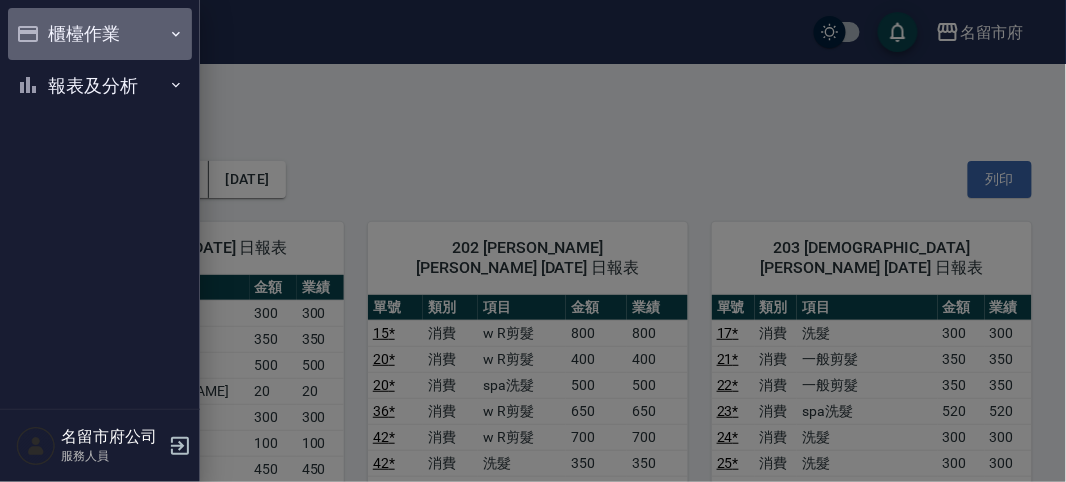 click on "櫃檯作業" at bounding box center [100, 34] 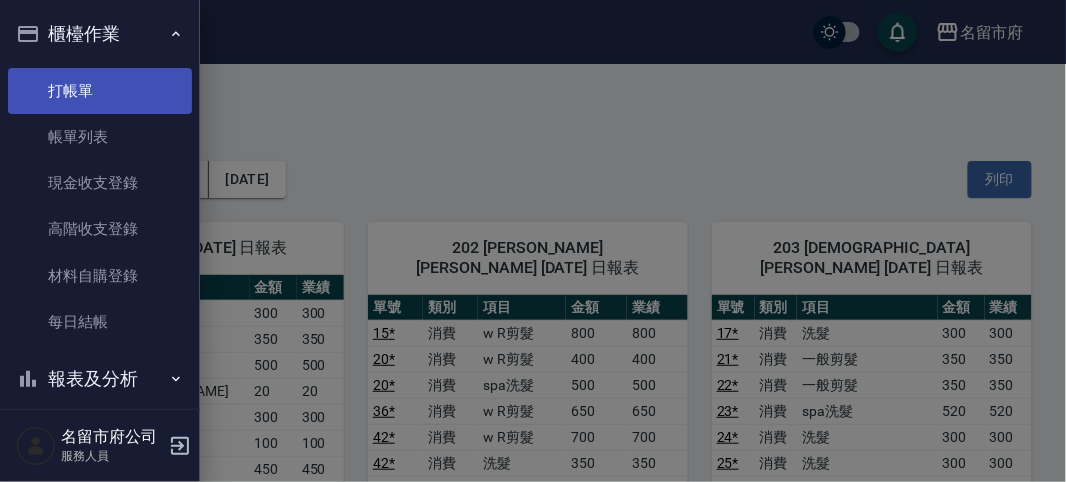 click on "打帳單" at bounding box center (100, 91) 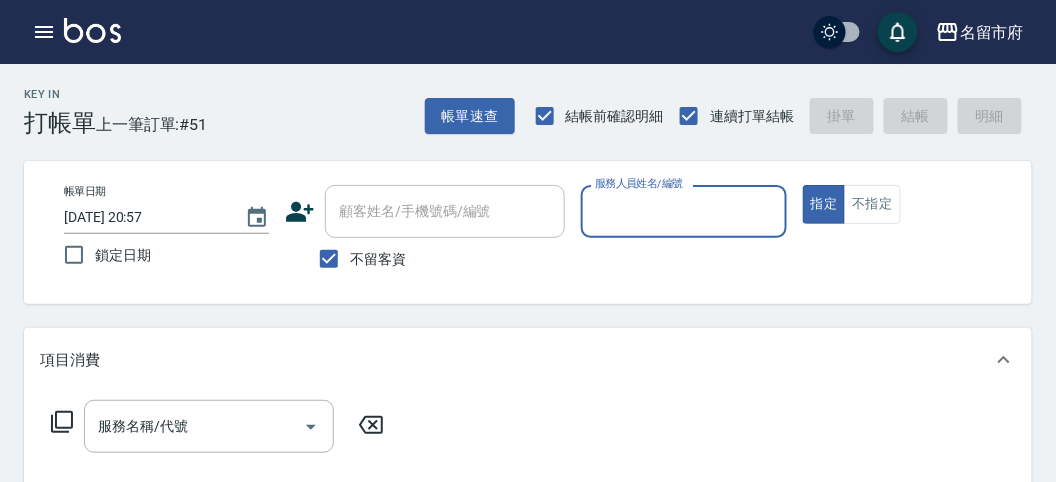 click on "服務人員姓名/編號" at bounding box center (683, 211) 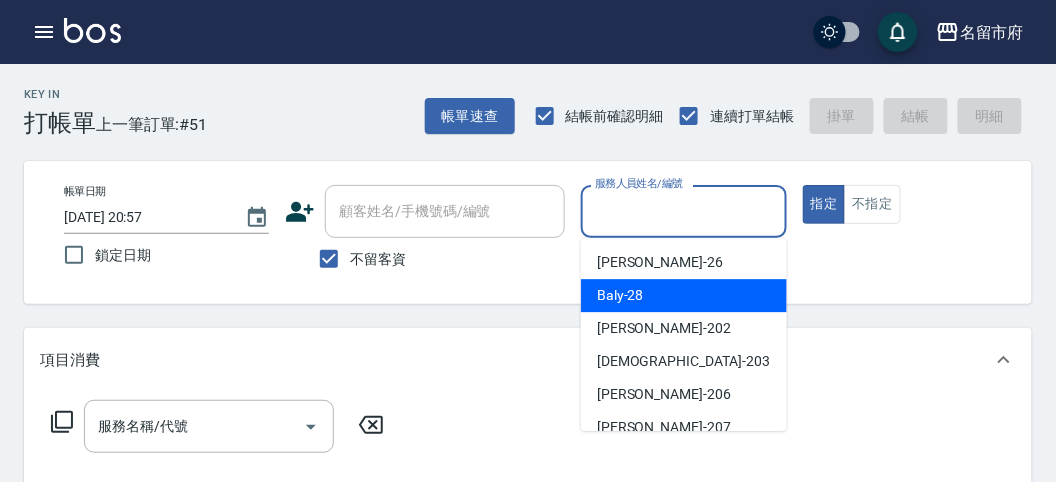 click on "Baly -28" at bounding box center [620, 295] 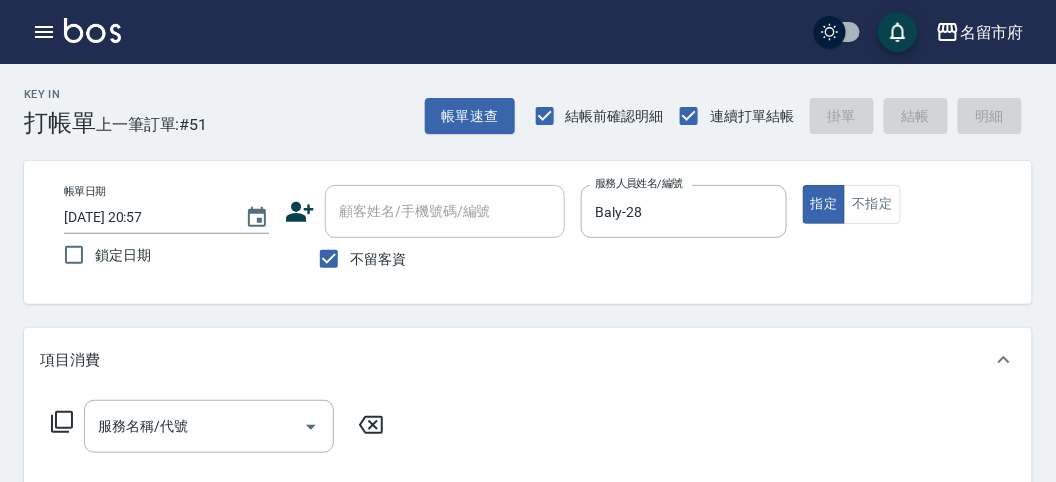 click 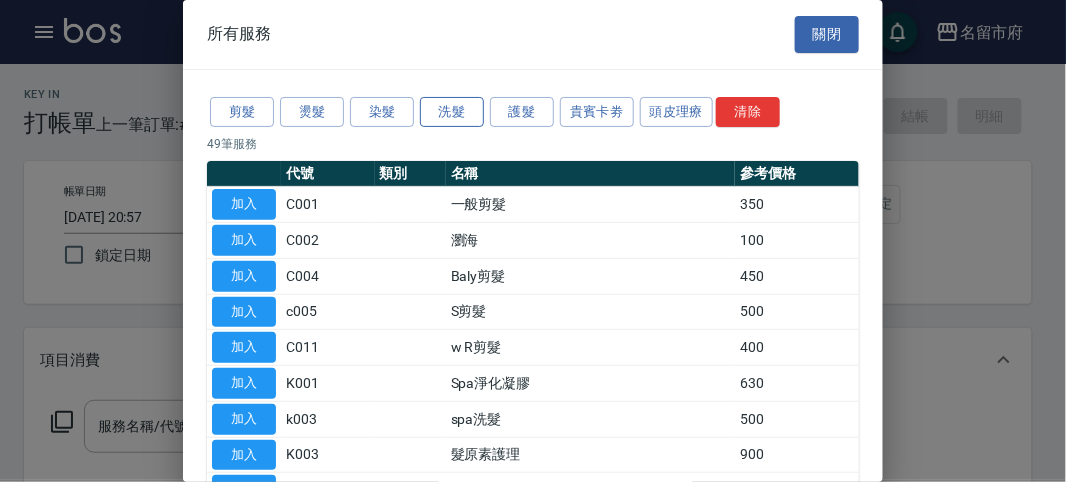 click on "洗髮" at bounding box center (452, 112) 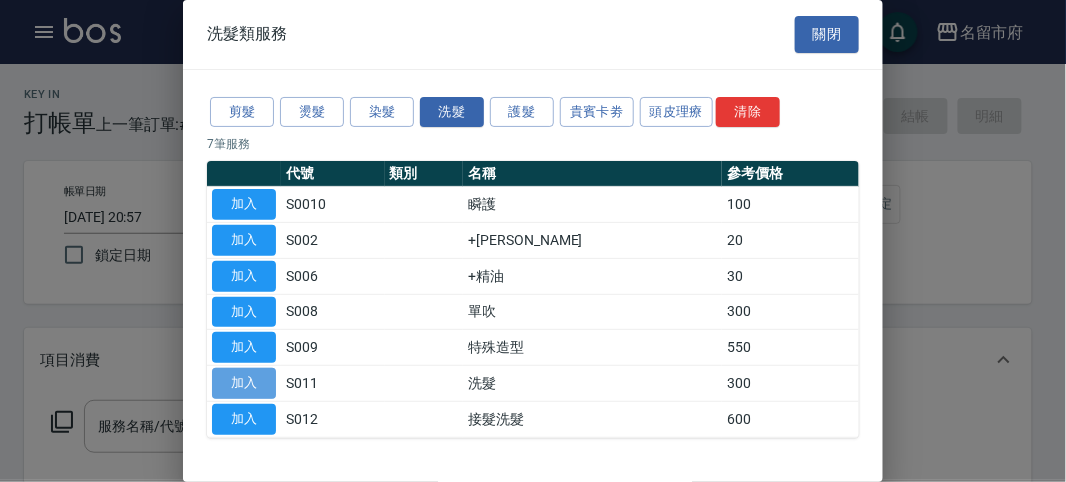 click on "加入" at bounding box center (244, 383) 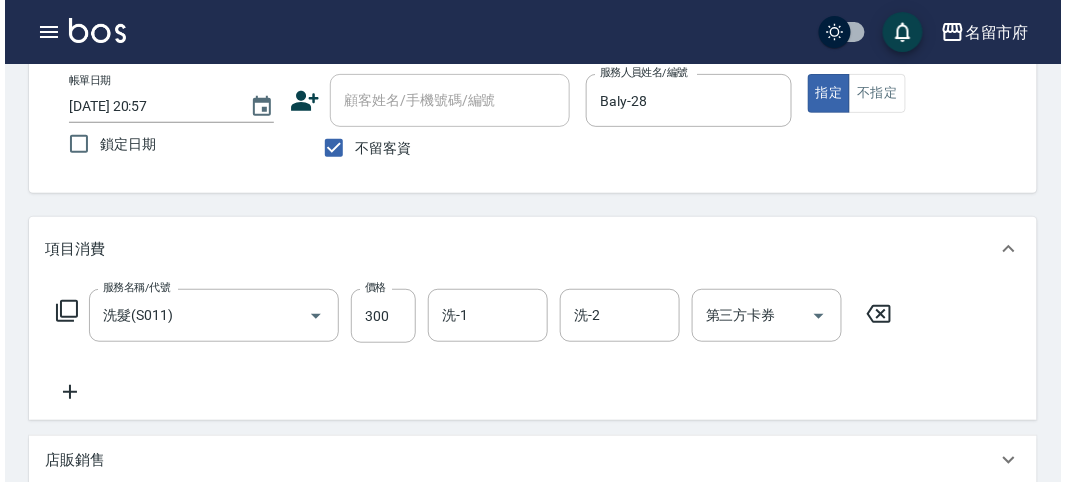 scroll, scrollTop: 555, scrollLeft: 0, axis: vertical 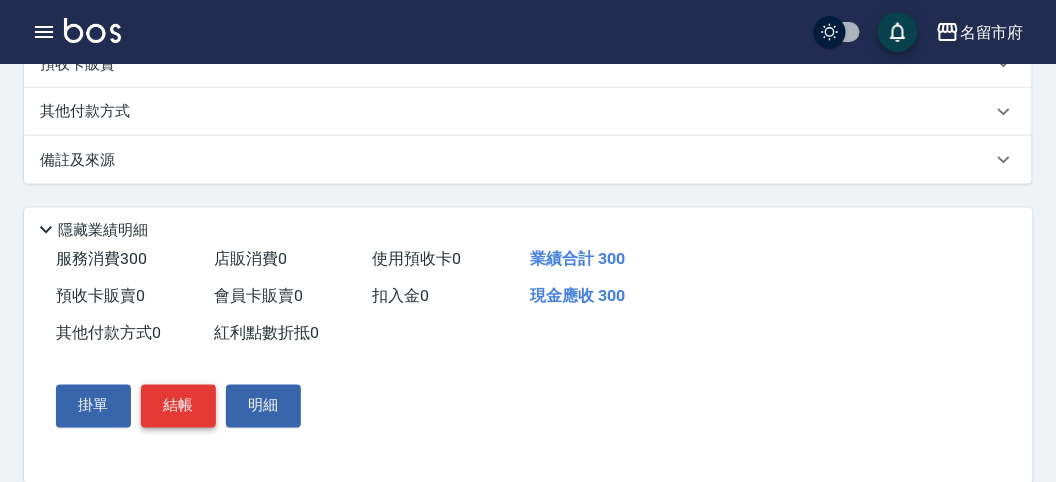 click on "結帳" at bounding box center (178, 406) 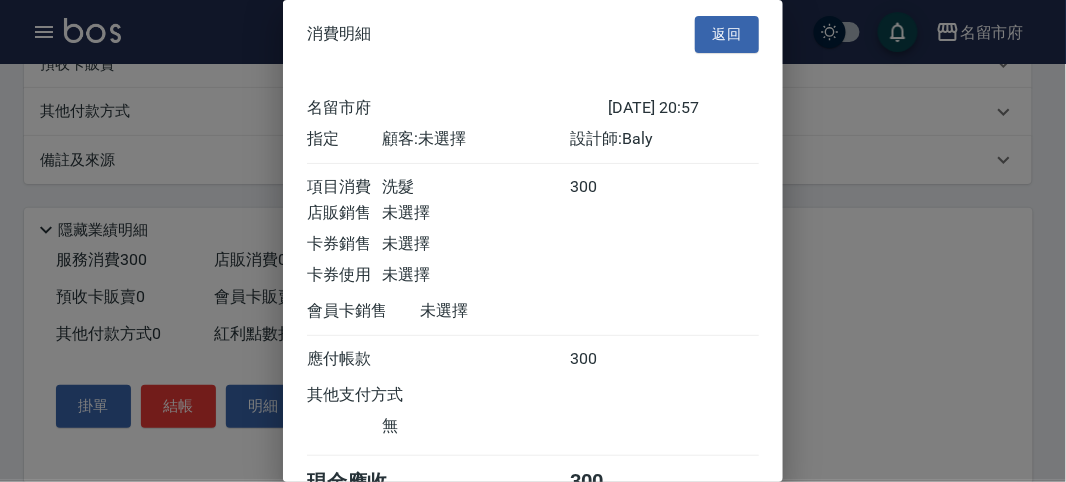 scroll, scrollTop: 111, scrollLeft: 0, axis: vertical 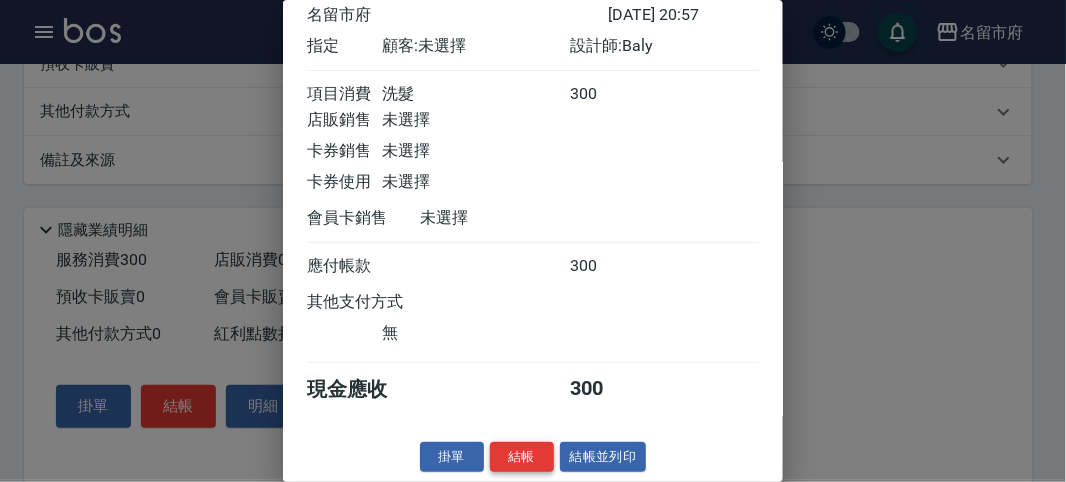 drag, startPoint x: 518, startPoint y: 456, endPoint x: 486, endPoint y: 398, distance: 66.24198 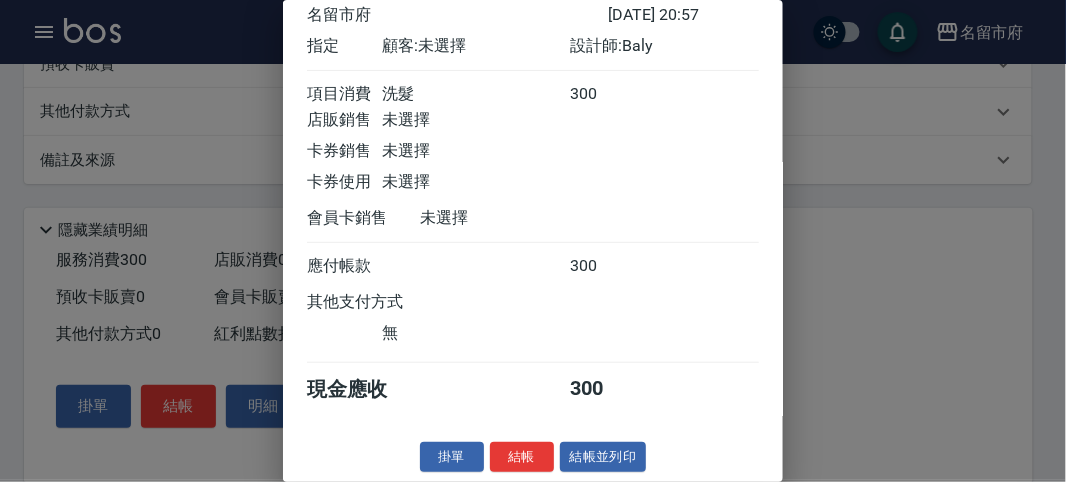 click on "結帳" at bounding box center (522, 457) 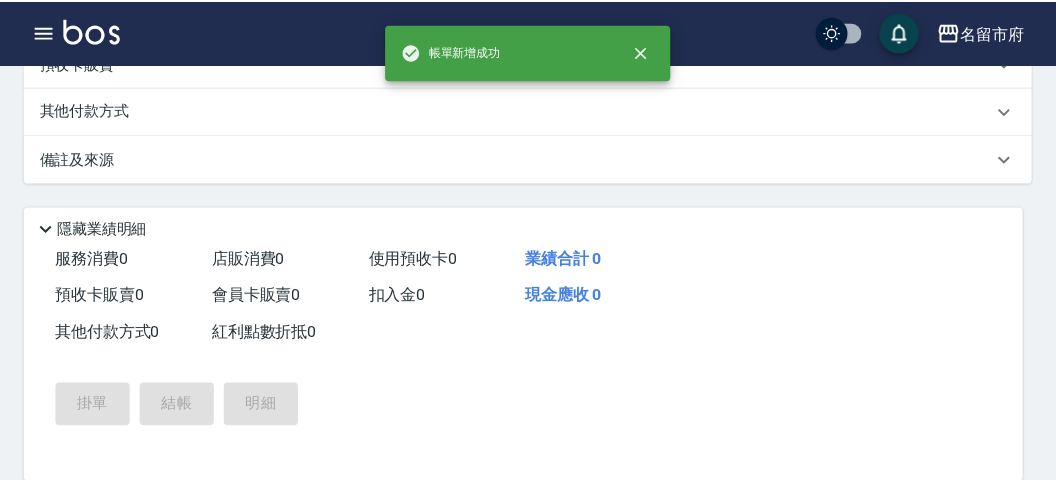 scroll, scrollTop: 0, scrollLeft: 0, axis: both 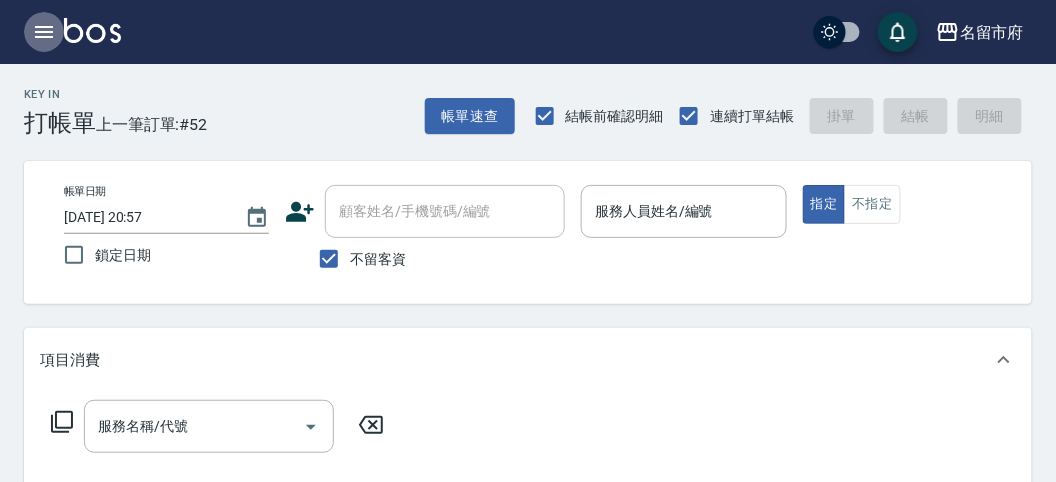 click 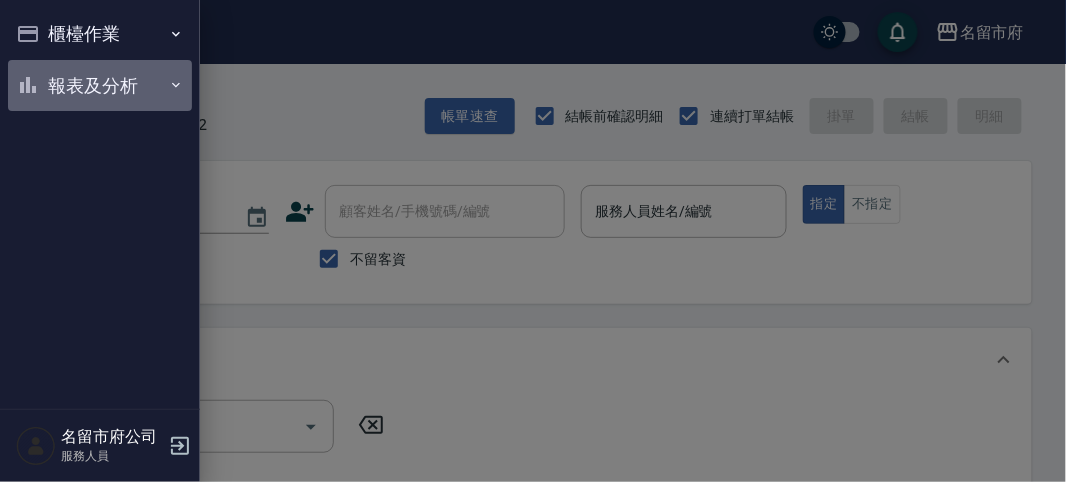 click on "報表及分析" at bounding box center (100, 86) 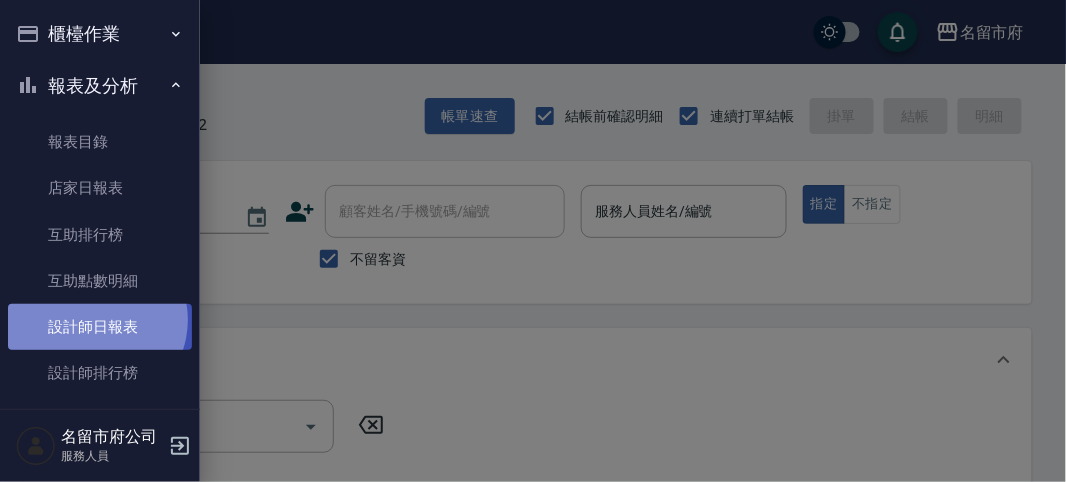 click on "設計師日報表" at bounding box center [100, 327] 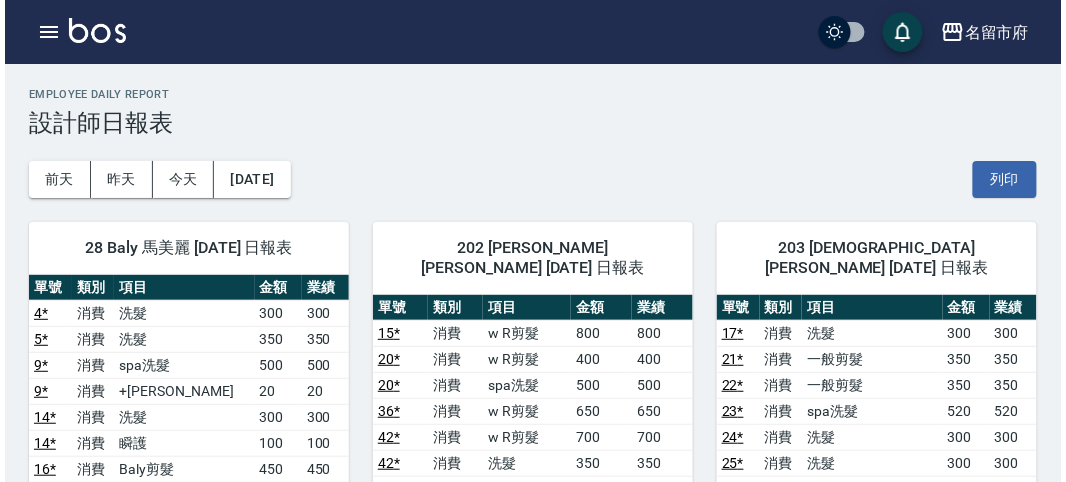 scroll, scrollTop: 222, scrollLeft: 0, axis: vertical 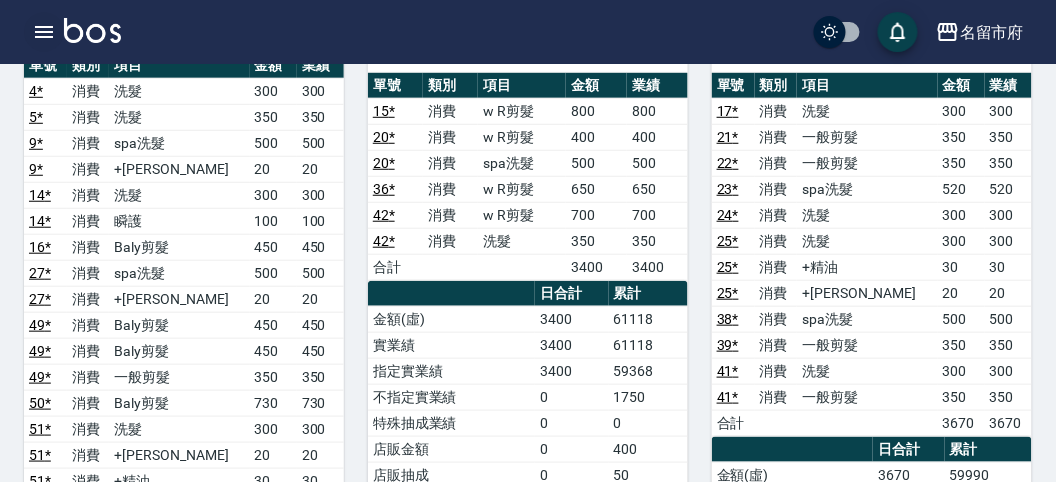 click 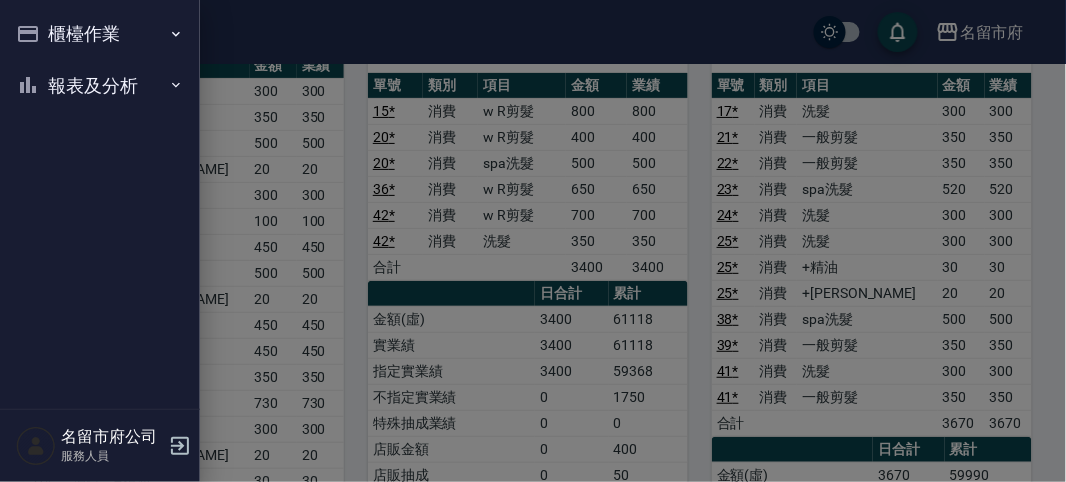click on "櫃檯作業" at bounding box center (100, 34) 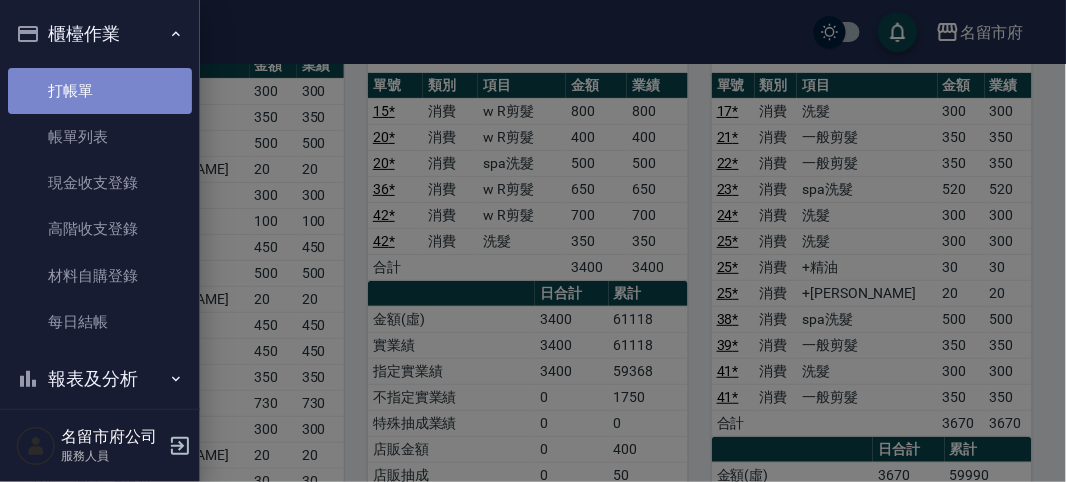 click on "打帳單" at bounding box center (100, 91) 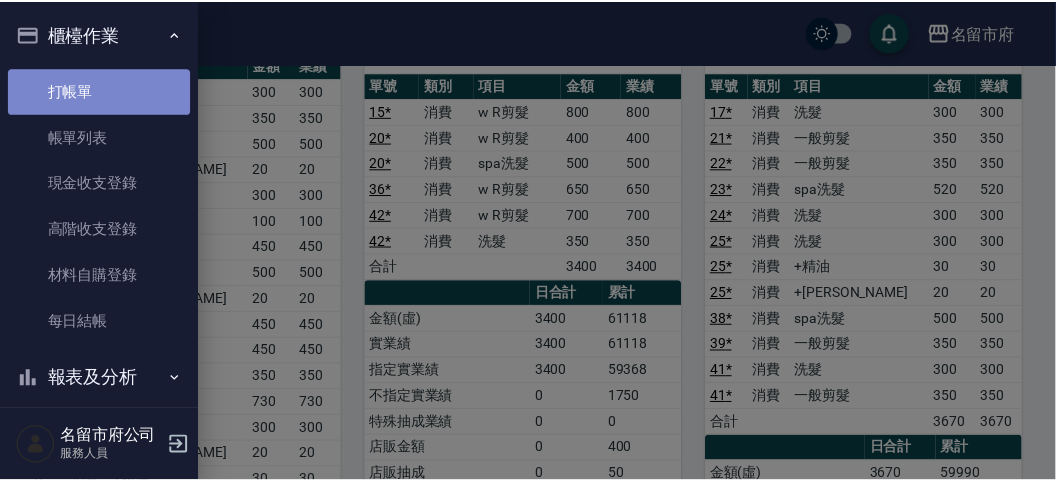 scroll, scrollTop: 0, scrollLeft: 0, axis: both 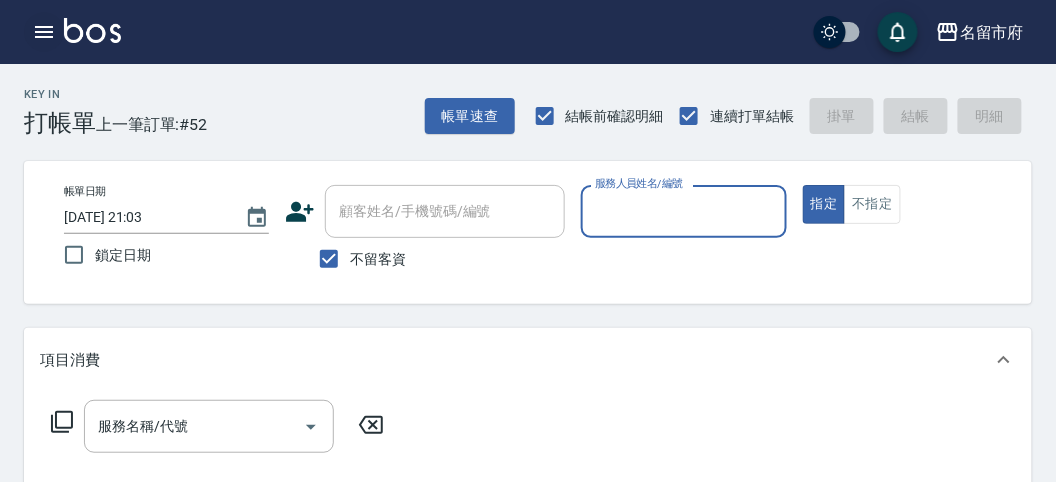 click at bounding box center (44, 32) 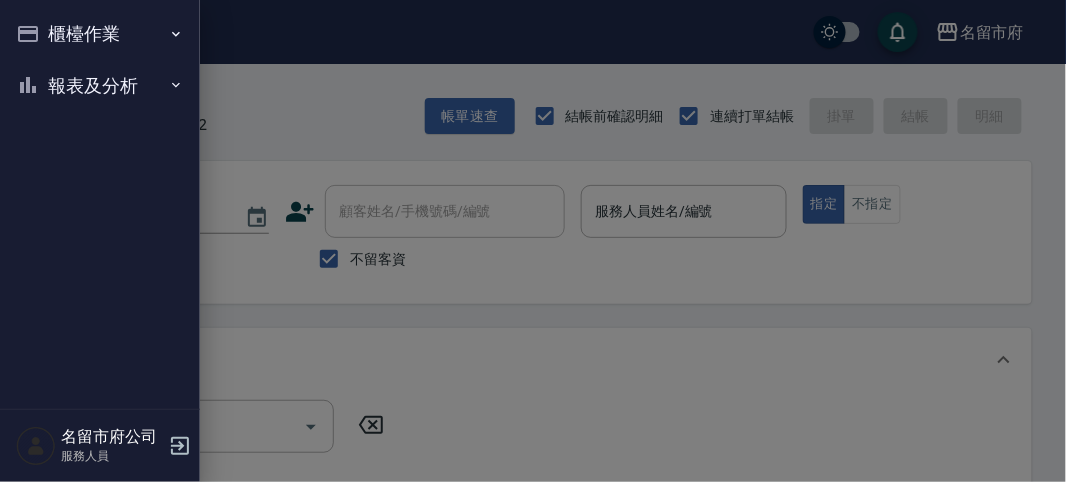 click on "報表及分析" at bounding box center [100, 86] 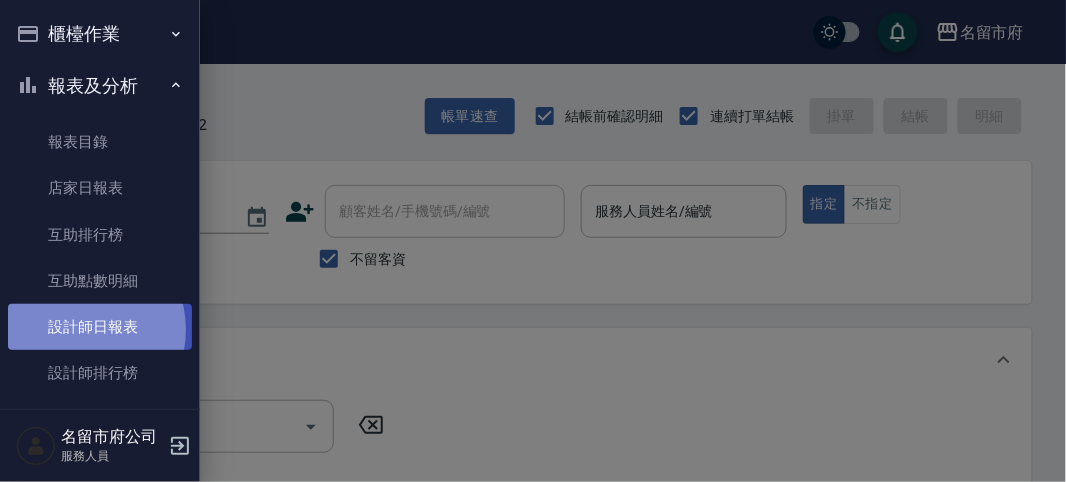 click on "設計師日報表" at bounding box center [100, 327] 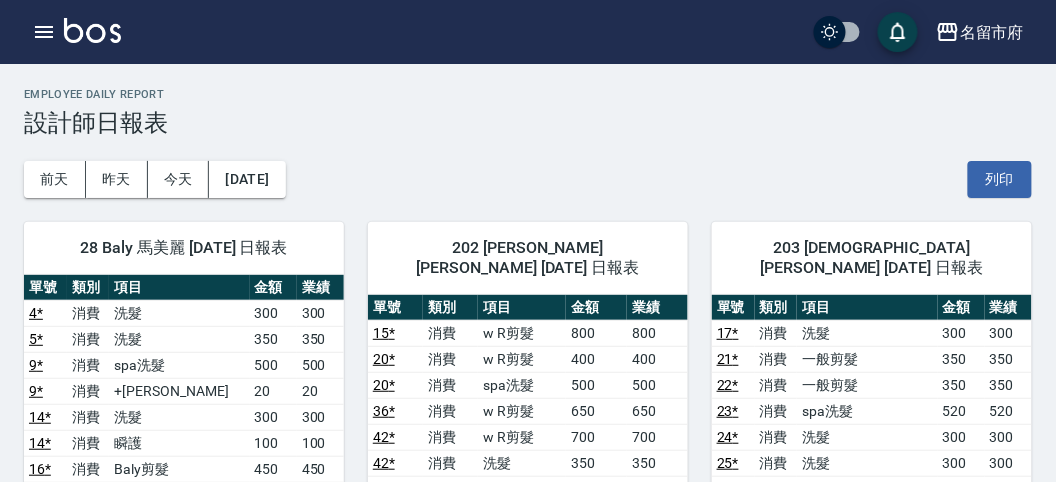 scroll, scrollTop: 222, scrollLeft: 0, axis: vertical 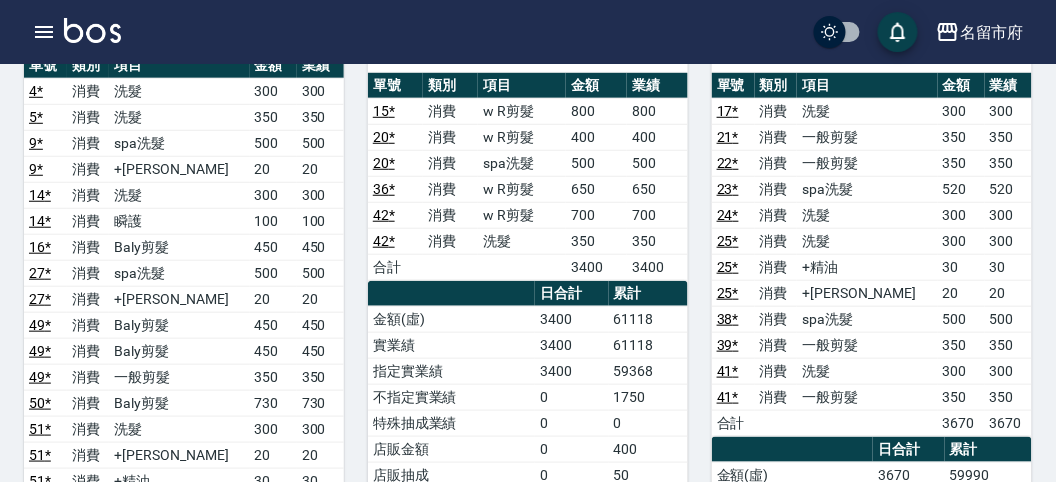 click on "59368" at bounding box center (648, 371) 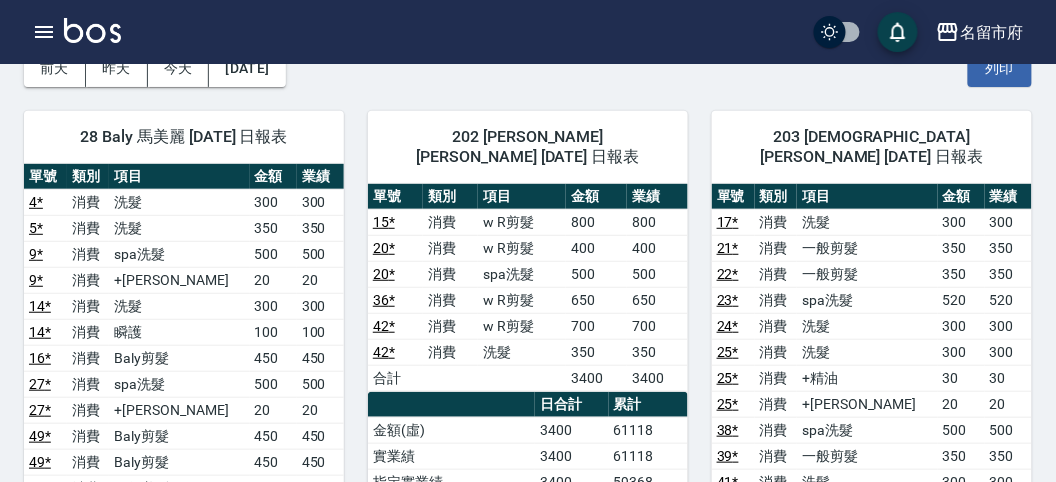 scroll, scrollTop: 222, scrollLeft: 0, axis: vertical 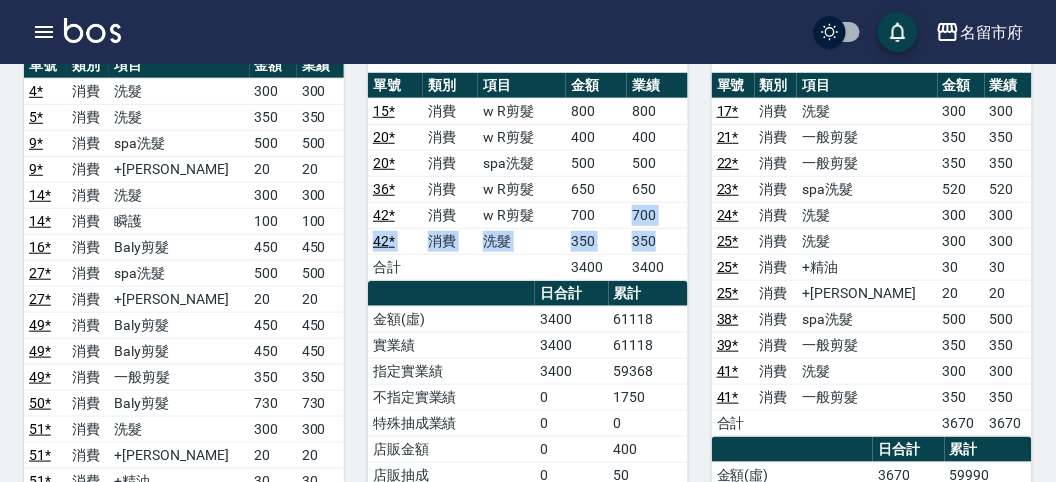 drag, startPoint x: 631, startPoint y: 189, endPoint x: 660, endPoint y: 228, distance: 48.60041 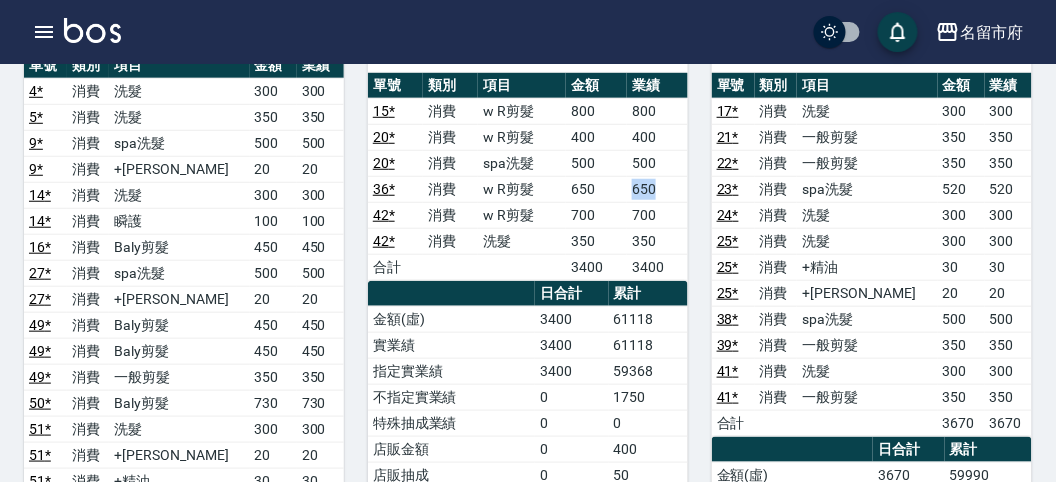 drag, startPoint x: 618, startPoint y: 169, endPoint x: 667, endPoint y: 171, distance: 49.0408 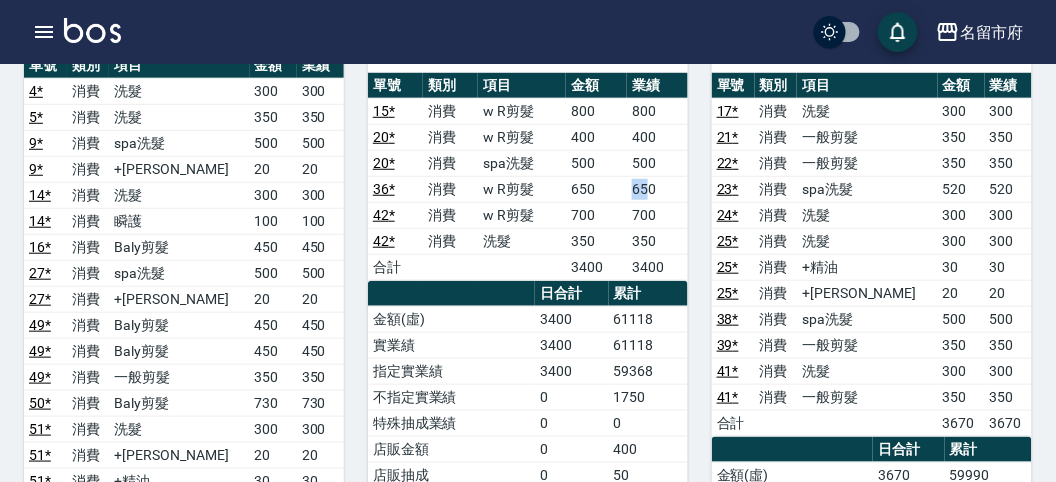 drag, startPoint x: 631, startPoint y: 167, endPoint x: 651, endPoint y: 169, distance: 20.09975 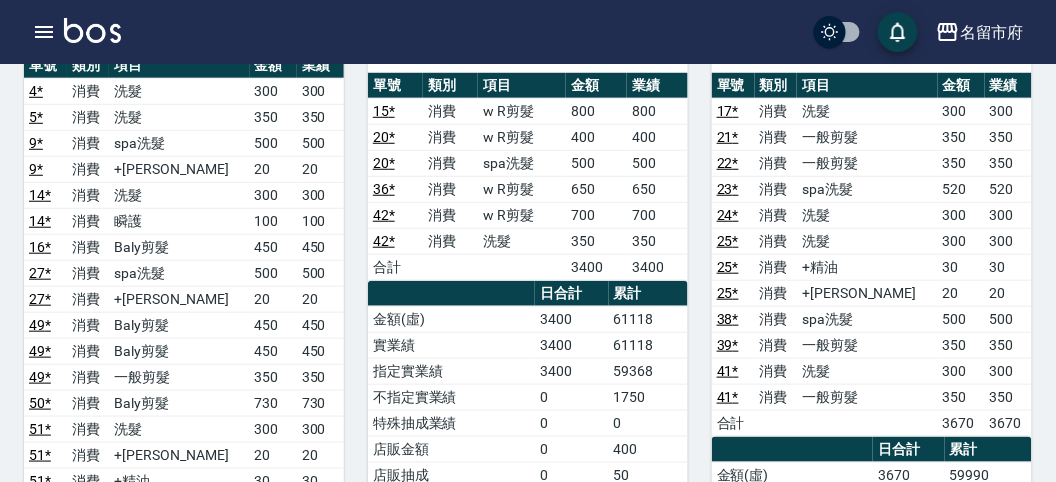 click on "500" at bounding box center [657, 163] 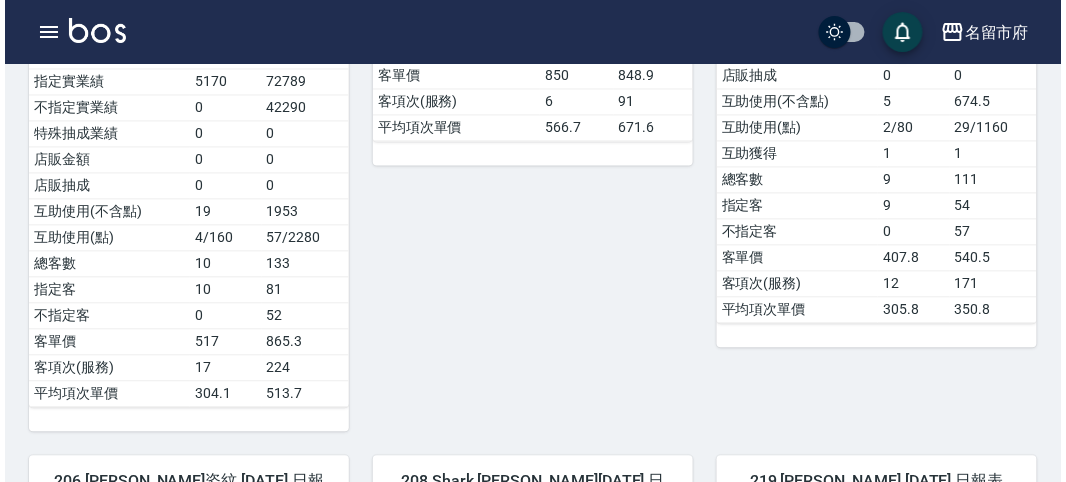 scroll, scrollTop: 222, scrollLeft: 0, axis: vertical 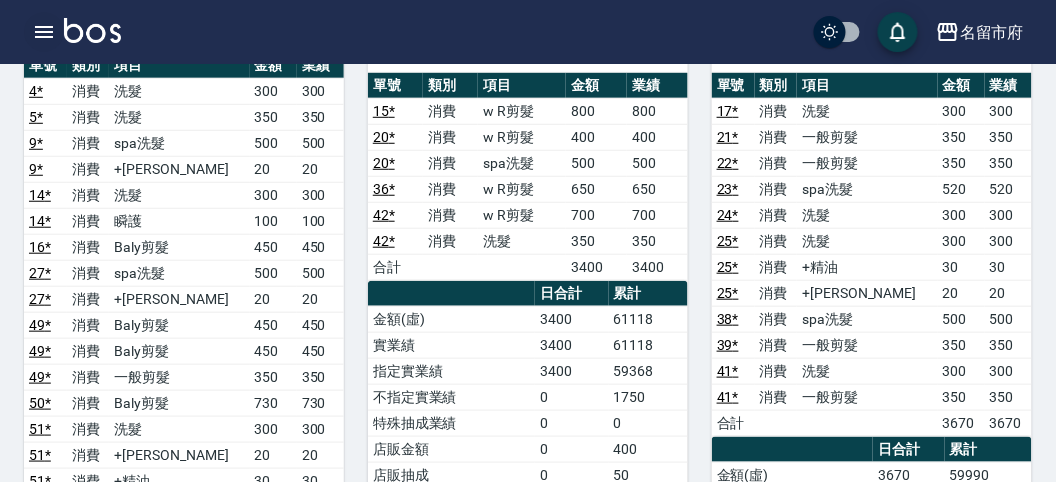 click 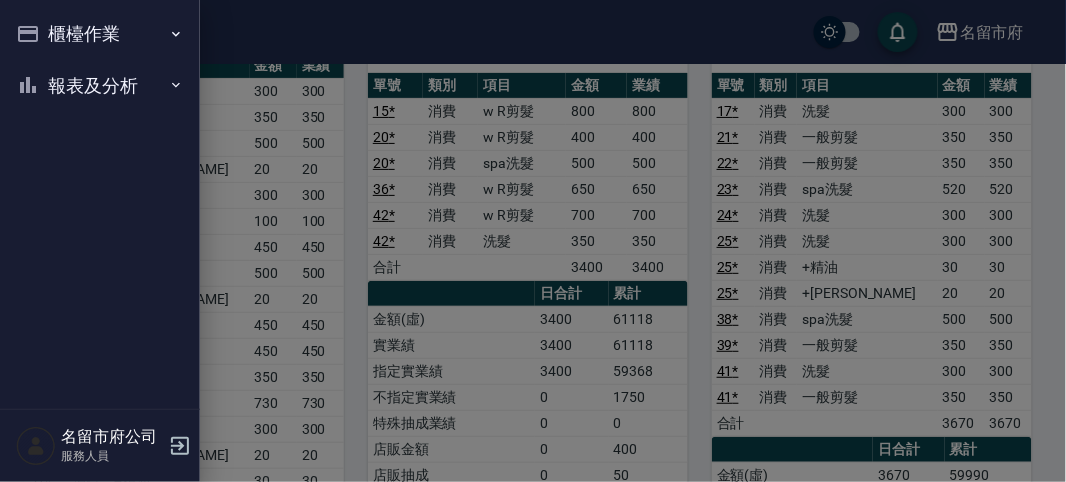 click on "報表及分析" at bounding box center [100, 86] 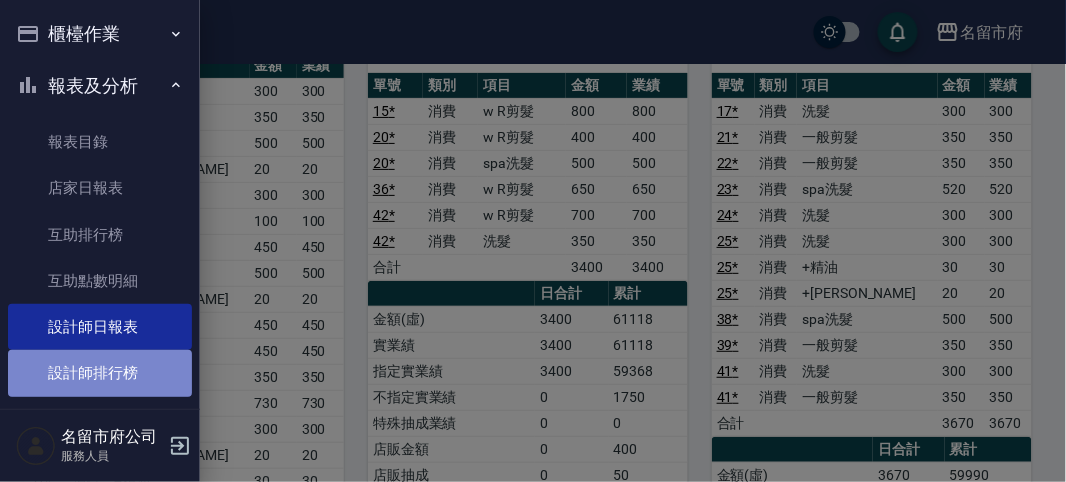 click on "設計師排行榜" at bounding box center (100, 373) 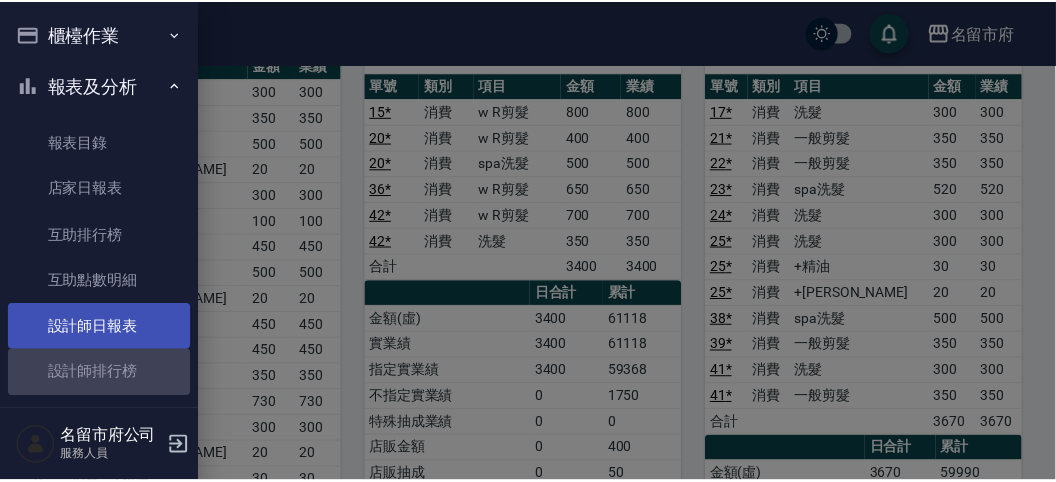 scroll, scrollTop: 0, scrollLeft: 0, axis: both 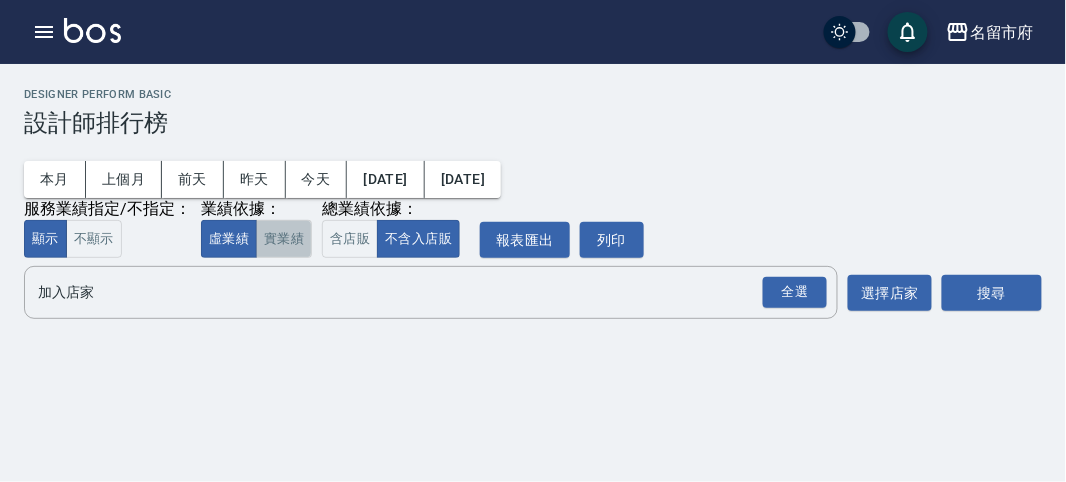 click on "實業績" at bounding box center (284, 239) 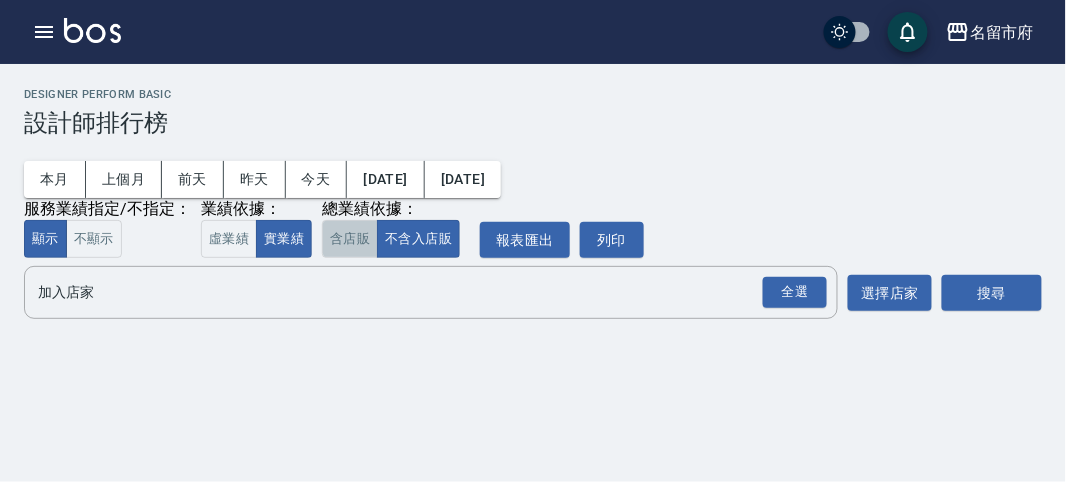 drag, startPoint x: 346, startPoint y: 243, endPoint x: 393, endPoint y: 211, distance: 56.859474 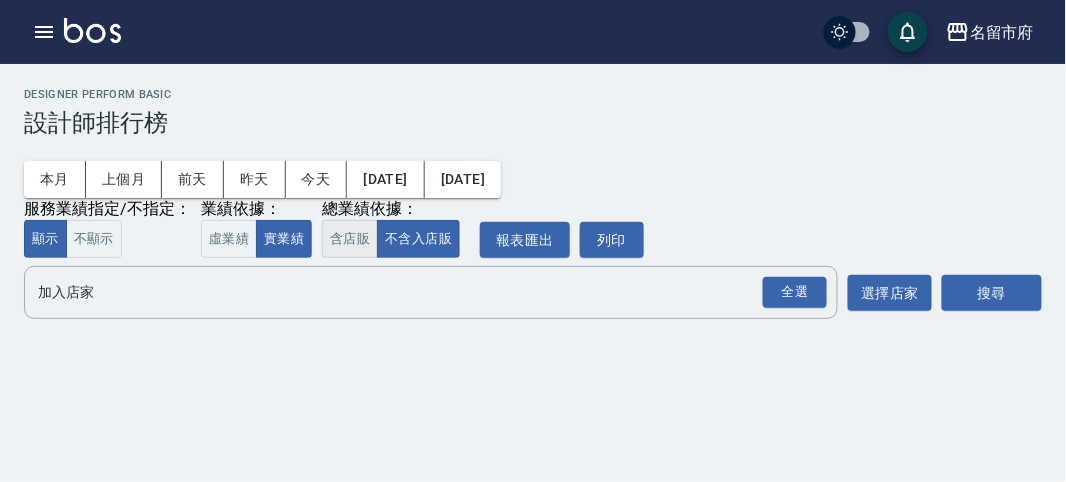 click on "含店販" at bounding box center (350, 239) 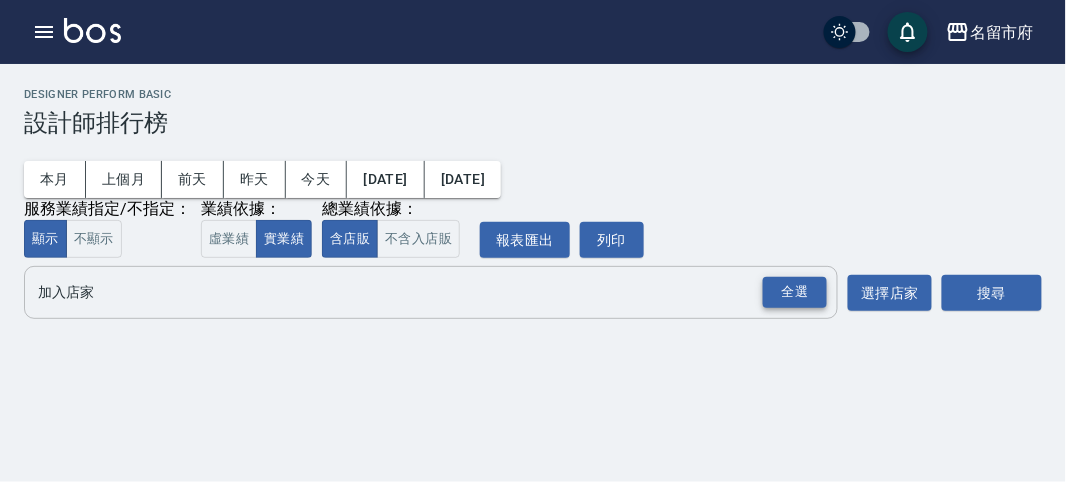 click on "全選" at bounding box center [795, 292] 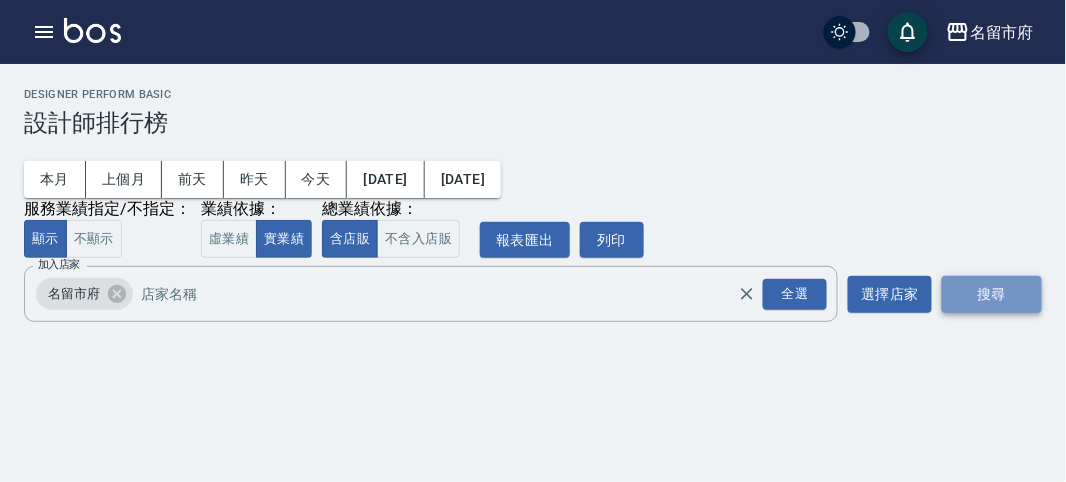 click on "搜尋" at bounding box center (992, 294) 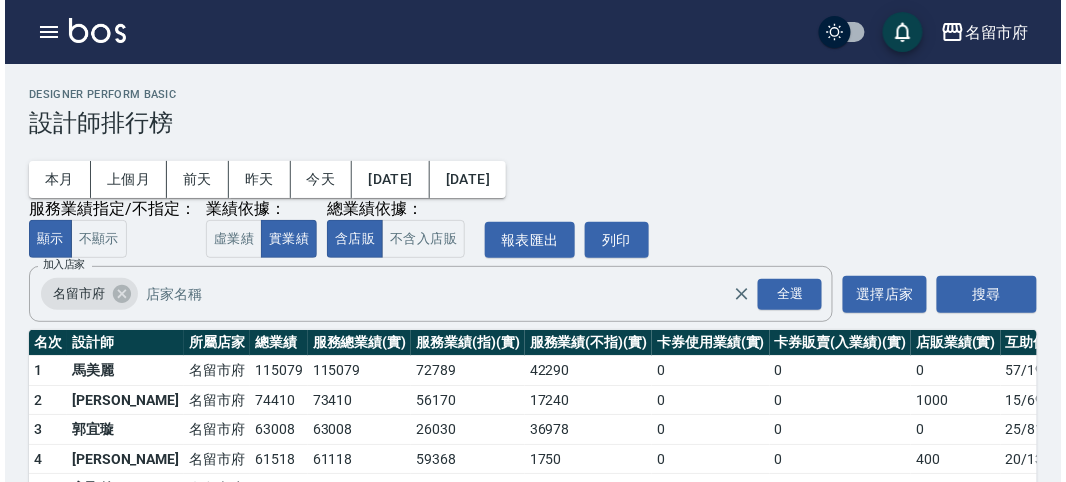 scroll, scrollTop: 204, scrollLeft: 0, axis: vertical 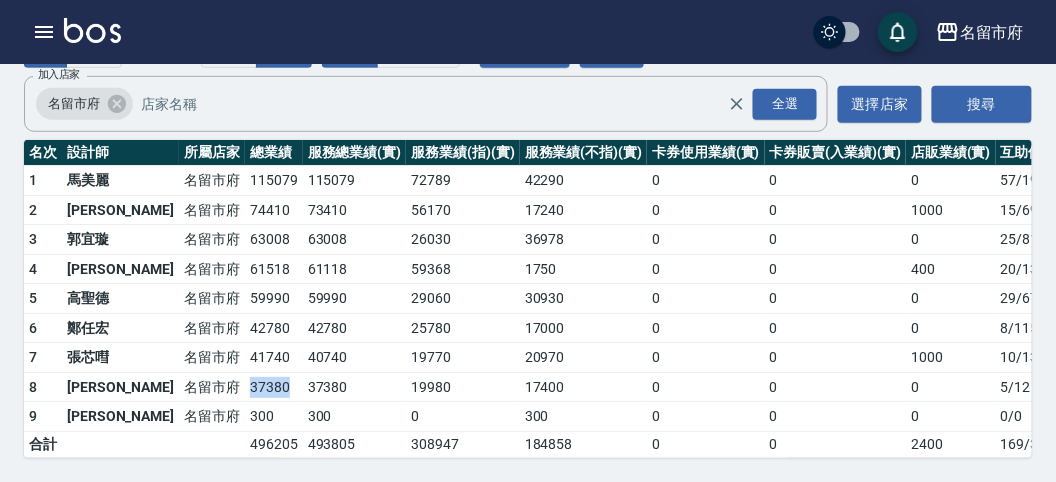 drag, startPoint x: 179, startPoint y: 368, endPoint x: 232, endPoint y: 366, distance: 53.037724 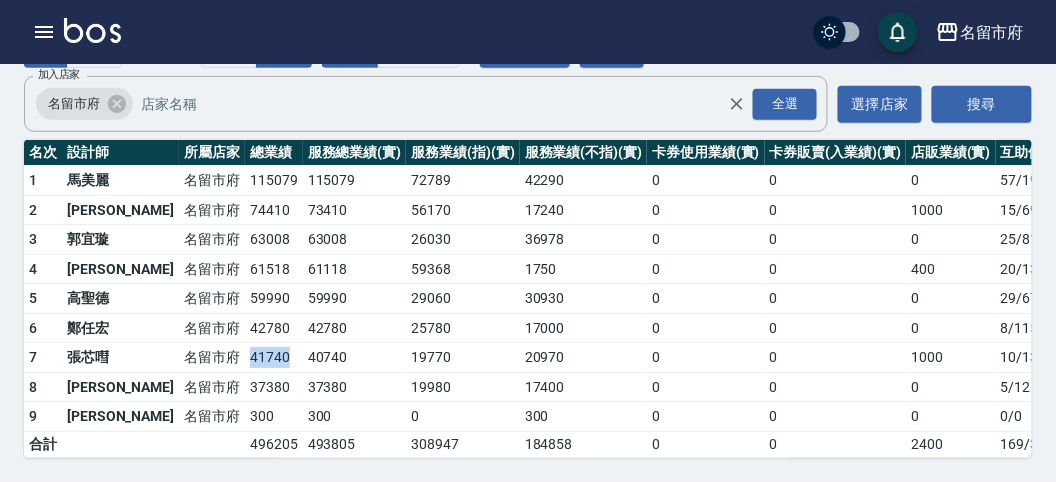 drag, startPoint x: 181, startPoint y: 337, endPoint x: 220, endPoint y: 337, distance: 39 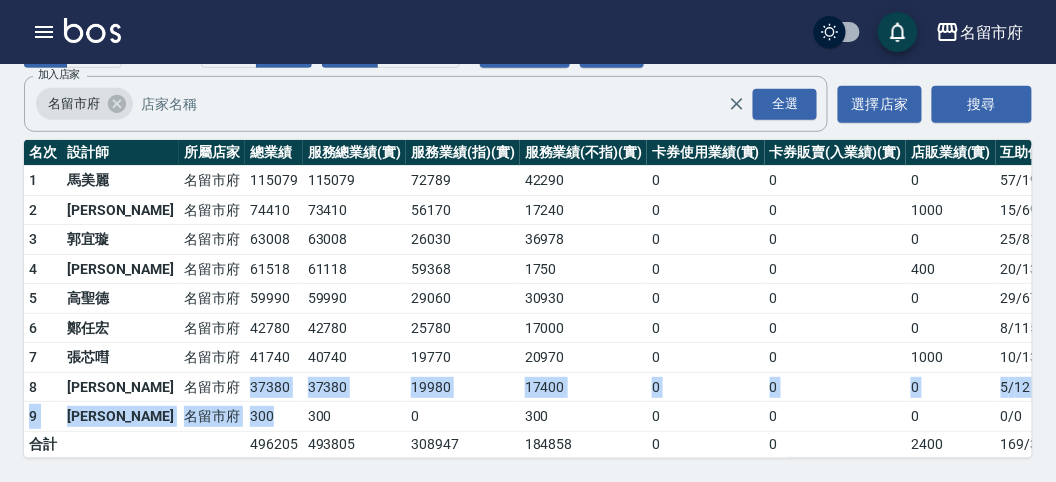 drag, startPoint x: 181, startPoint y: 372, endPoint x: 218, endPoint y: 393, distance: 42.544094 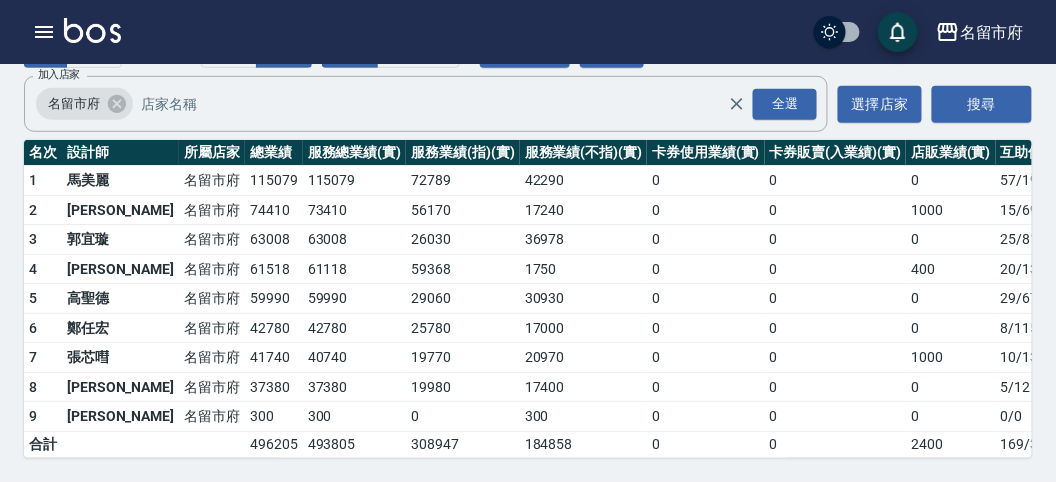 drag, startPoint x: 182, startPoint y: 308, endPoint x: 199, endPoint y: 283, distance: 30.232433 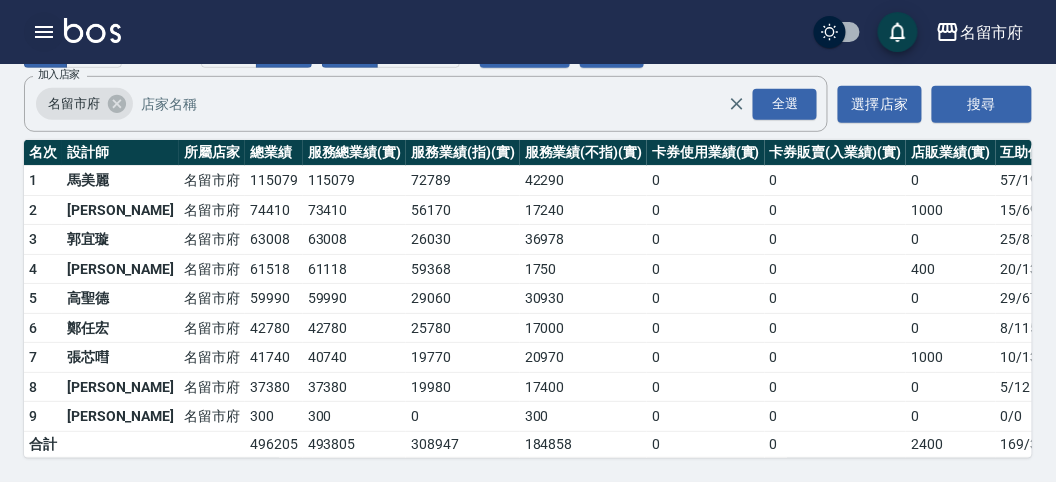 click 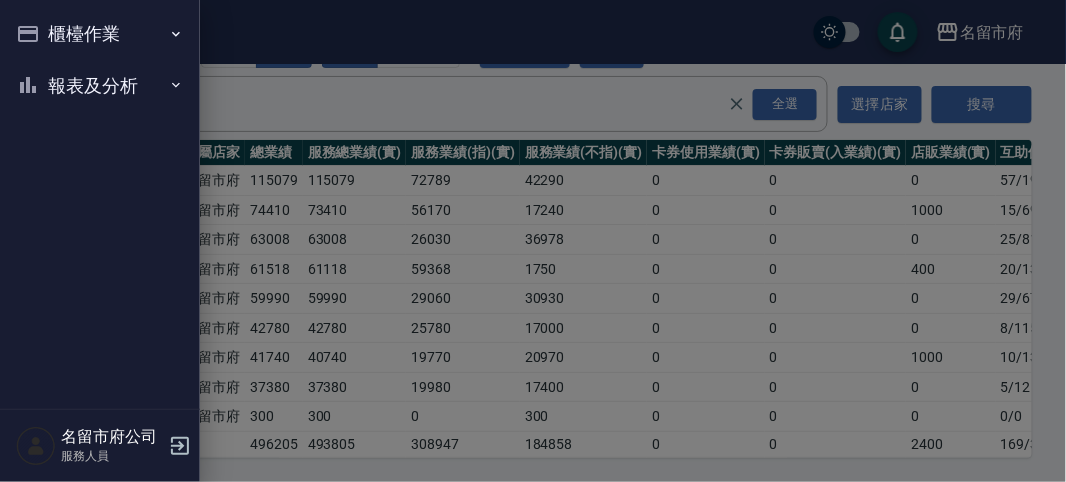 click on "櫃檯作業" at bounding box center [100, 34] 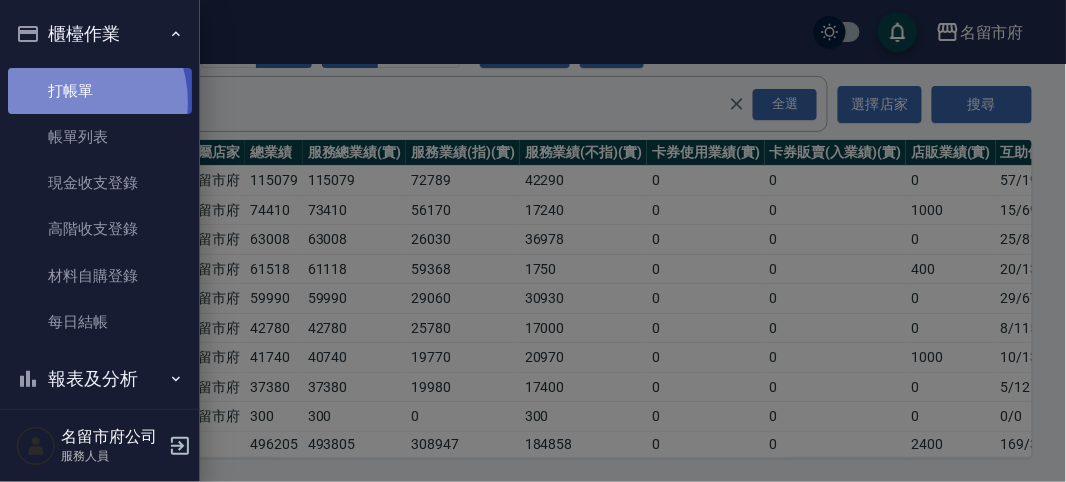 click on "打帳單" at bounding box center (100, 91) 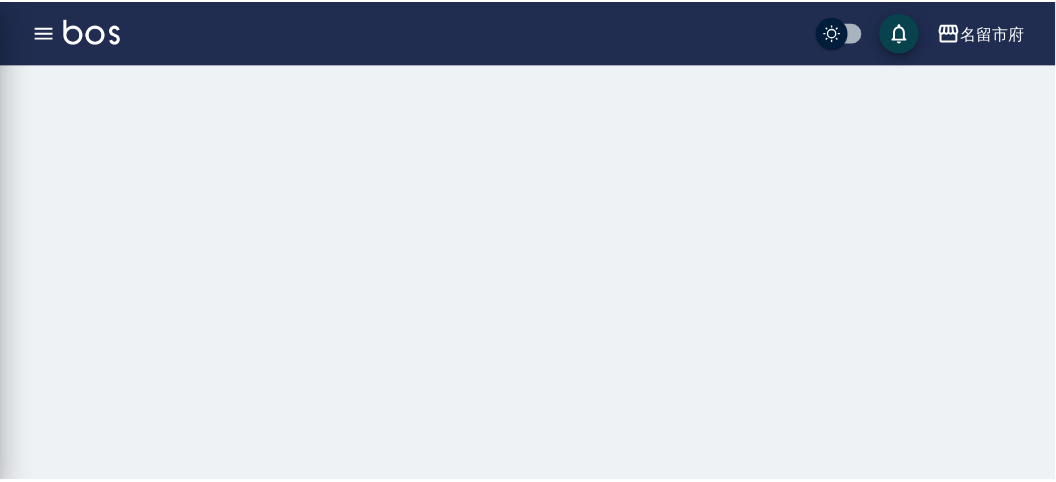 scroll, scrollTop: 0, scrollLeft: 0, axis: both 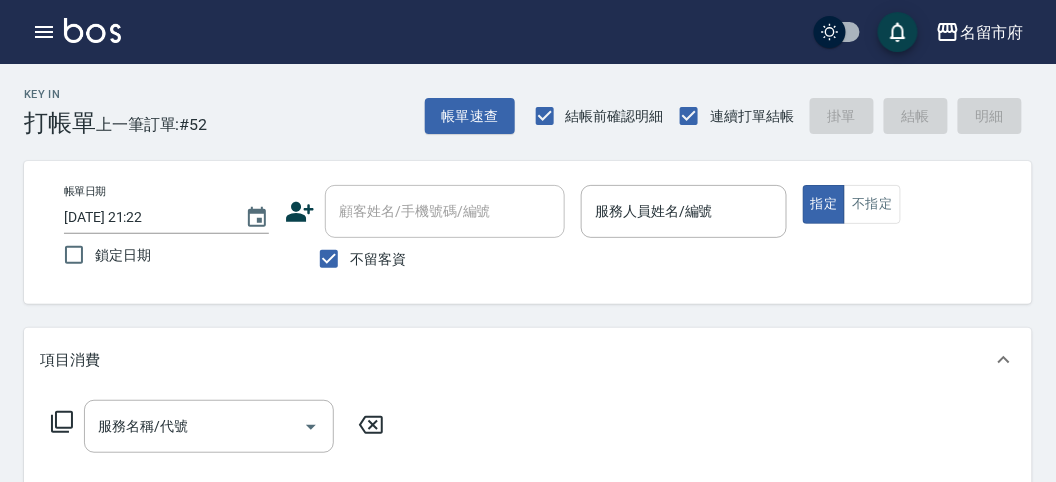 click on "Key In 打帳單 上一筆訂單:#52" at bounding box center [103, 100] 